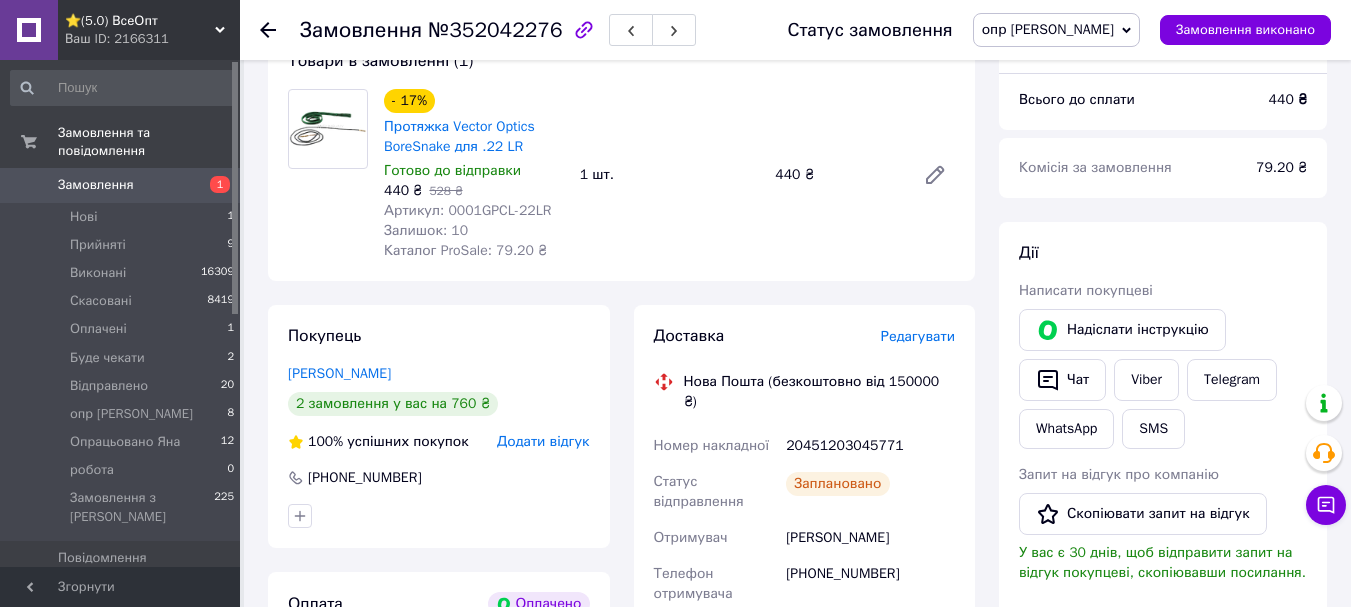 scroll, scrollTop: 800, scrollLeft: 0, axis: vertical 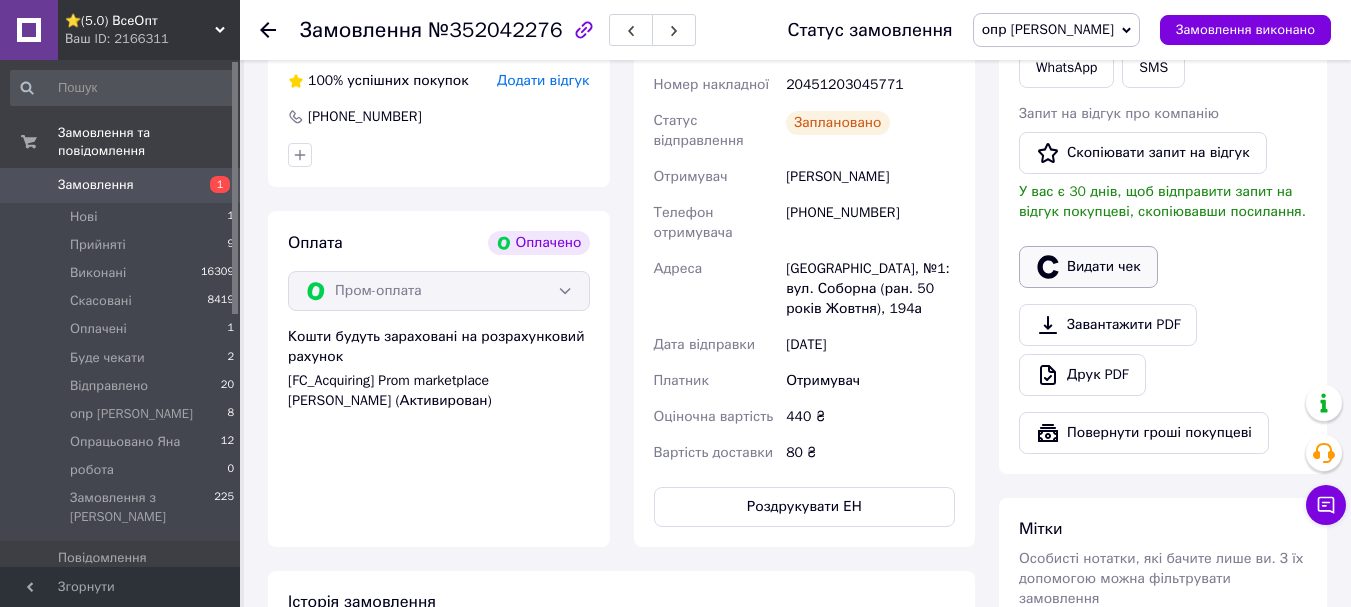 click on "Видати чек" at bounding box center (1088, 267) 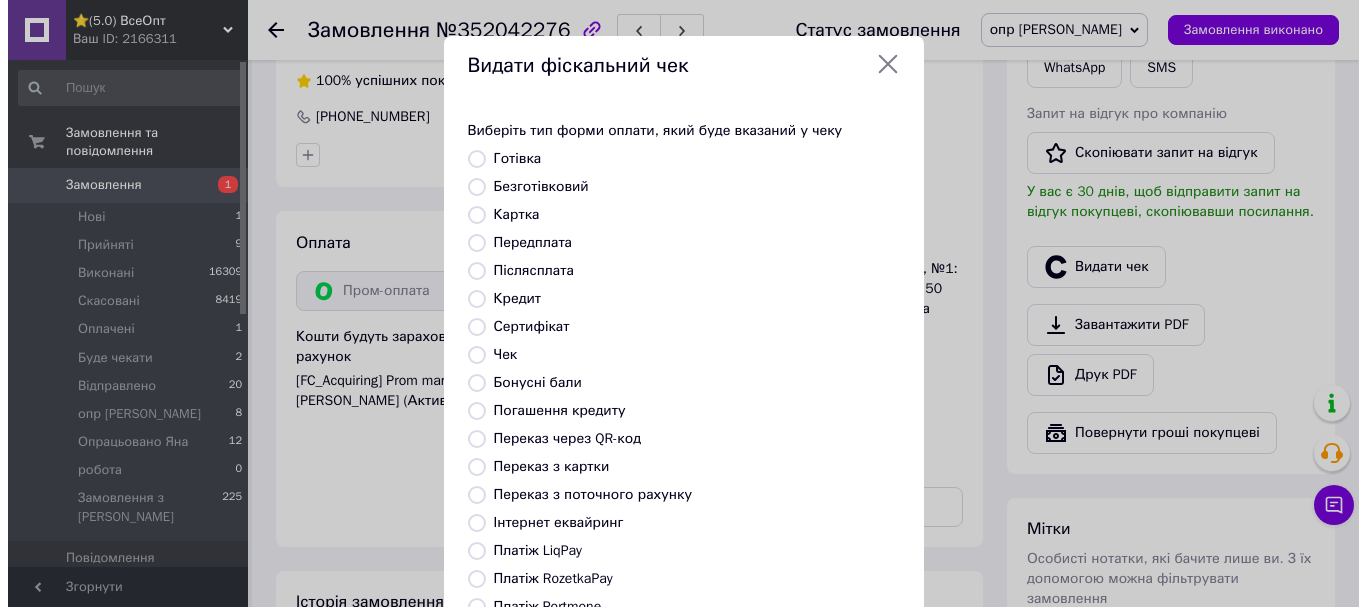 scroll, scrollTop: 1080, scrollLeft: 0, axis: vertical 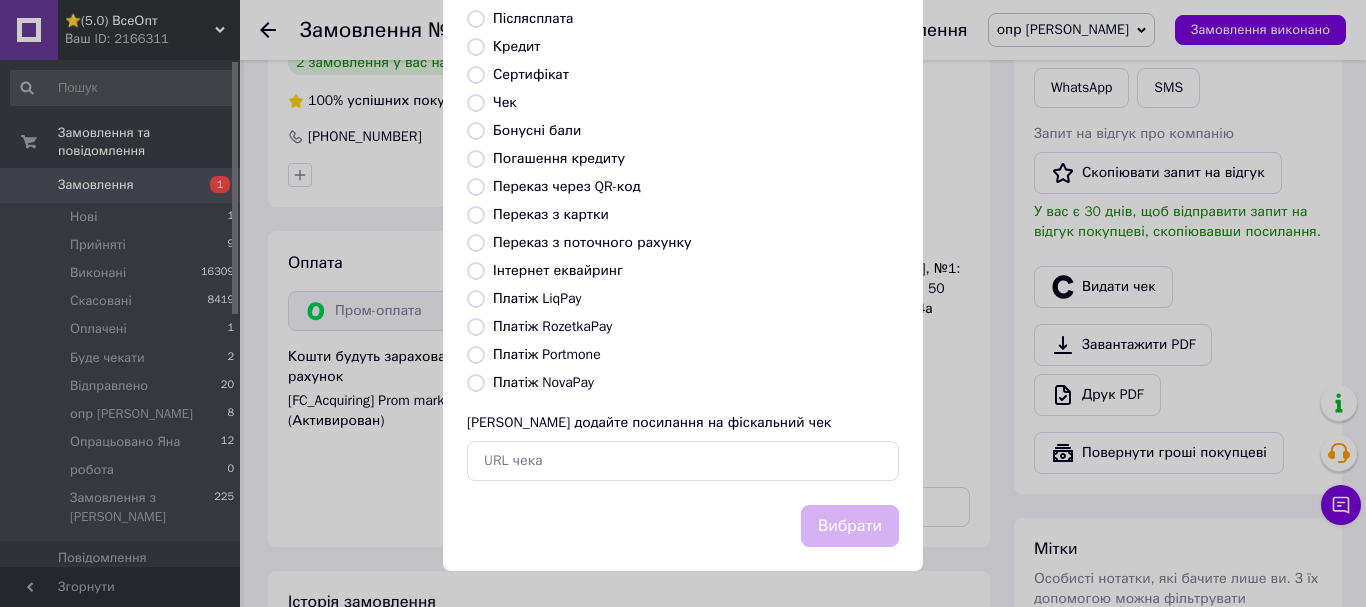 click on "Платіж RozetkaPay" at bounding box center [476, 327] 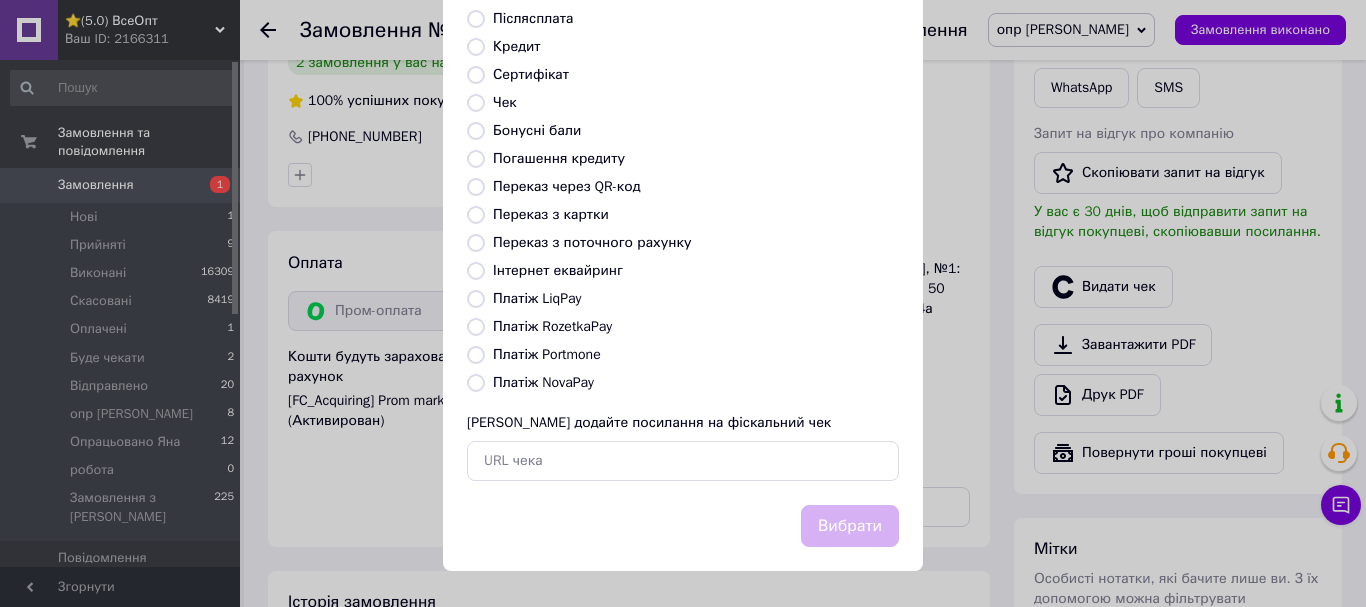 radio on "true" 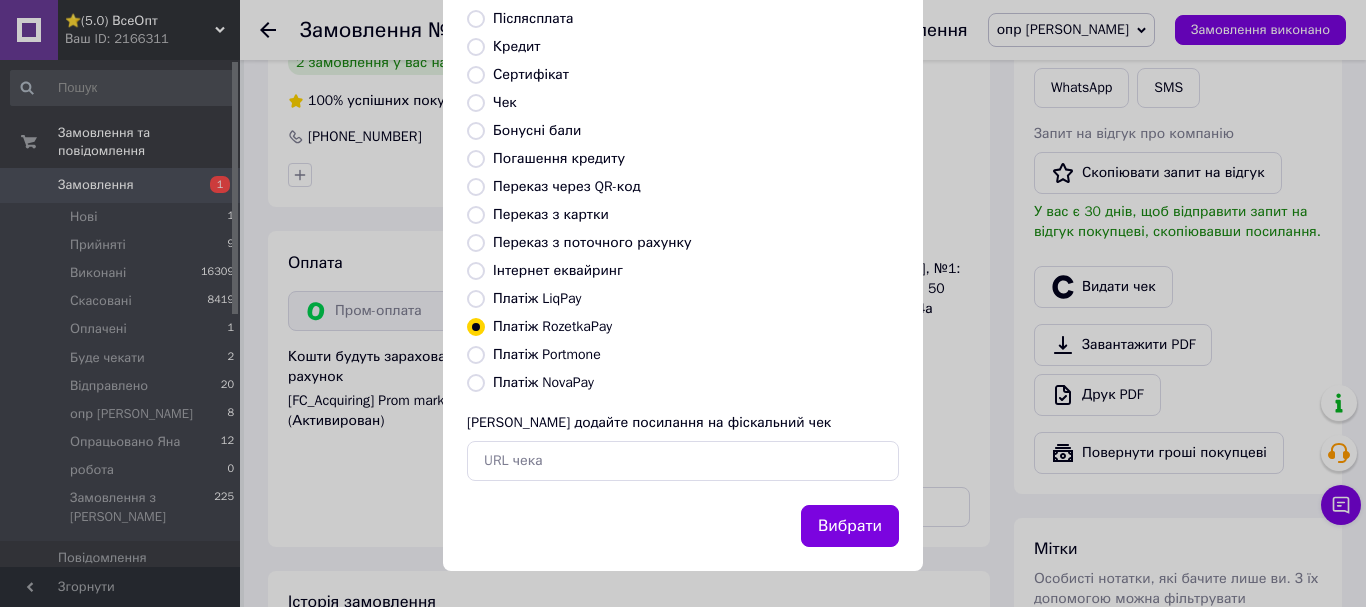 click on "Вибрати" at bounding box center (850, 526) 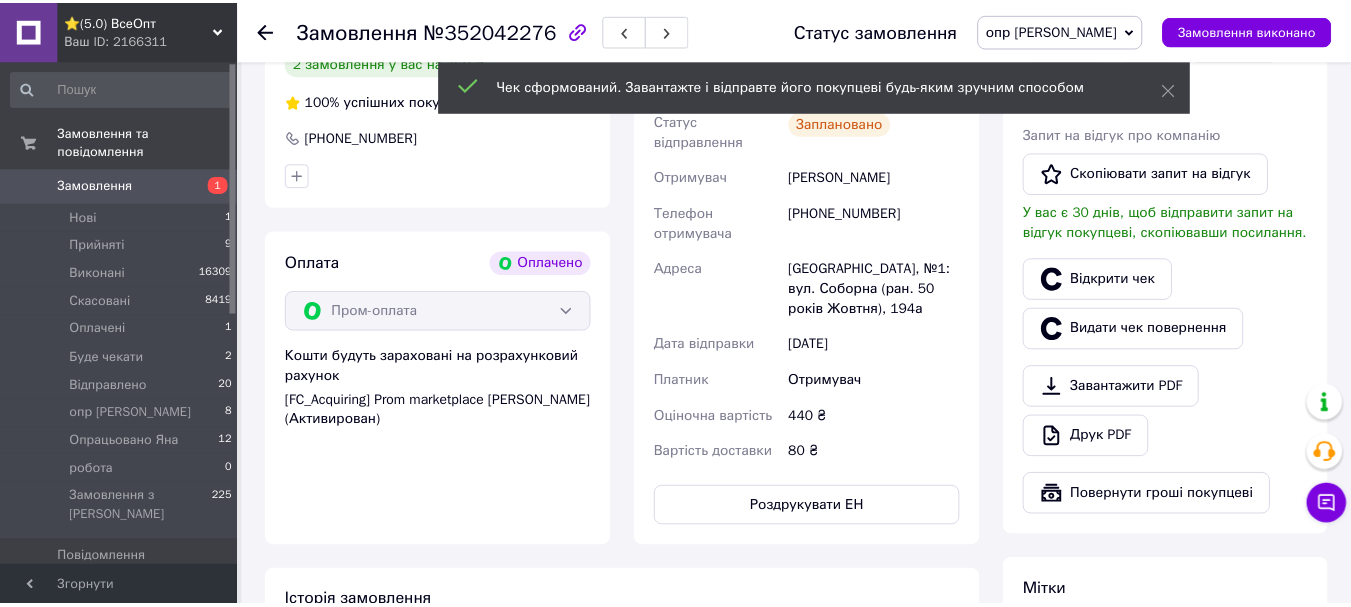 scroll, scrollTop: 1100, scrollLeft: 0, axis: vertical 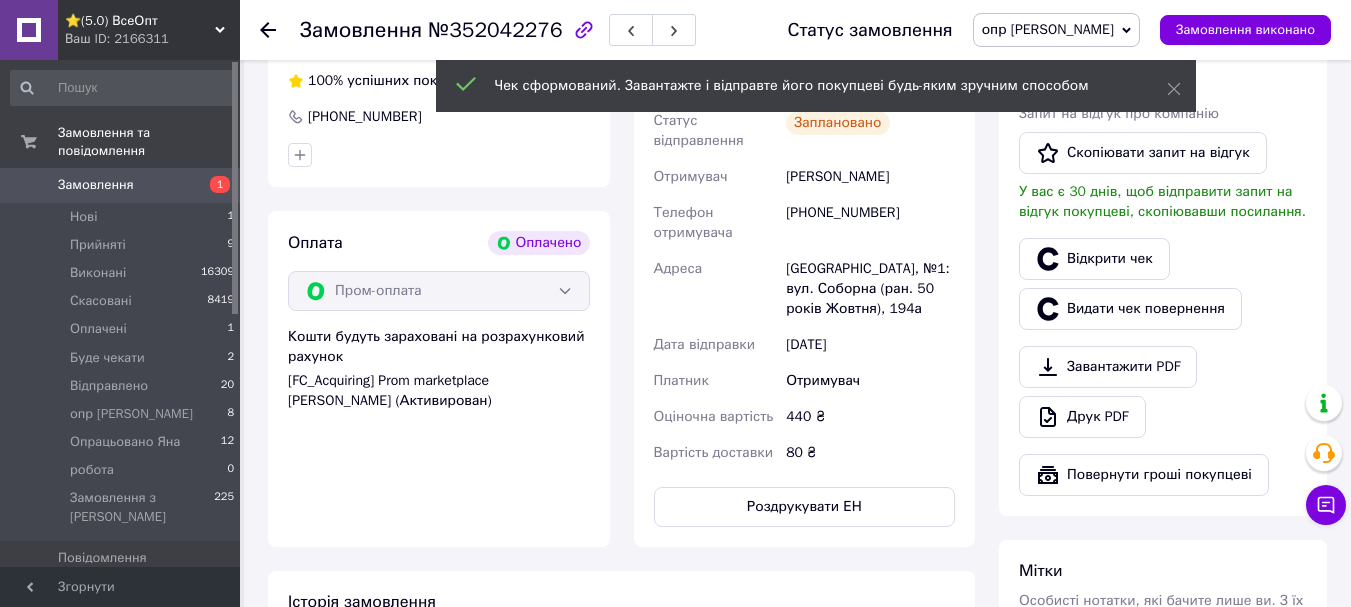 click 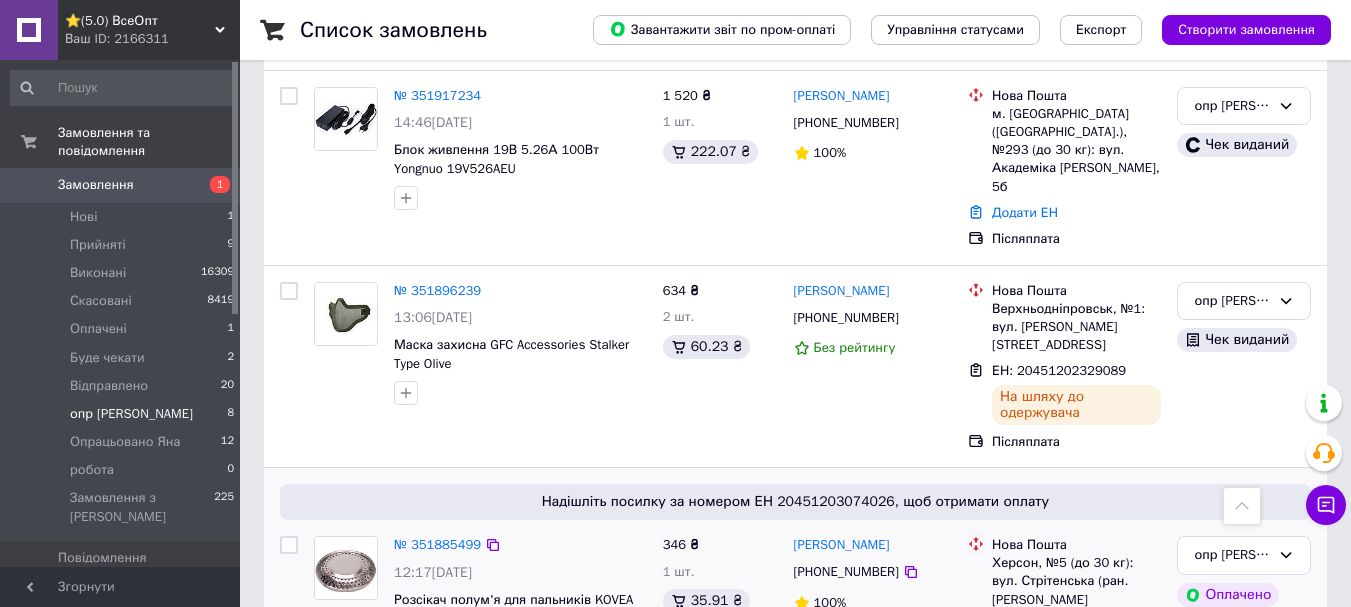 scroll, scrollTop: 1100, scrollLeft: 0, axis: vertical 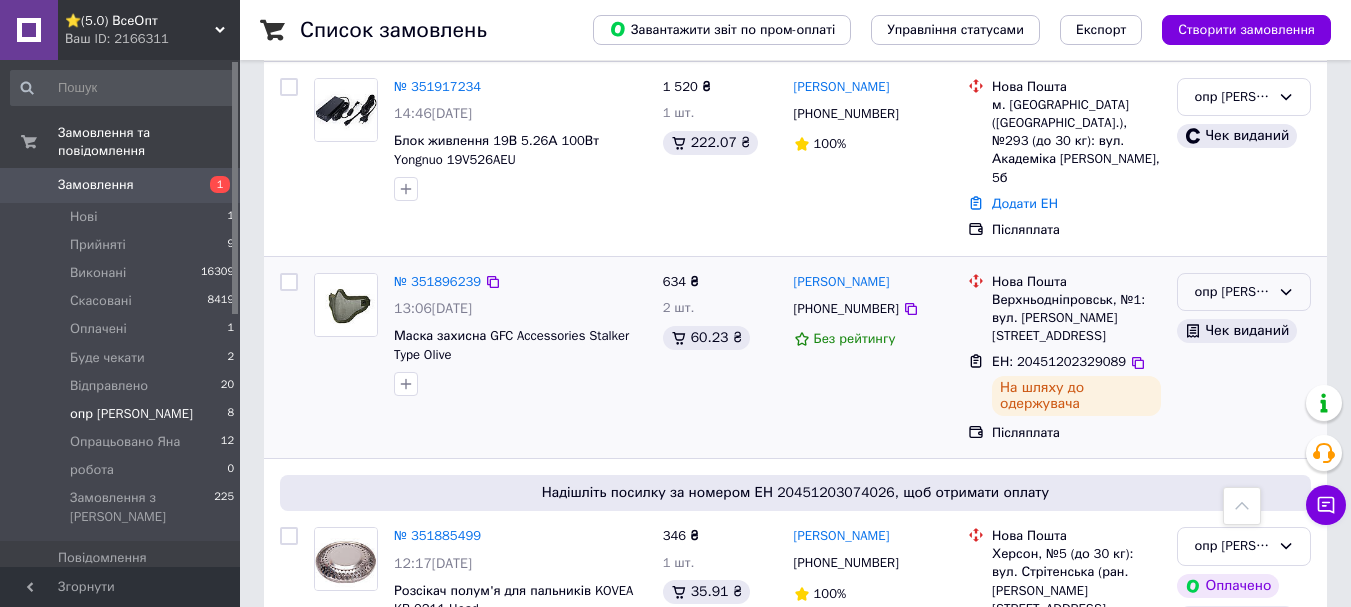 click on "опр [PERSON_NAME]" at bounding box center [1244, 292] 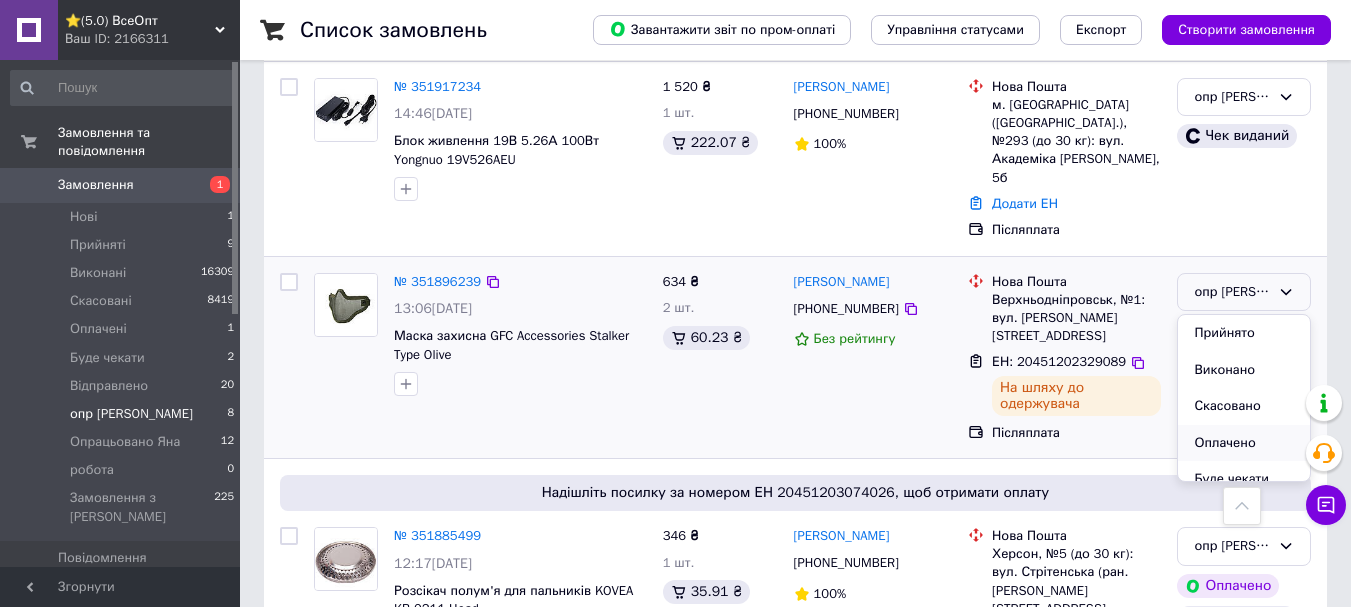 scroll, scrollTop: 100, scrollLeft: 0, axis: vertical 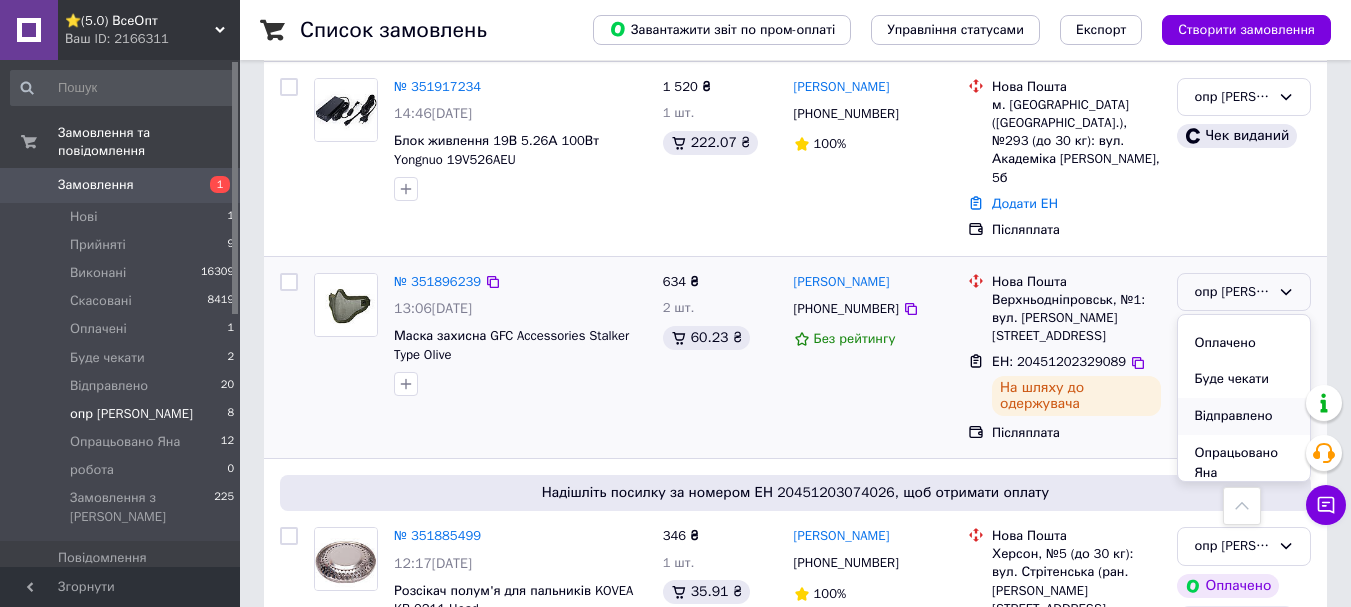 click on "Відправлено" at bounding box center (1244, 416) 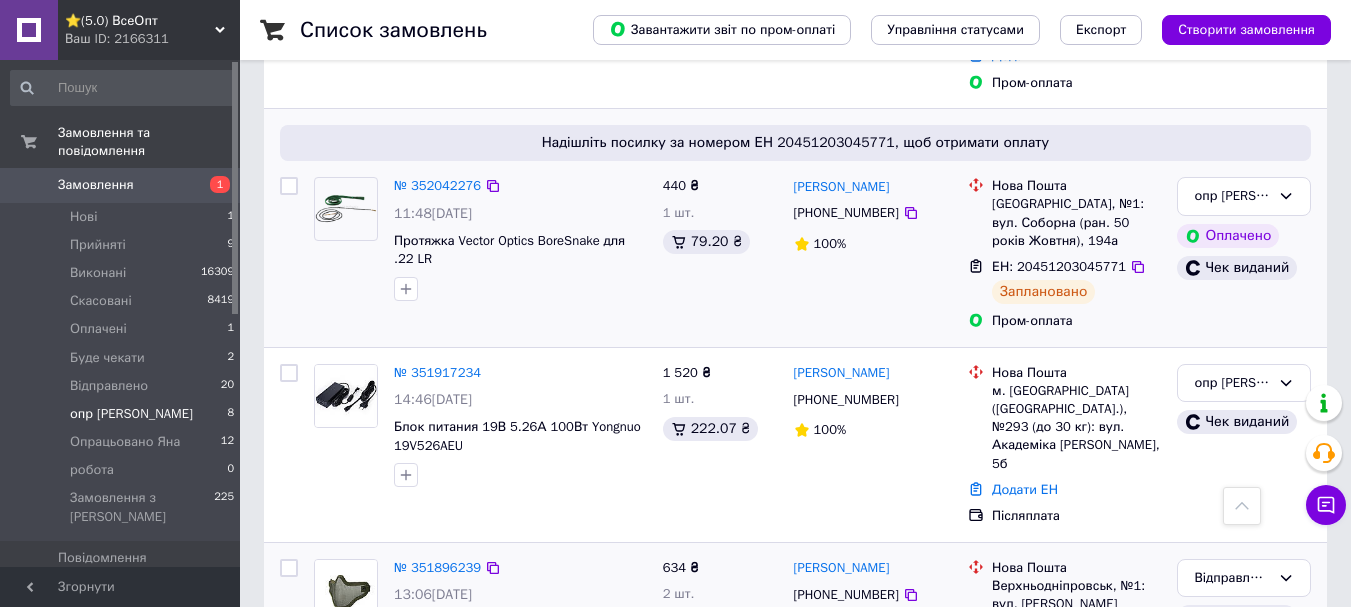 scroll, scrollTop: 314, scrollLeft: 0, axis: vertical 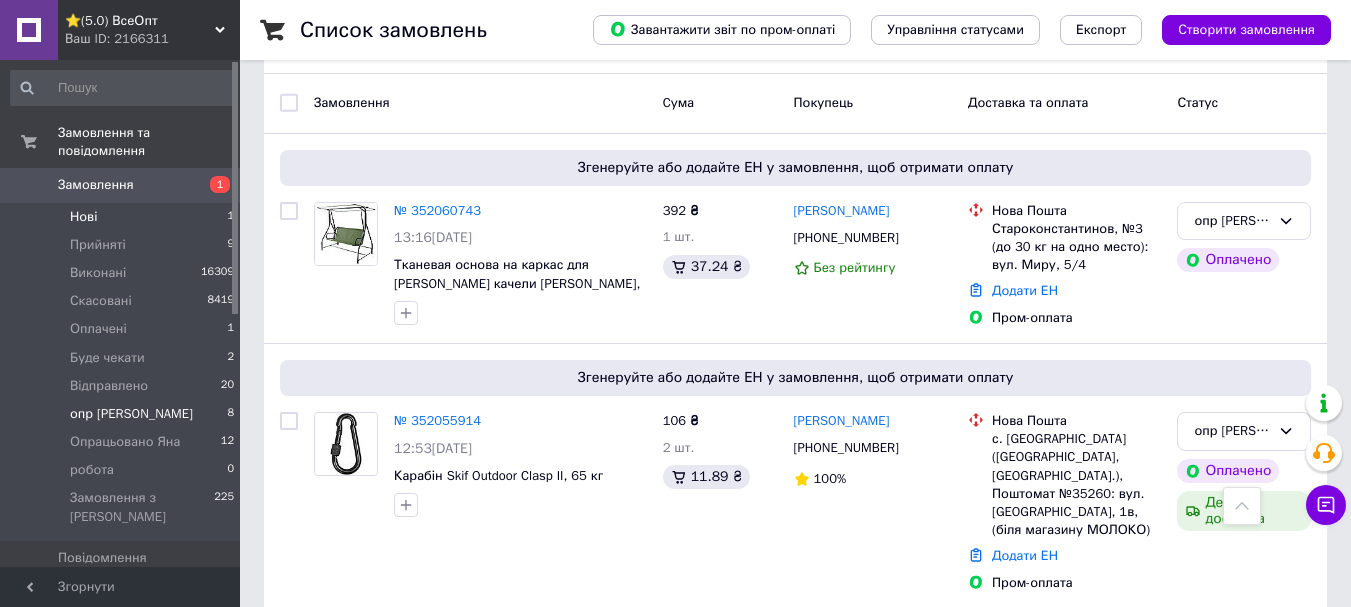 click on "Нові 1" at bounding box center [123, 217] 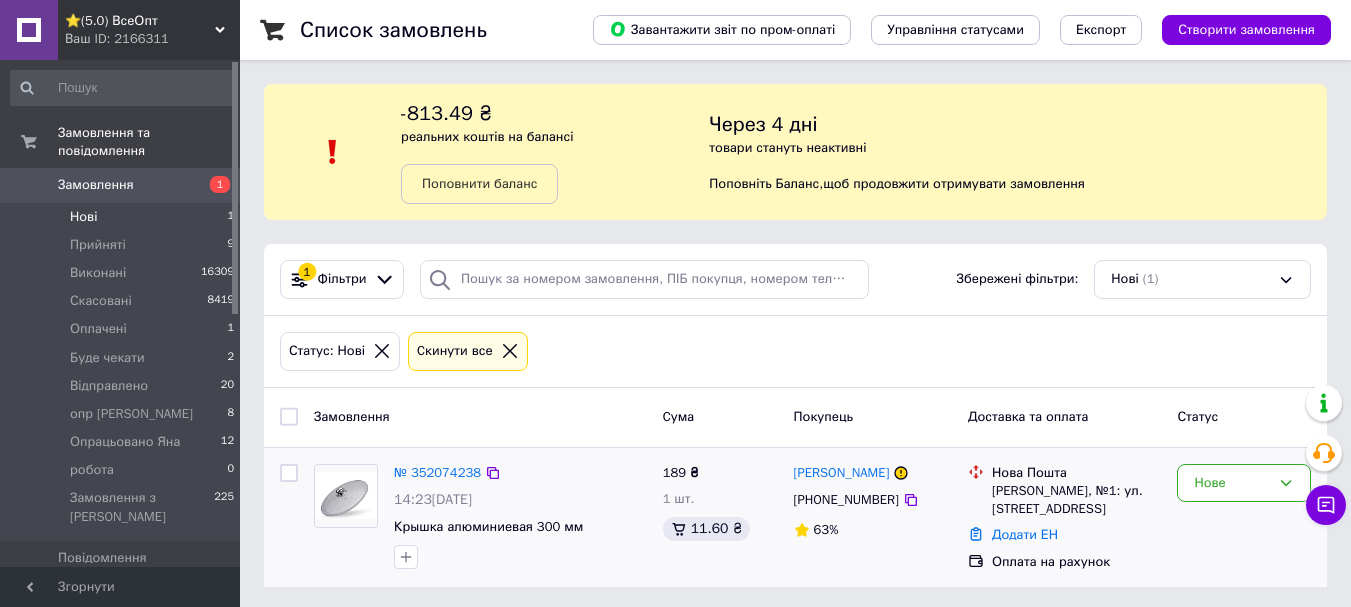 scroll, scrollTop: 4, scrollLeft: 0, axis: vertical 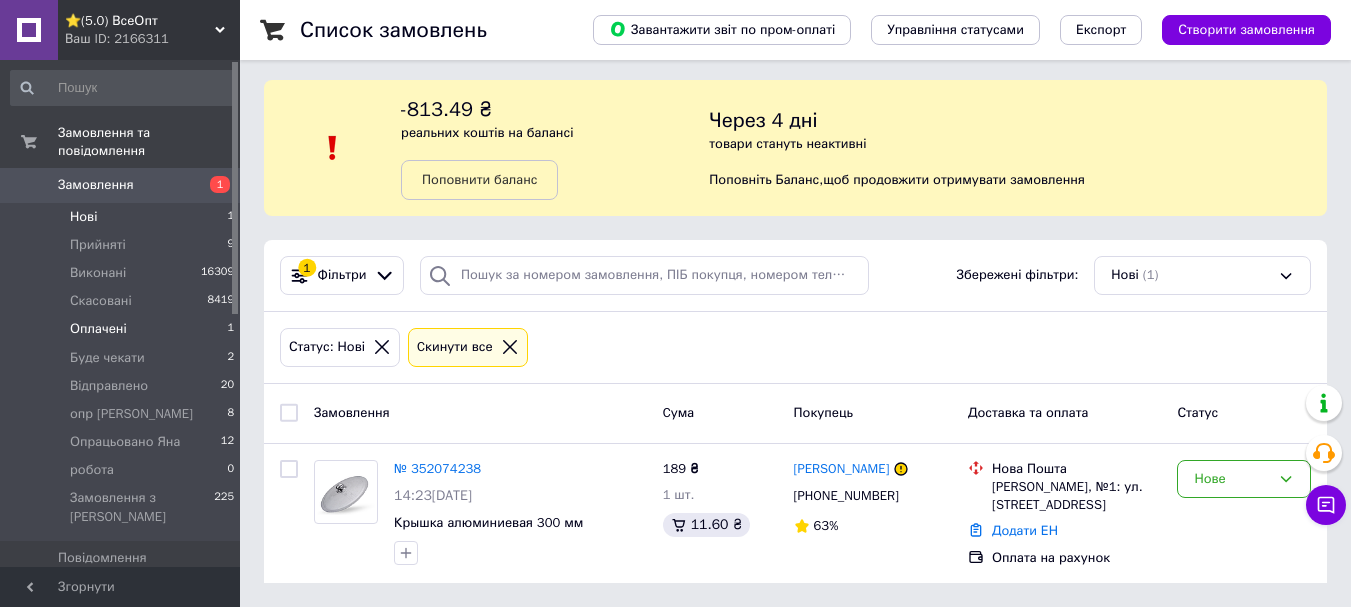 click on "Оплачені" at bounding box center [98, 329] 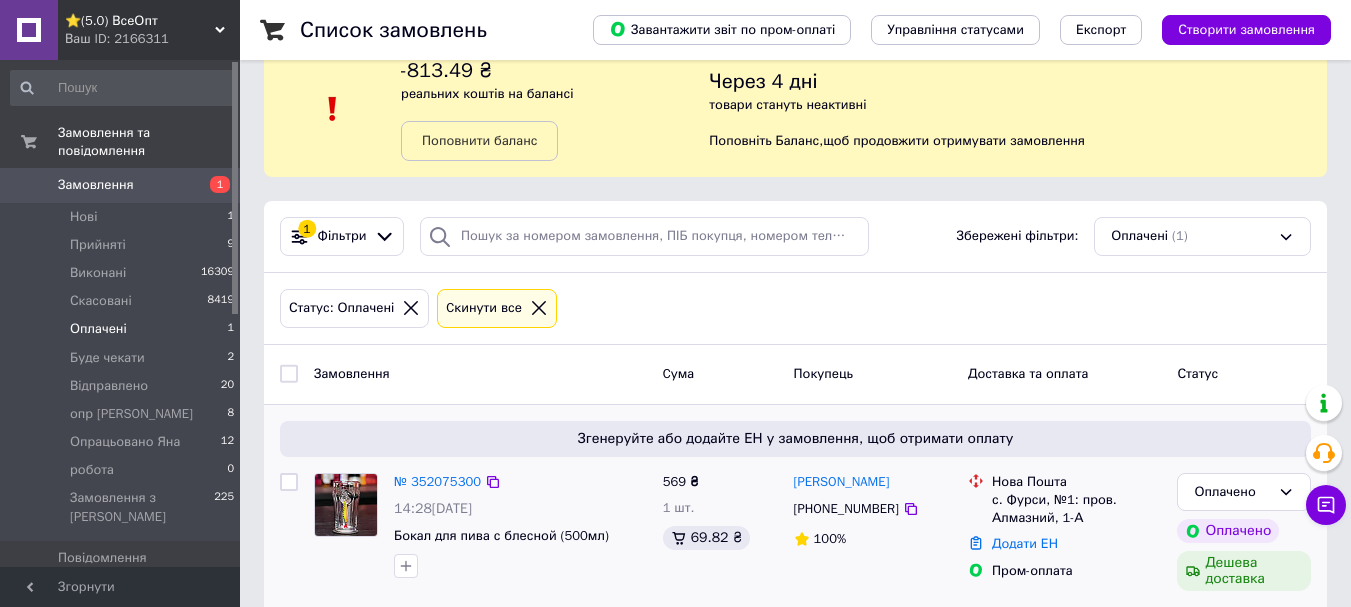 scroll, scrollTop: 67, scrollLeft: 0, axis: vertical 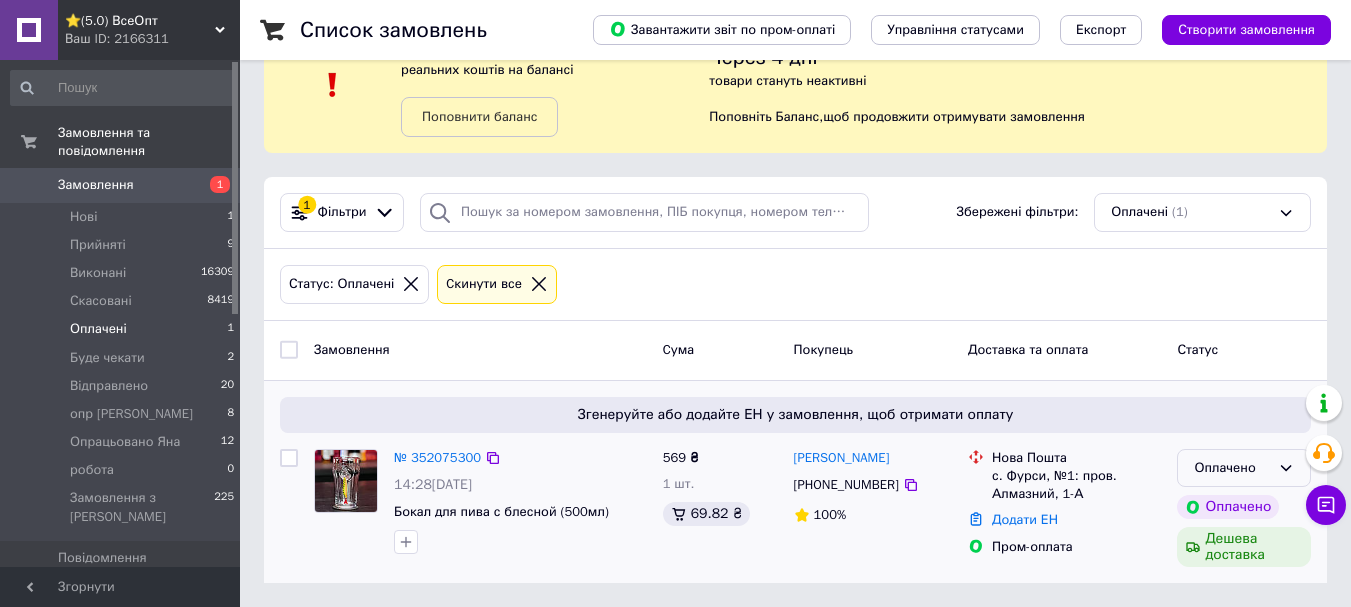 click on "Оплачено" at bounding box center [1232, 468] 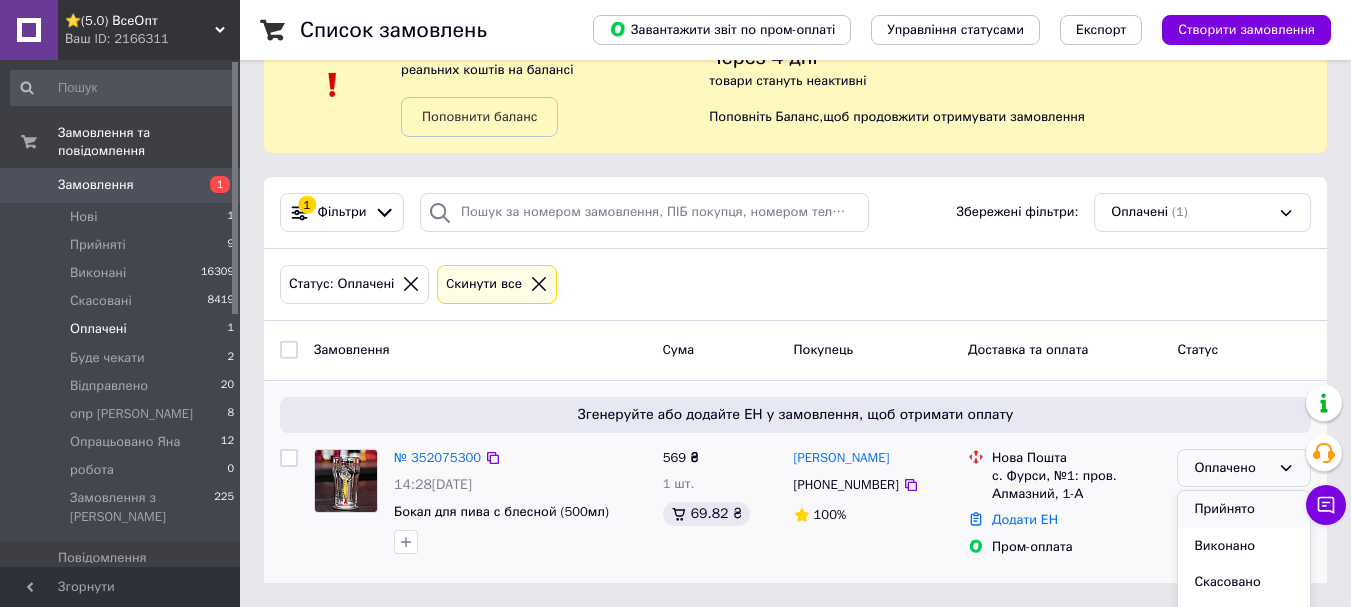 click on "Прийнято" at bounding box center [1244, 509] 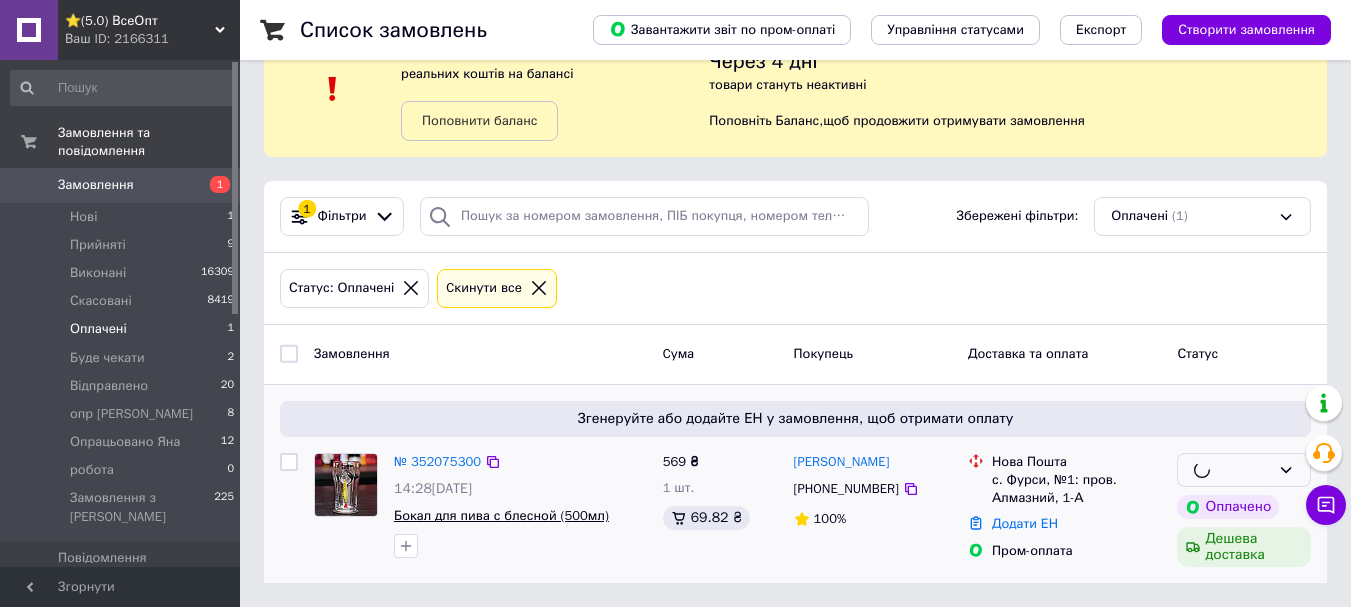 scroll, scrollTop: 67, scrollLeft: 0, axis: vertical 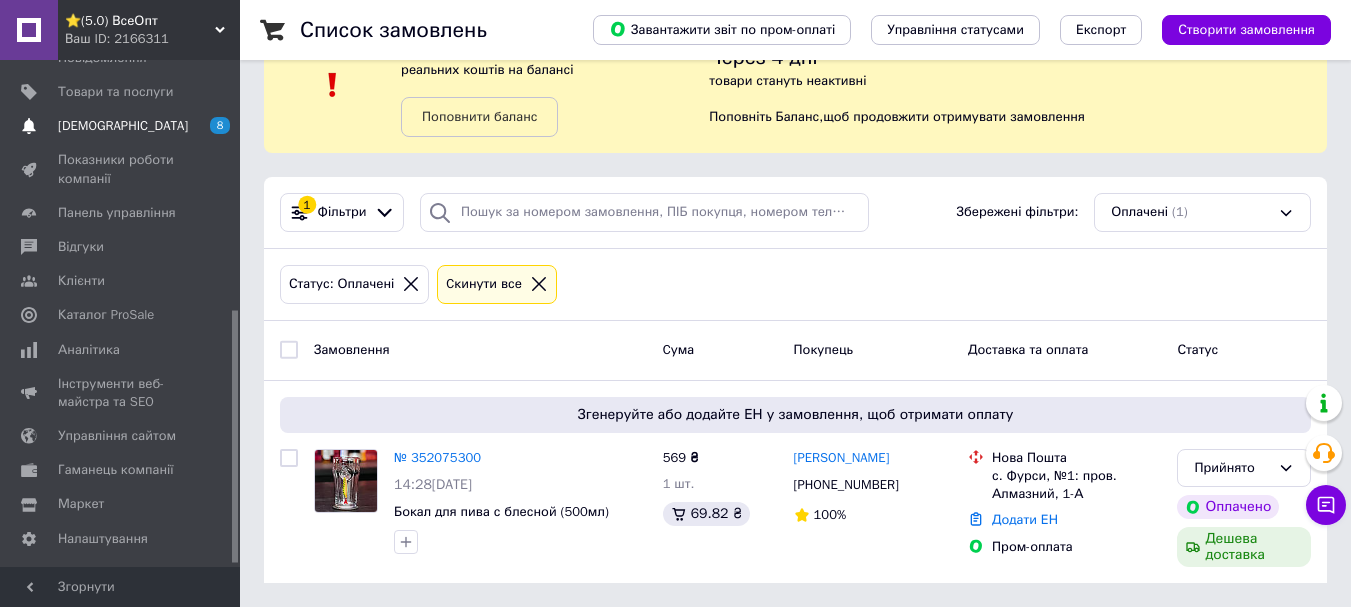 click on "[DEMOGRAPHIC_DATA]" at bounding box center [123, 126] 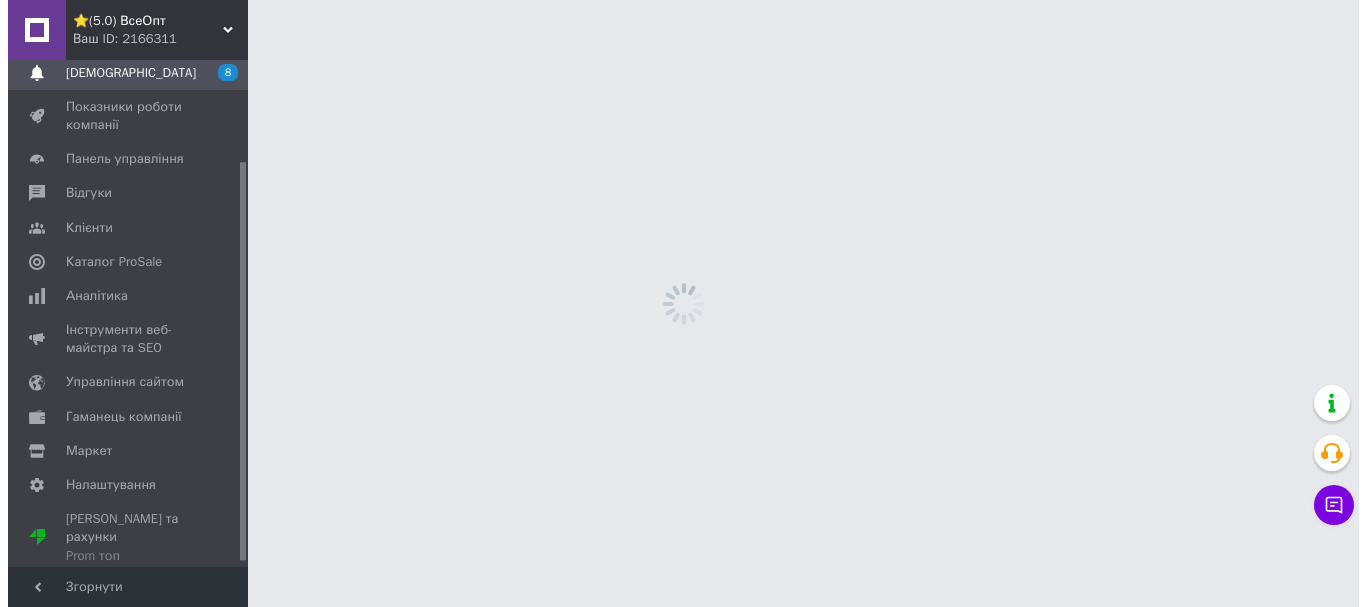 scroll, scrollTop: 0, scrollLeft: 0, axis: both 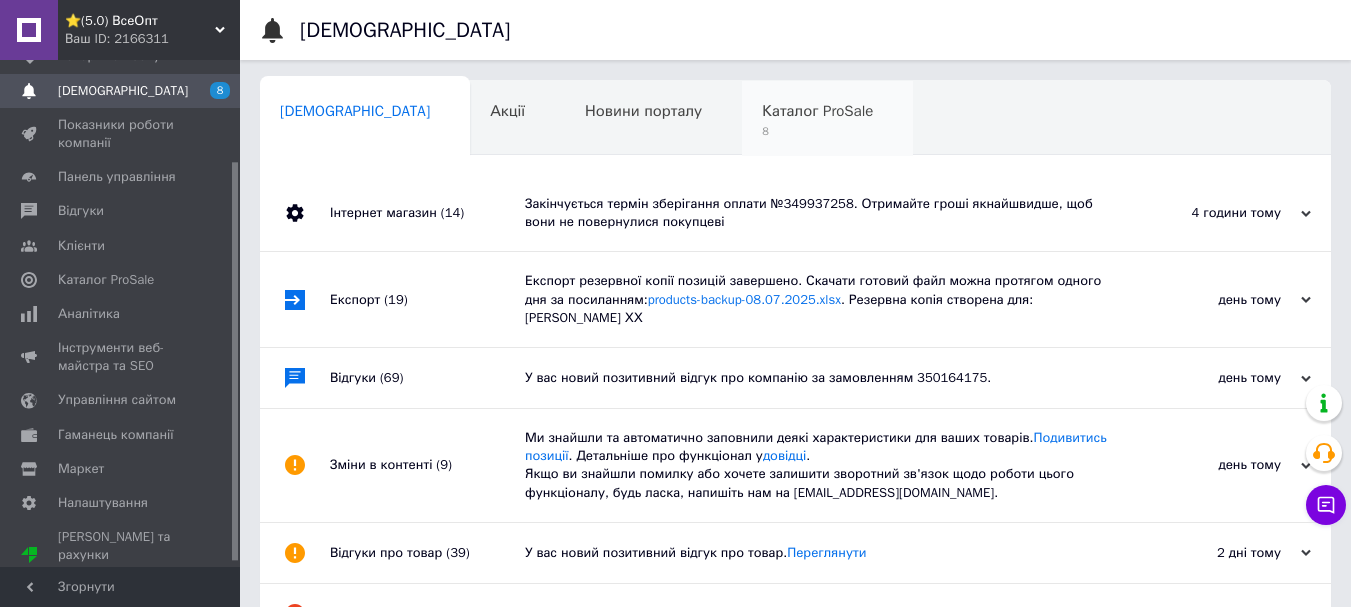 click on "Каталог ProSale 8" at bounding box center [827, 119] 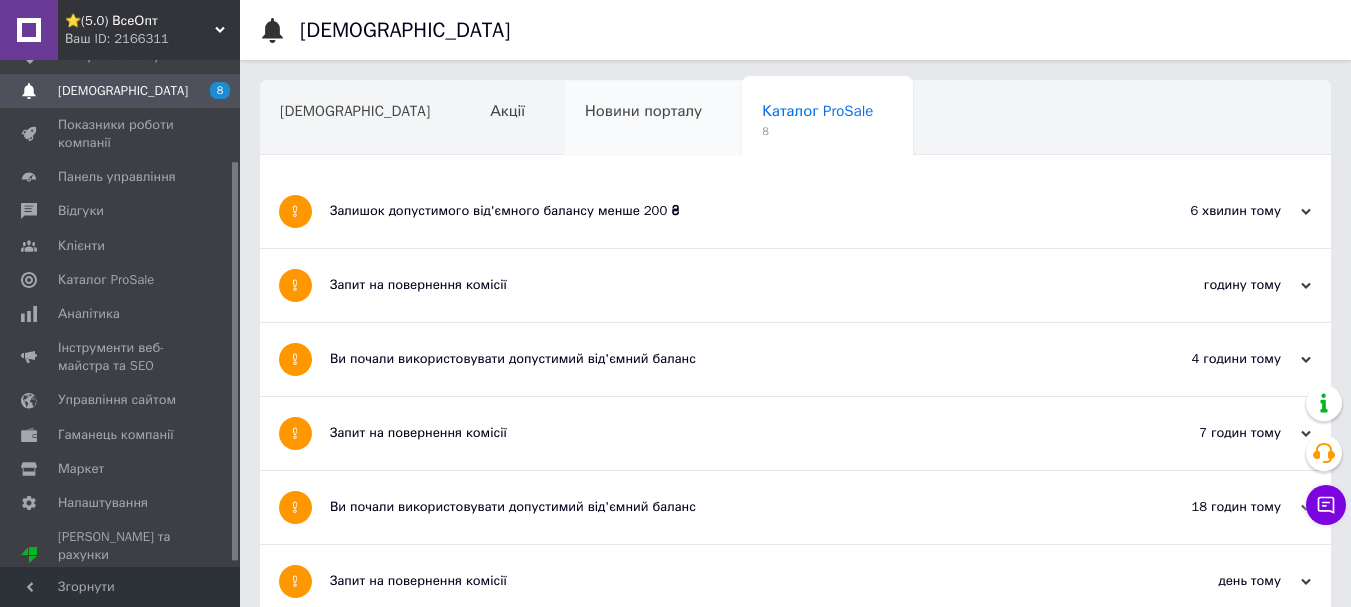 click on "Новини порталу" at bounding box center [653, 119] 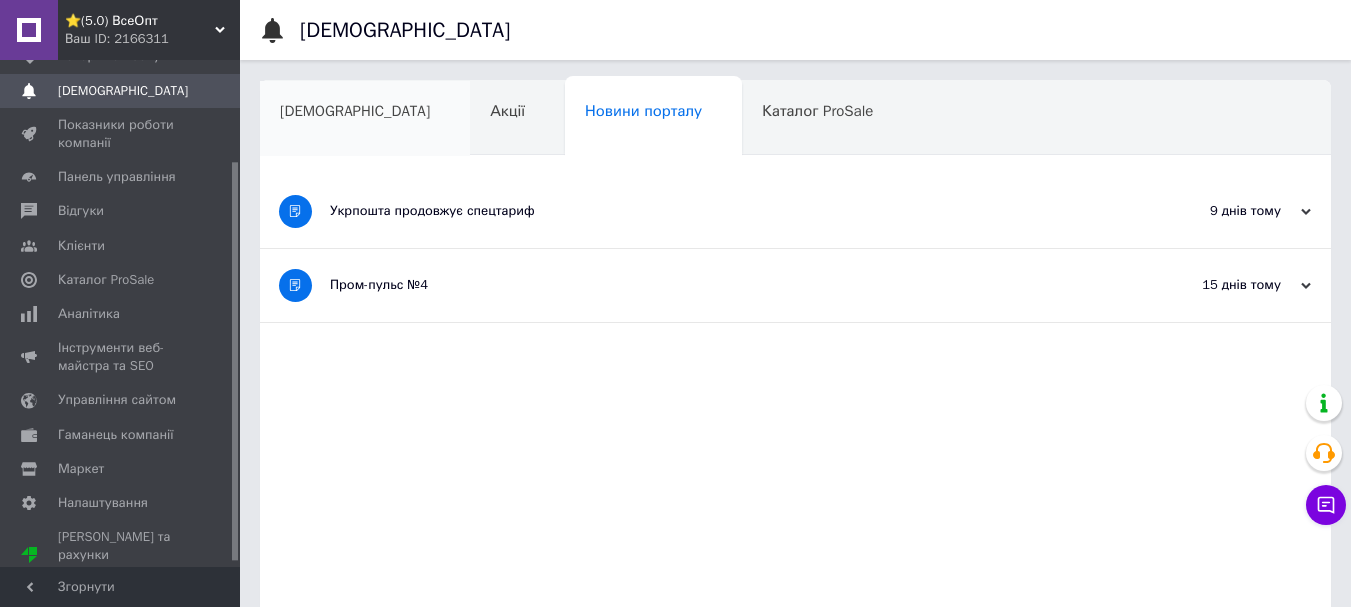 click on "[DEMOGRAPHIC_DATA]" at bounding box center [355, 111] 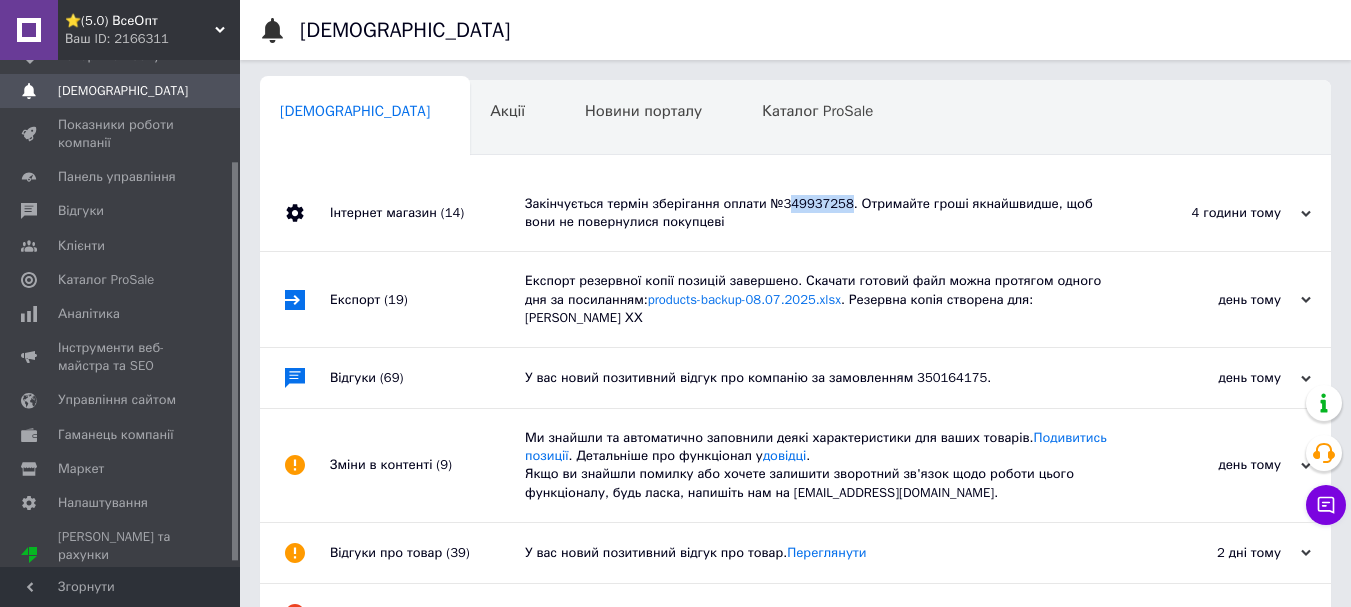 drag, startPoint x: 778, startPoint y: 206, endPoint x: 836, endPoint y: 210, distance: 58.137768 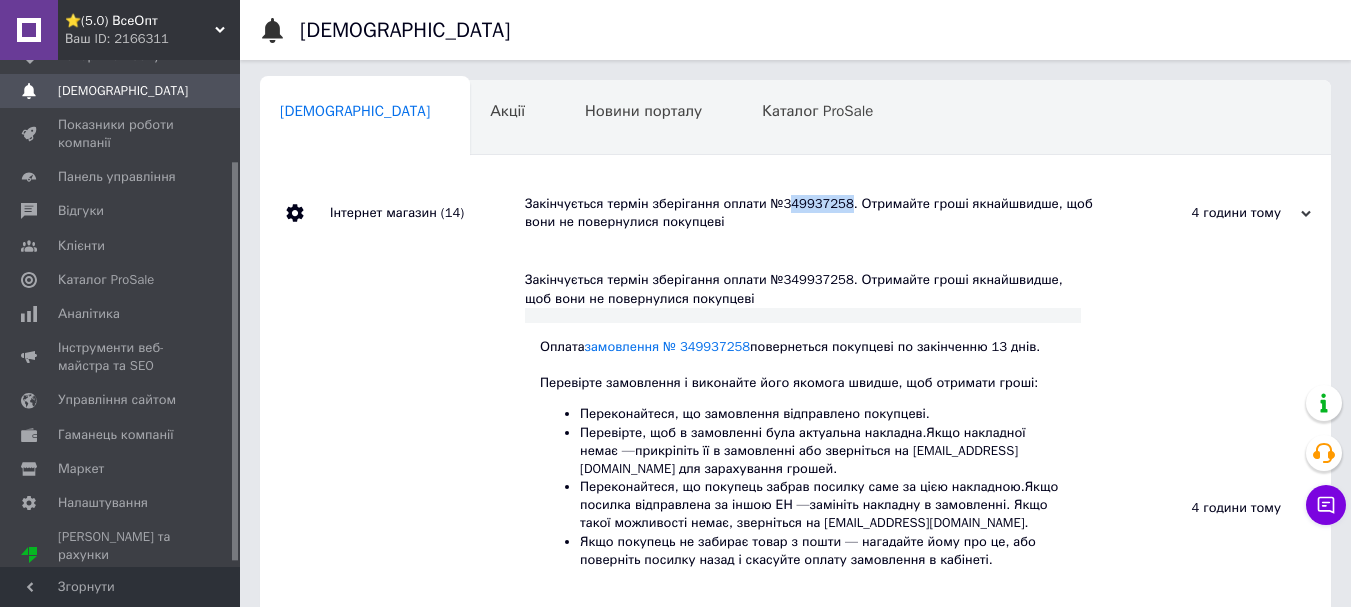 copy on "49937258" 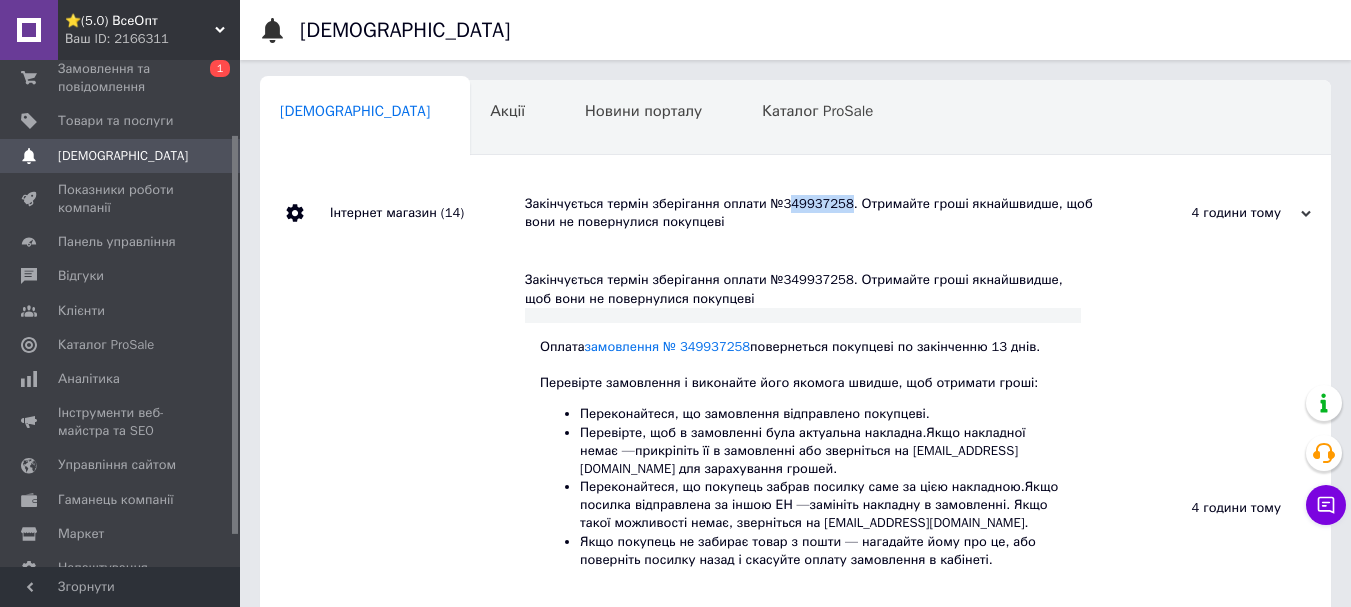 scroll, scrollTop: 0, scrollLeft: 0, axis: both 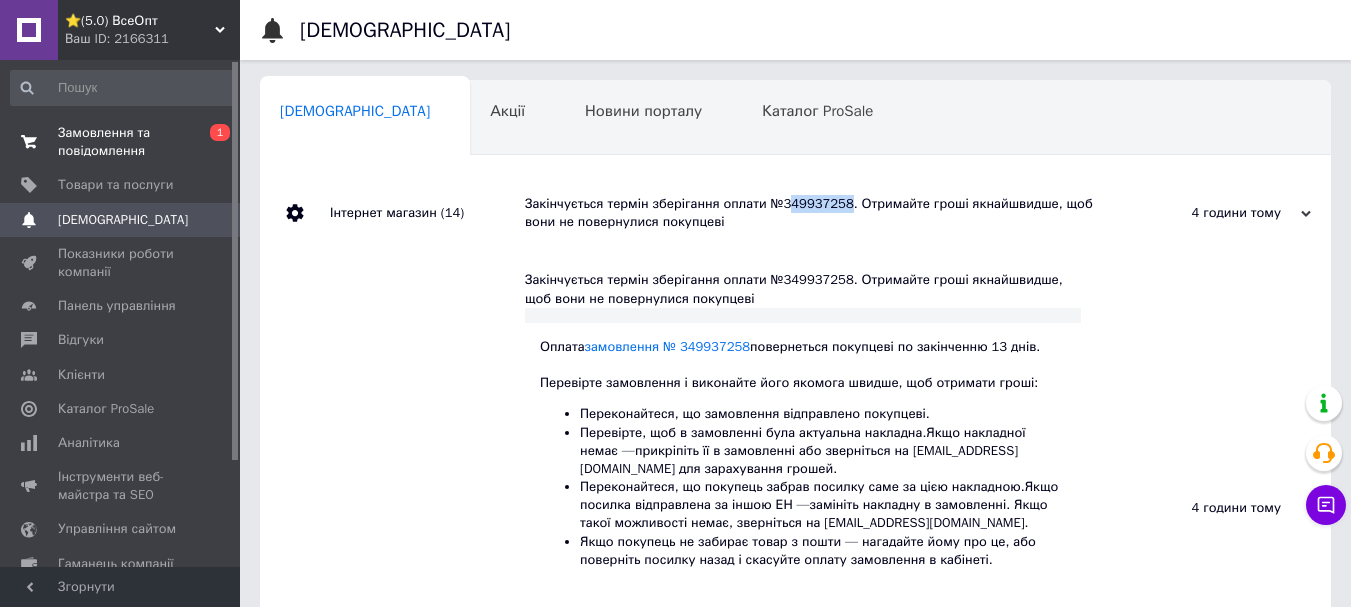 click on "Замовлення та повідомлення" at bounding box center (121, 142) 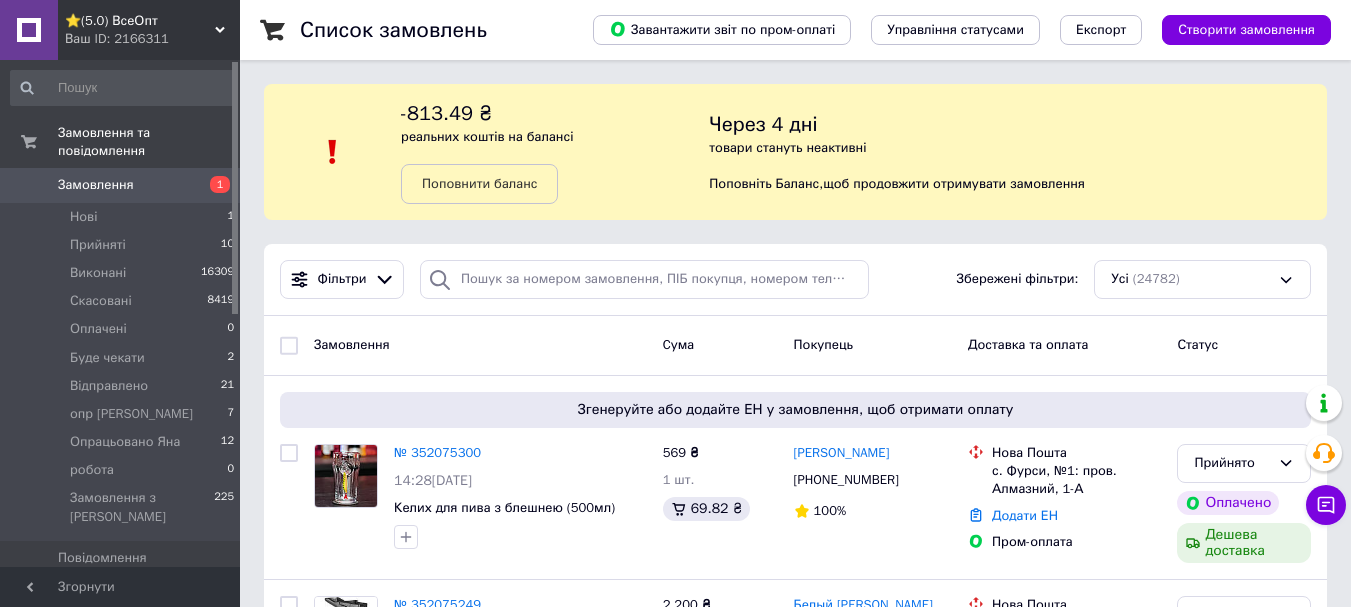 click on "-813.49 ₴" at bounding box center [446, 113] 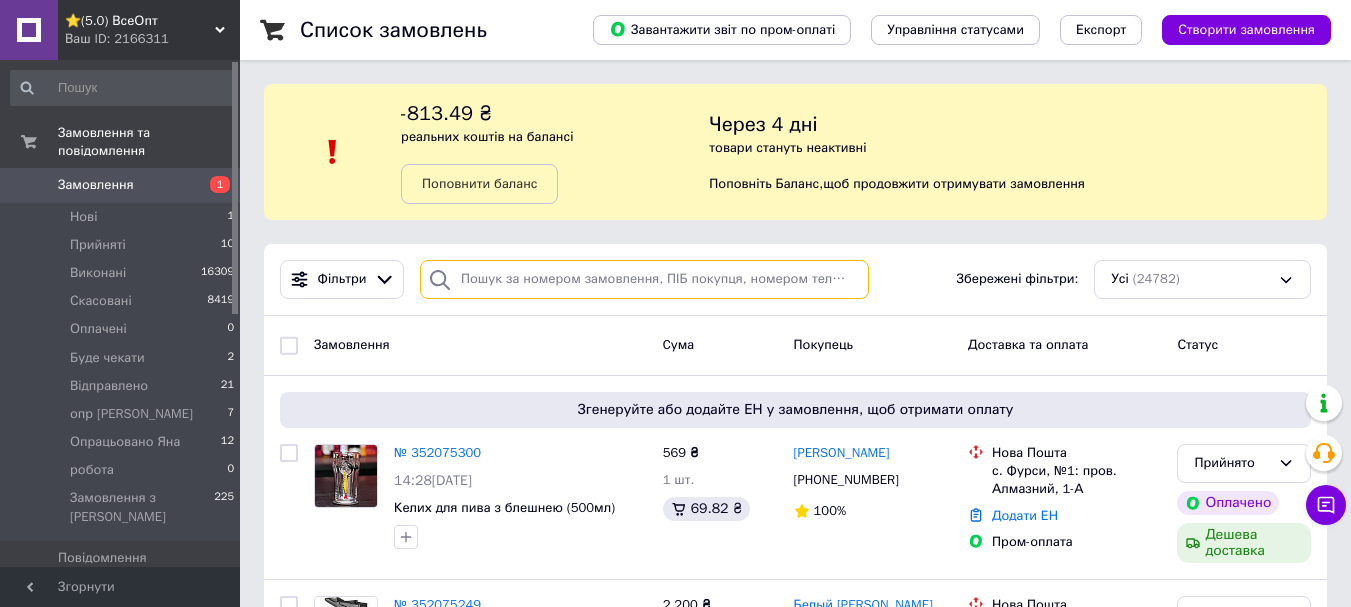 click at bounding box center (644, 279) 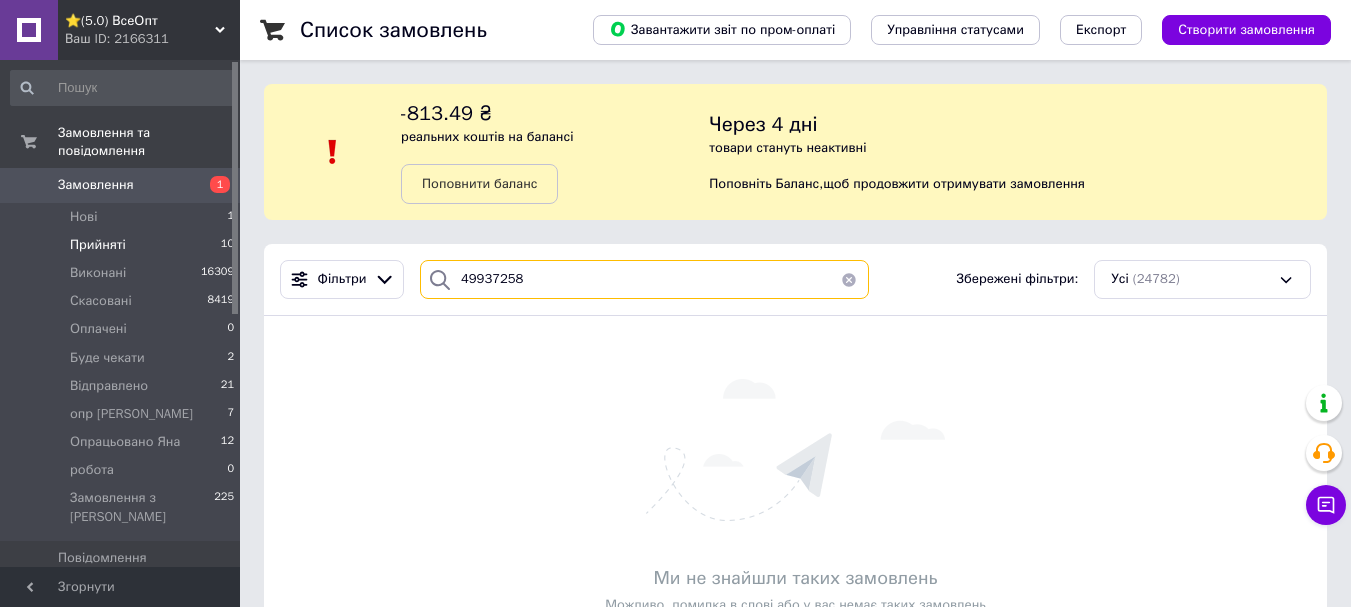 type on "49937258" 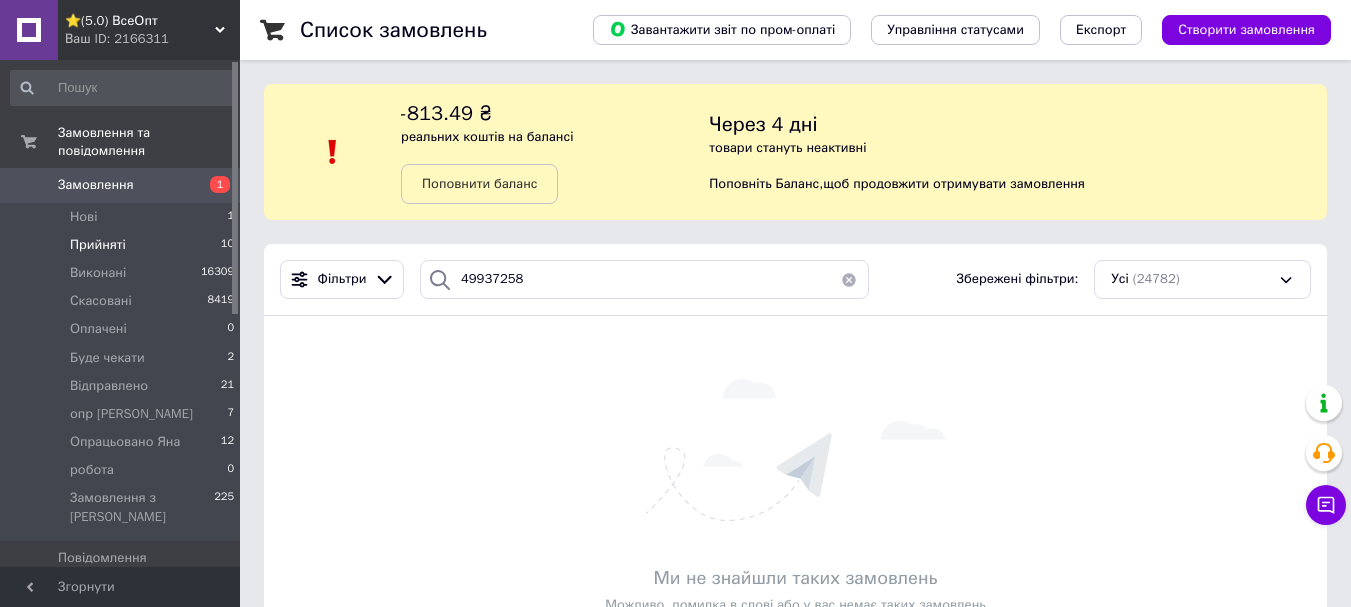 click on "Прийняті" at bounding box center [98, 245] 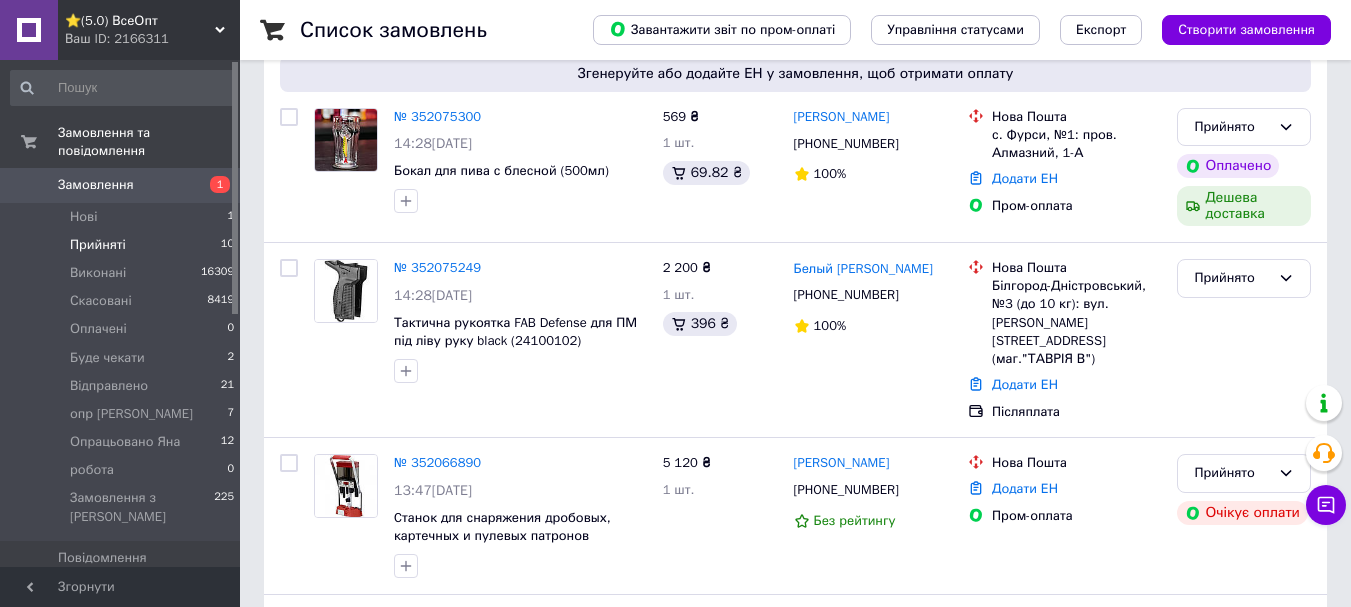 scroll, scrollTop: 500, scrollLeft: 0, axis: vertical 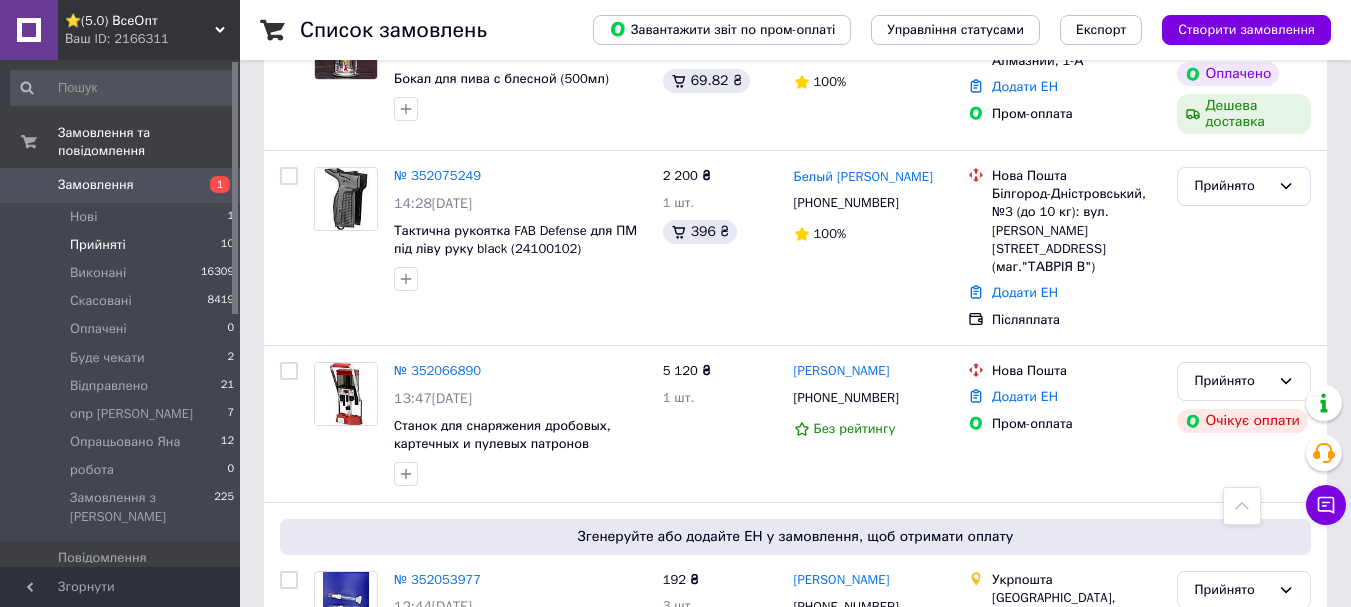 click on "Прийняті" at bounding box center [98, 245] 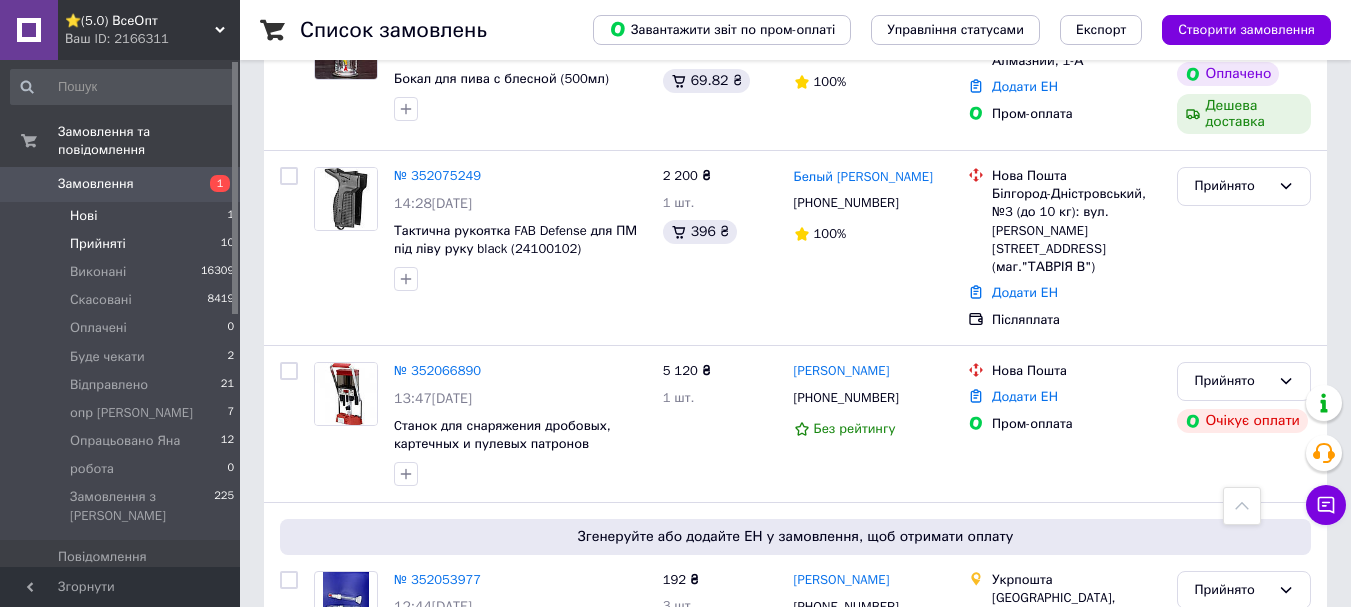 scroll, scrollTop: 0, scrollLeft: 0, axis: both 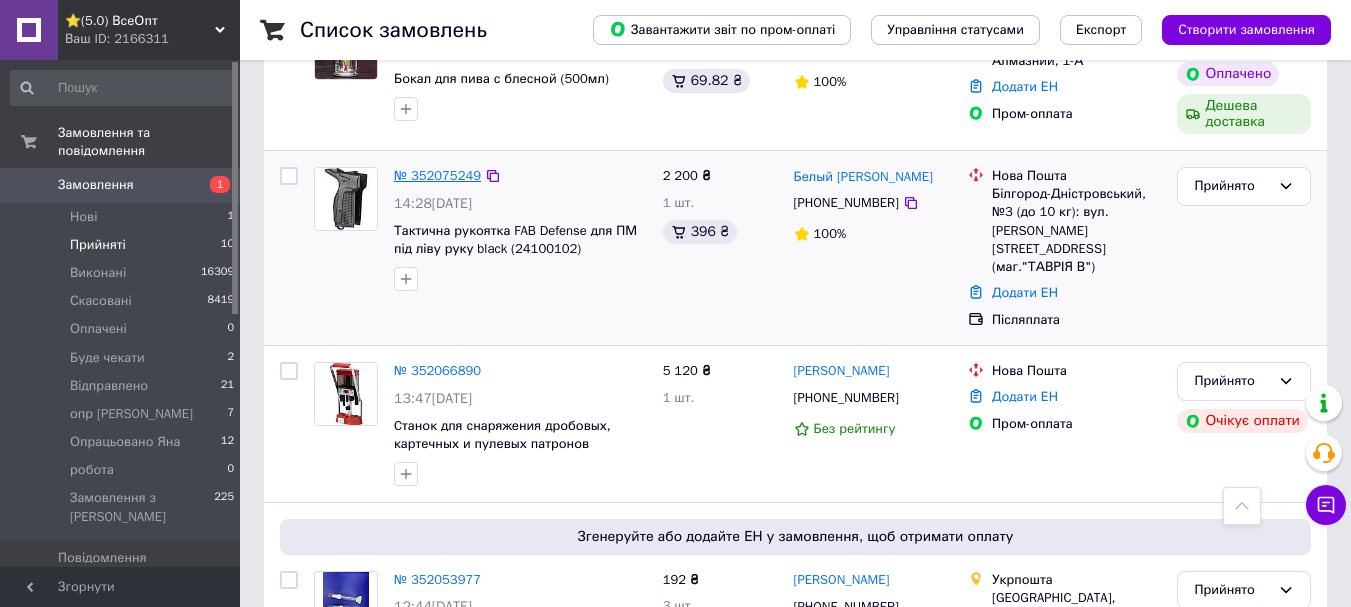 click on "№ 352075249" at bounding box center [437, 175] 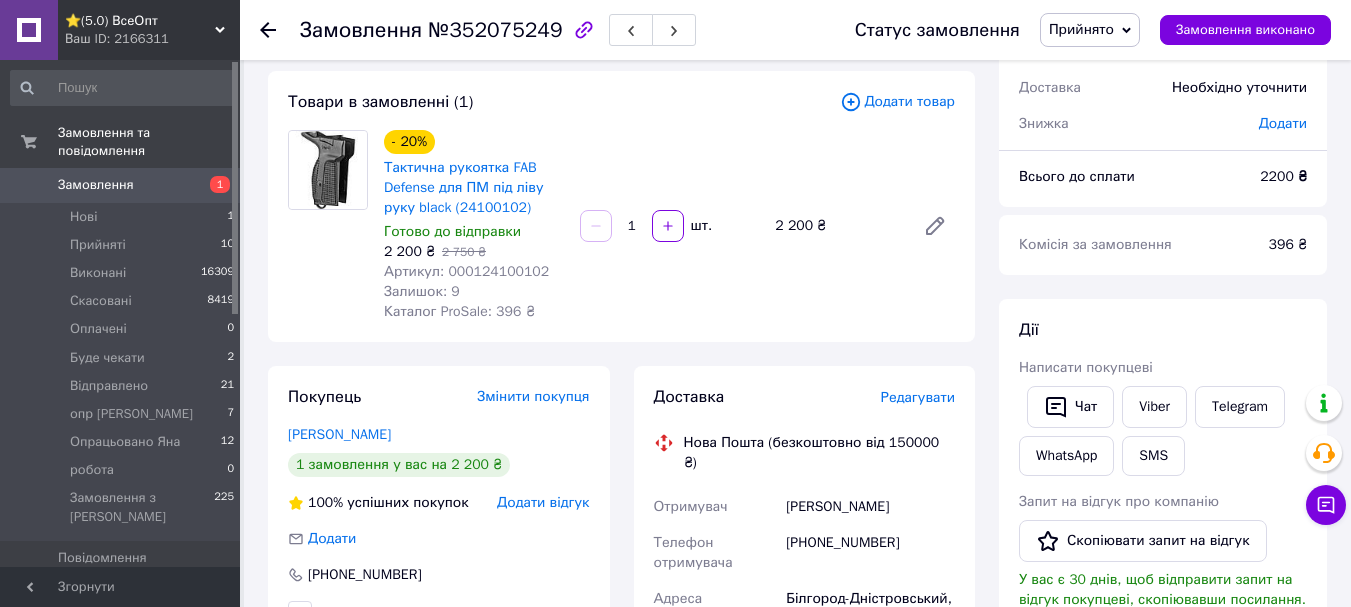 scroll, scrollTop: 0, scrollLeft: 0, axis: both 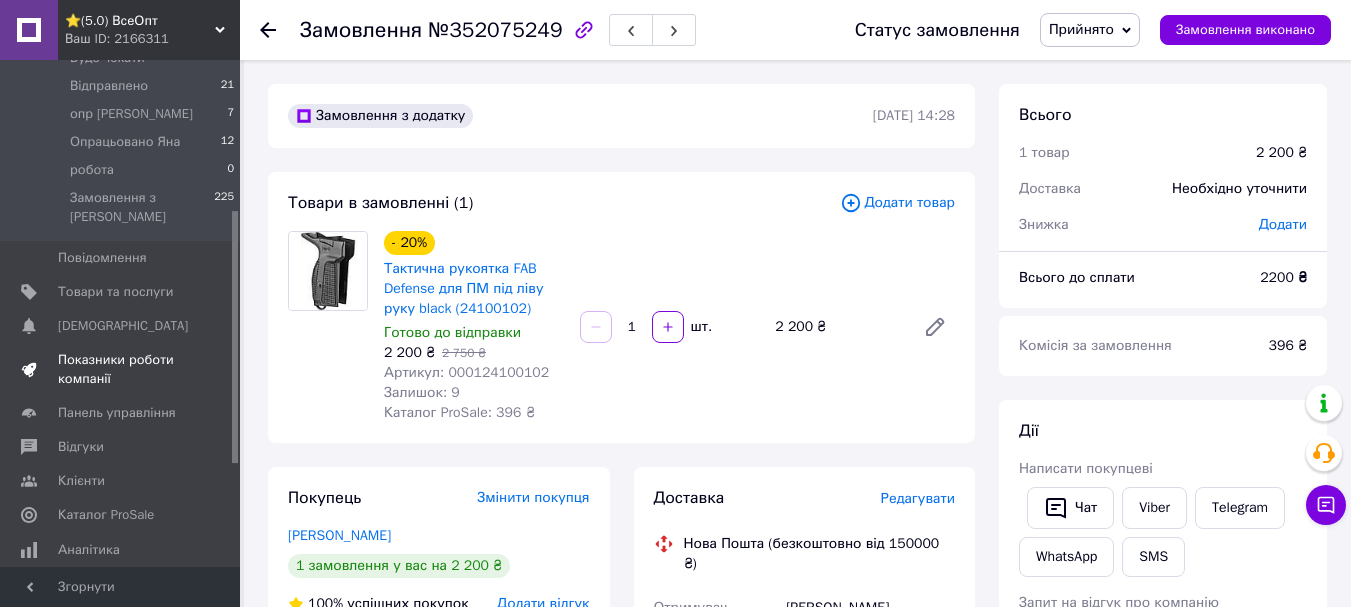click on "Показники роботи компанії" at bounding box center (121, 369) 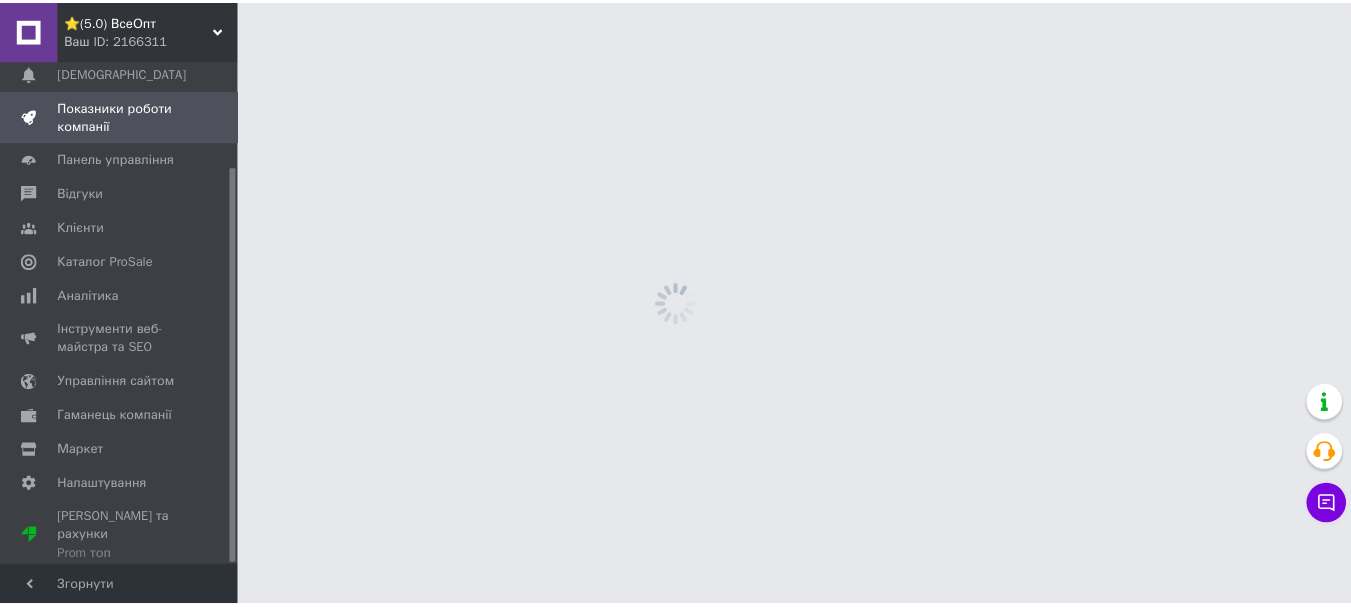 scroll, scrollTop: 135, scrollLeft: 0, axis: vertical 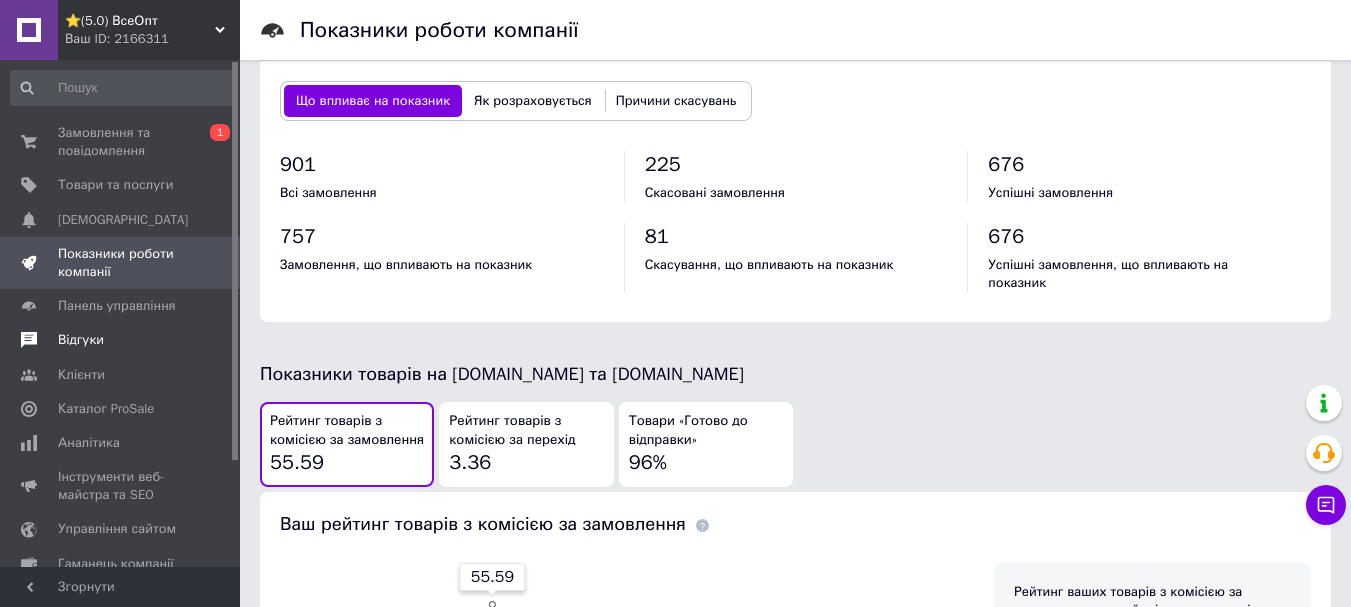 click on "Відгуки" at bounding box center [81, 340] 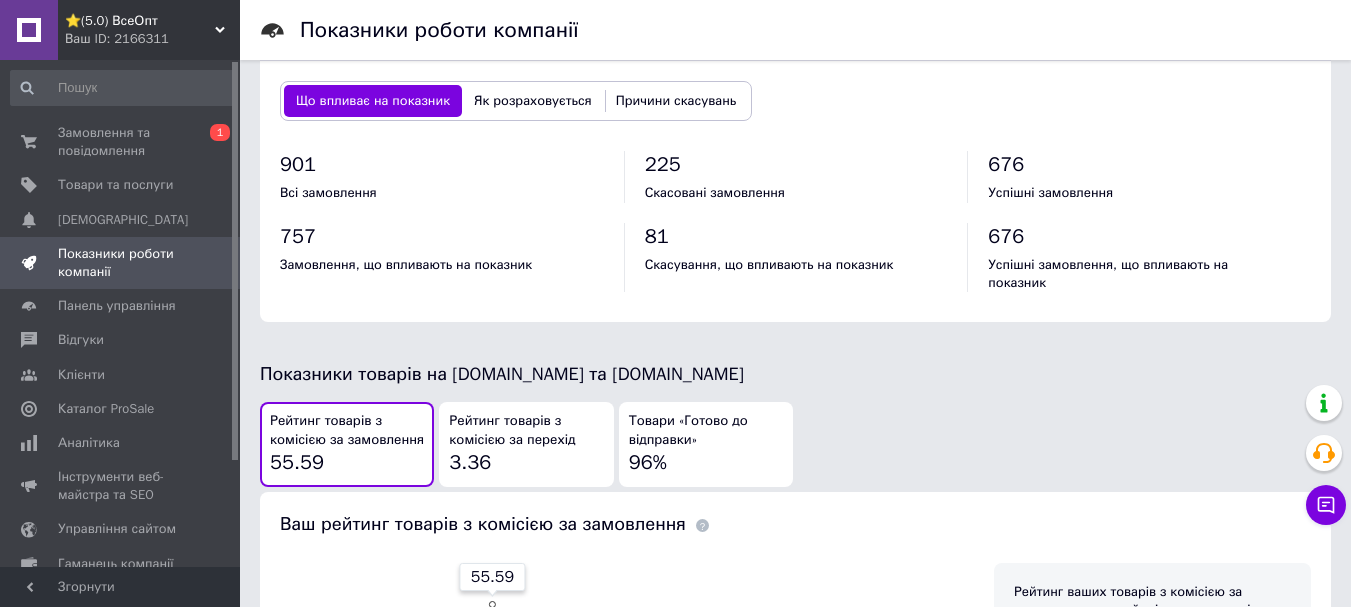 scroll, scrollTop: 0, scrollLeft: 0, axis: both 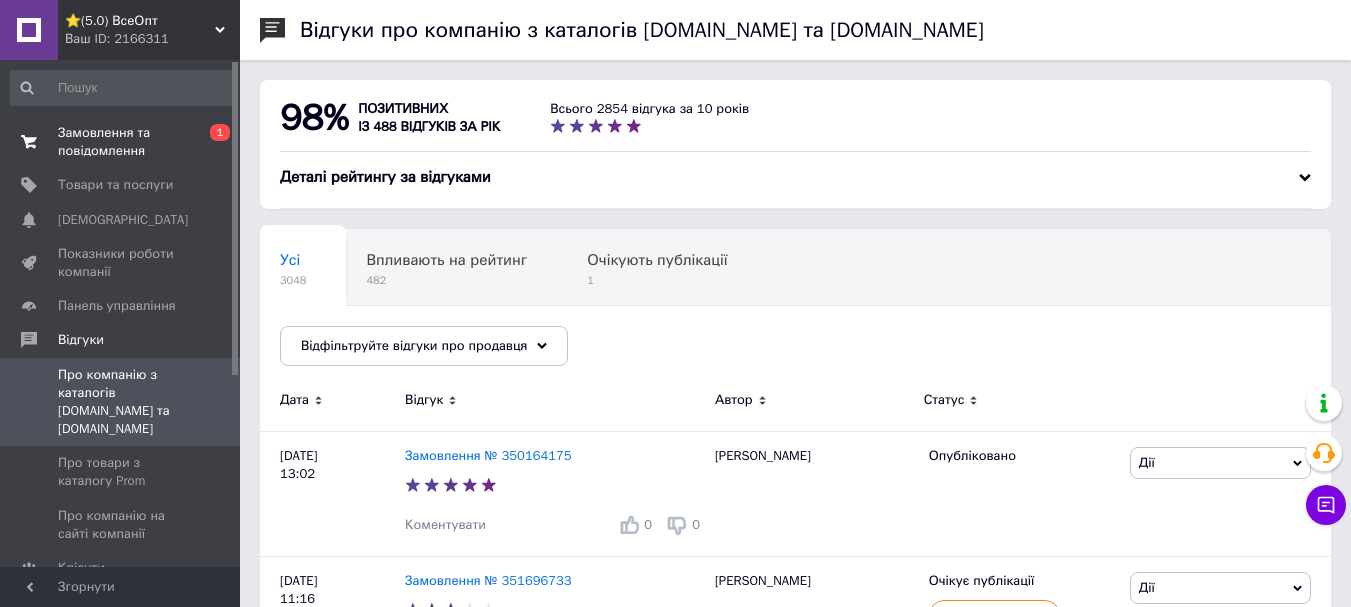 click on "Замовлення та повідомлення" at bounding box center [121, 142] 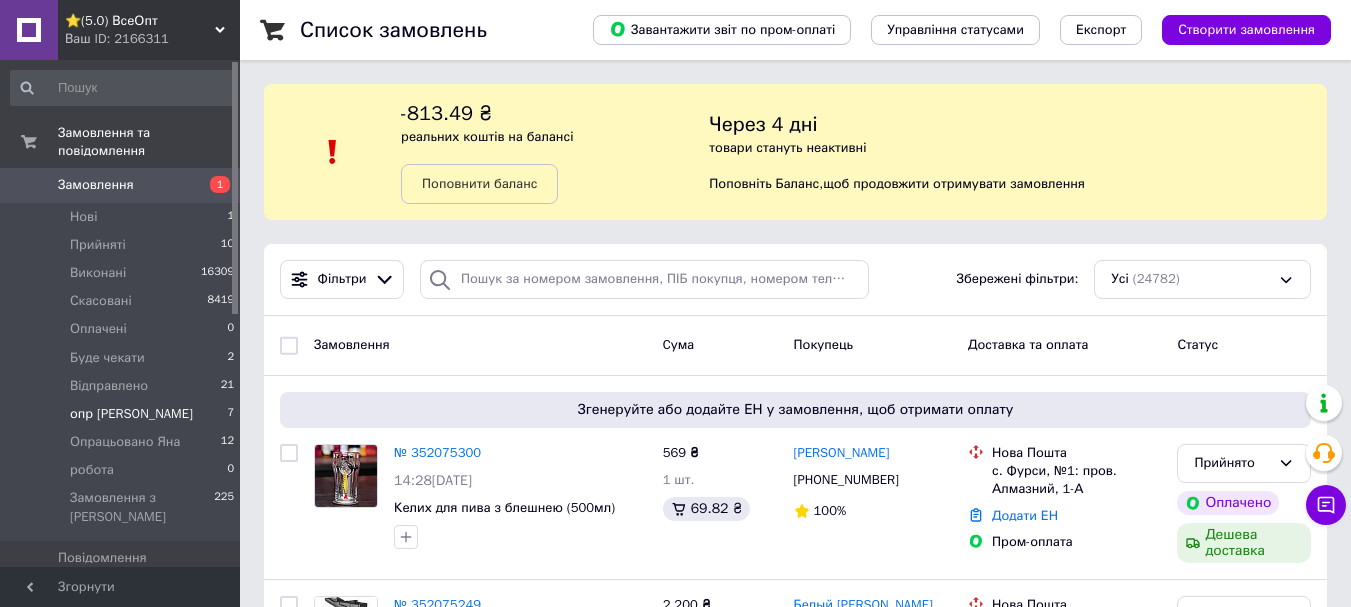 click on "опр [PERSON_NAME]" at bounding box center [131, 414] 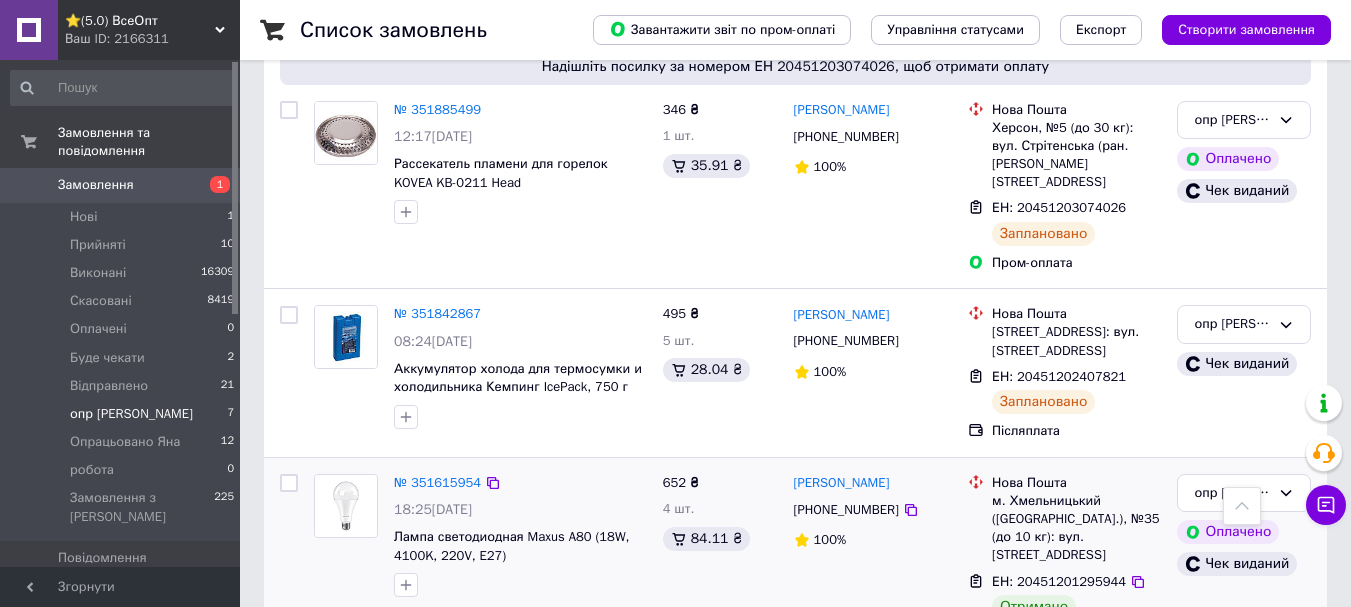 scroll, scrollTop: 1330, scrollLeft: 0, axis: vertical 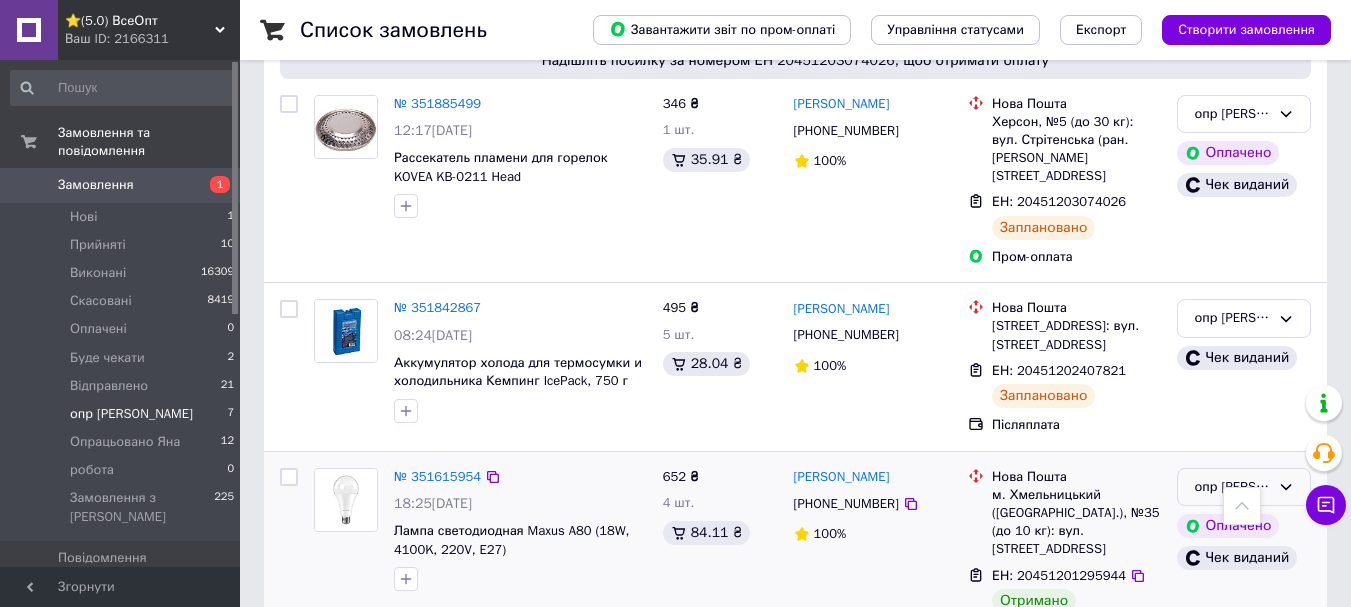 click on "опр [PERSON_NAME]" at bounding box center (1244, 487) 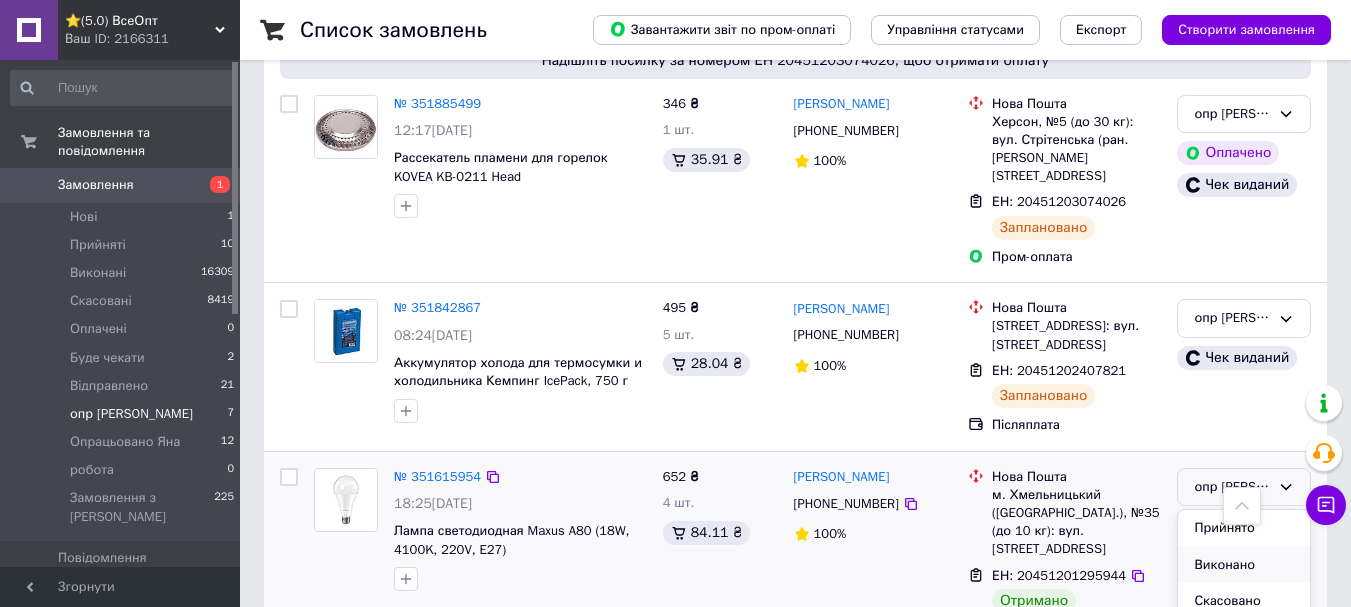 click on "Виконано" at bounding box center (1244, 565) 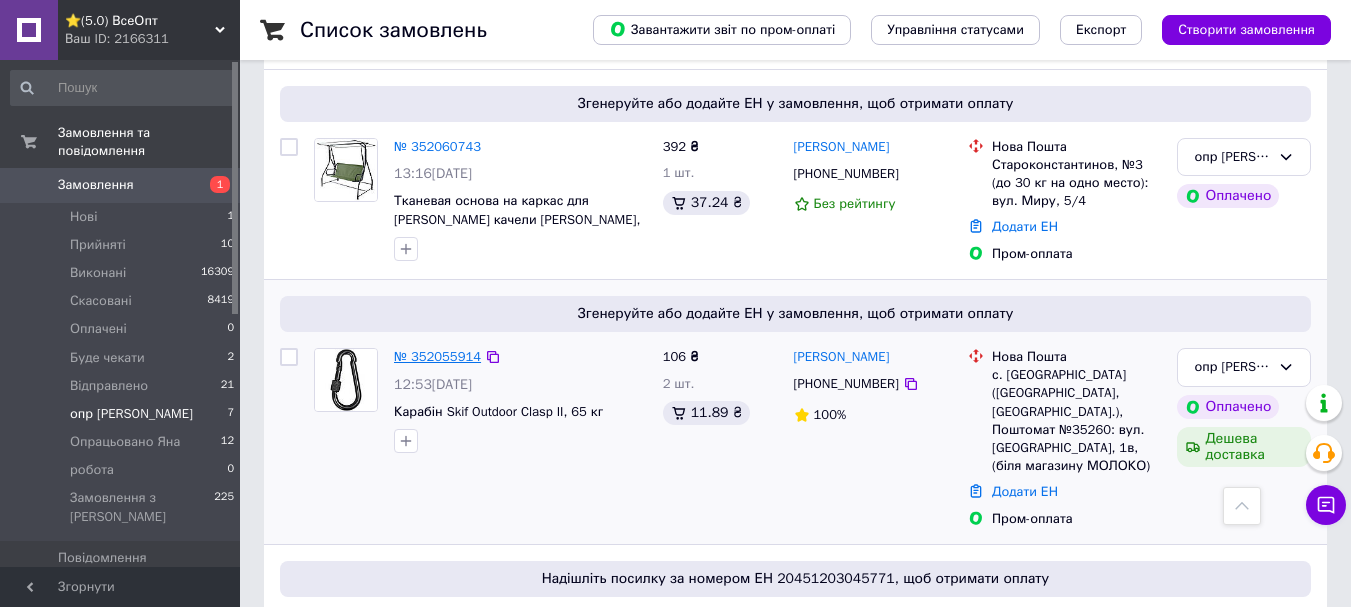 click on "№ 352055914" at bounding box center (437, 356) 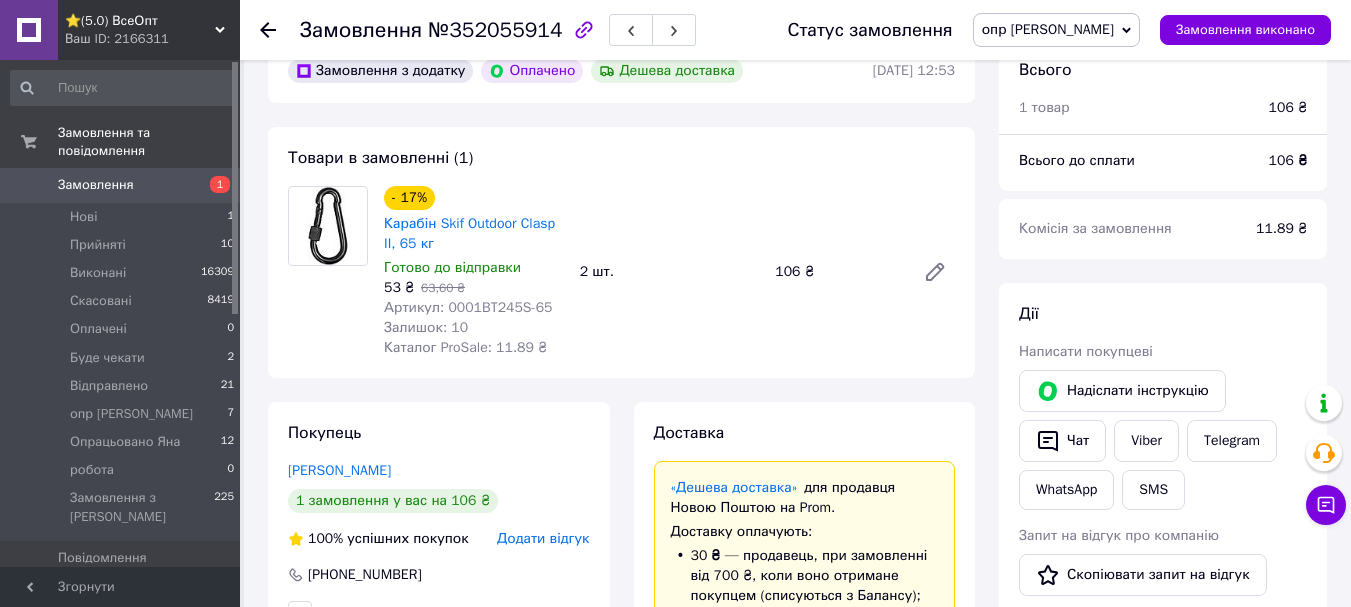 scroll, scrollTop: 1000, scrollLeft: 0, axis: vertical 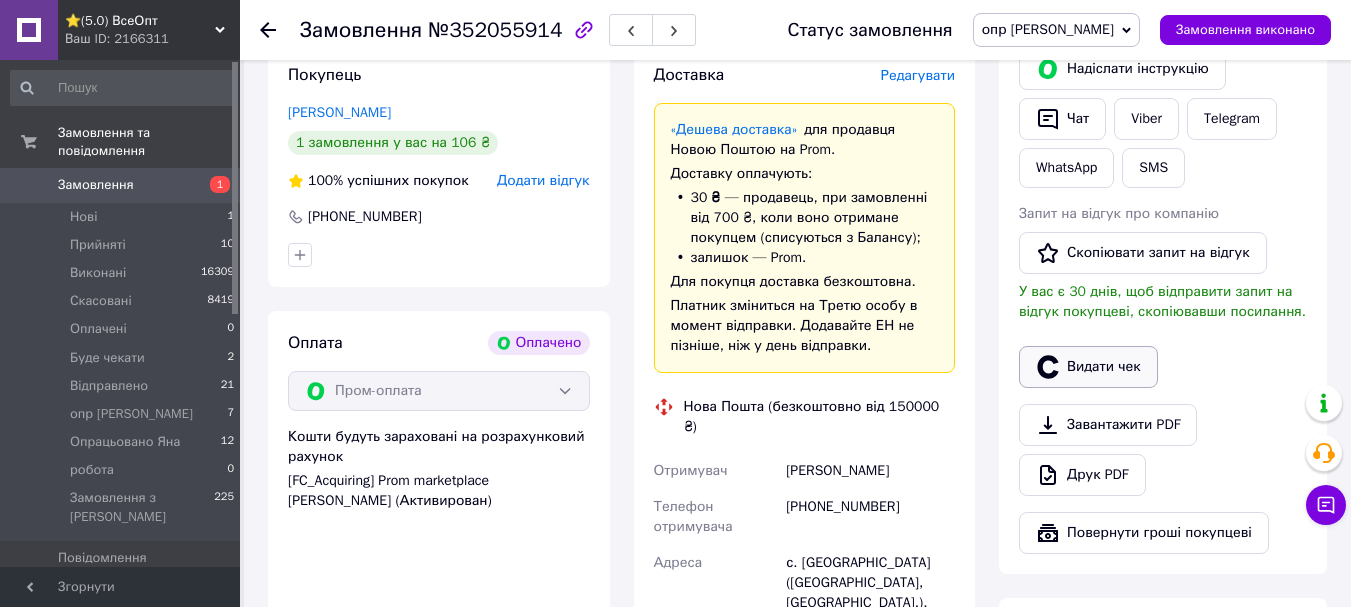 click on "Видати чек" at bounding box center [1088, 367] 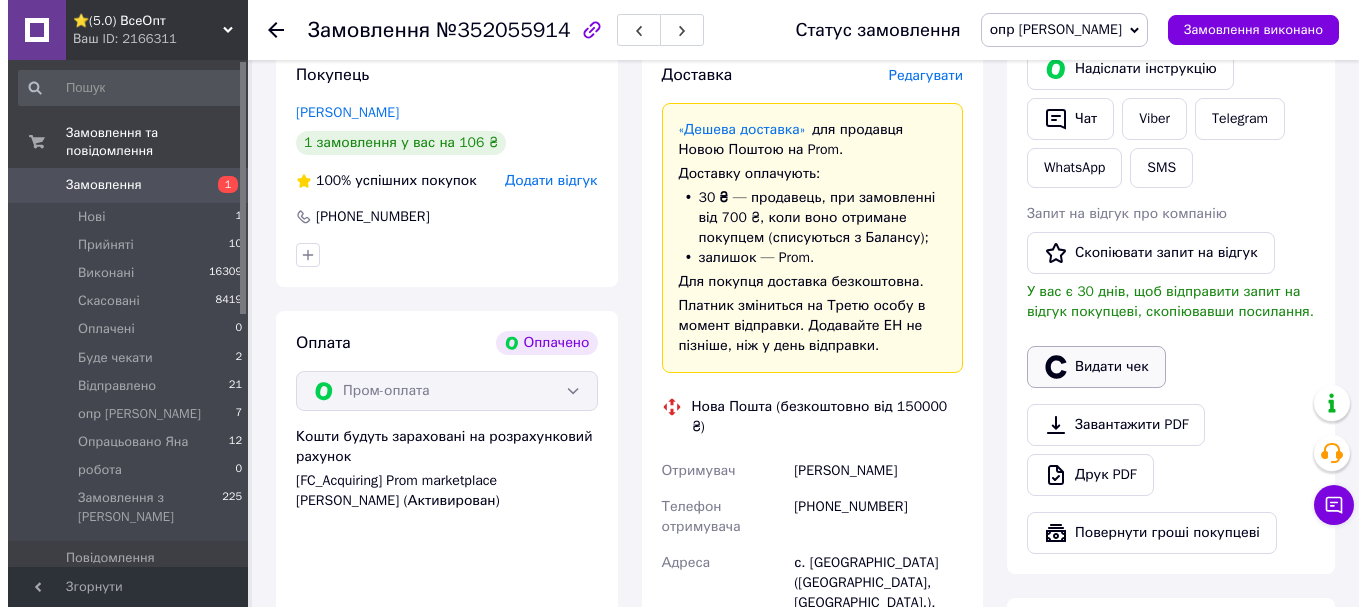 scroll, scrollTop: 980, scrollLeft: 0, axis: vertical 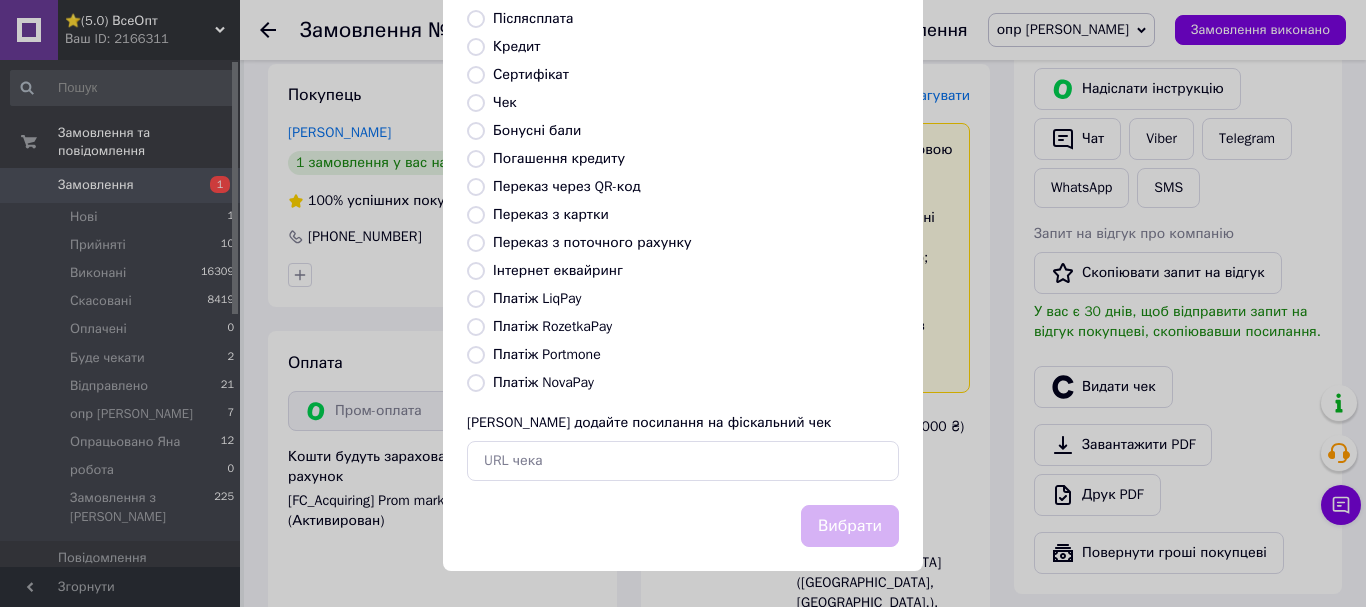click on "Платіж RozetkaPay" at bounding box center [476, 327] 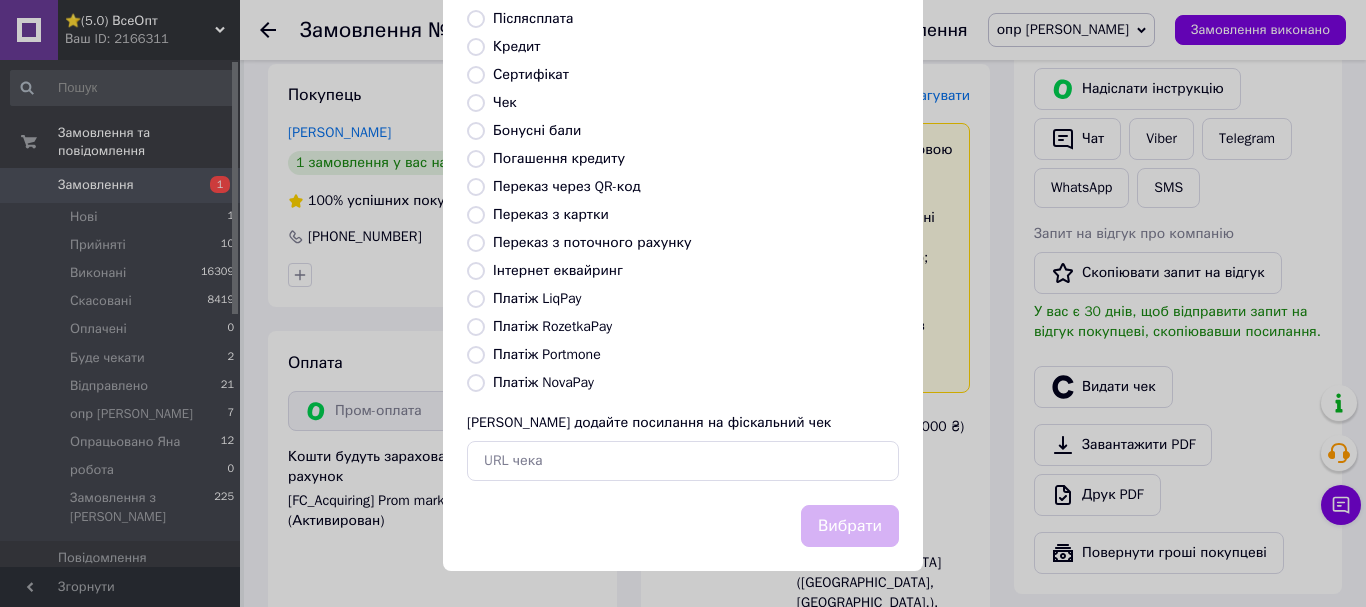 radio on "true" 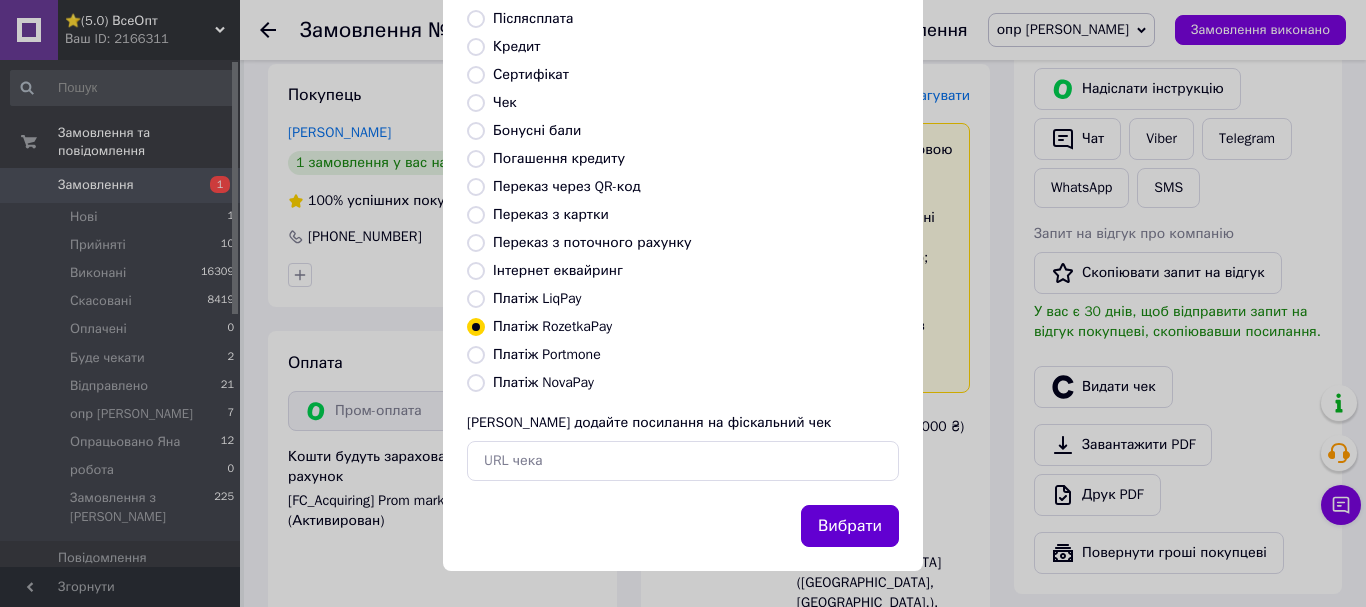 click on "Вибрати" at bounding box center [850, 526] 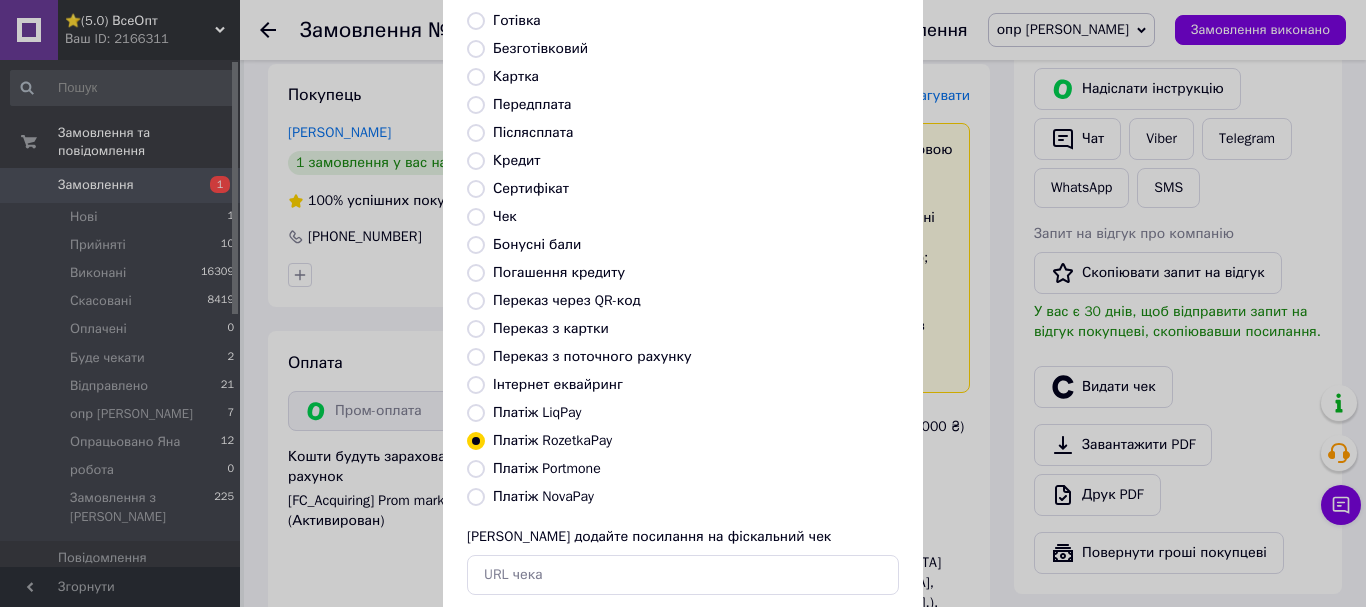 scroll, scrollTop: 0, scrollLeft: 0, axis: both 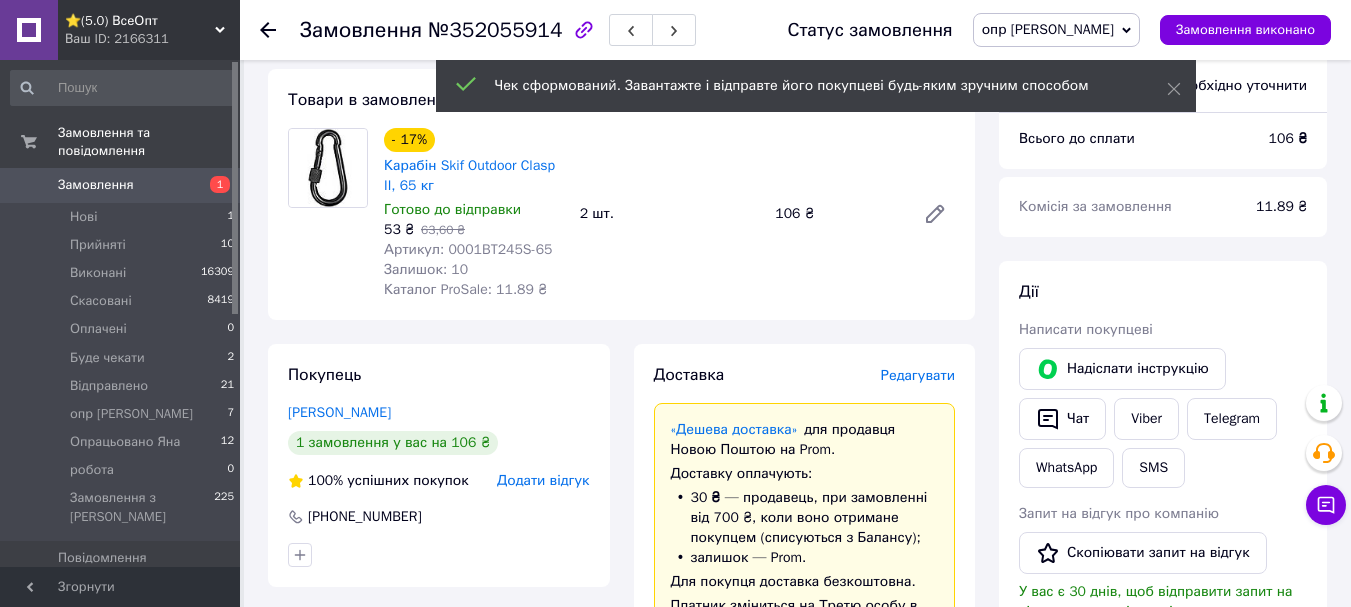 click 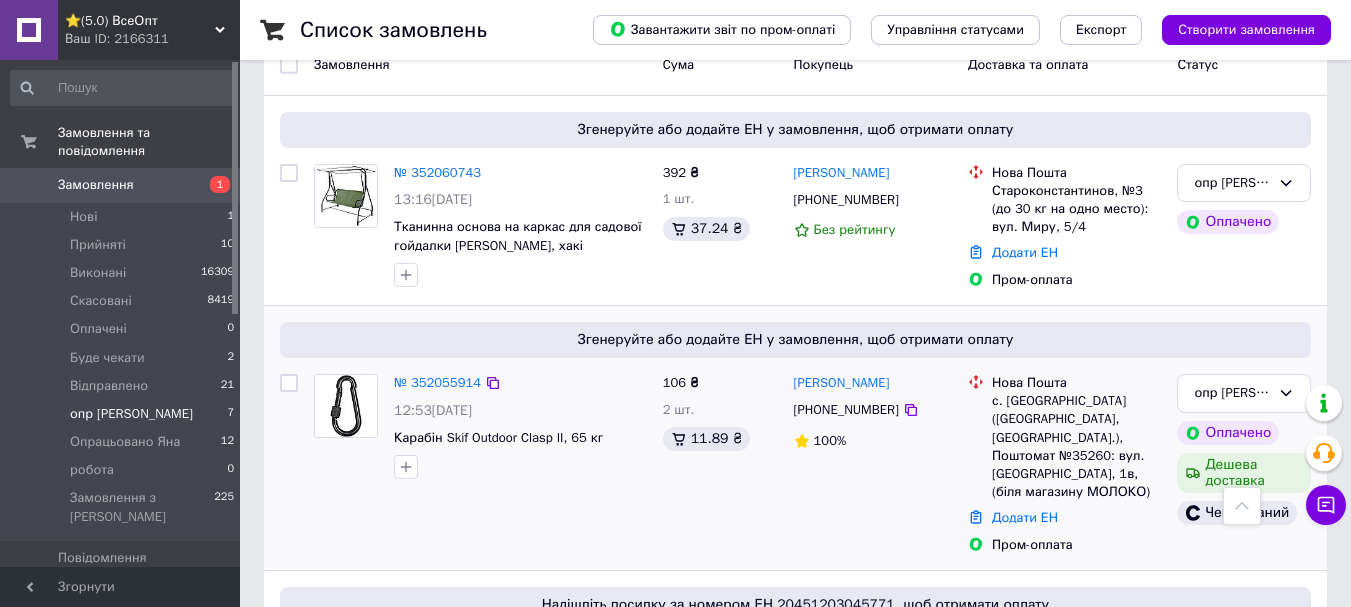 scroll, scrollTop: 300, scrollLeft: 0, axis: vertical 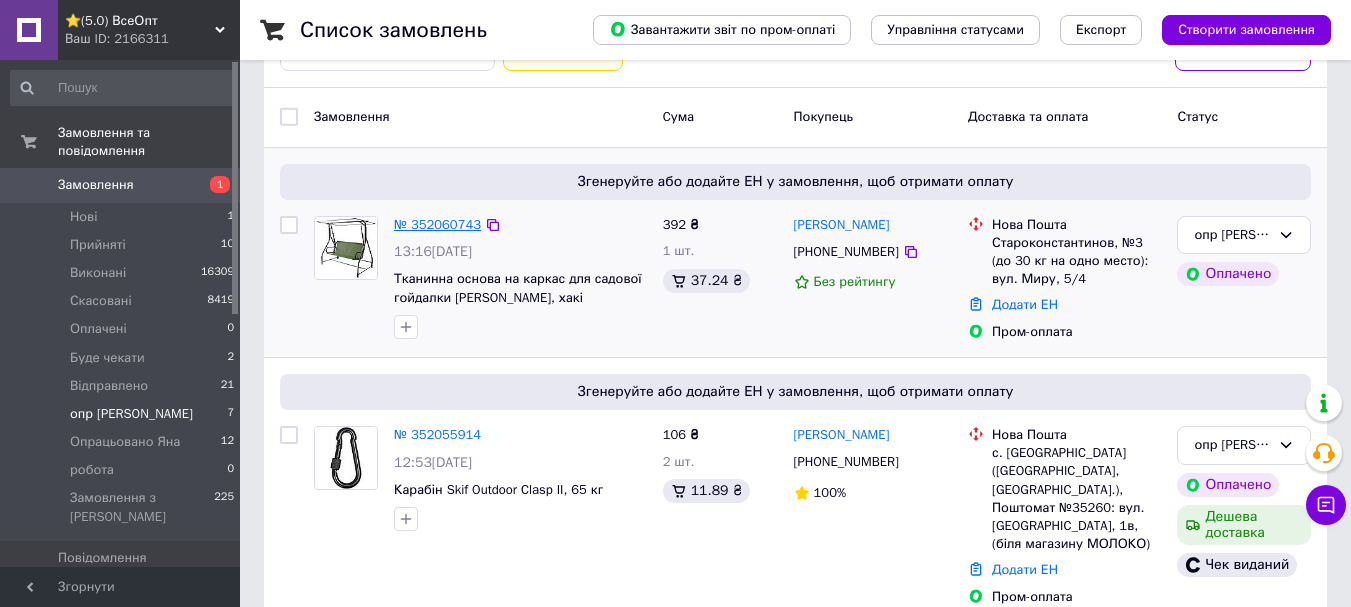 click on "№ 352060743" at bounding box center (437, 224) 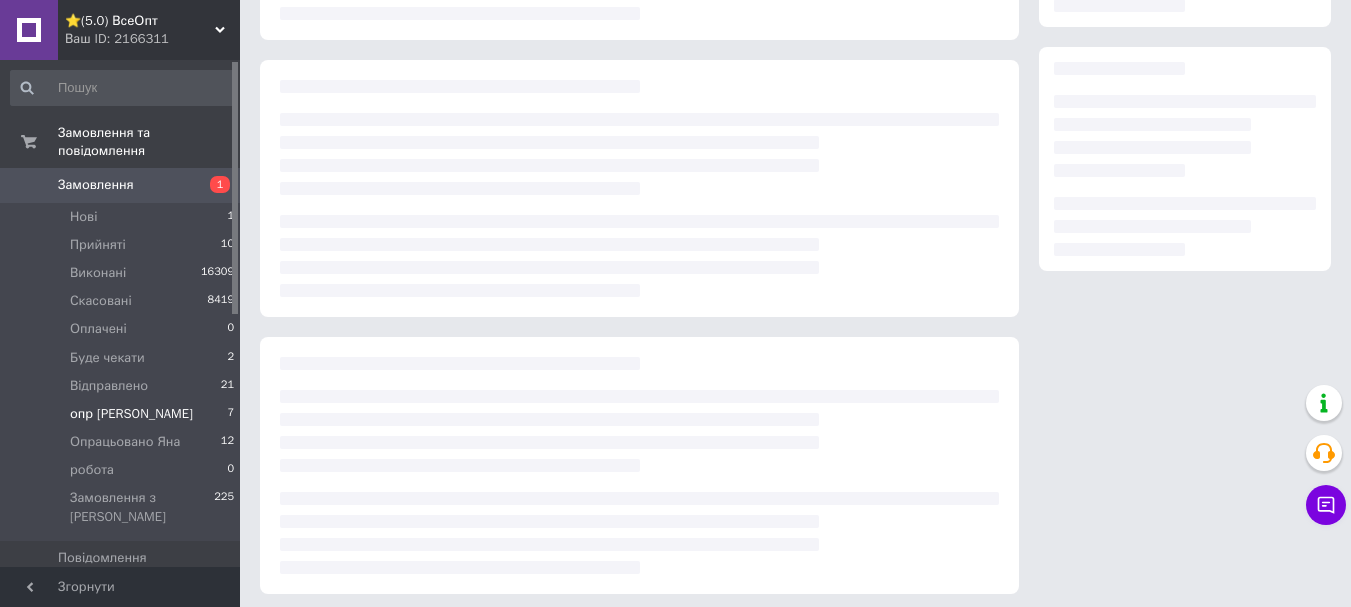 scroll, scrollTop: 0, scrollLeft: 0, axis: both 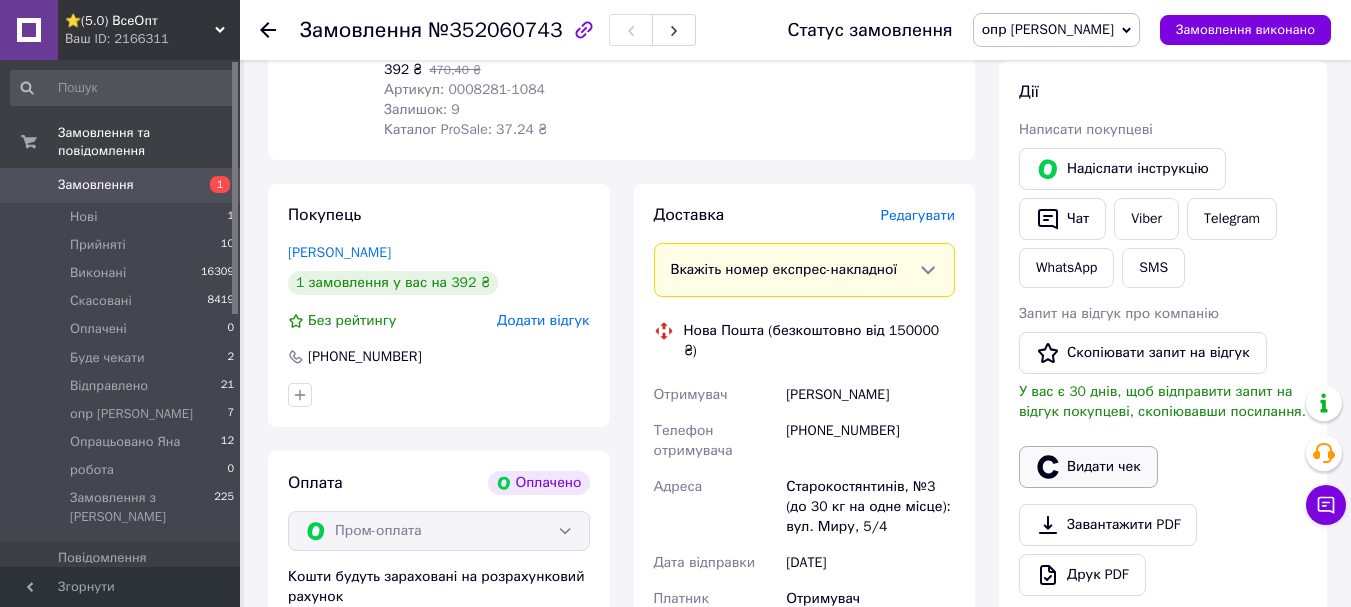 click on "Видати чек" at bounding box center [1088, 467] 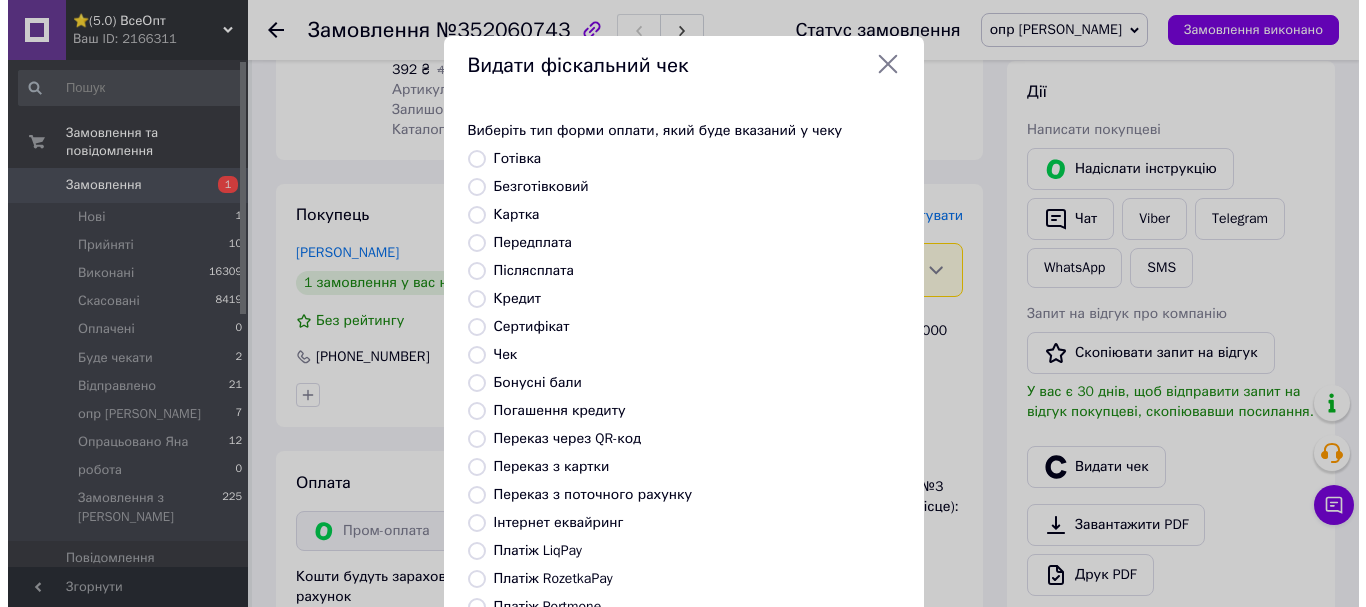scroll, scrollTop: 880, scrollLeft: 0, axis: vertical 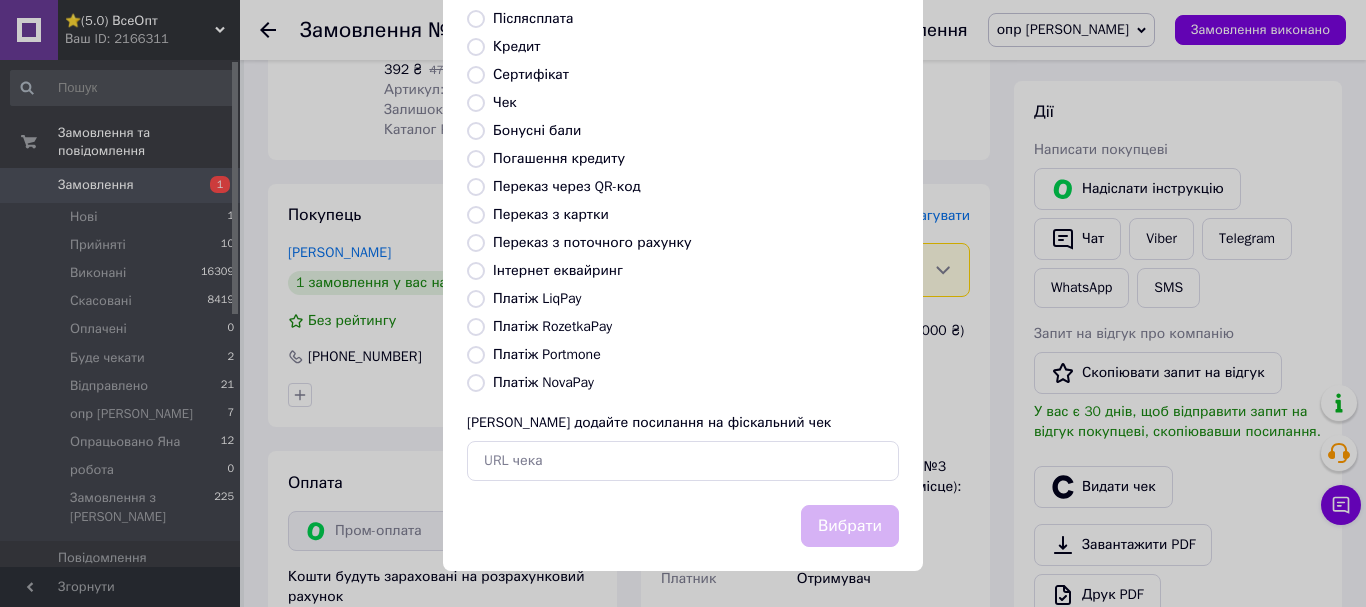 click on "Платіж RozetkaPay" at bounding box center (476, 327) 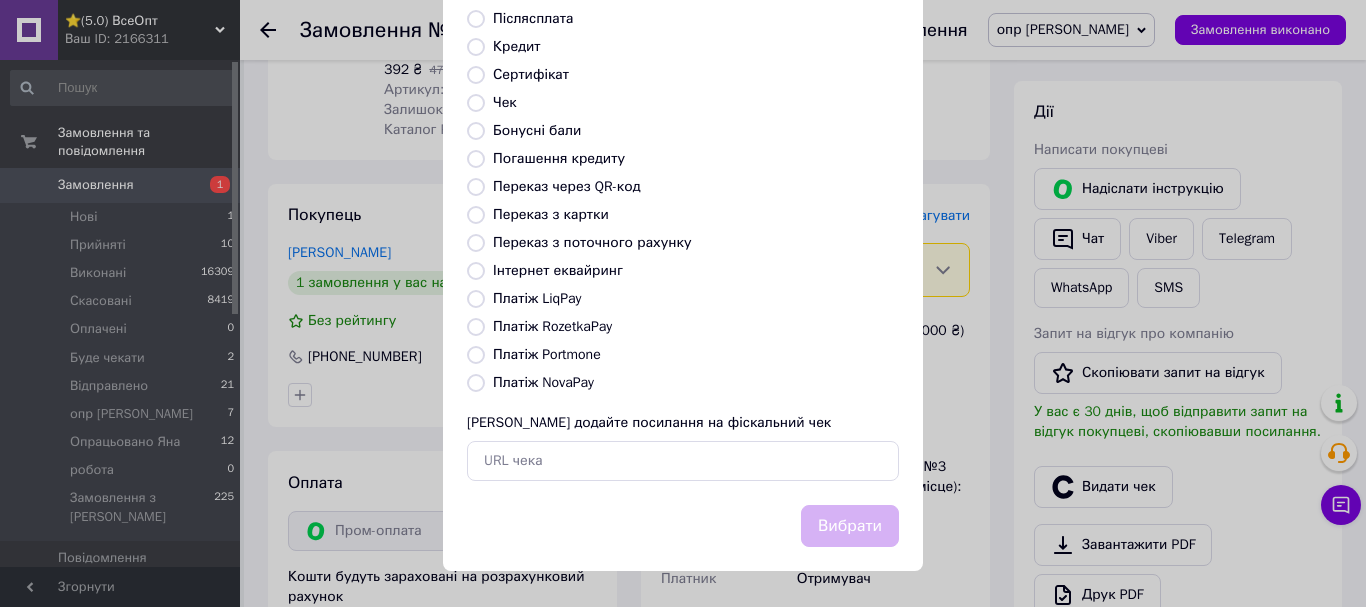 radio on "true" 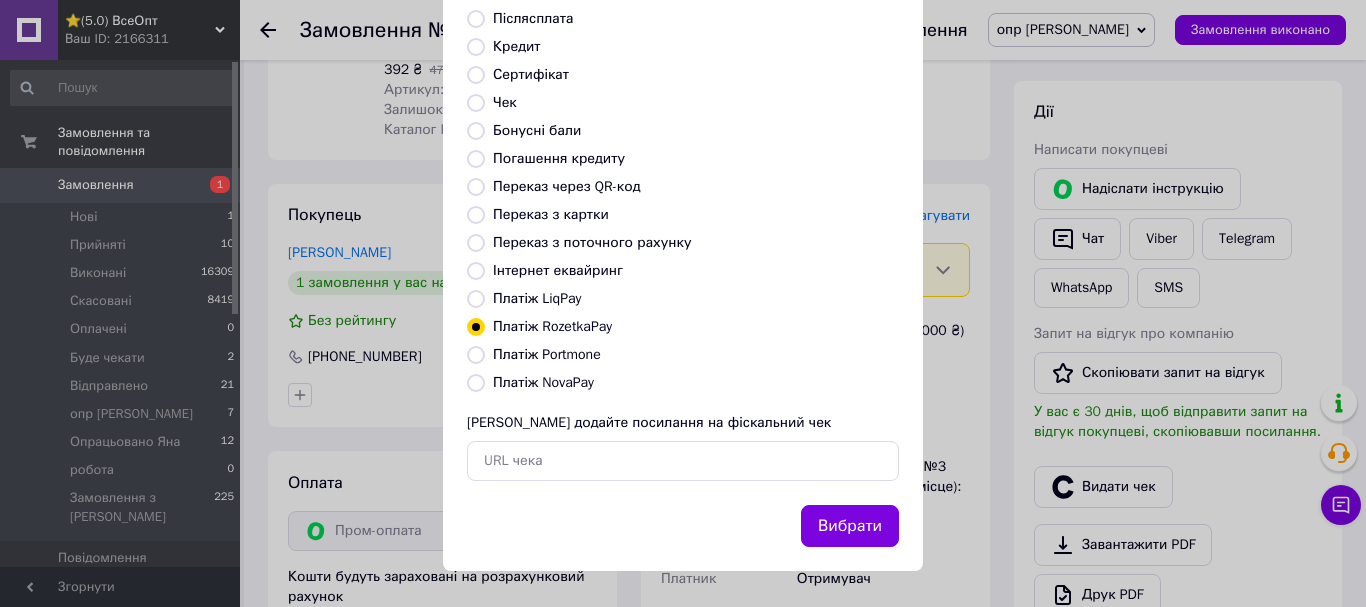 click on "Вибрати" at bounding box center (850, 526) 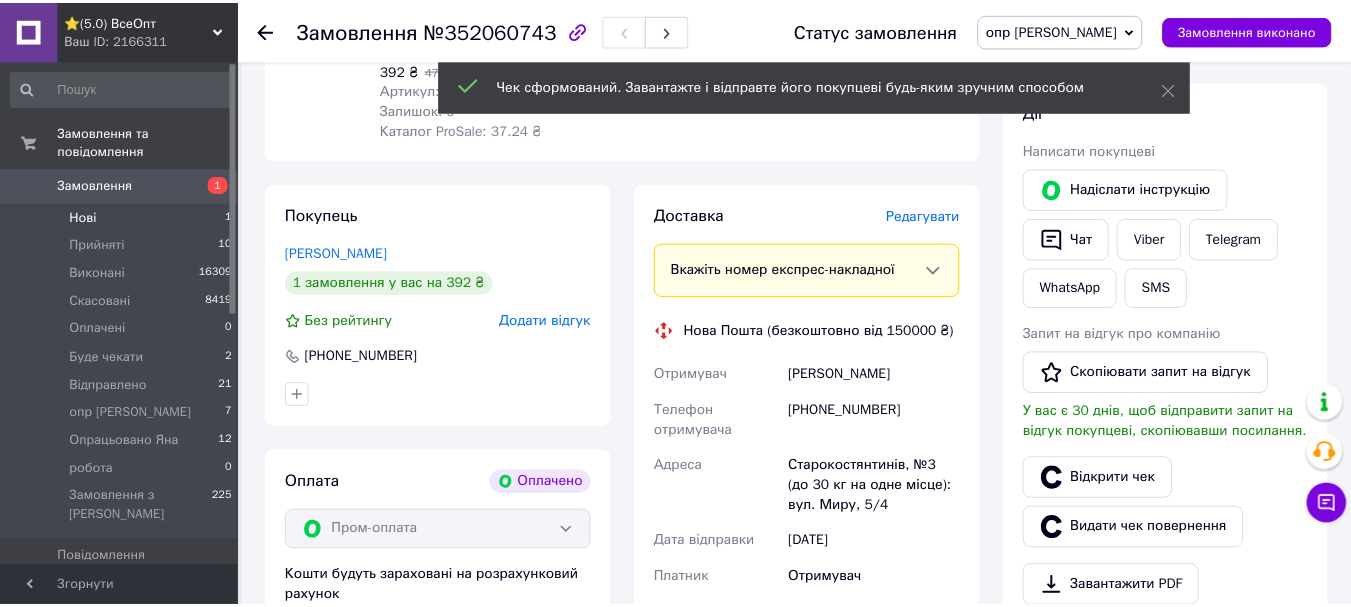 scroll, scrollTop: 900, scrollLeft: 0, axis: vertical 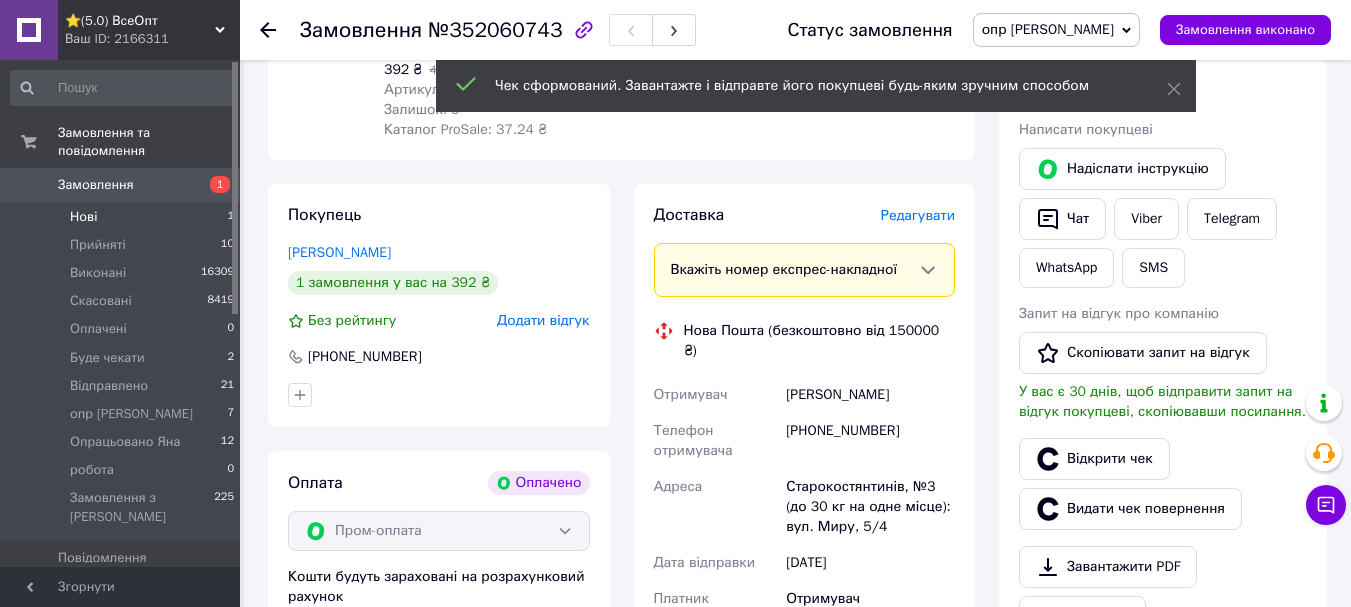 click on "Нові" at bounding box center [83, 217] 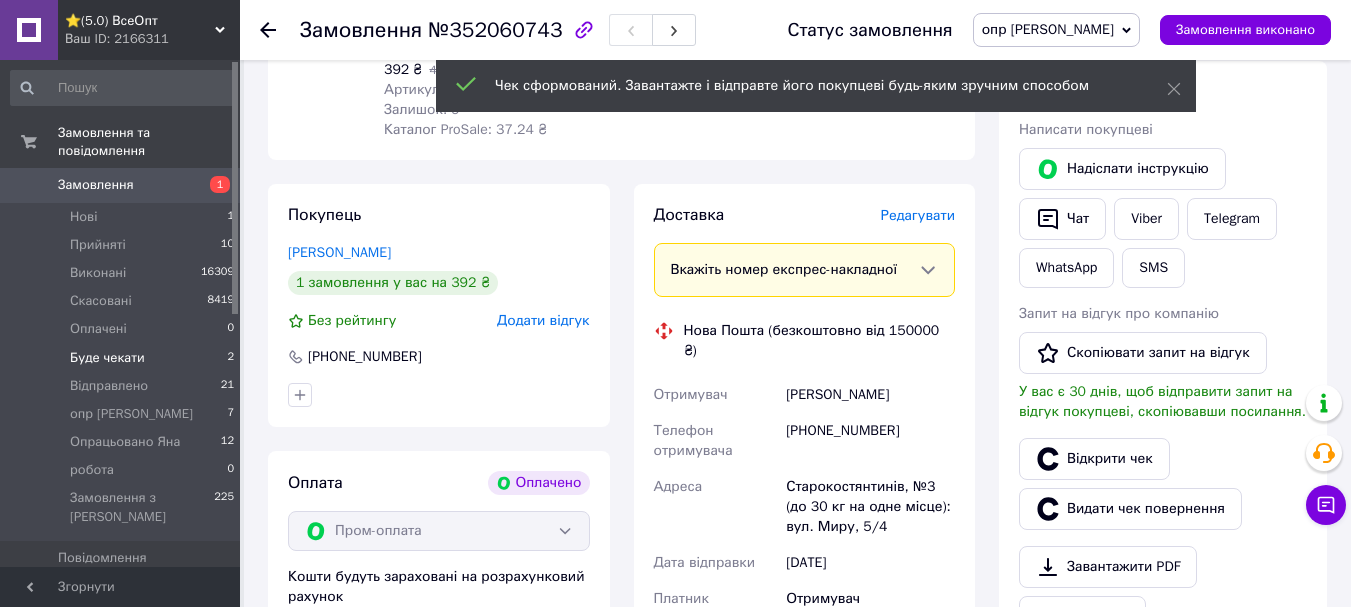 scroll, scrollTop: 0, scrollLeft: 0, axis: both 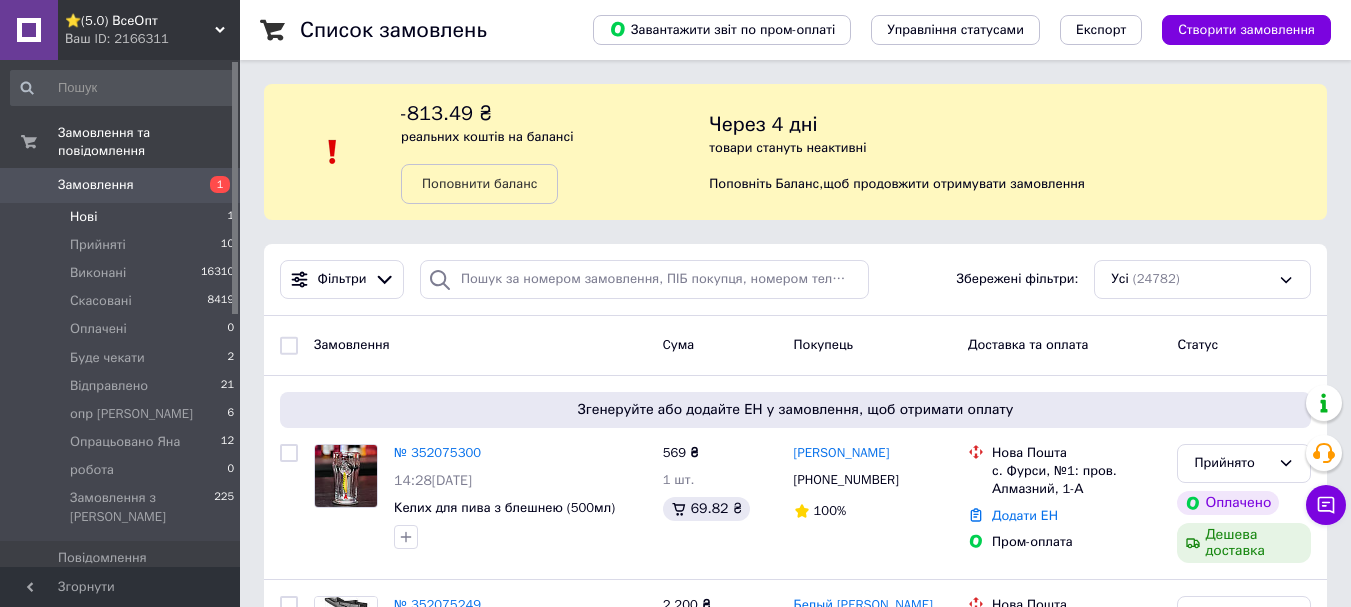 click on "Нові" at bounding box center [83, 217] 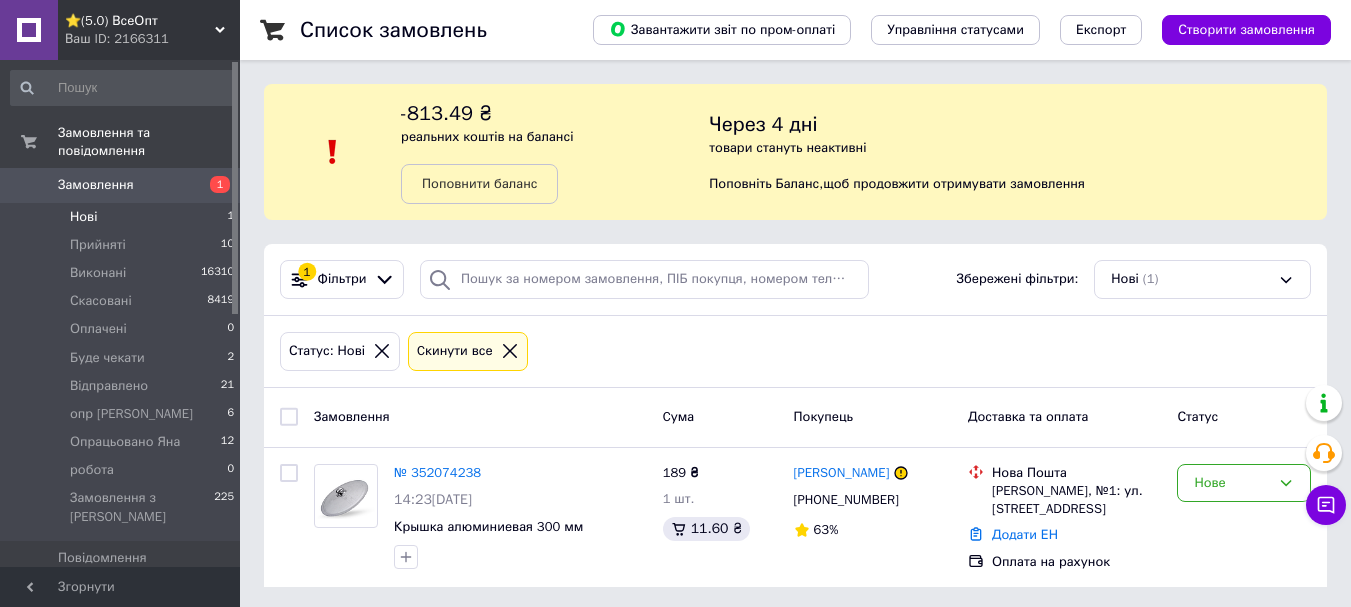 scroll, scrollTop: 4, scrollLeft: 0, axis: vertical 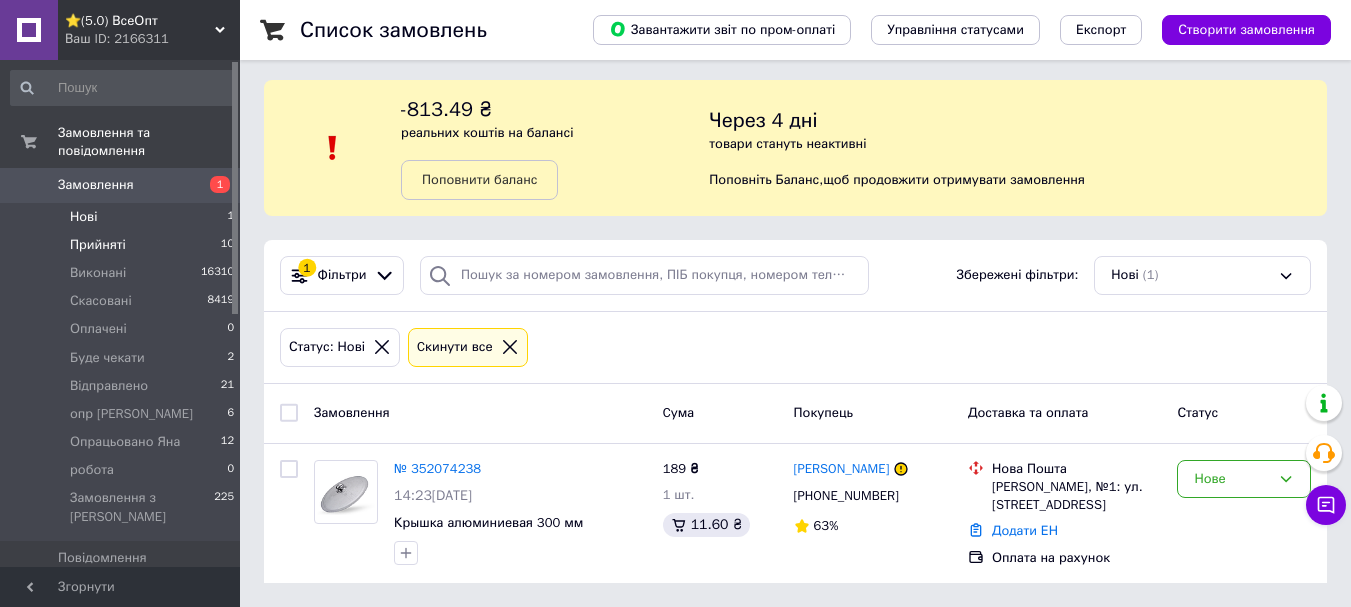 click on "Прийняті 10" at bounding box center (123, 245) 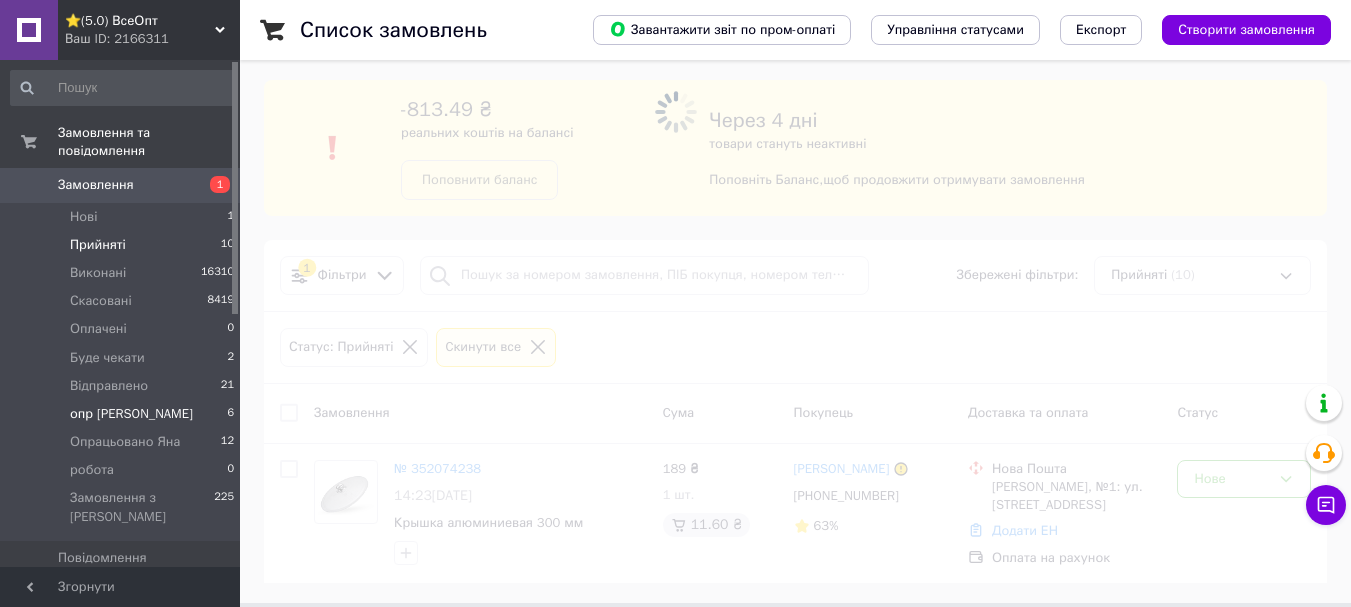 scroll, scrollTop: 0, scrollLeft: 0, axis: both 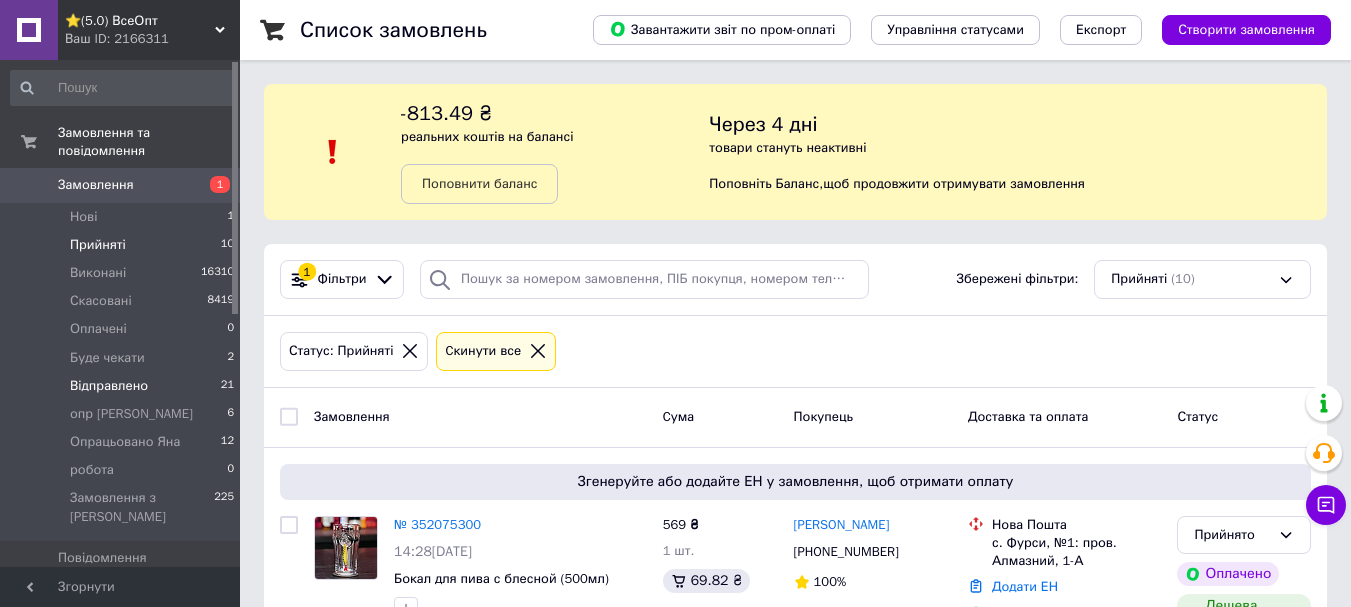 click on "Відправлено" at bounding box center [109, 386] 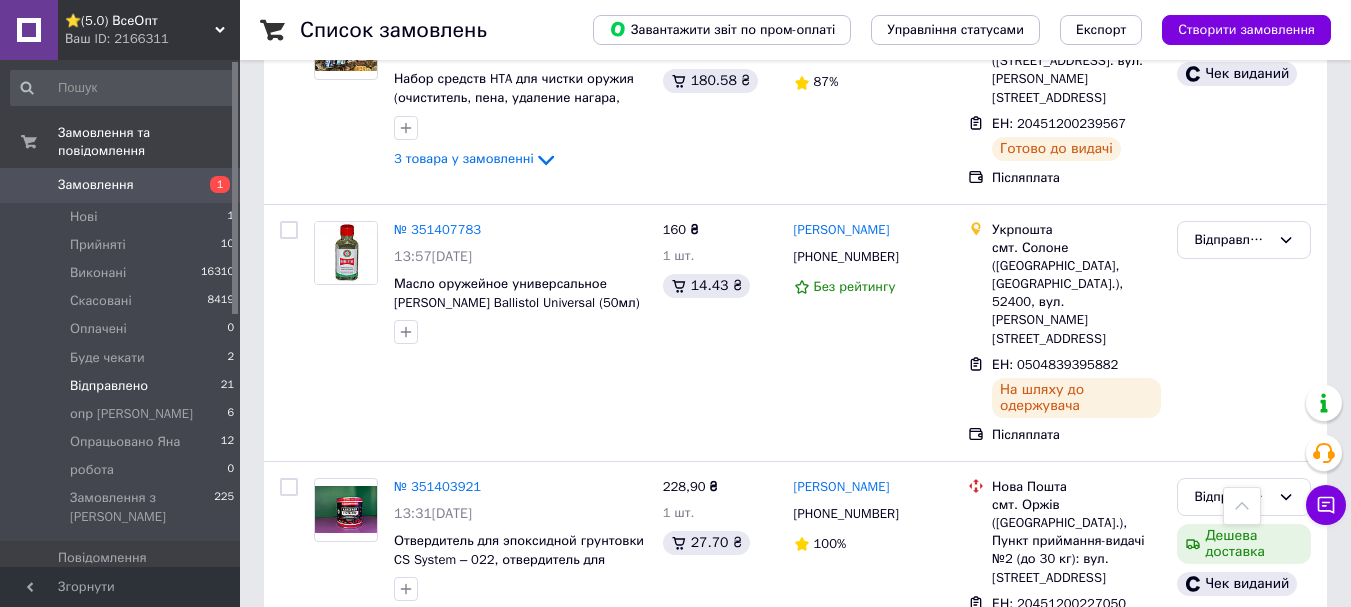 scroll, scrollTop: 4043, scrollLeft: 0, axis: vertical 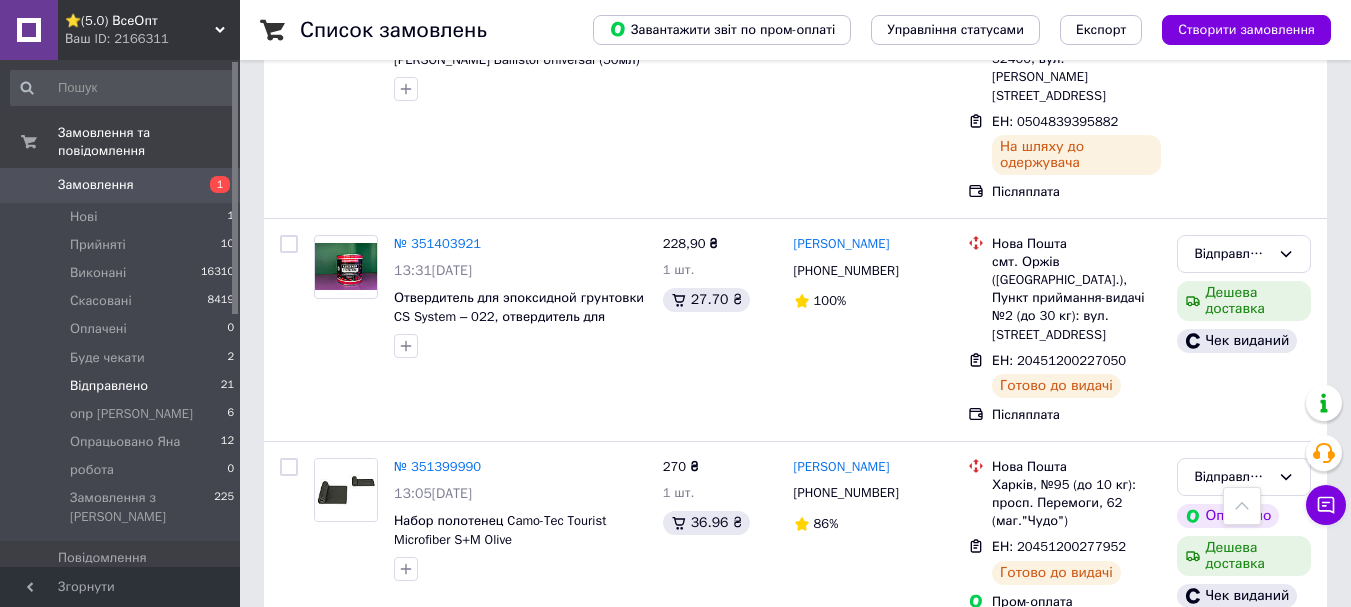 click on "Замовлення" at bounding box center [96, 185] 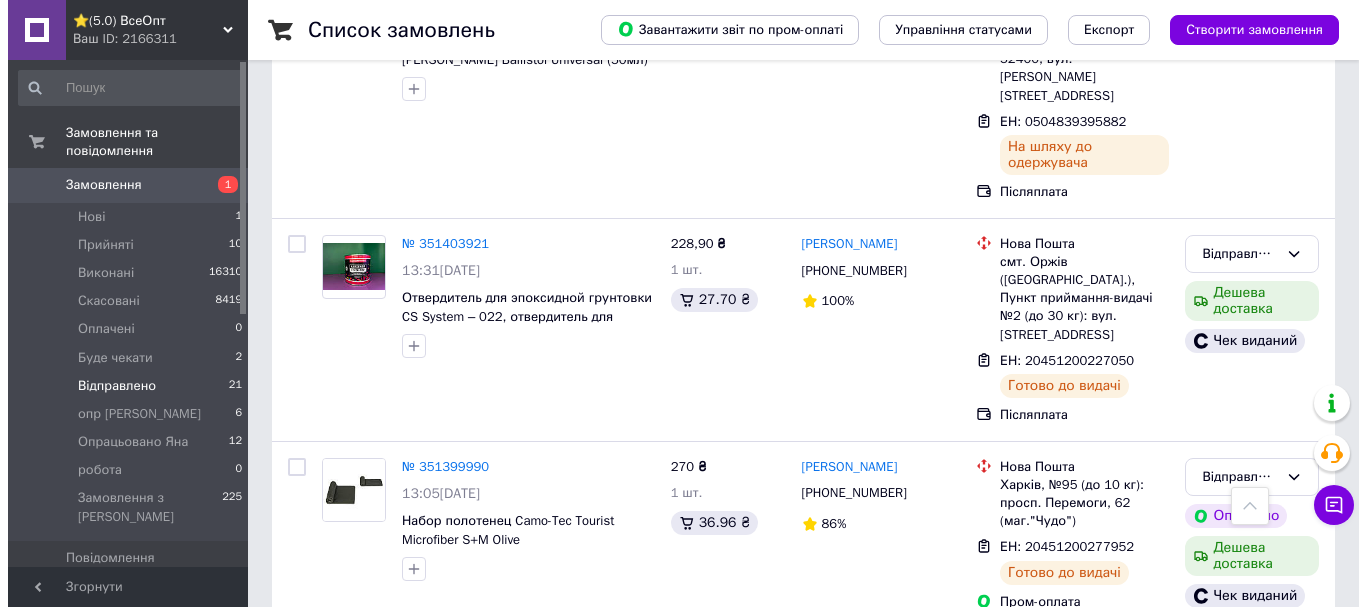 scroll, scrollTop: 0, scrollLeft: 0, axis: both 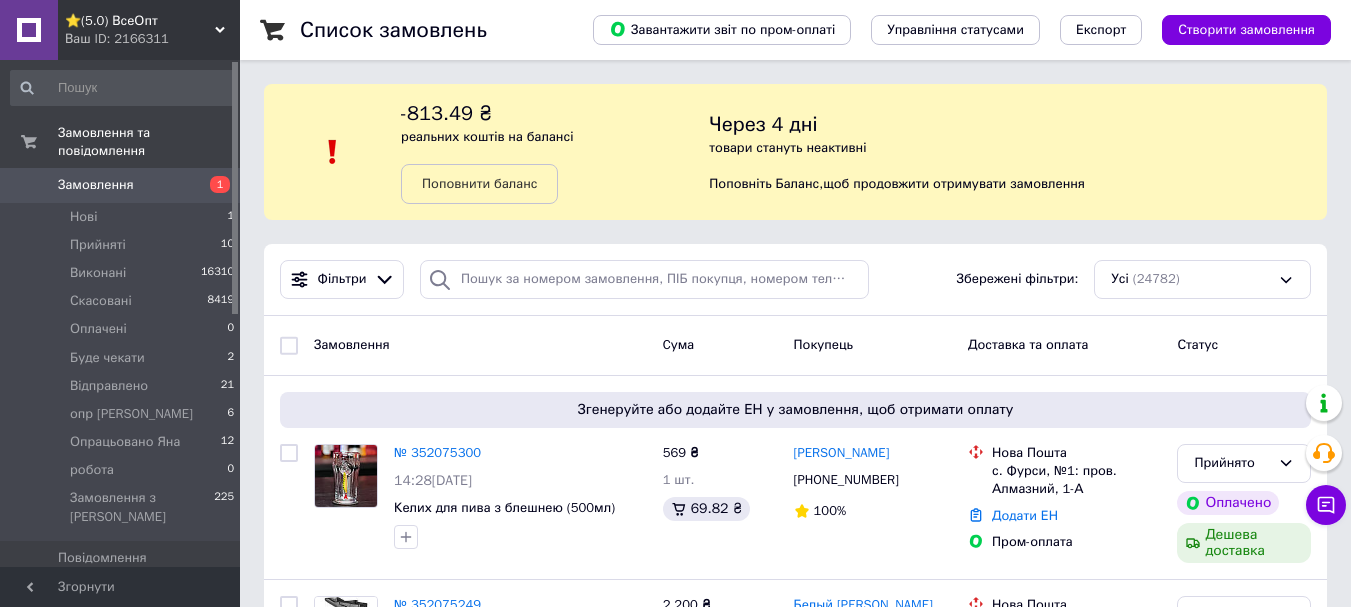 click on "-813.49 ₴ реальних коштів на балансі Поповнити баланс" at bounding box center [555, 152] 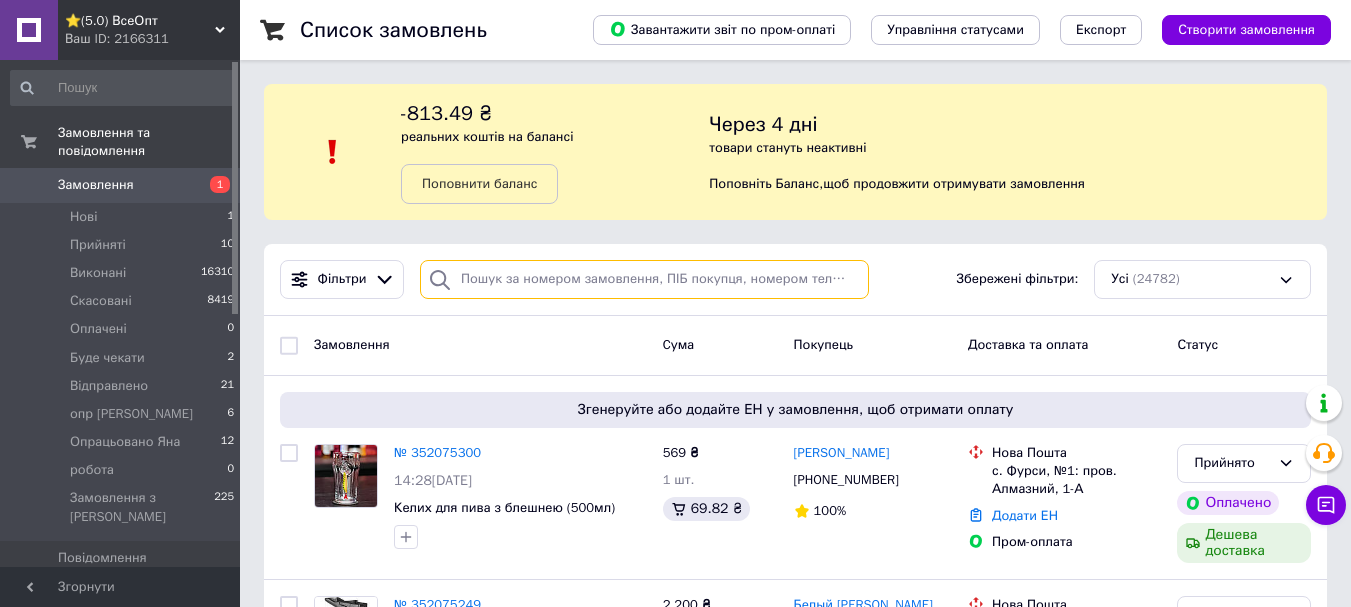 click at bounding box center [644, 279] 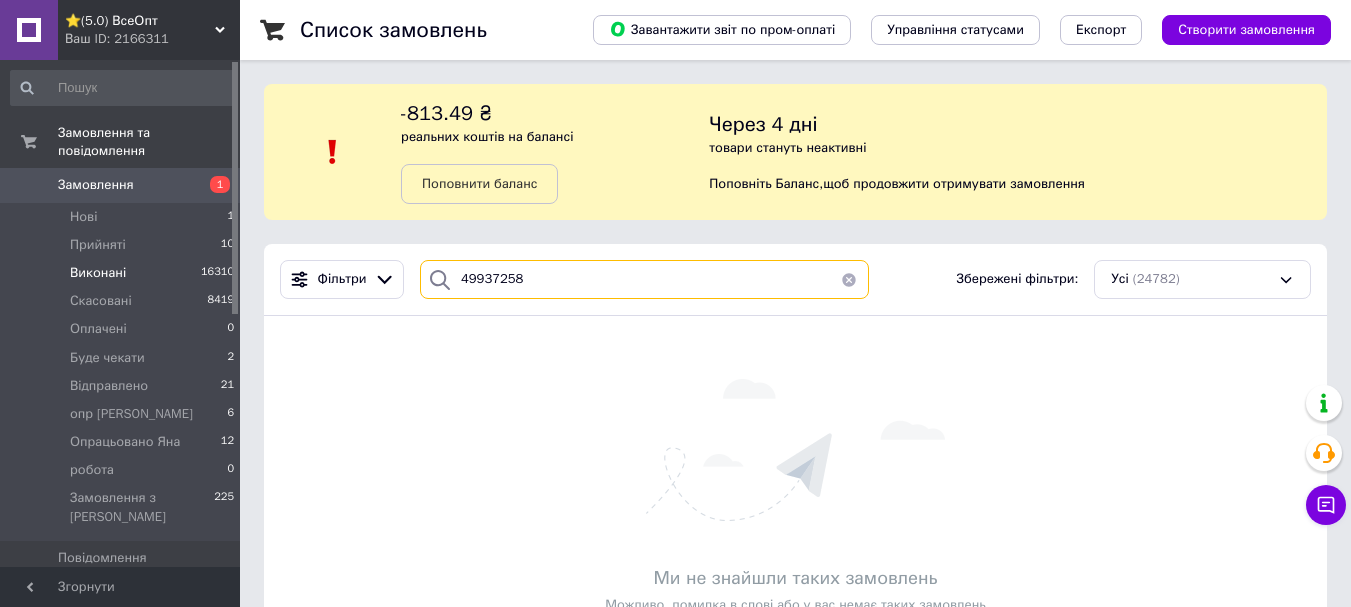 type on "49937258" 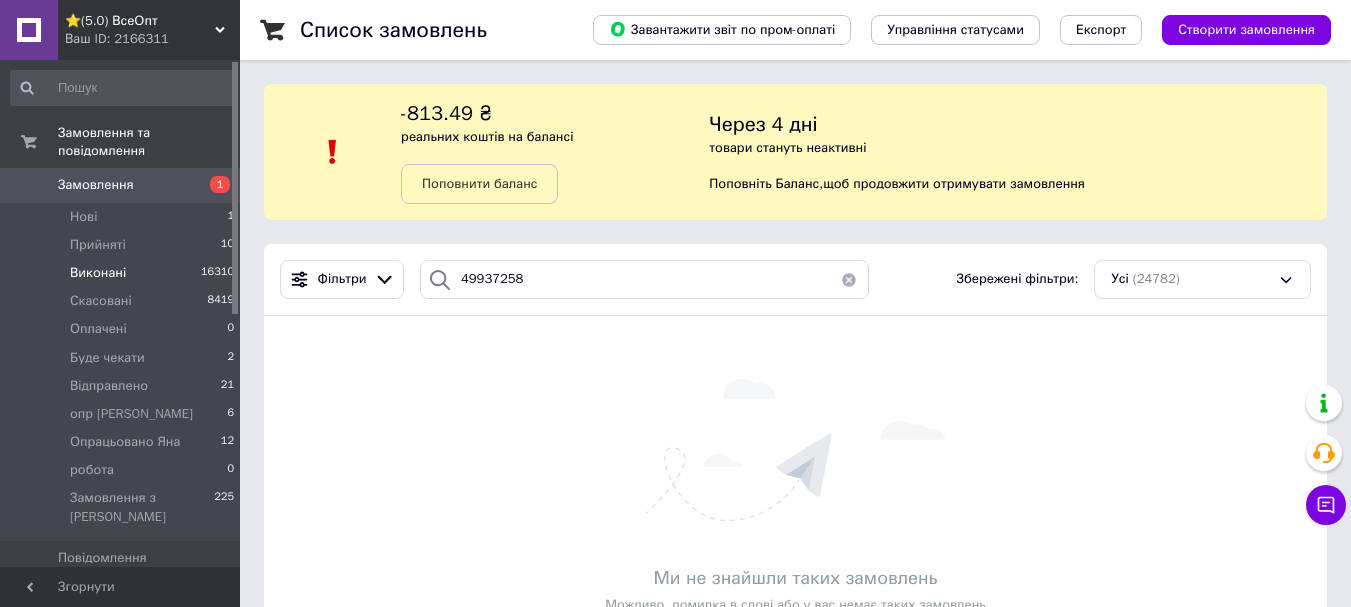 click on "Виконані" at bounding box center [98, 273] 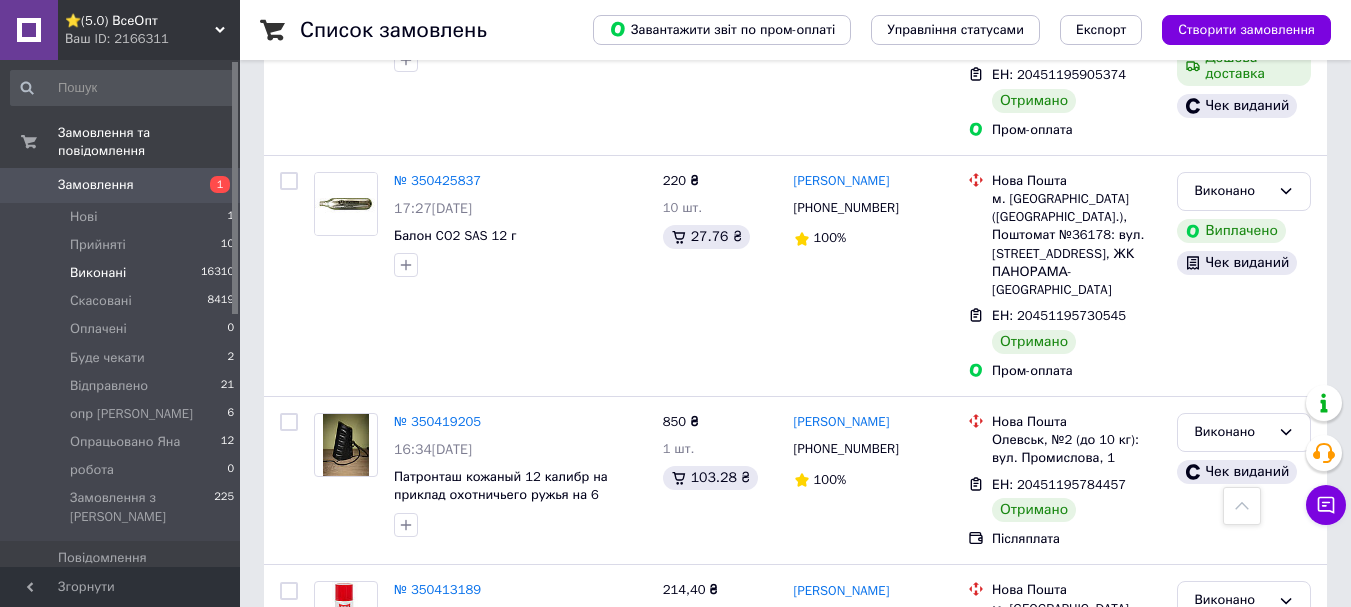 scroll, scrollTop: 12500, scrollLeft: 0, axis: vertical 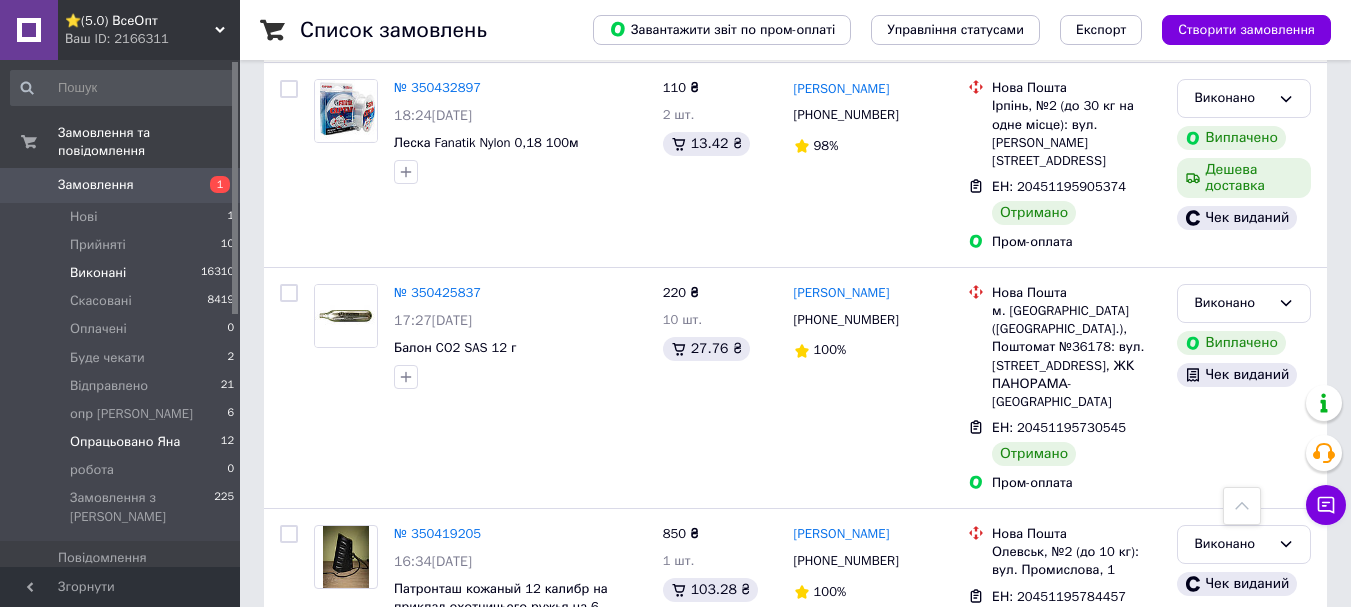 click on "Опрацьовано  Яна" at bounding box center [125, 442] 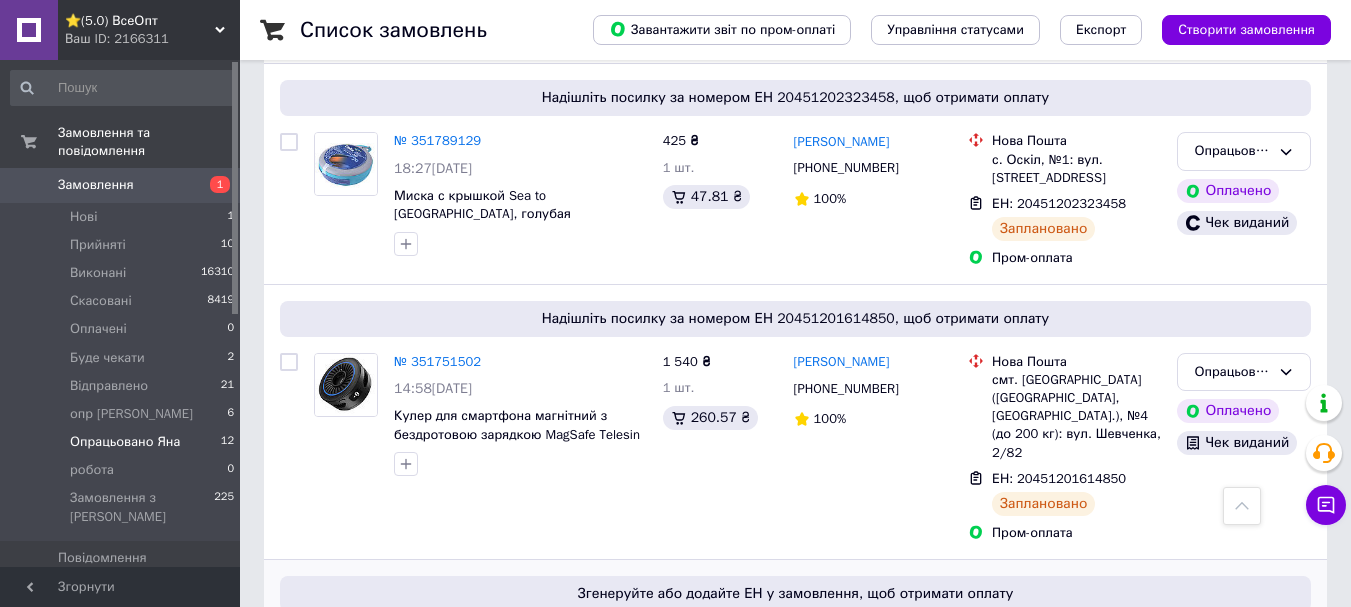 scroll, scrollTop: 2585, scrollLeft: 0, axis: vertical 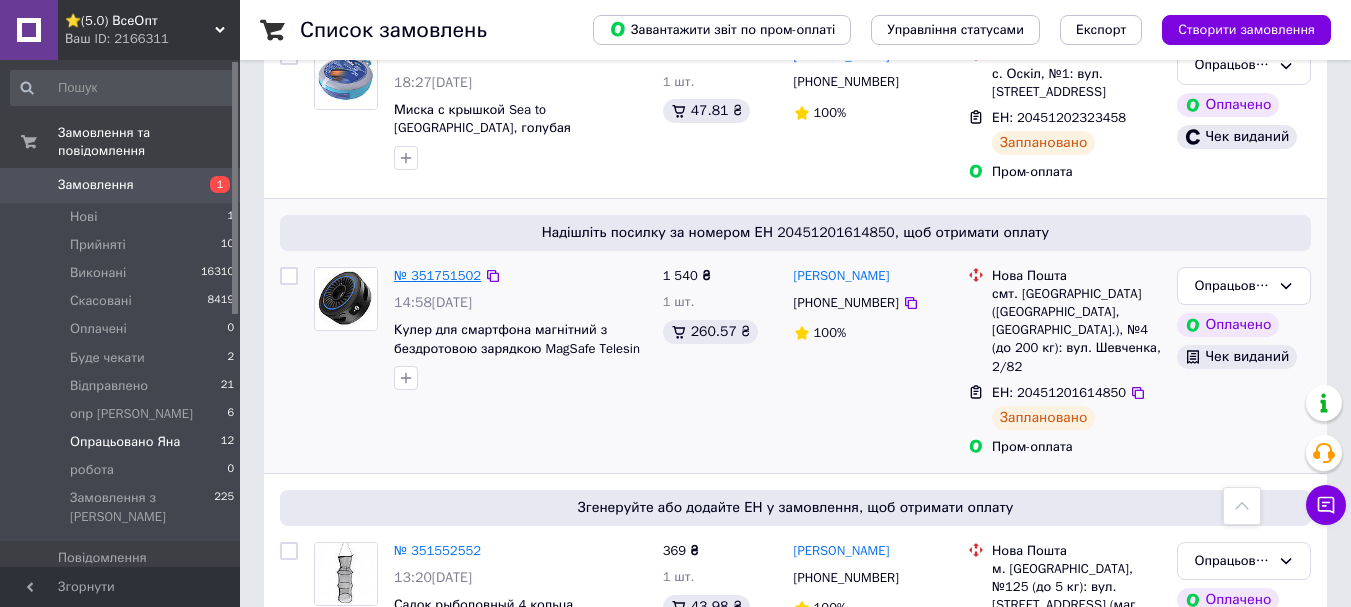 click on "№ 351751502" at bounding box center (437, 275) 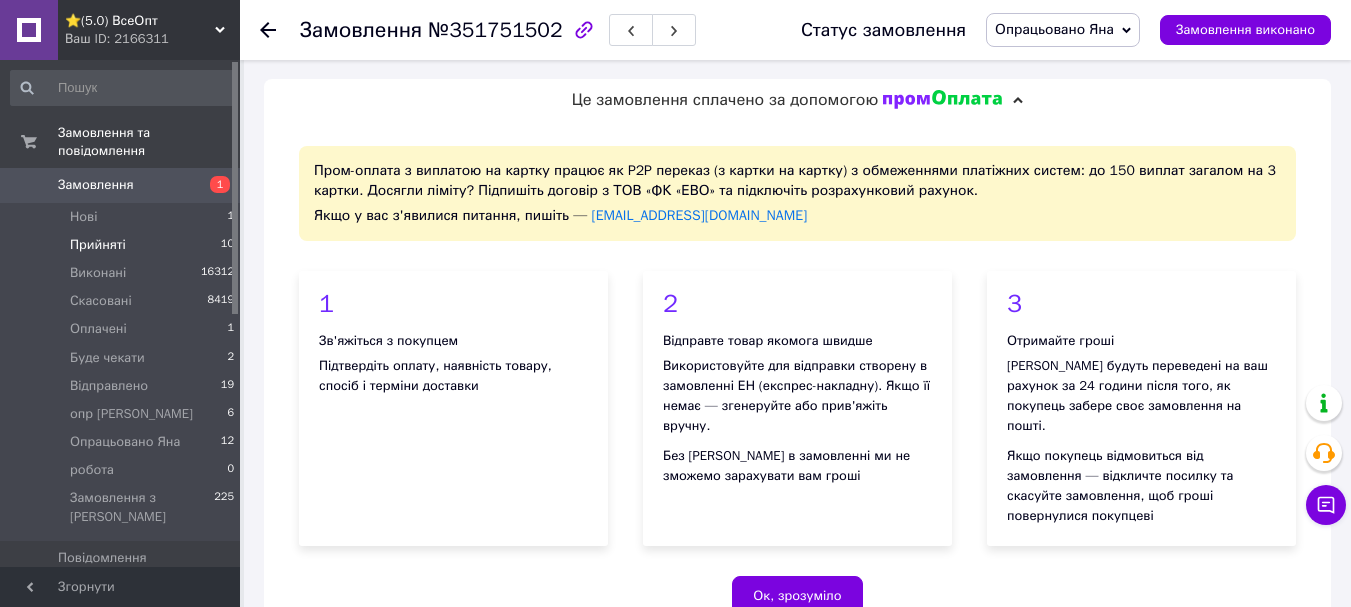 scroll, scrollTop: 0, scrollLeft: 0, axis: both 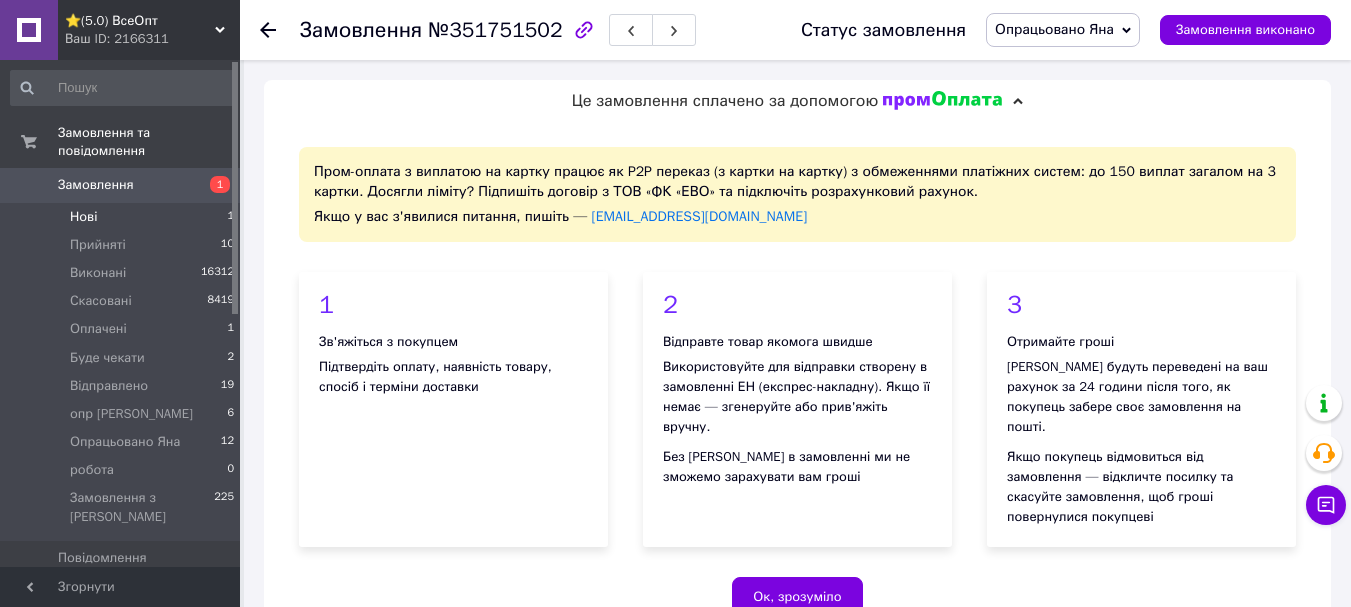 click on "Нові" at bounding box center [83, 217] 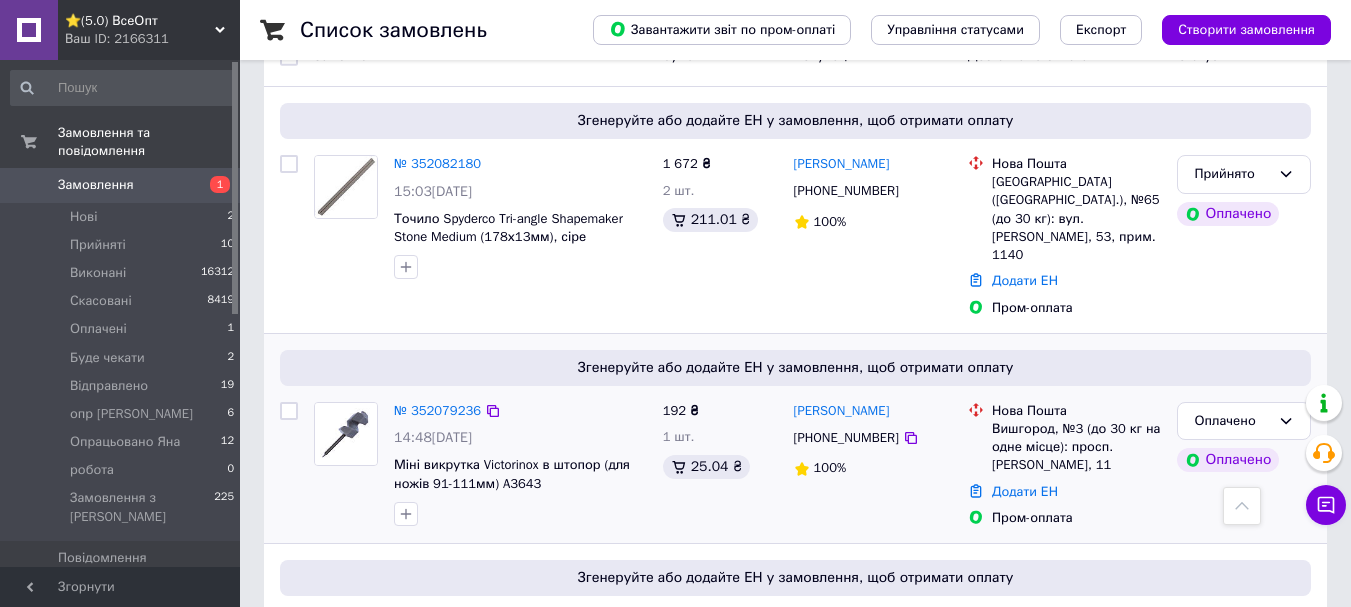 scroll, scrollTop: 400, scrollLeft: 0, axis: vertical 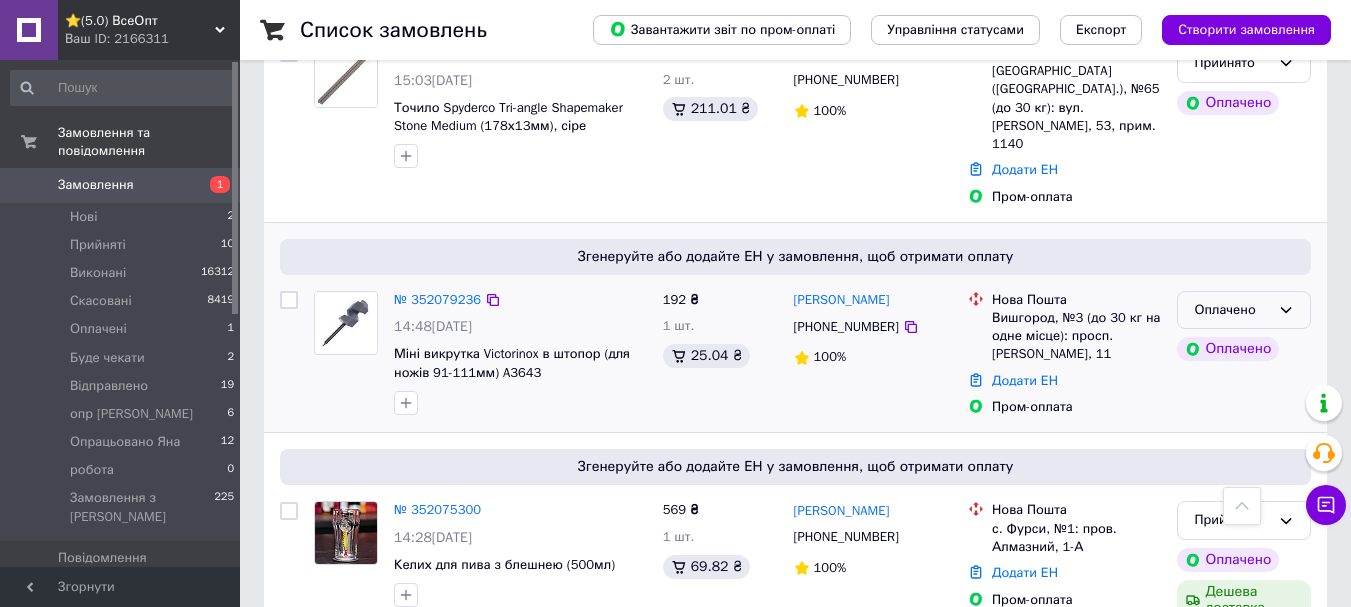 click on "Оплачено" at bounding box center (1232, 310) 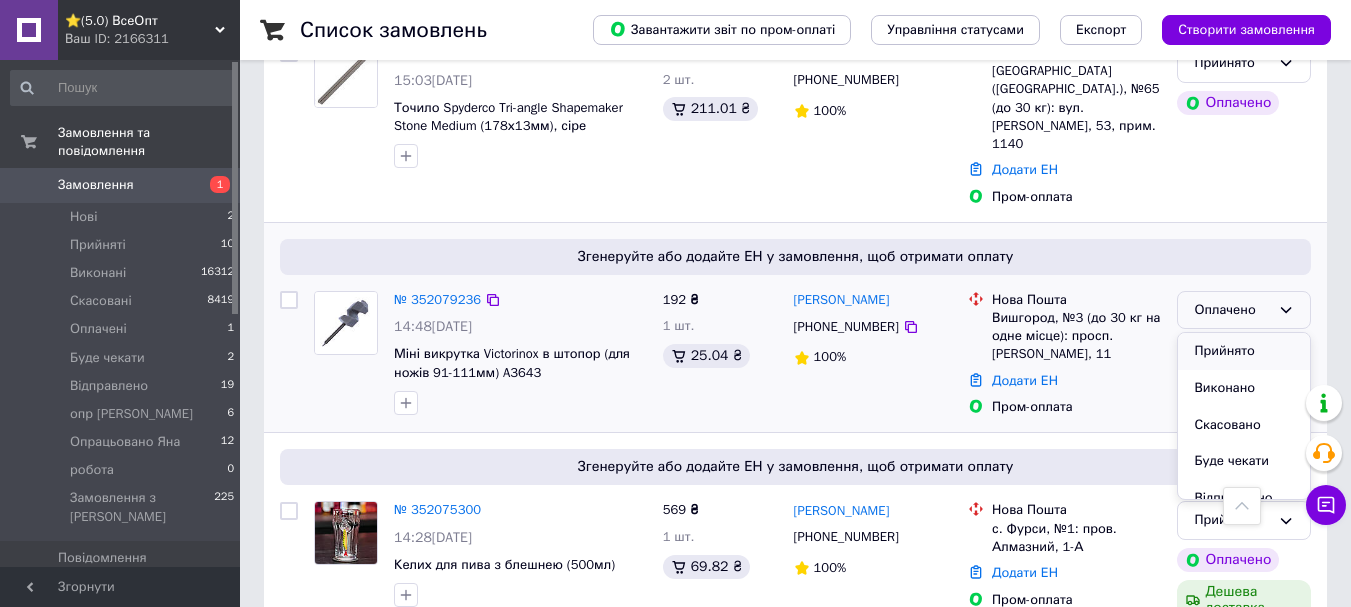 click on "Прийнято" at bounding box center [1244, 351] 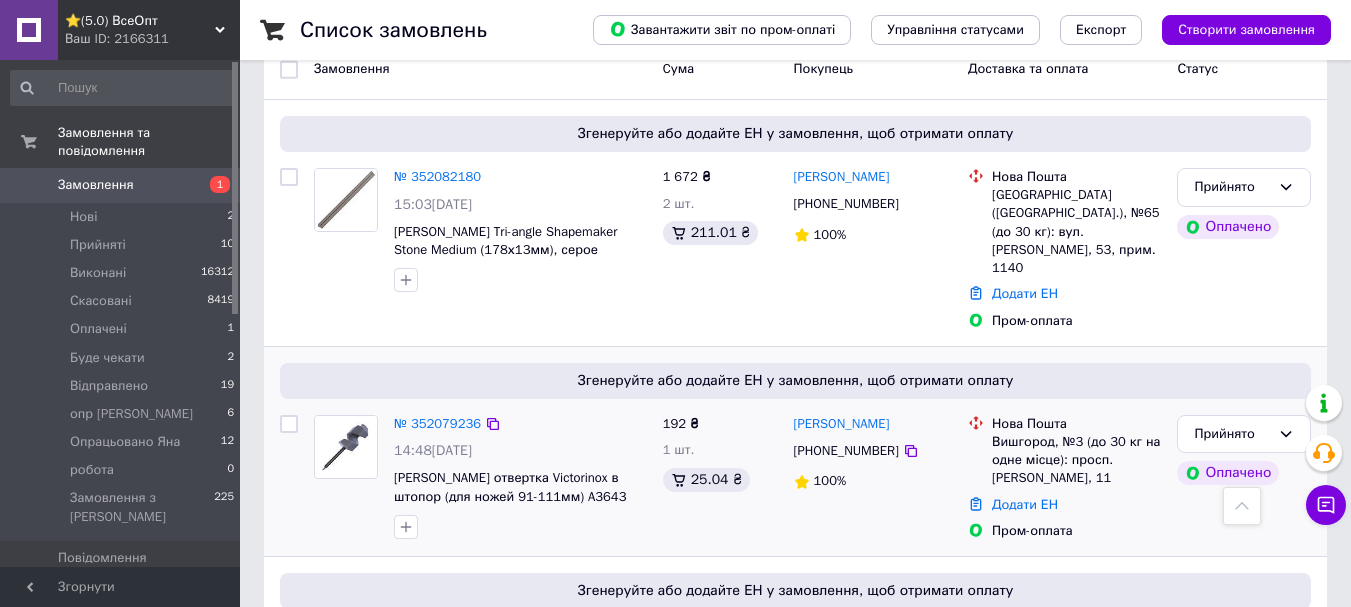 scroll, scrollTop: 0, scrollLeft: 0, axis: both 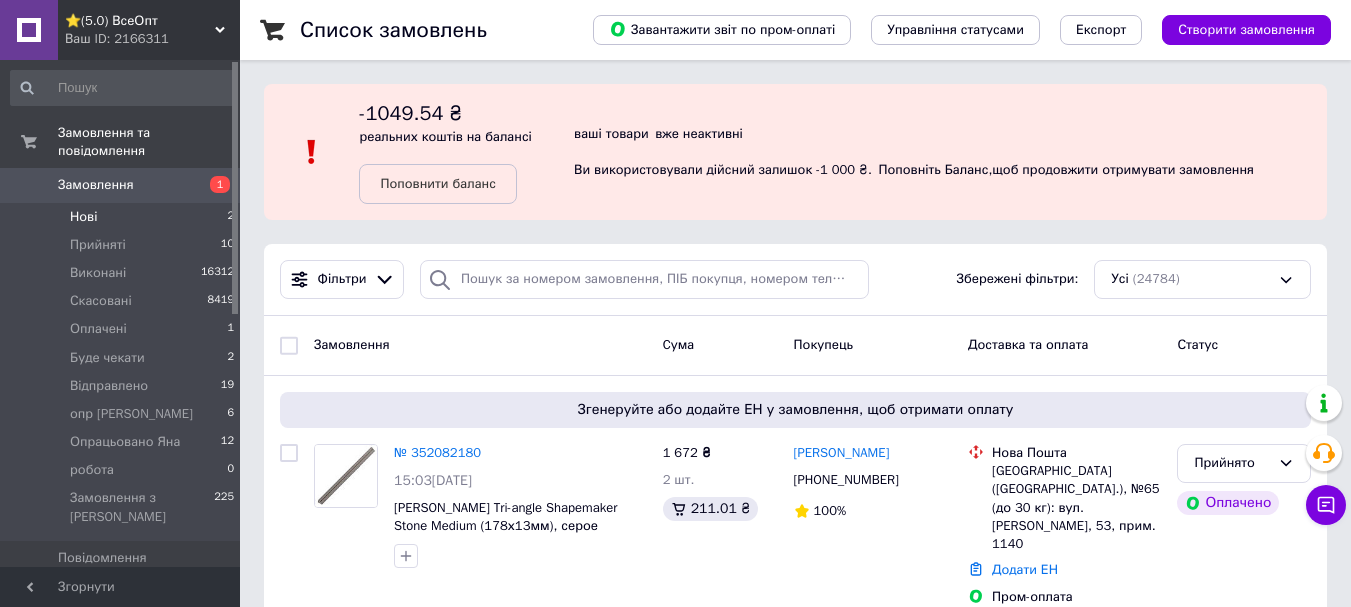 click on "Нові" at bounding box center [83, 217] 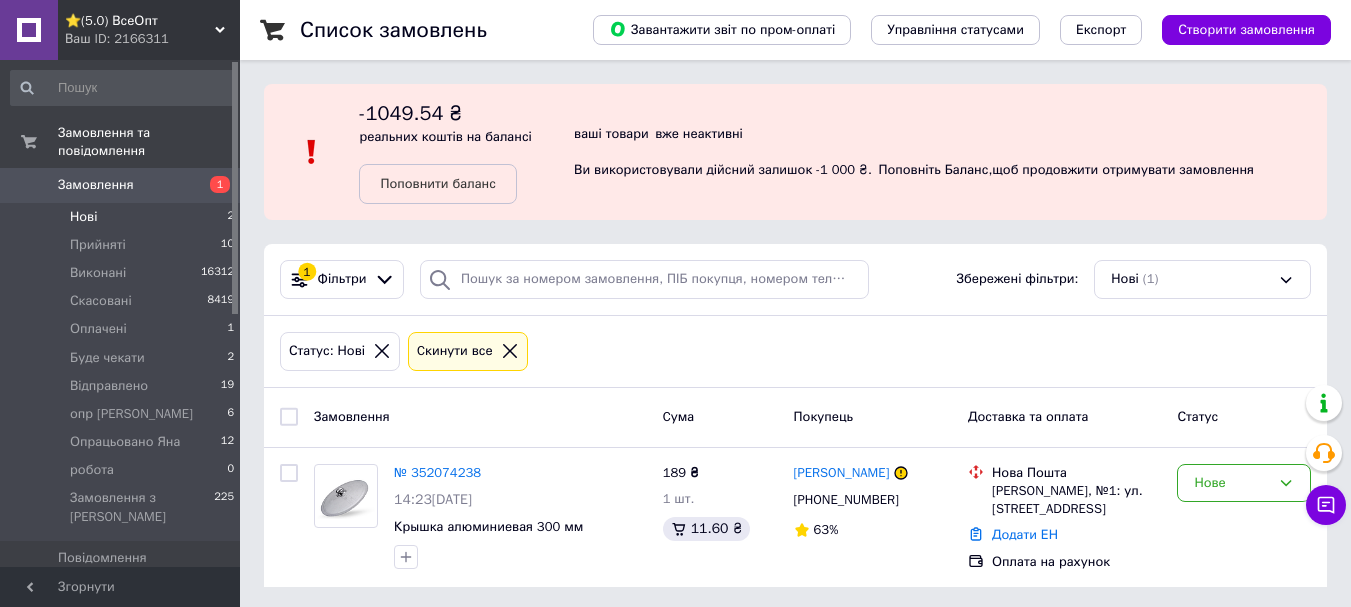 scroll, scrollTop: 4, scrollLeft: 0, axis: vertical 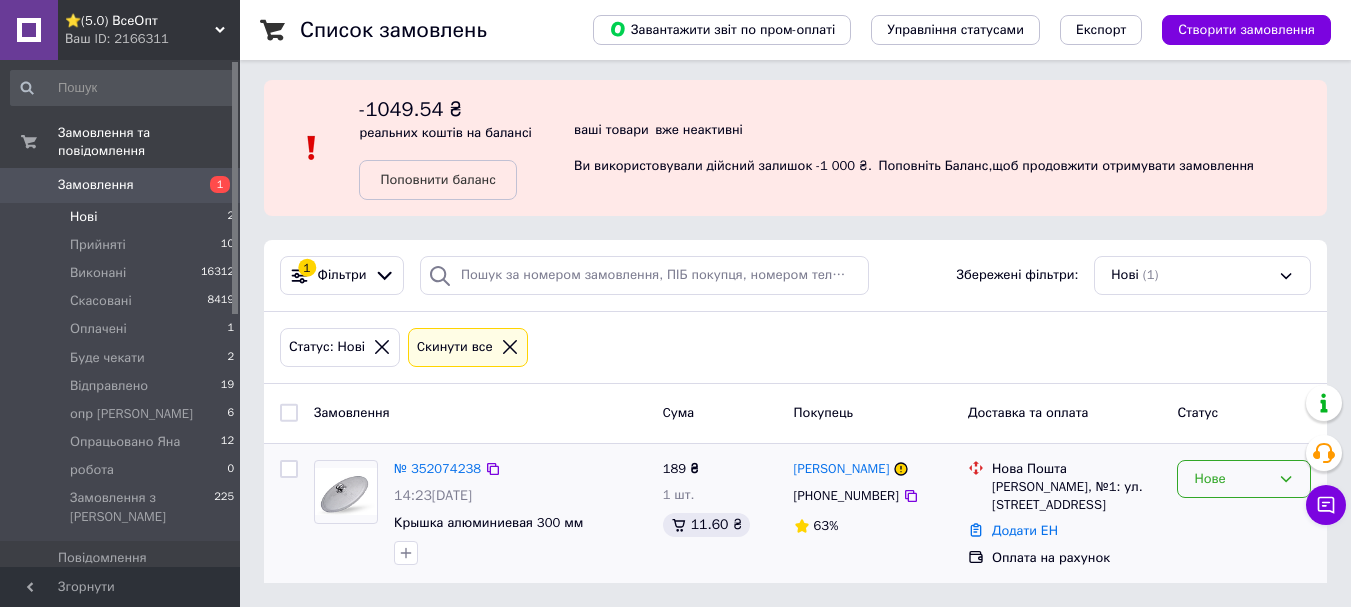 click on "Нове" at bounding box center (1232, 479) 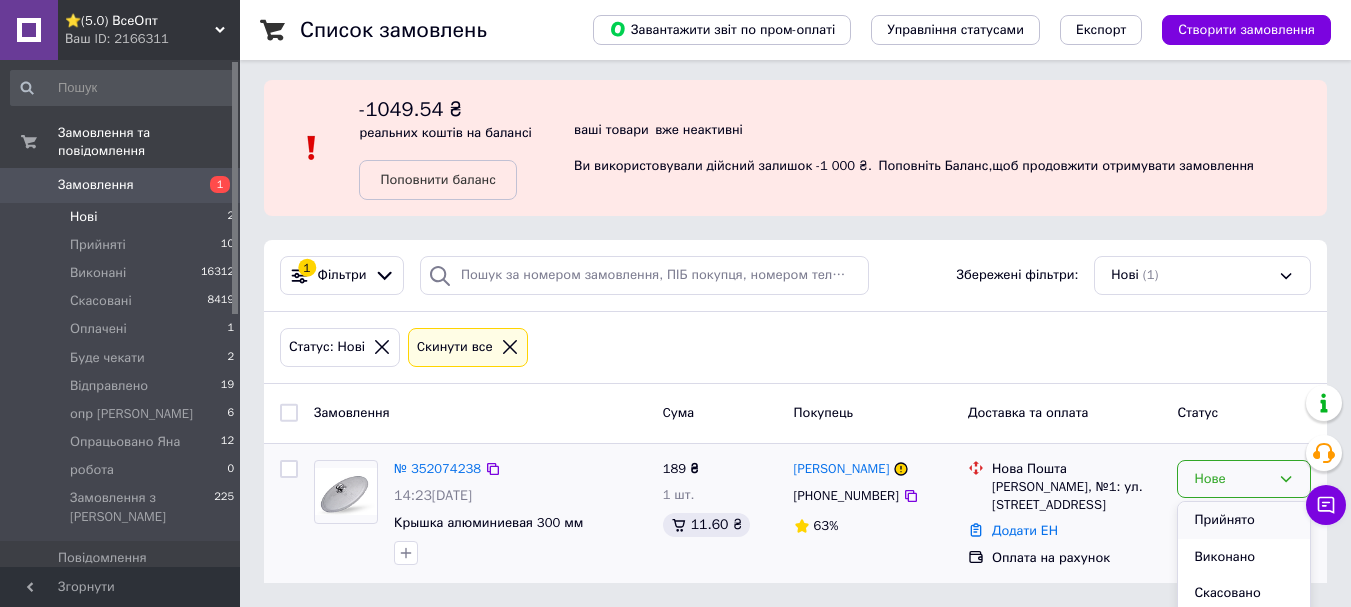 click on "Прийнято" at bounding box center [1244, 520] 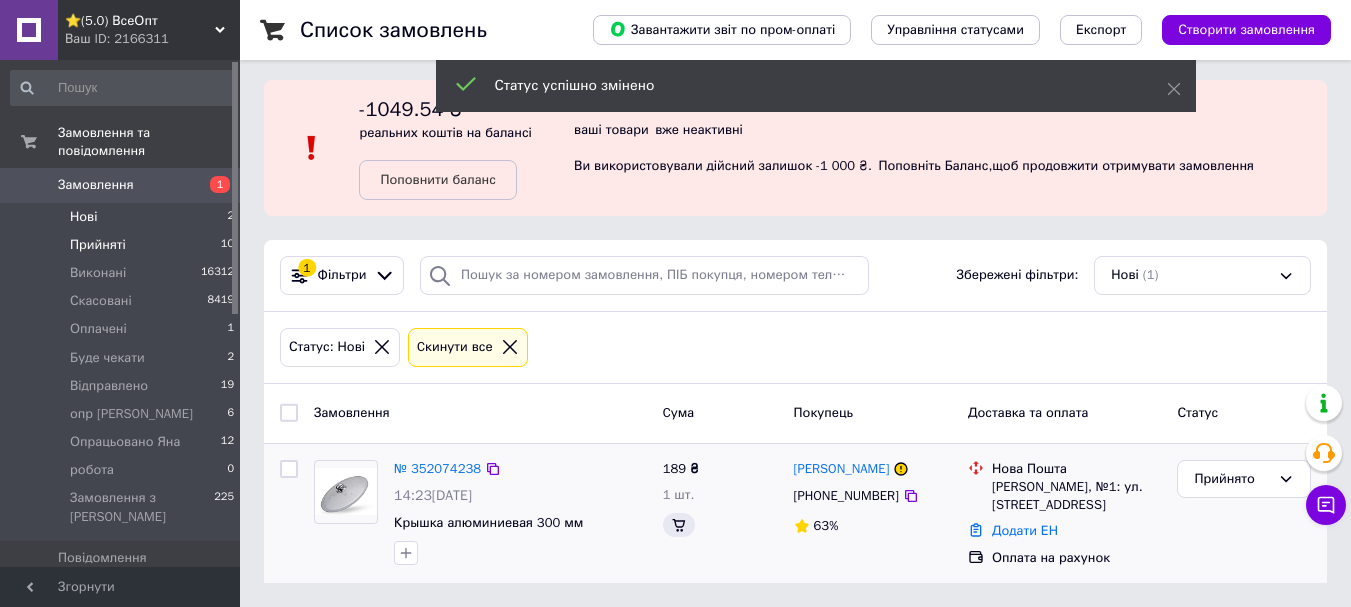 click on "Прийняті" at bounding box center (98, 245) 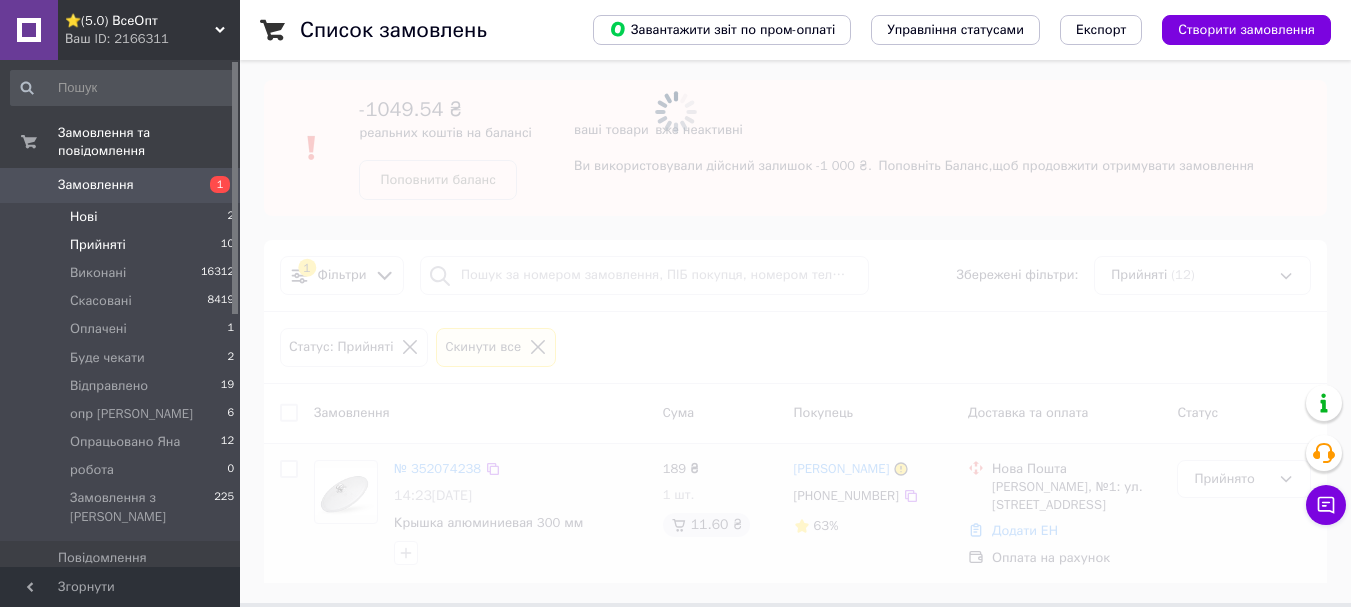 scroll, scrollTop: 0, scrollLeft: 0, axis: both 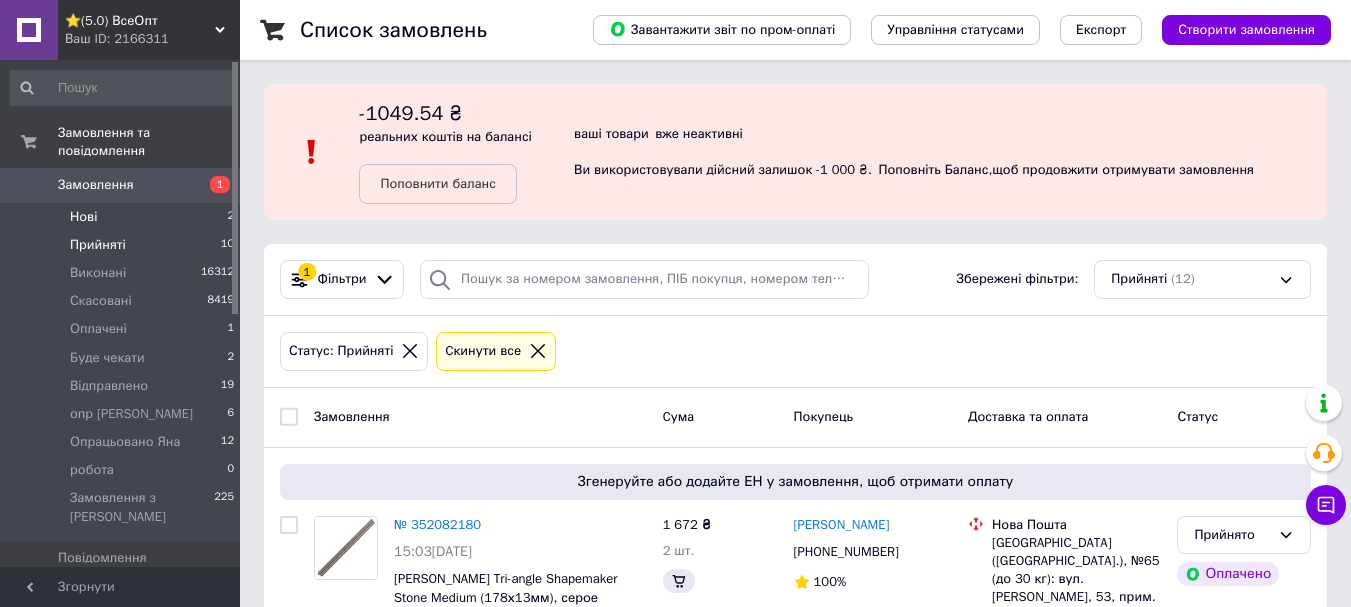 click on "Нові" at bounding box center [83, 217] 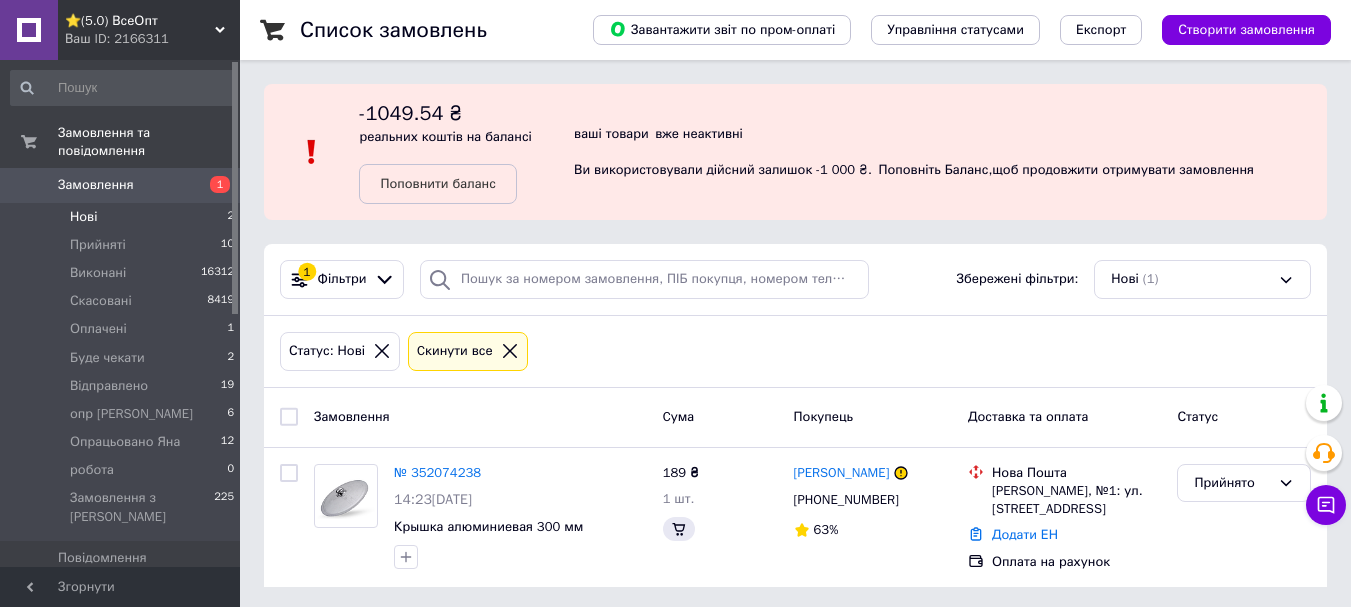 scroll, scrollTop: 4, scrollLeft: 0, axis: vertical 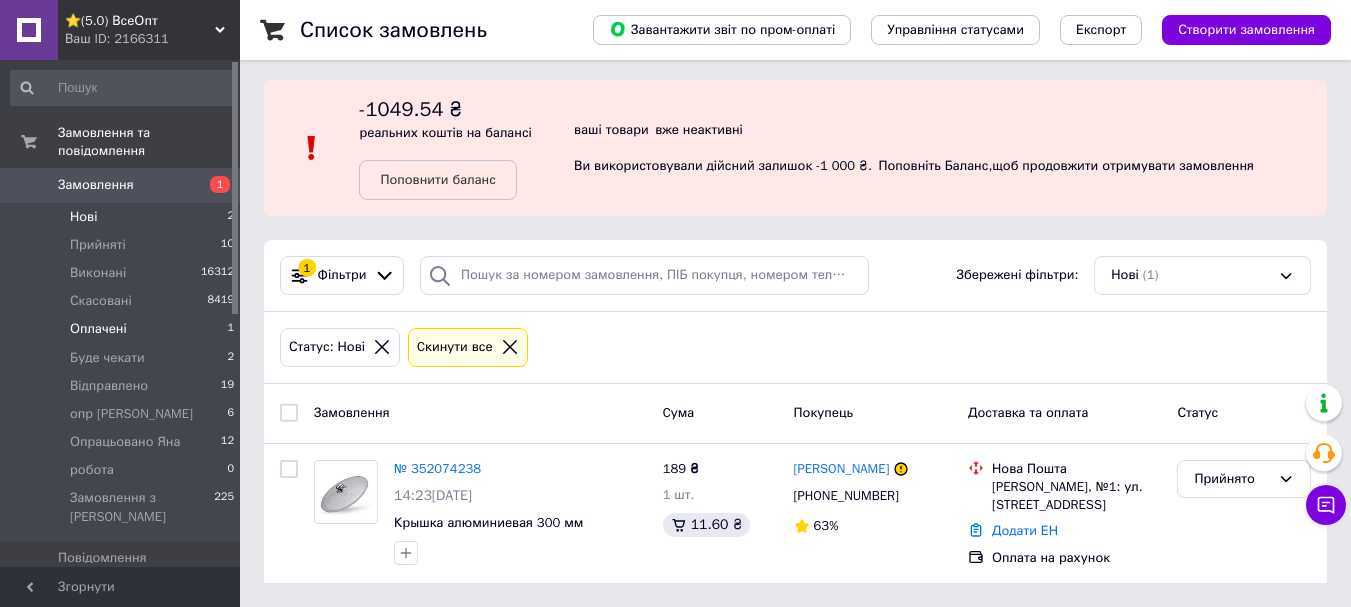 click on "Оплачені" at bounding box center (98, 329) 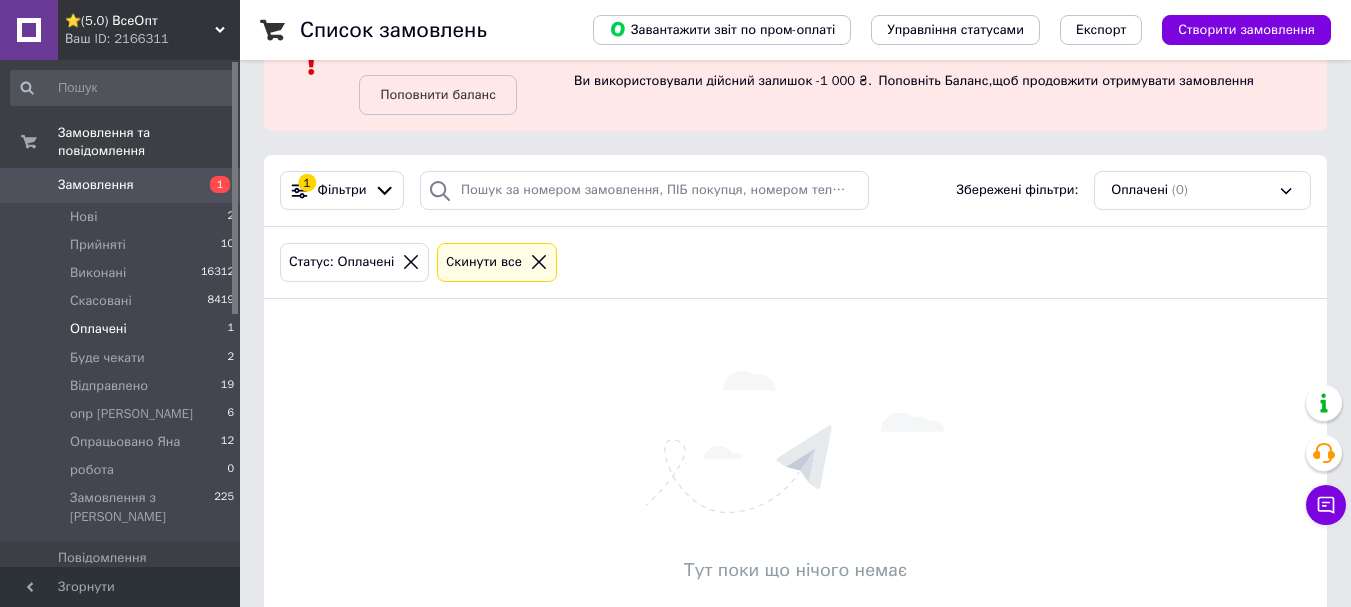 scroll, scrollTop: 167, scrollLeft: 0, axis: vertical 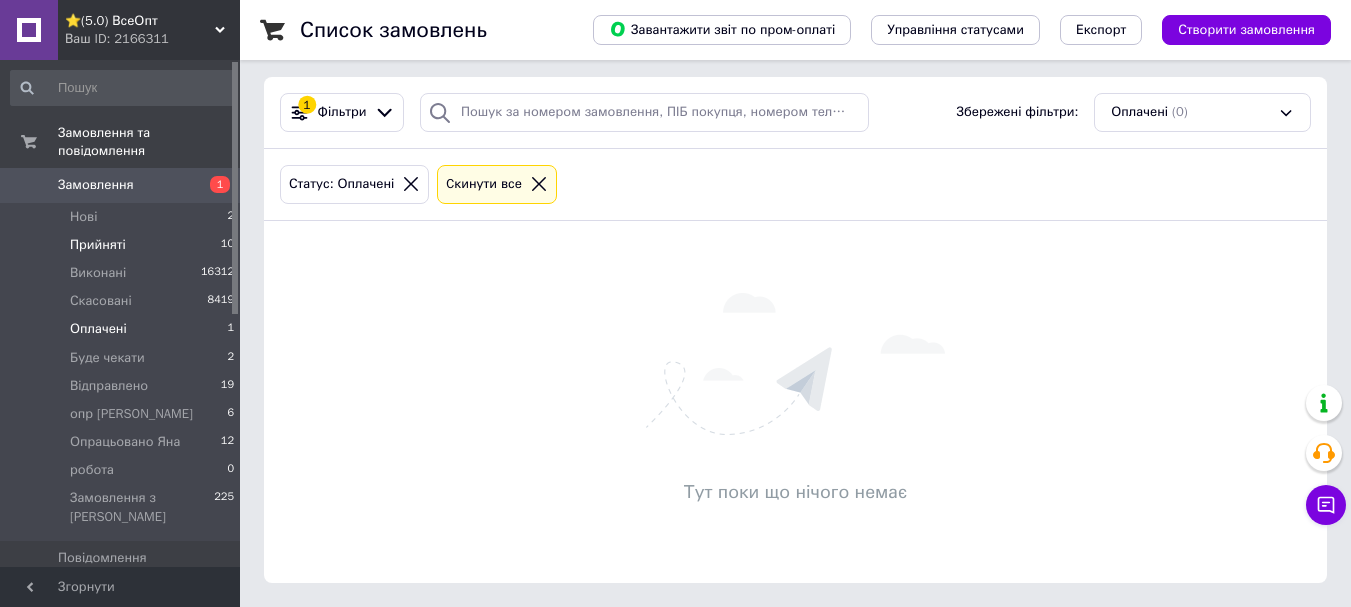 click on "Прийняті 10" at bounding box center [123, 245] 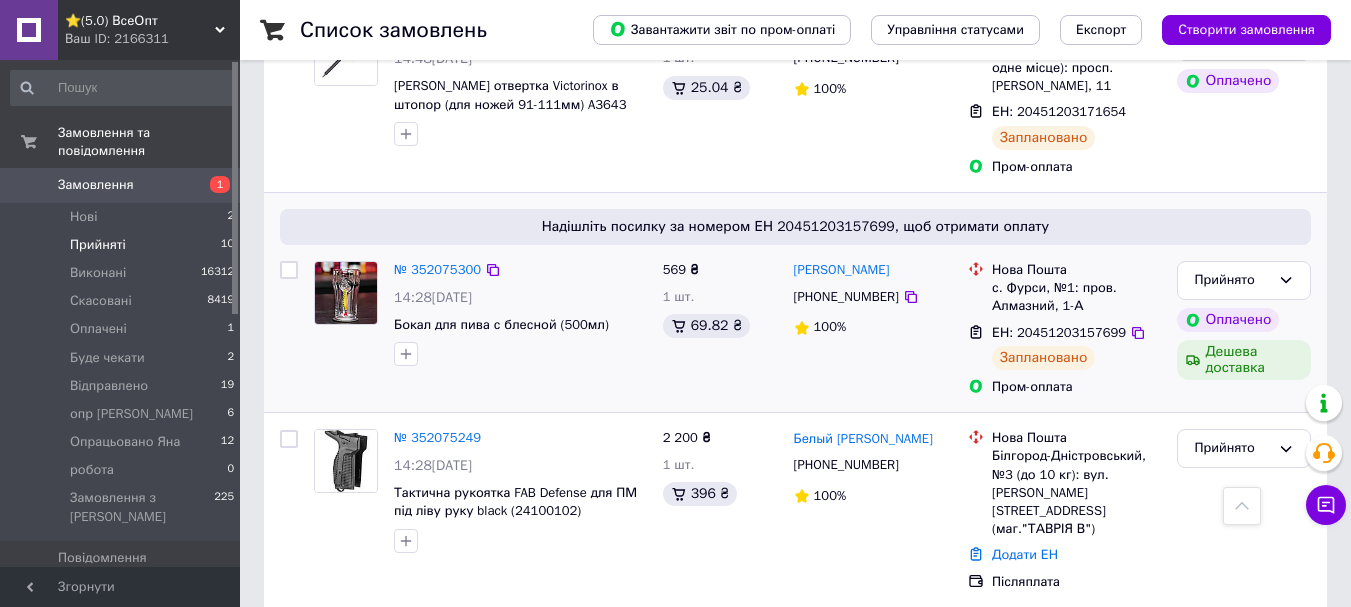 scroll, scrollTop: 1000, scrollLeft: 0, axis: vertical 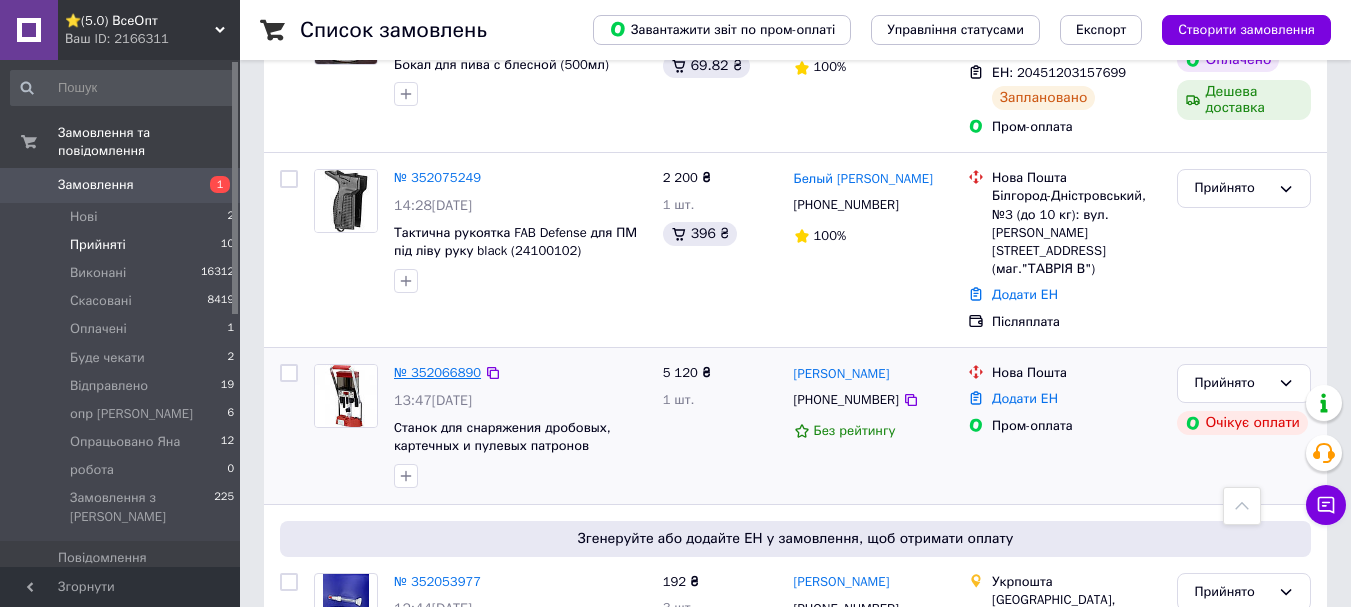 click on "№ 352066890" at bounding box center (437, 372) 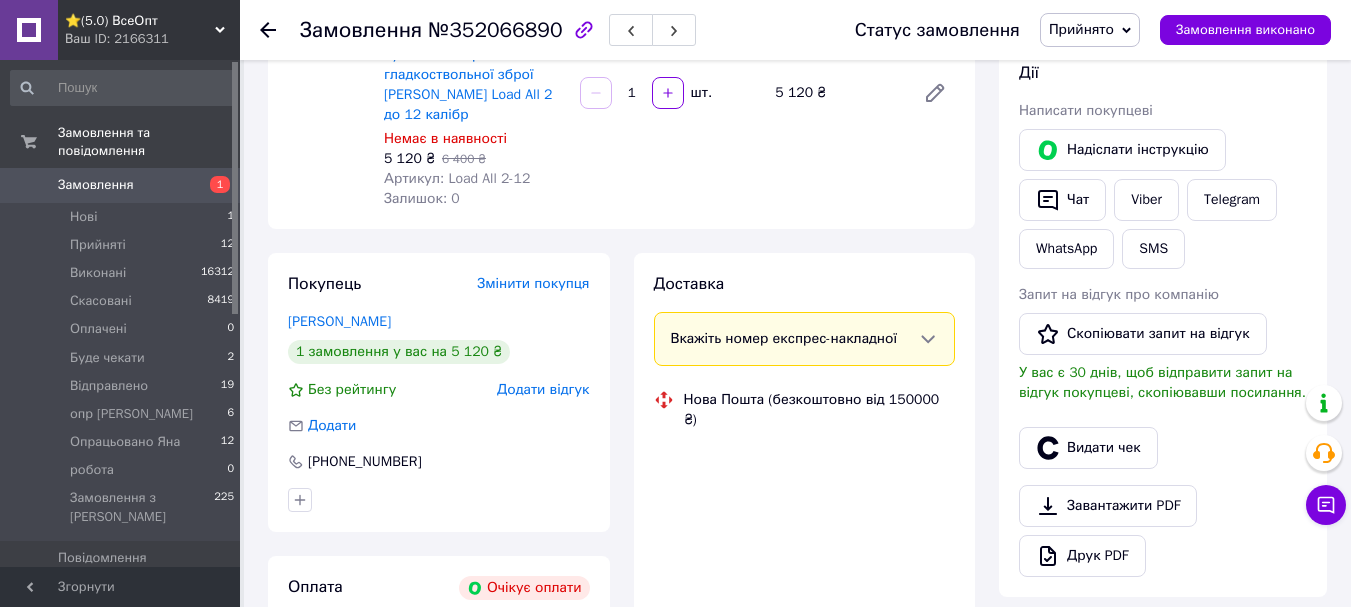 scroll, scrollTop: 400, scrollLeft: 0, axis: vertical 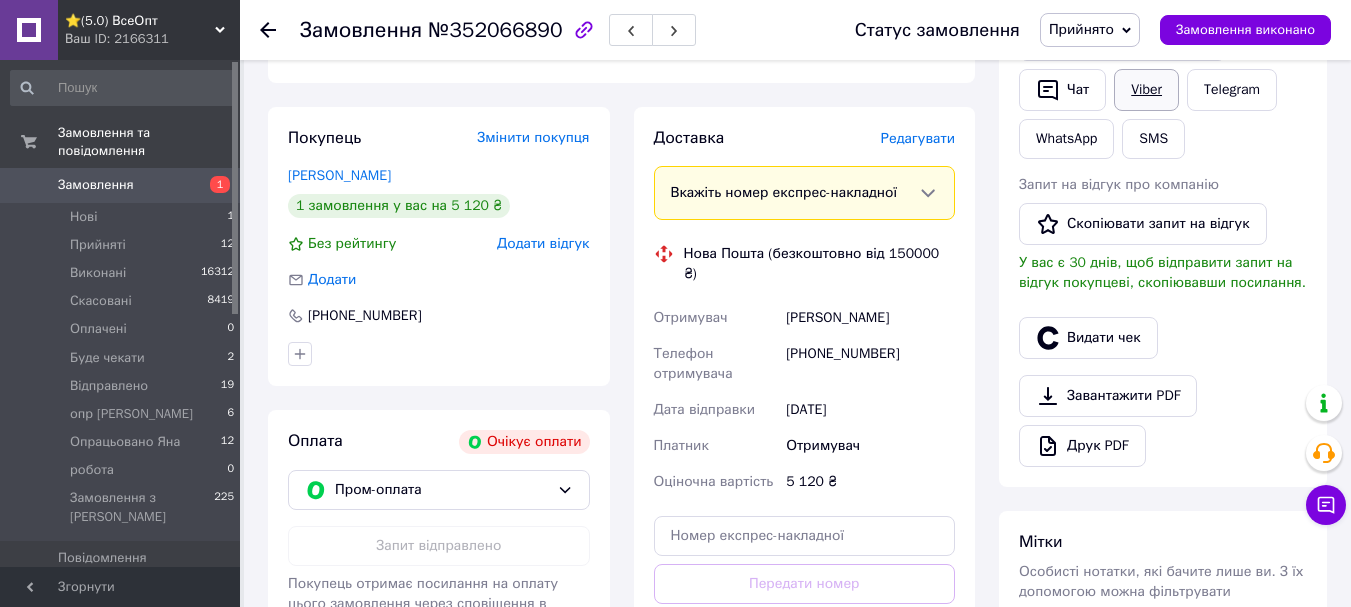 click on "Viber" at bounding box center (1146, 90) 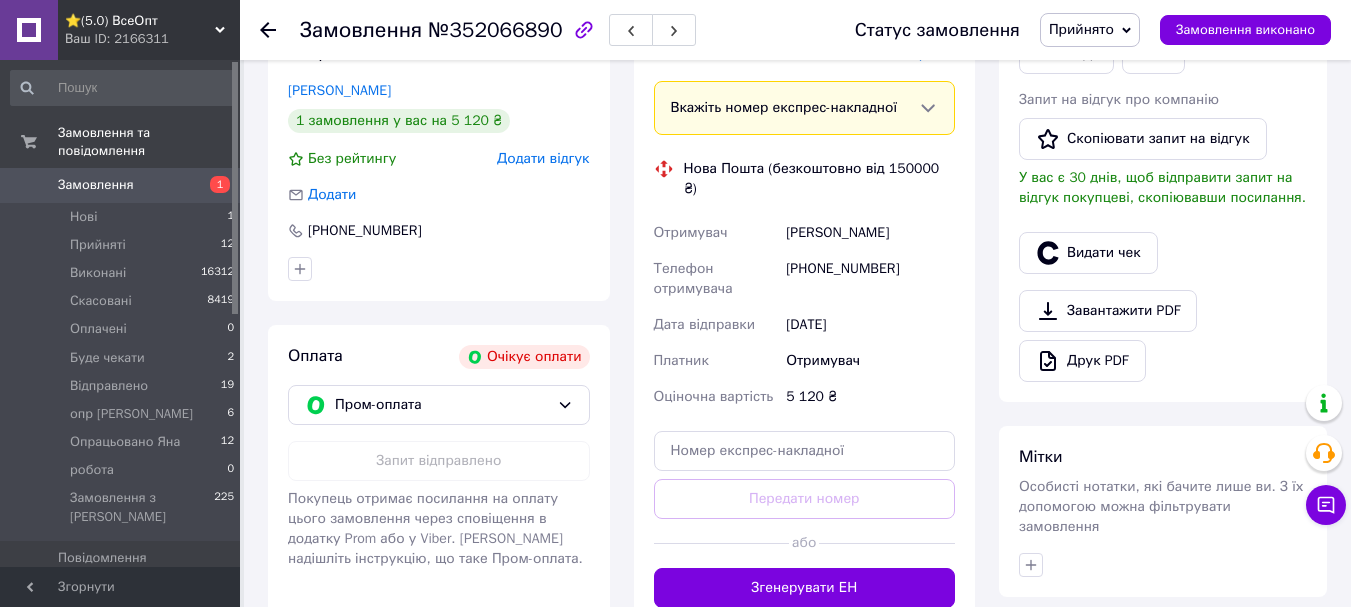 scroll, scrollTop: 368, scrollLeft: 0, axis: vertical 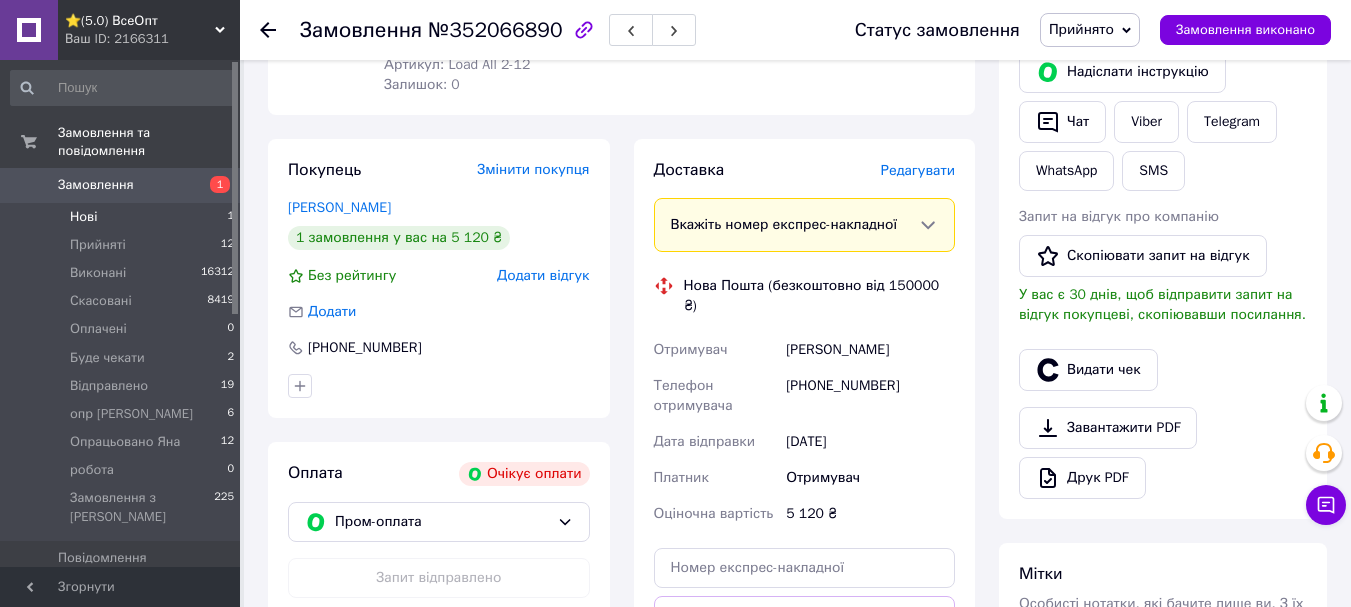 click on "Нові 1" at bounding box center [123, 217] 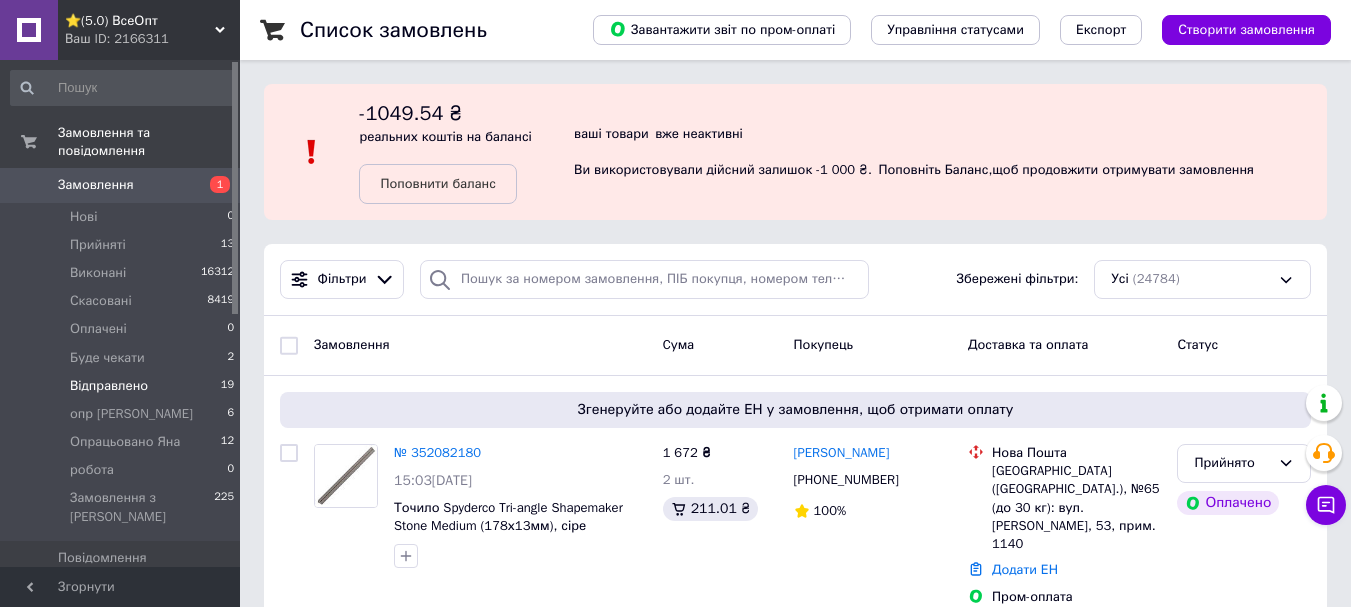 click on "Відправлено" at bounding box center (109, 386) 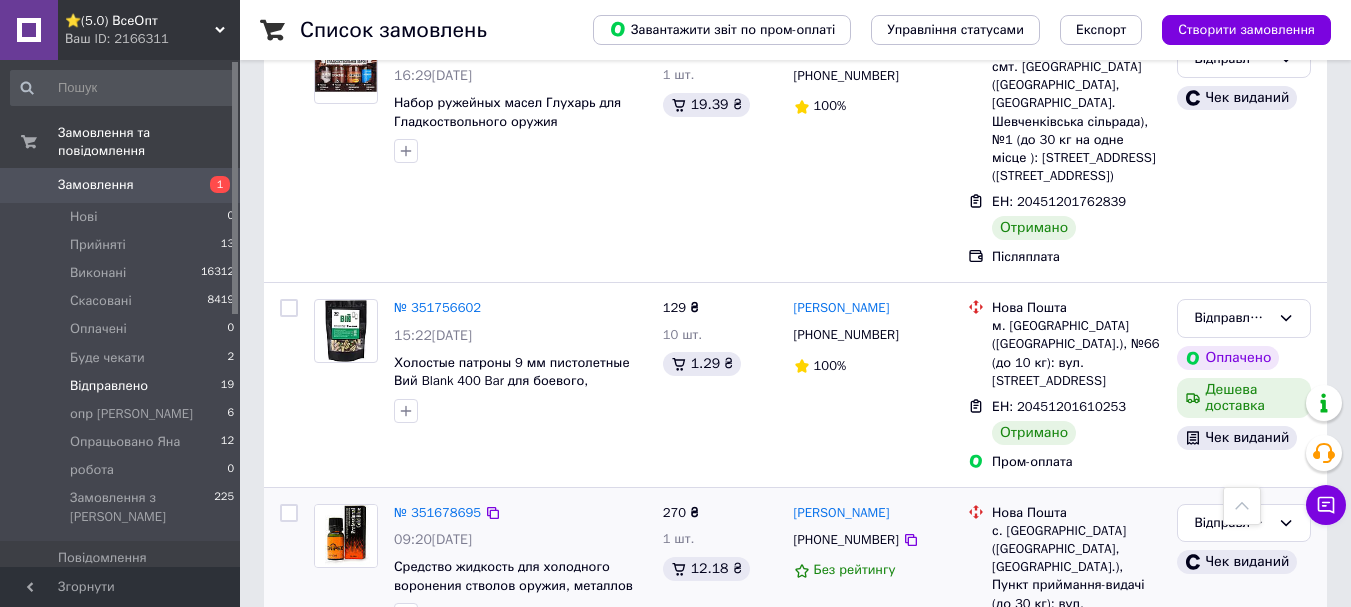 scroll, scrollTop: 1728, scrollLeft: 0, axis: vertical 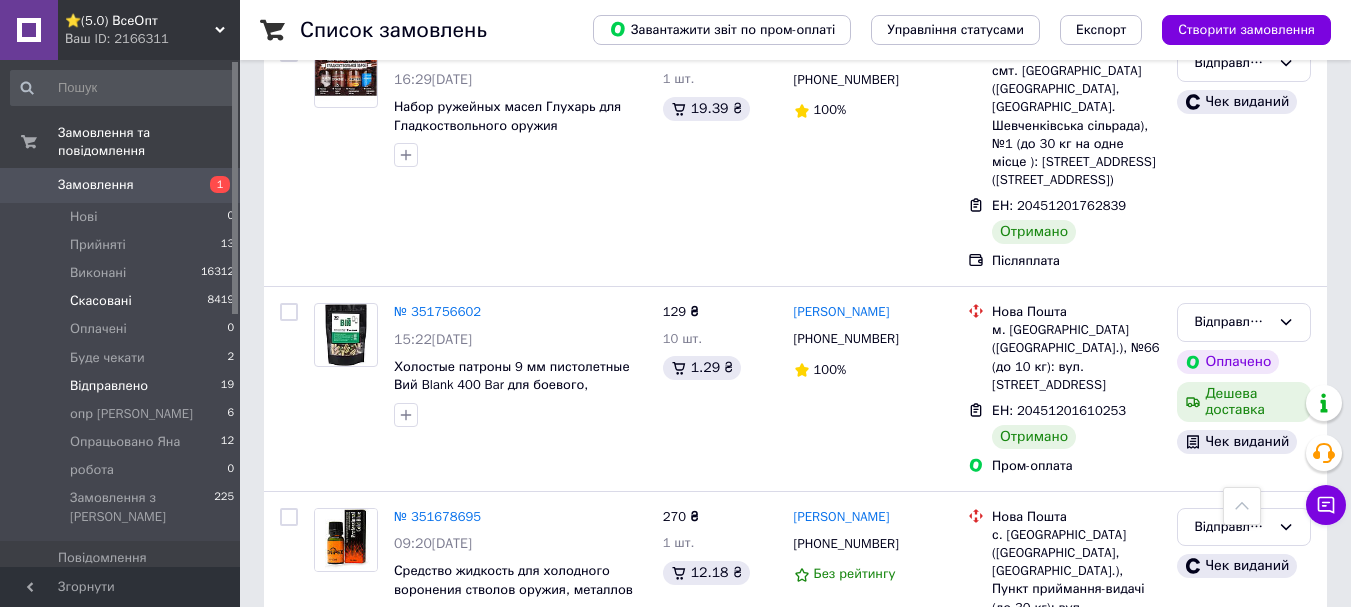 click on "Скасовані" at bounding box center (101, 301) 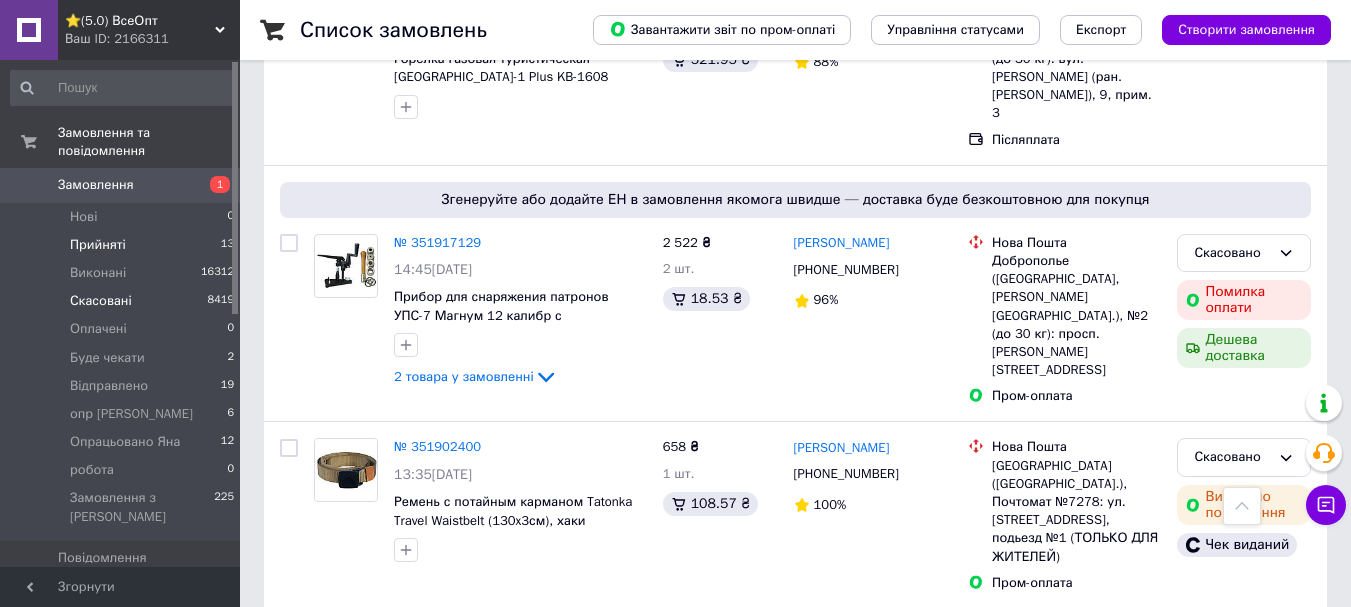 scroll, scrollTop: 600, scrollLeft: 0, axis: vertical 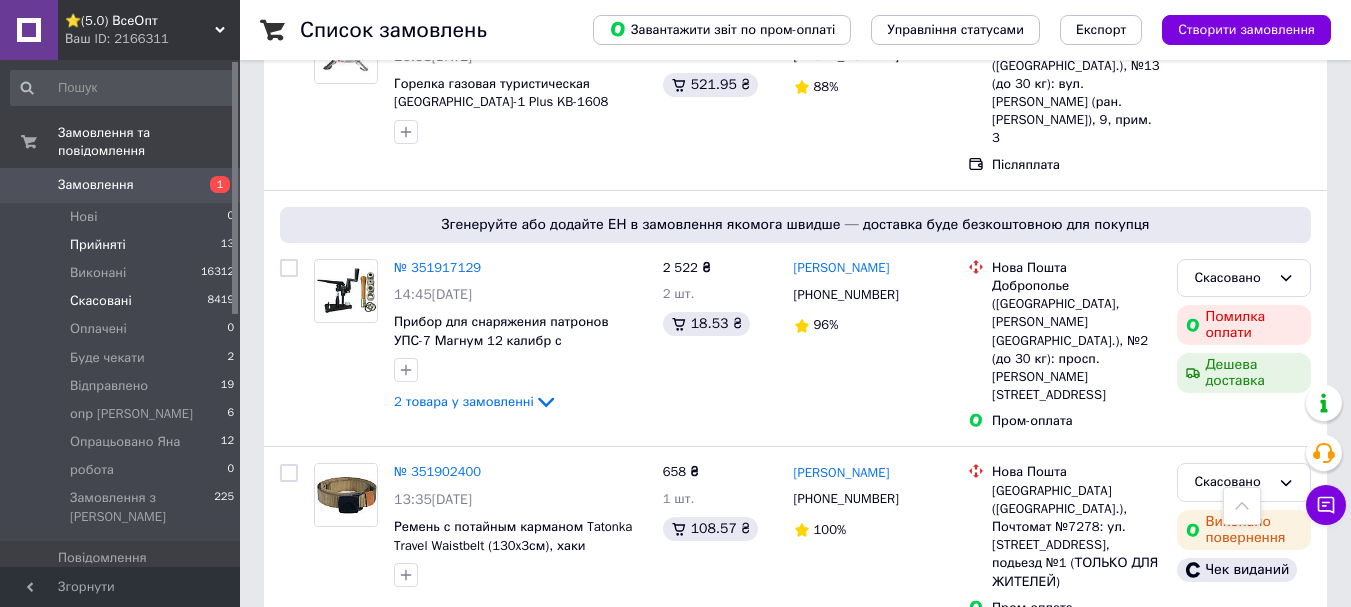 click on "Прийняті" at bounding box center [98, 245] 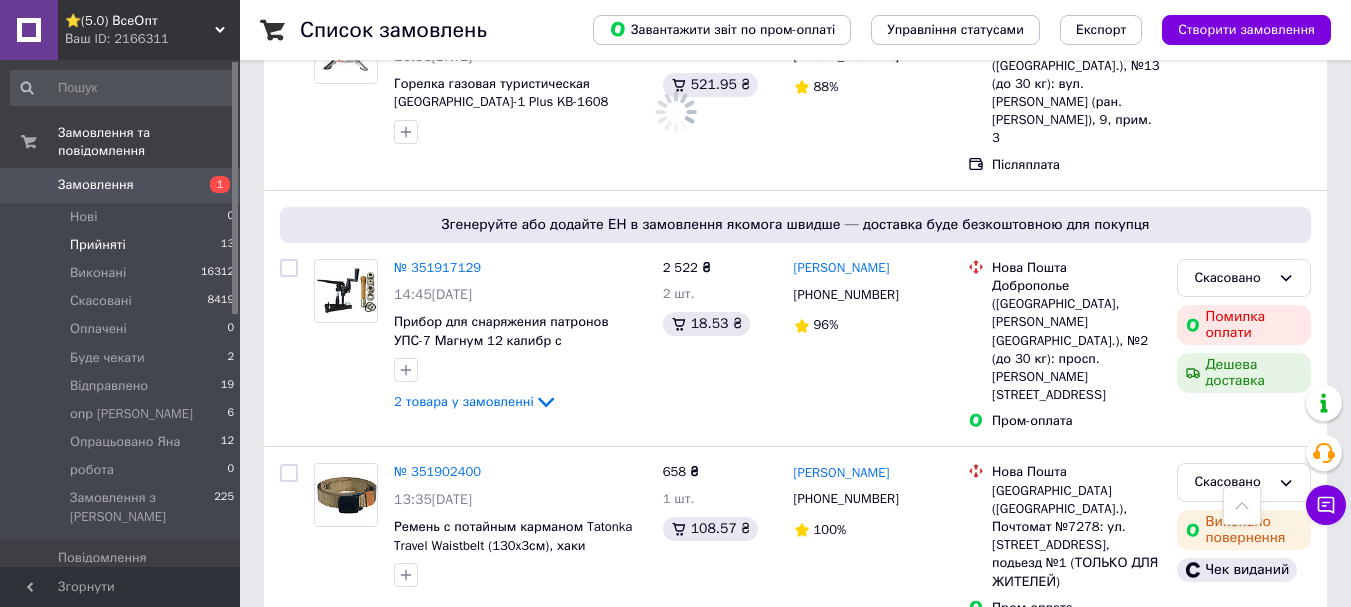 scroll, scrollTop: 0, scrollLeft: 0, axis: both 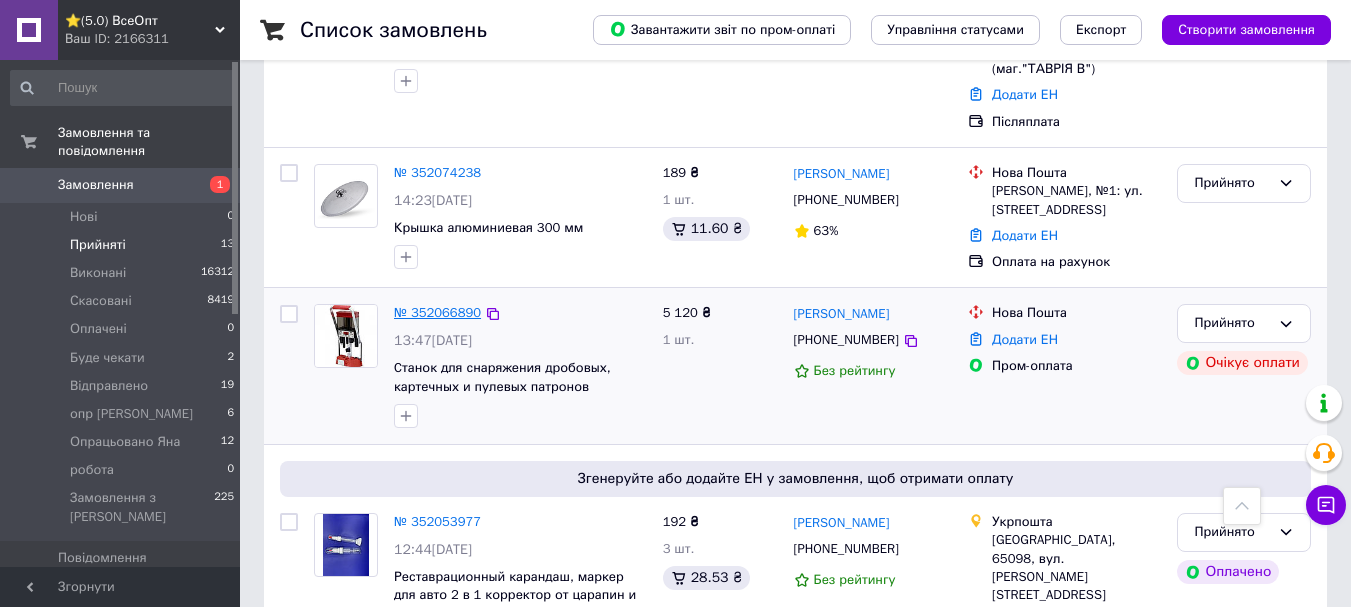 click on "№ 352066890" at bounding box center [437, 312] 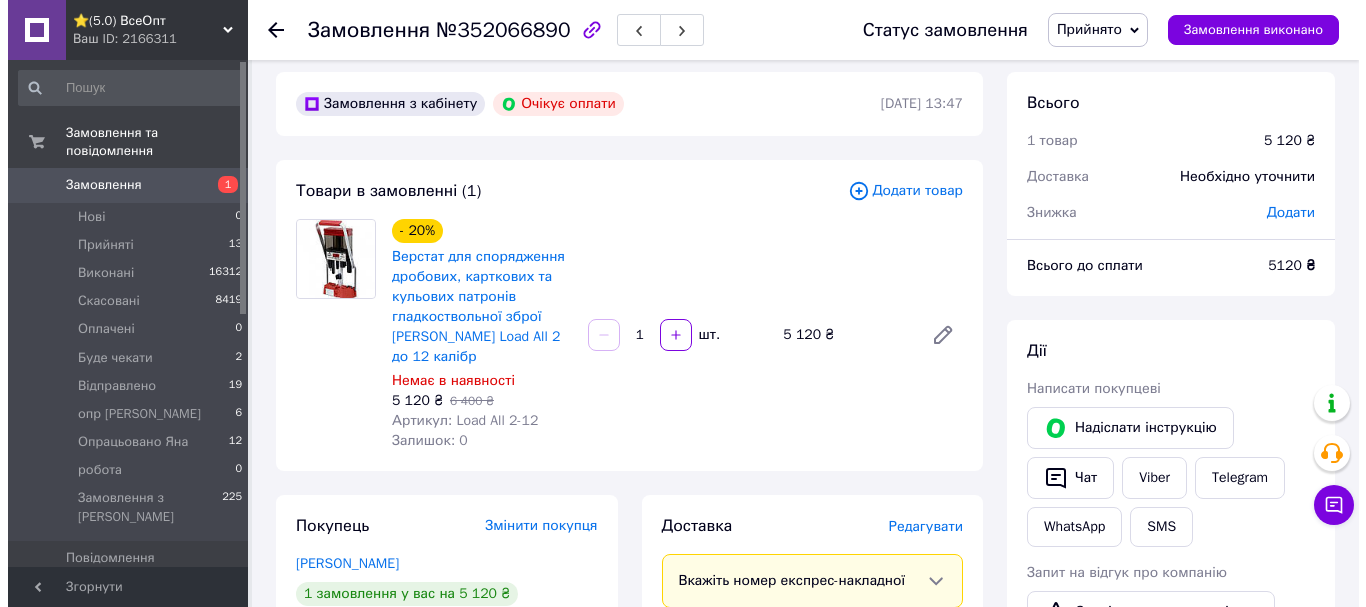 scroll, scrollTop: 0, scrollLeft: 0, axis: both 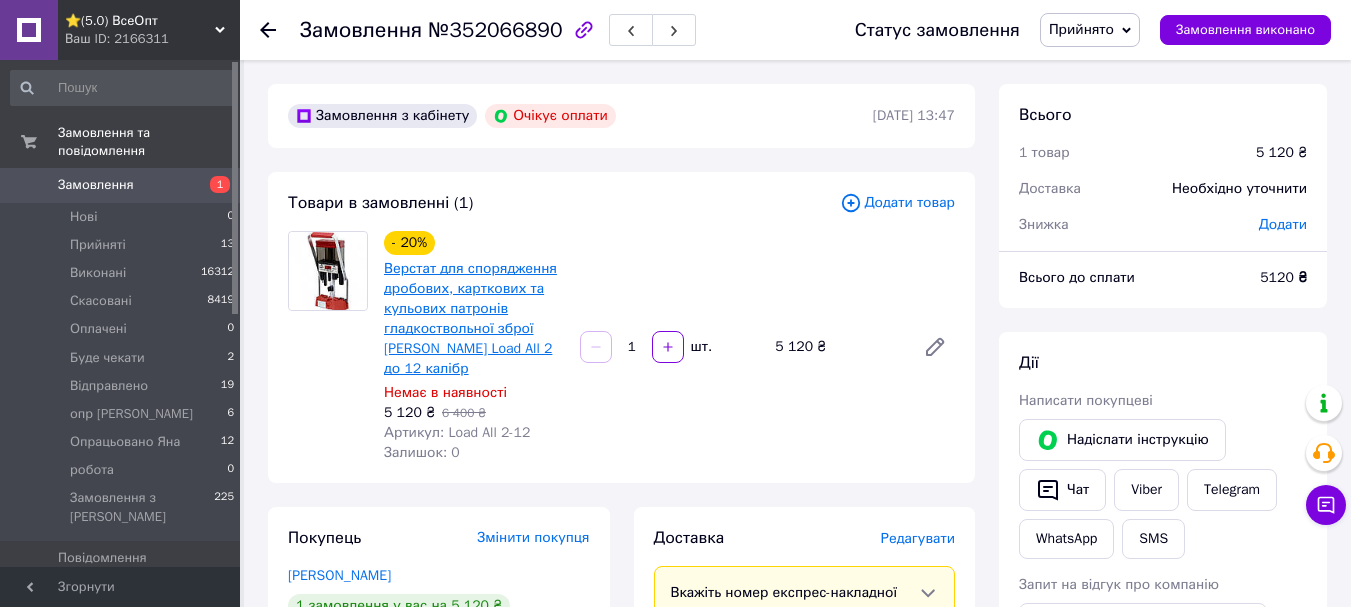 click on "Верстат для спорядження дробових, карткових та кульових патронів гладкоствольної зброї [PERSON_NAME] Load All 2 до 12 калібр" at bounding box center (470, 318) 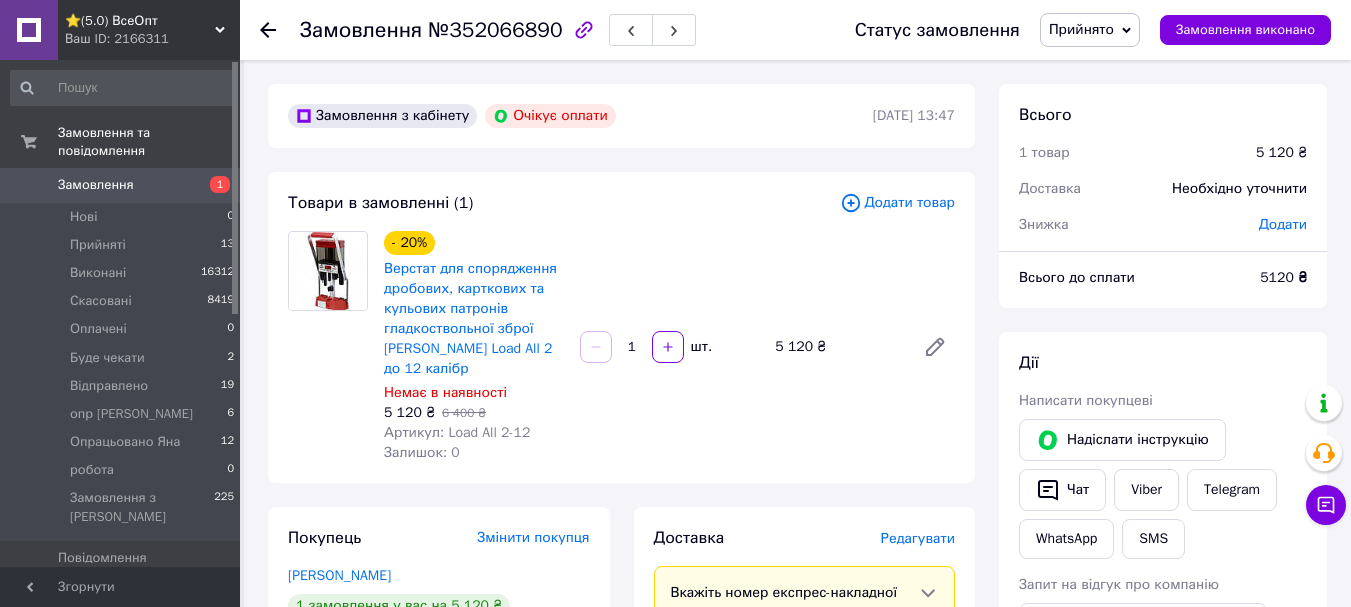 click on "Прийнято" at bounding box center (1081, 29) 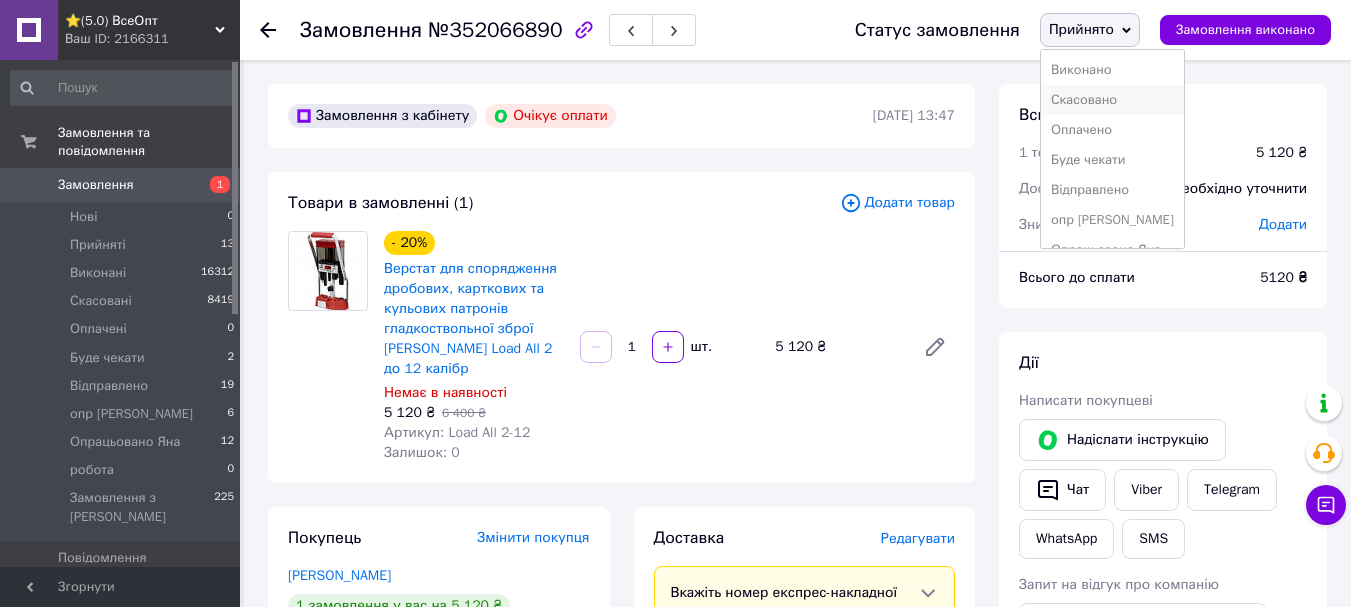 click on "Скасовано" at bounding box center [1112, 100] 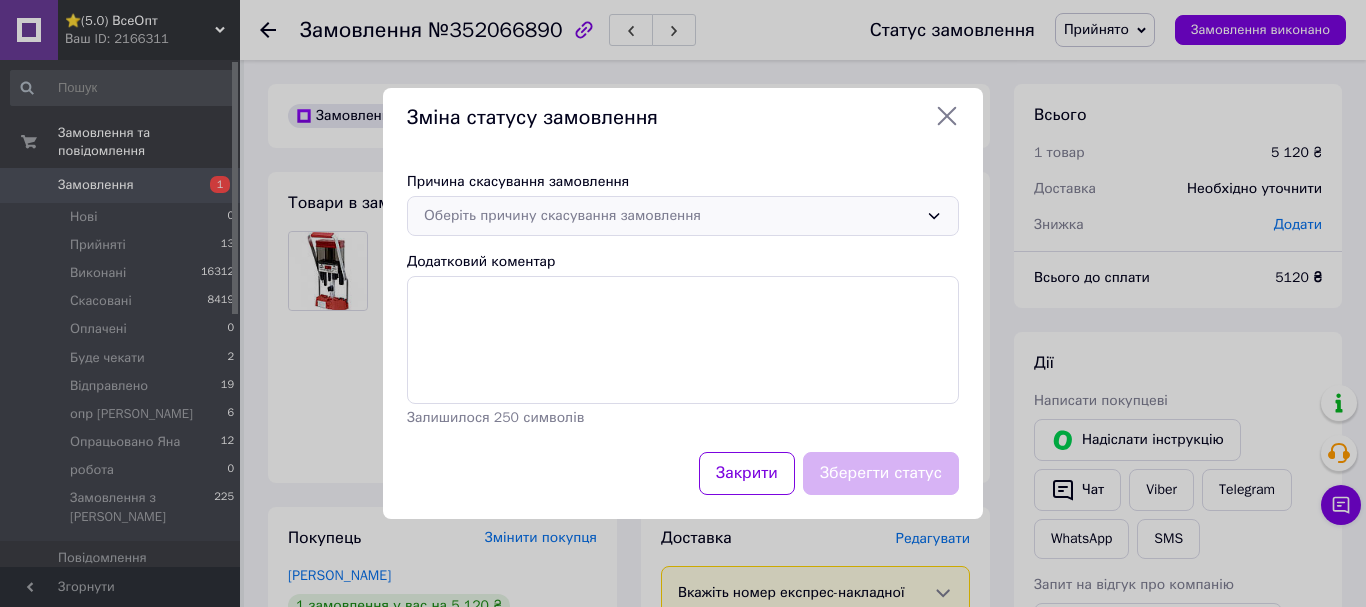 click on "Оберіть причину скасування замовлення" at bounding box center (671, 216) 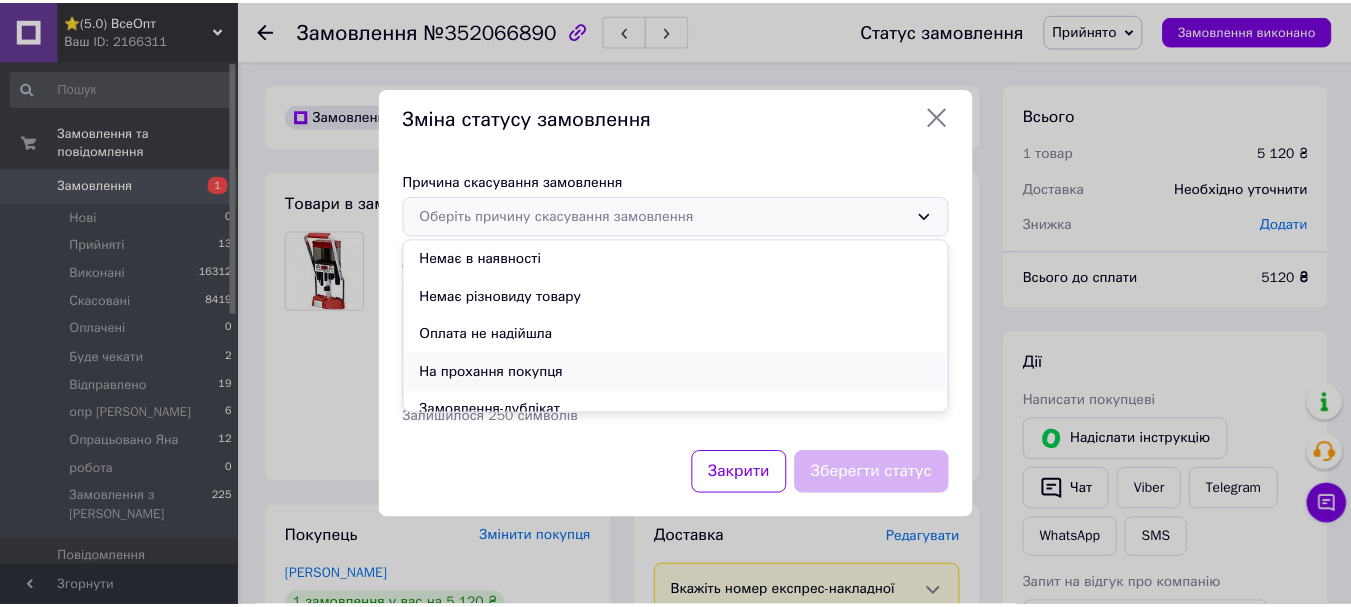 scroll, scrollTop: 93, scrollLeft: 0, axis: vertical 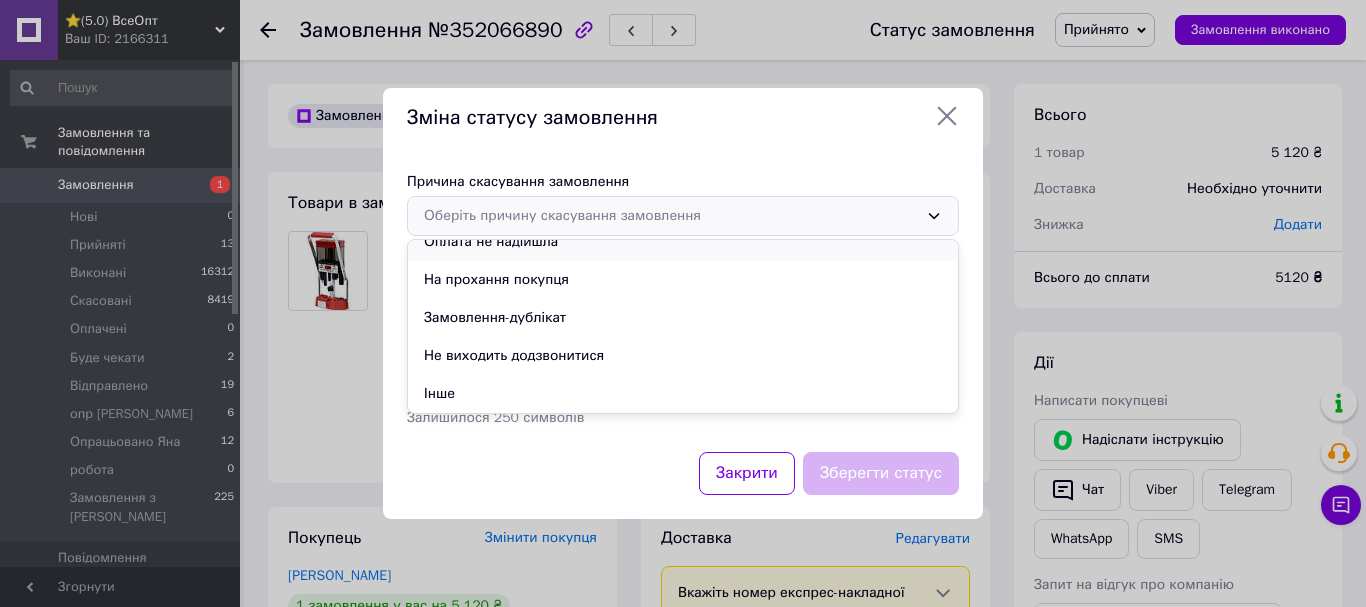 click on "Оплата не надійшла" at bounding box center (683, 242) 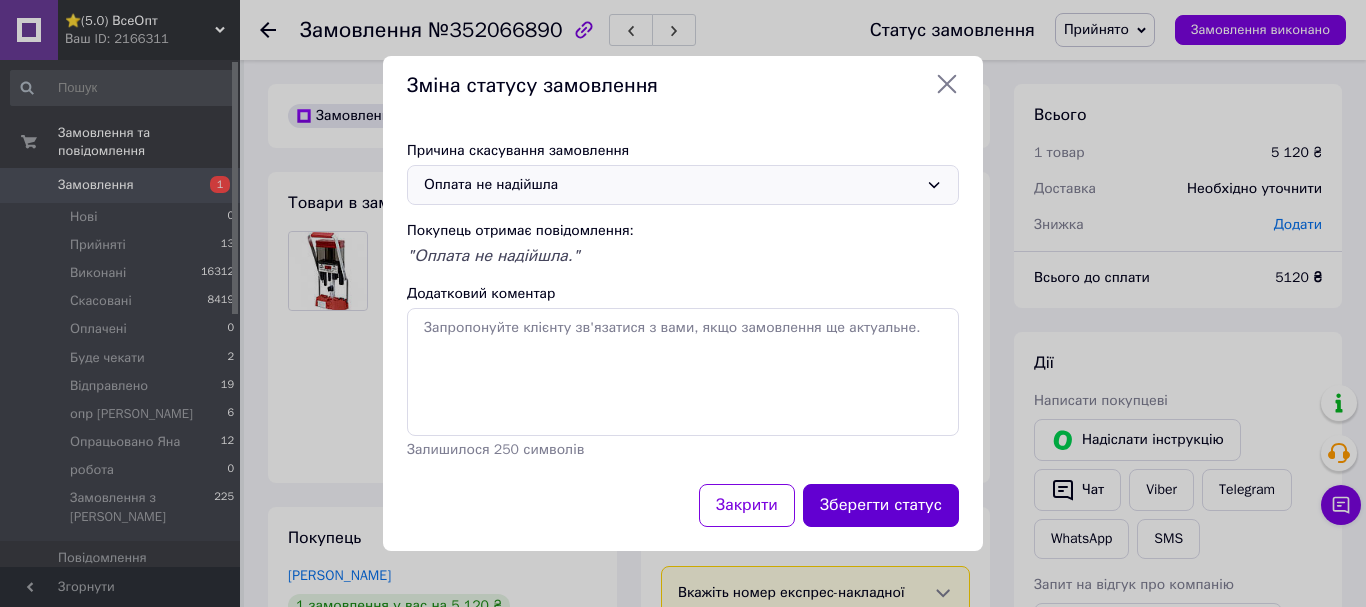 click on "Зберегти статус" at bounding box center (881, 505) 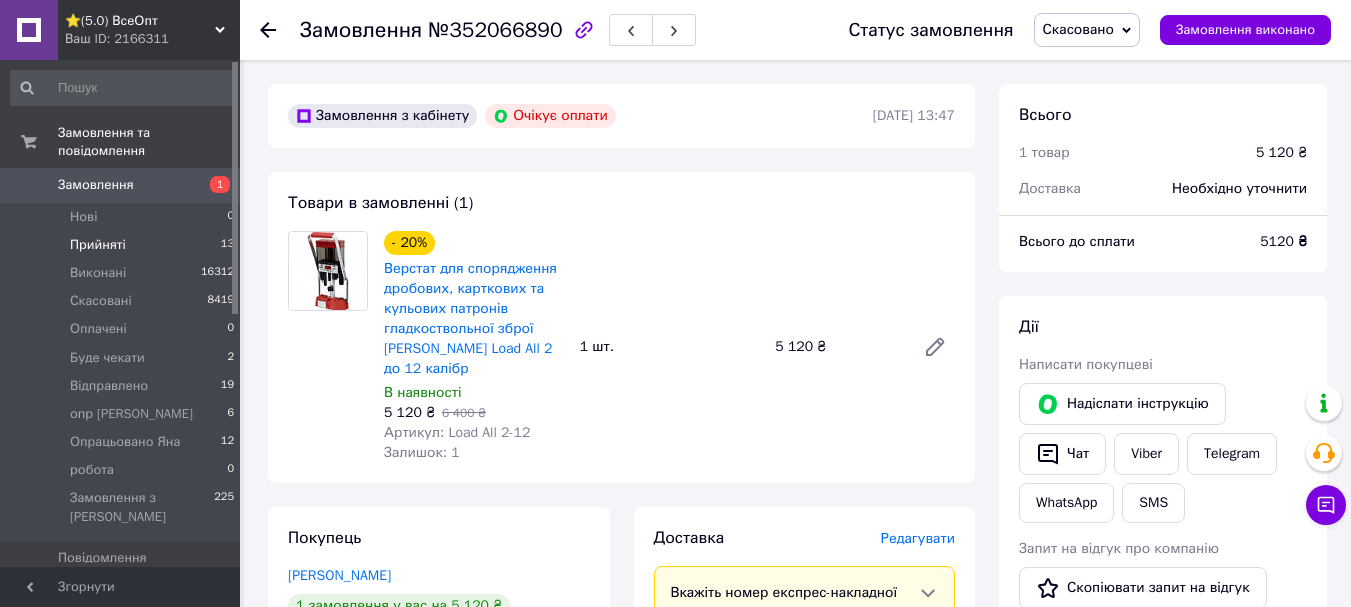 click on "Прийняті" at bounding box center (98, 245) 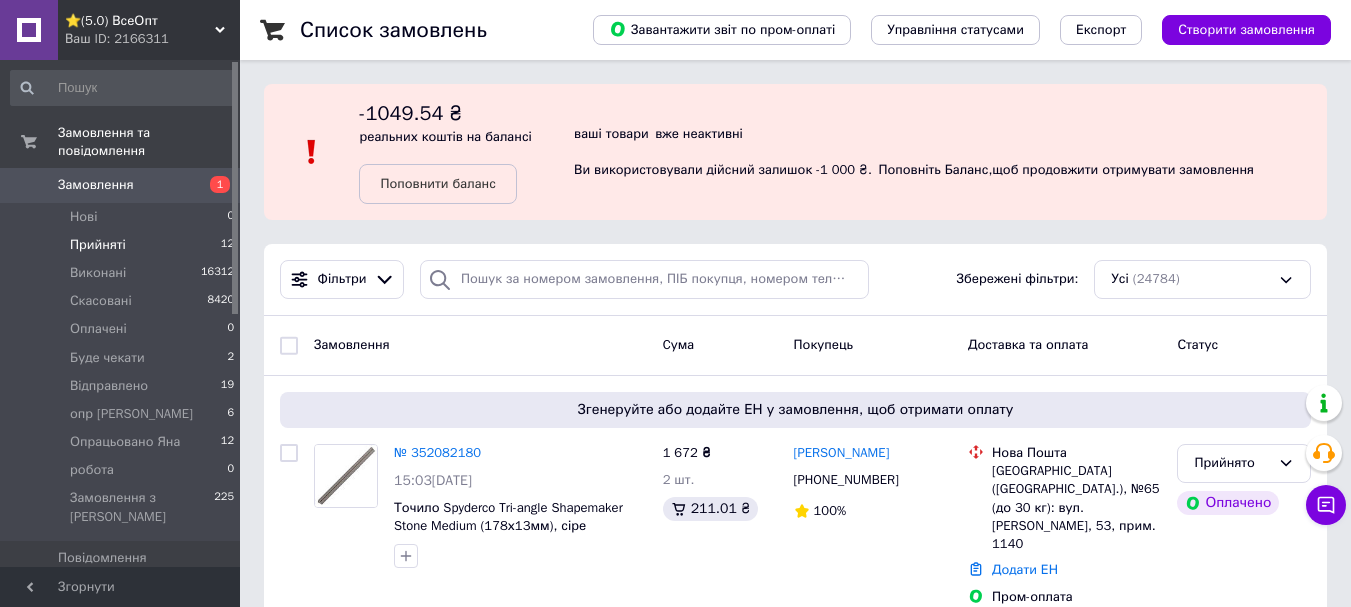 click on "Прийняті" at bounding box center [98, 245] 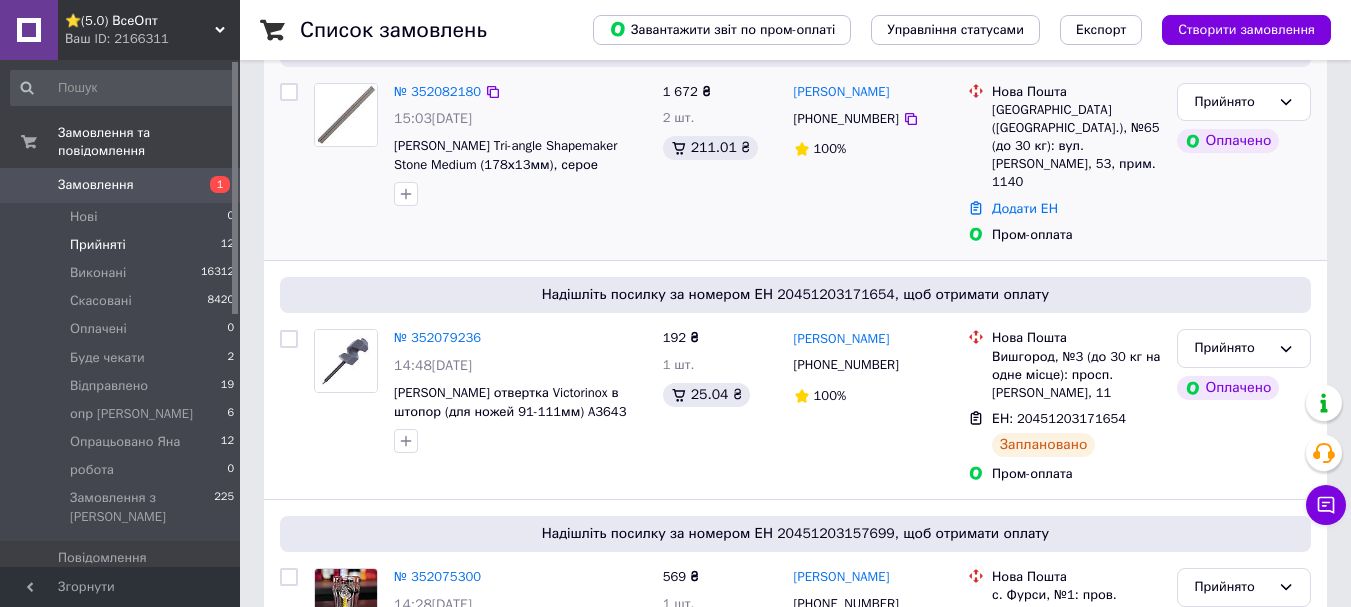 scroll, scrollTop: 500, scrollLeft: 0, axis: vertical 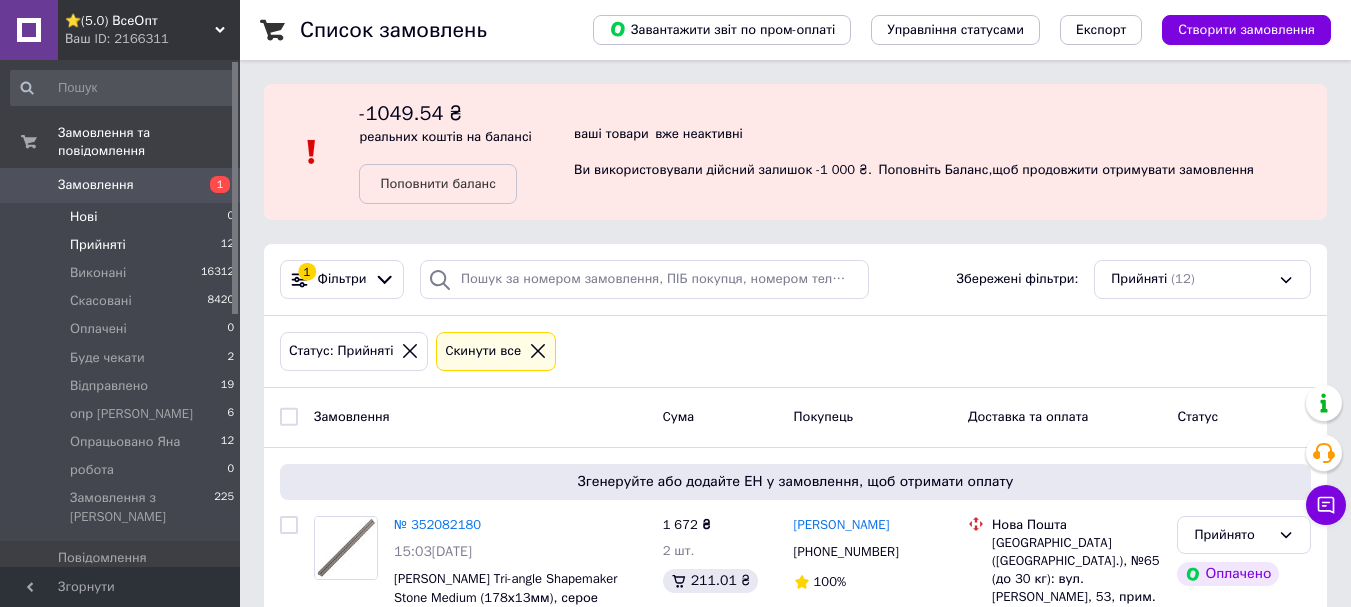 click on "Нові" at bounding box center [83, 217] 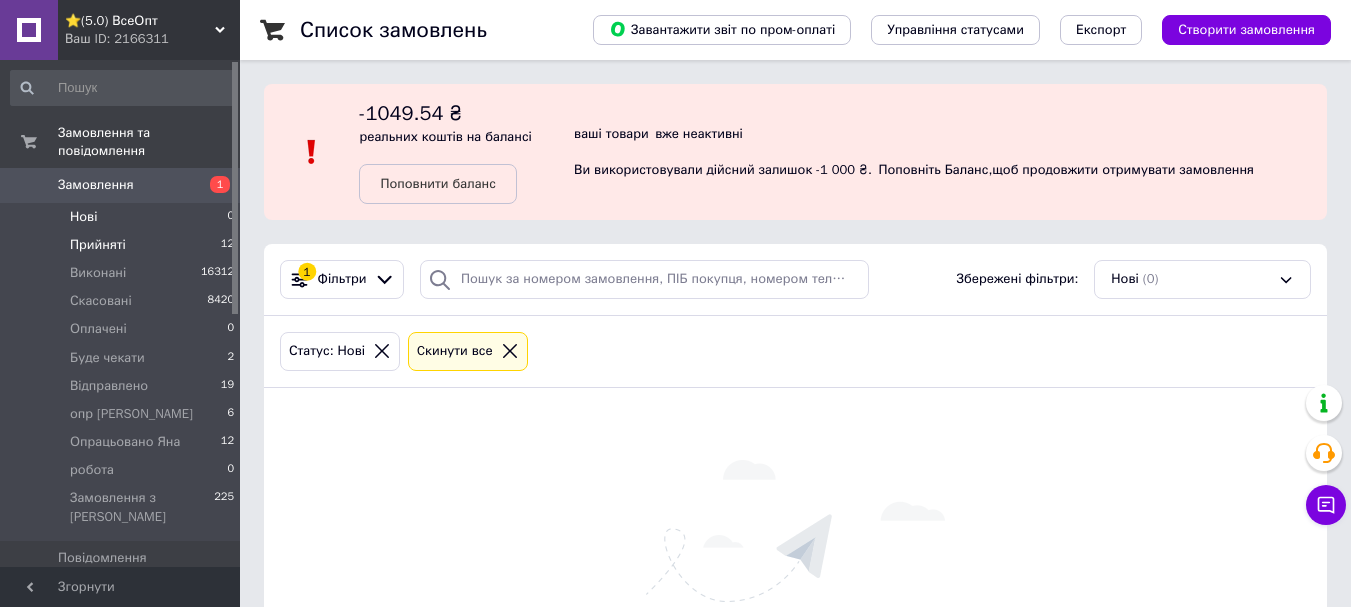 click on "Прийняті" at bounding box center [98, 245] 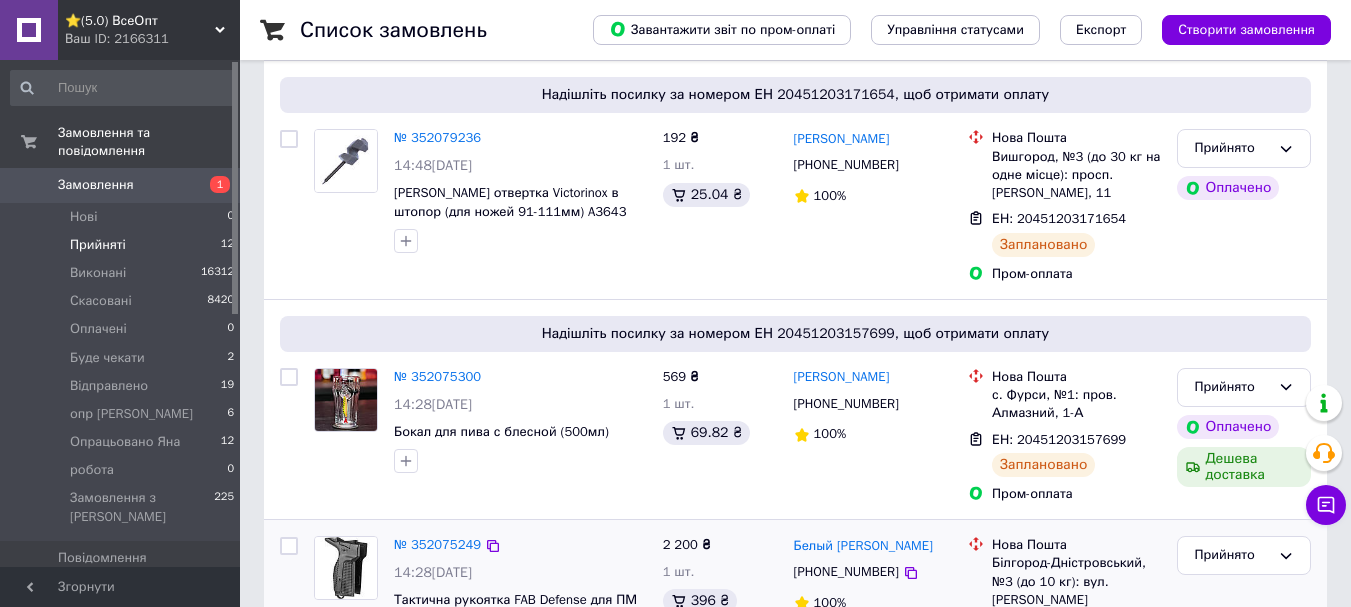 scroll, scrollTop: 700, scrollLeft: 0, axis: vertical 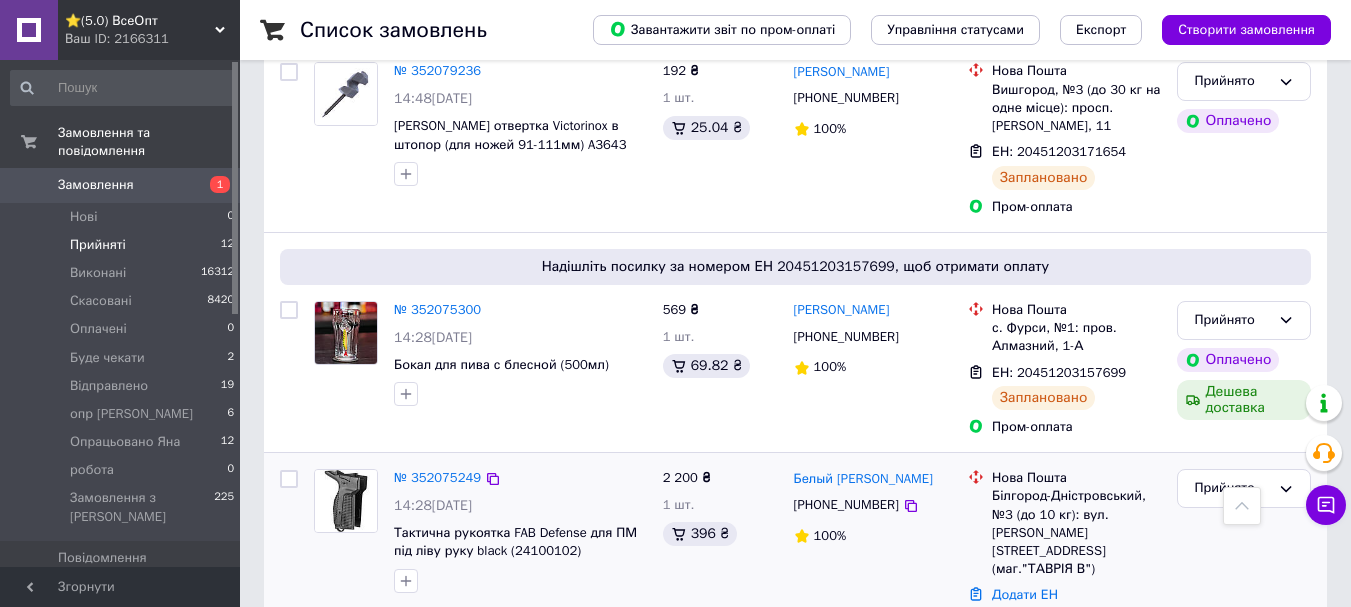 drag, startPoint x: 79, startPoint y: 193, endPoint x: 370, endPoint y: 425, distance: 372.1626 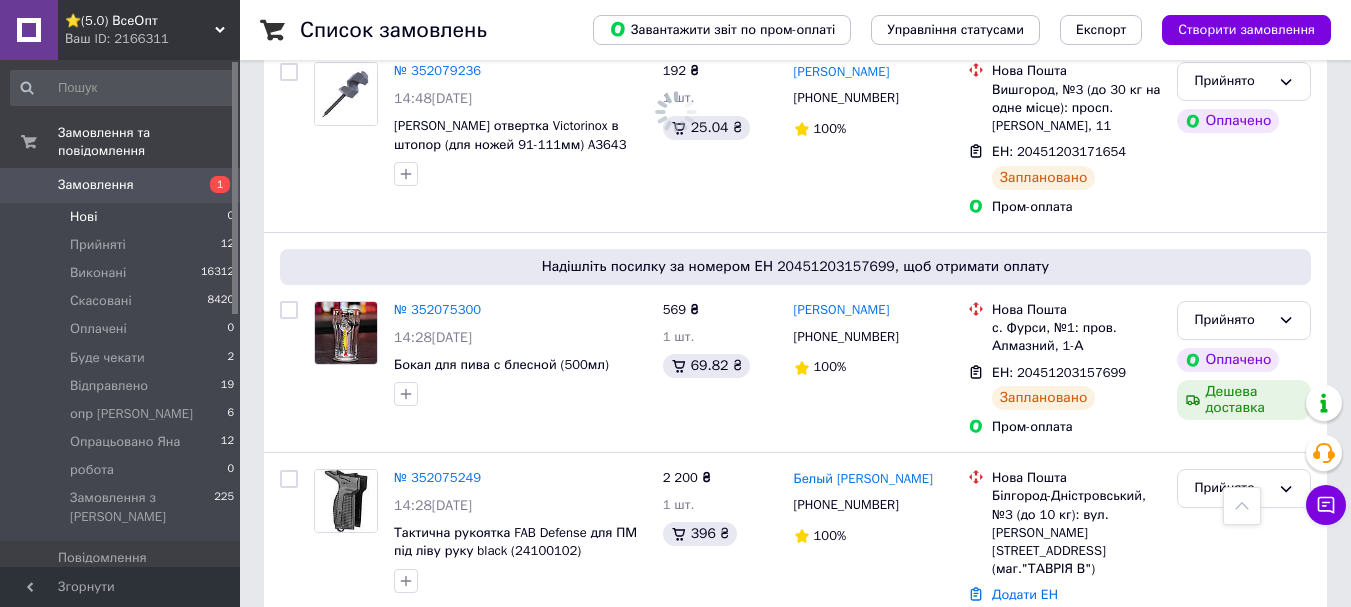 scroll, scrollTop: 0, scrollLeft: 0, axis: both 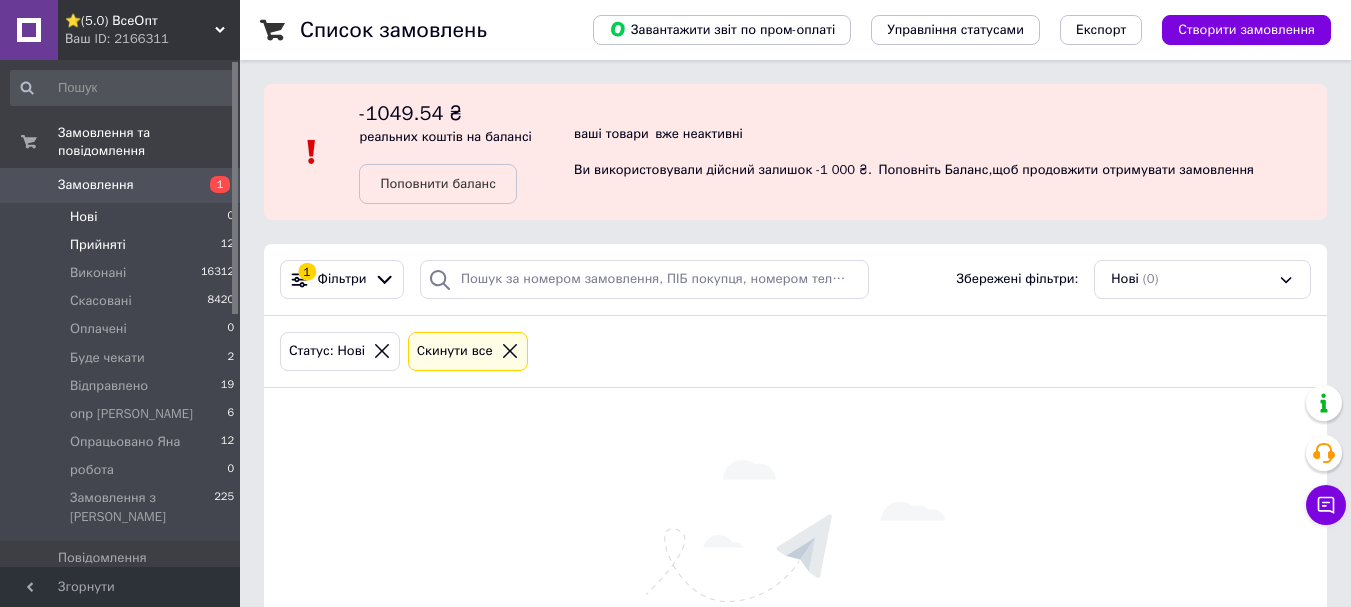 click on "Прийняті" at bounding box center [98, 245] 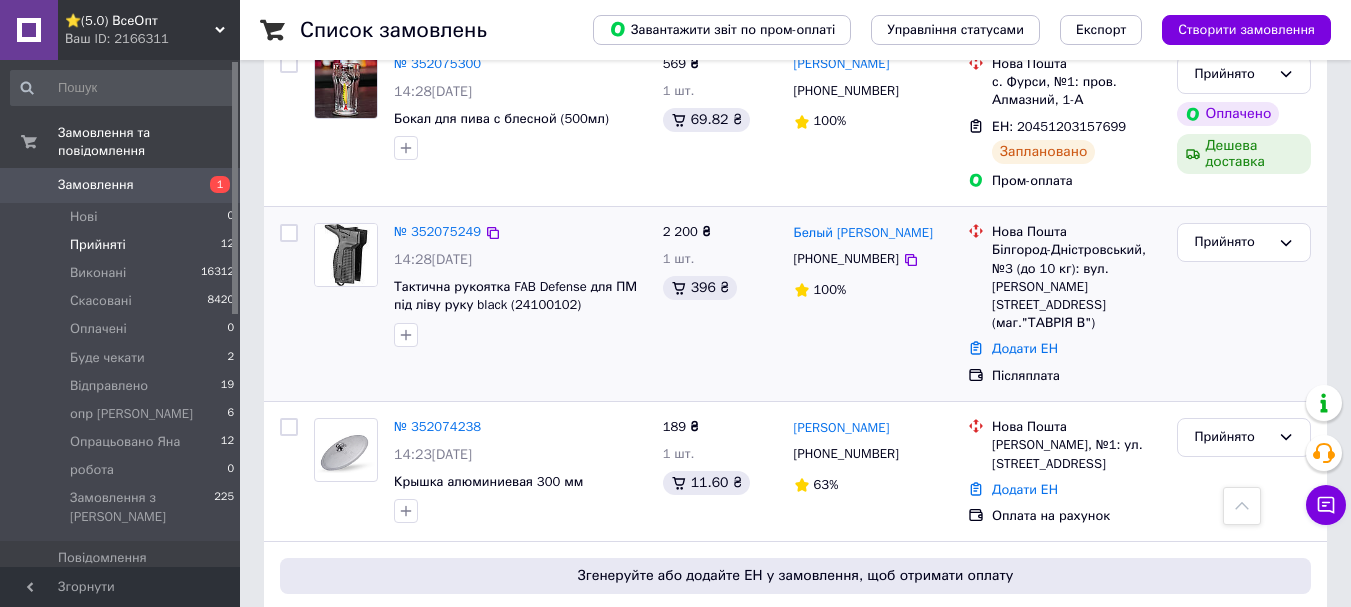 scroll, scrollTop: 1300, scrollLeft: 0, axis: vertical 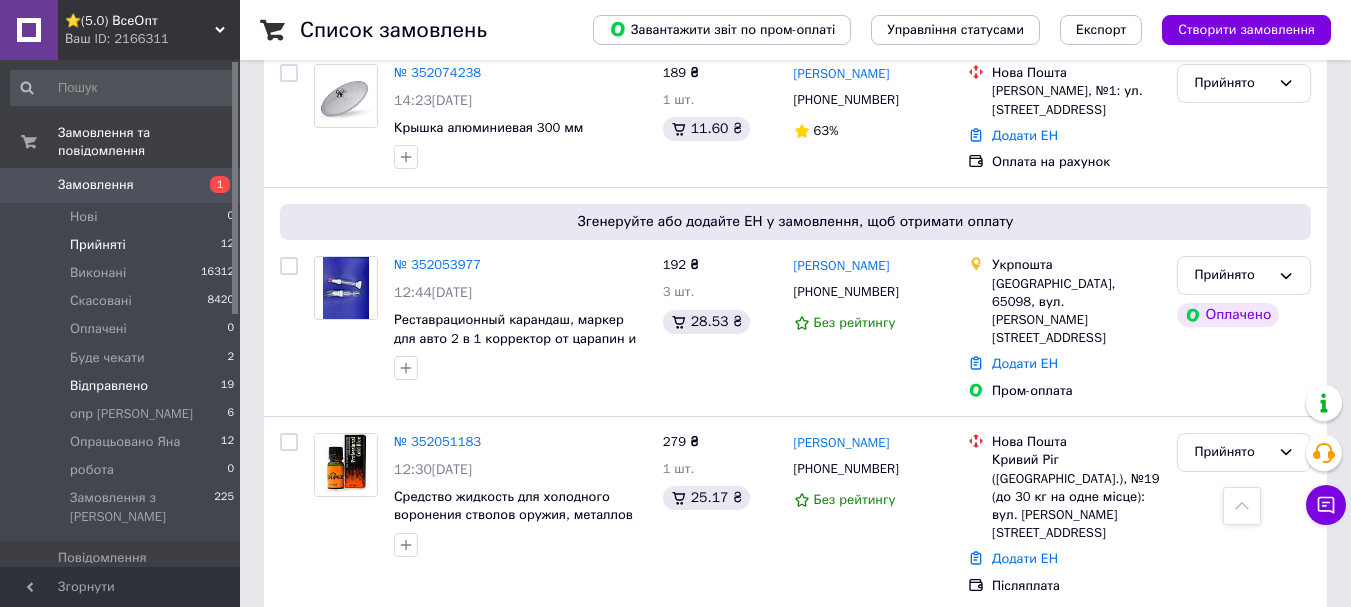 click on "Відправлено" at bounding box center (109, 386) 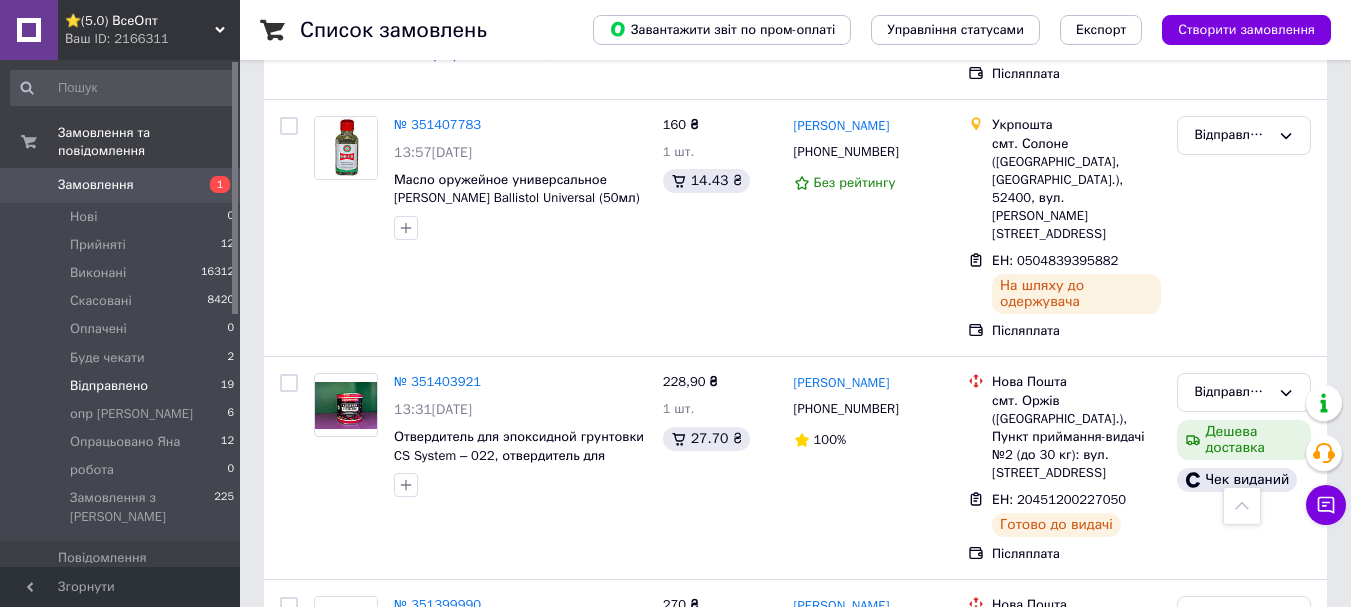 scroll, scrollTop: 3628, scrollLeft: 0, axis: vertical 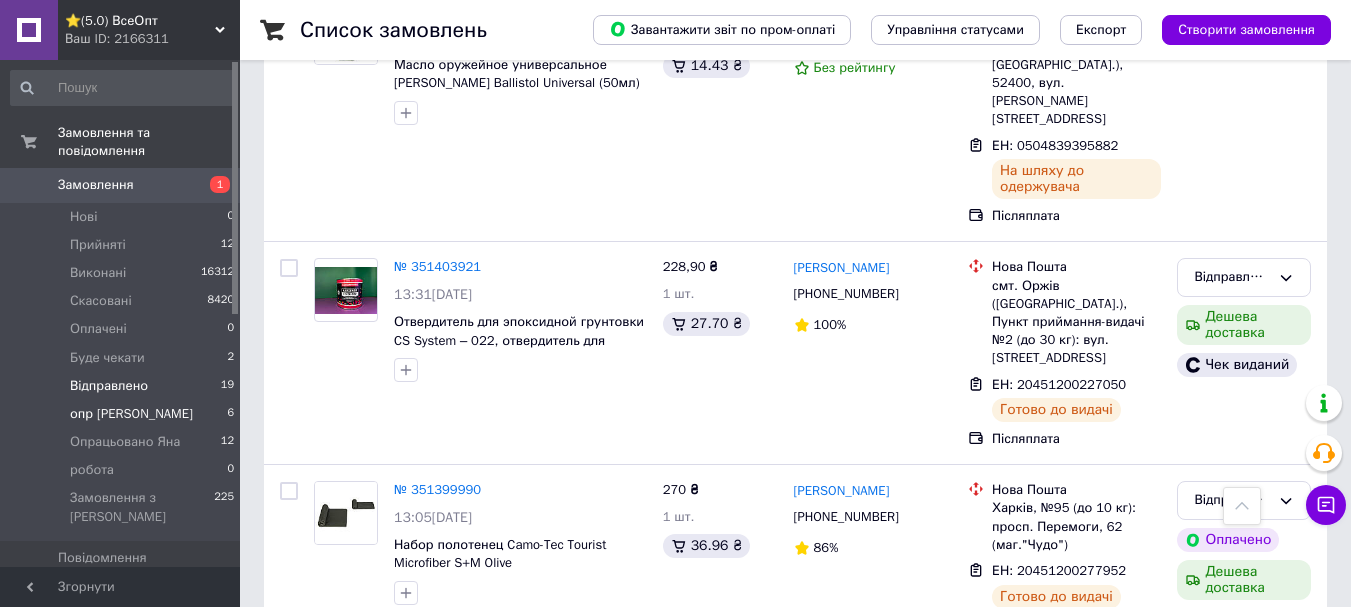 click on "опр [PERSON_NAME]" at bounding box center (131, 414) 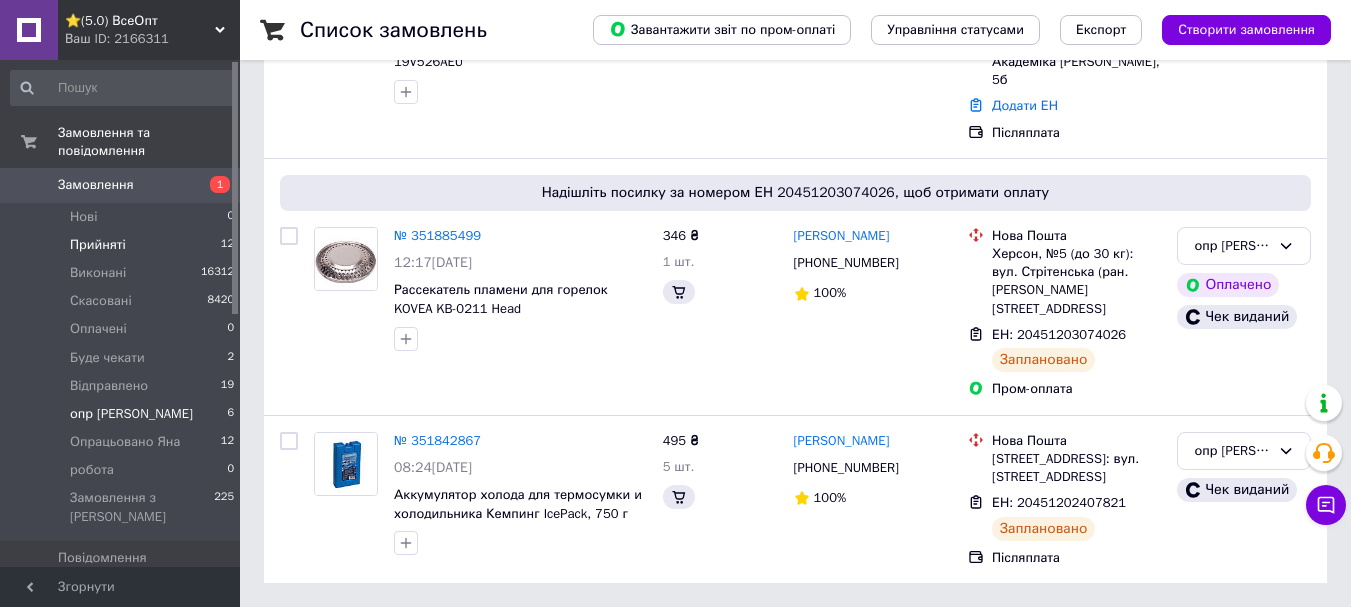 scroll, scrollTop: 0, scrollLeft: 0, axis: both 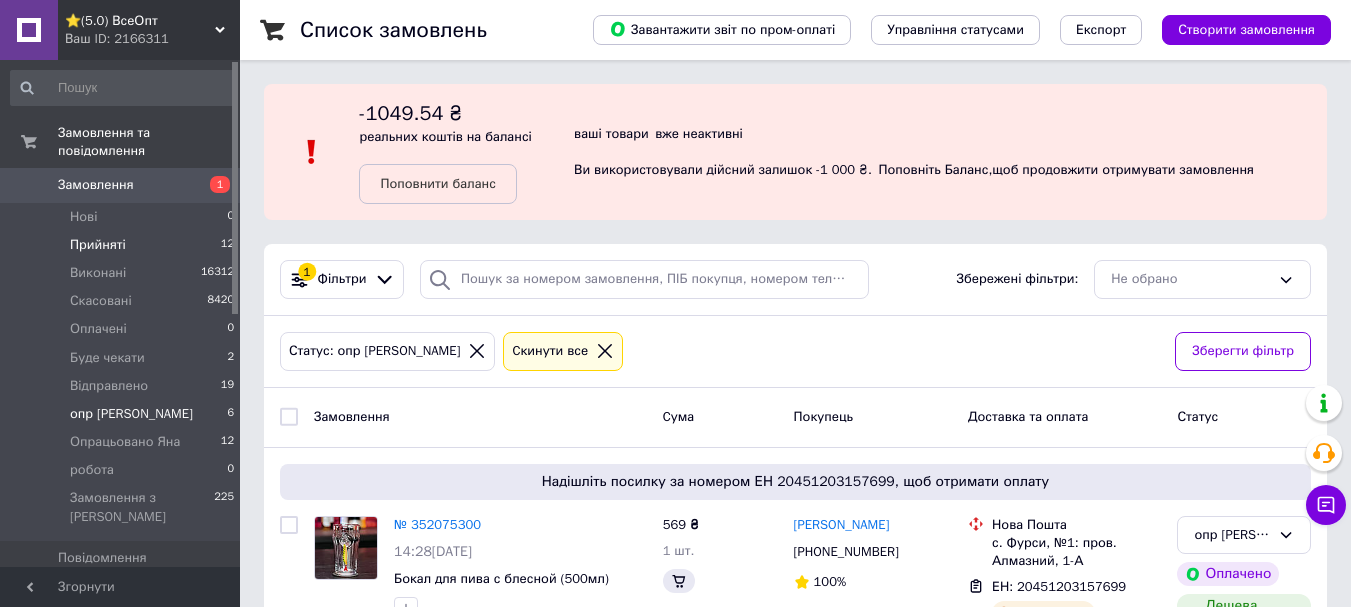 click on "Прийняті" at bounding box center (98, 245) 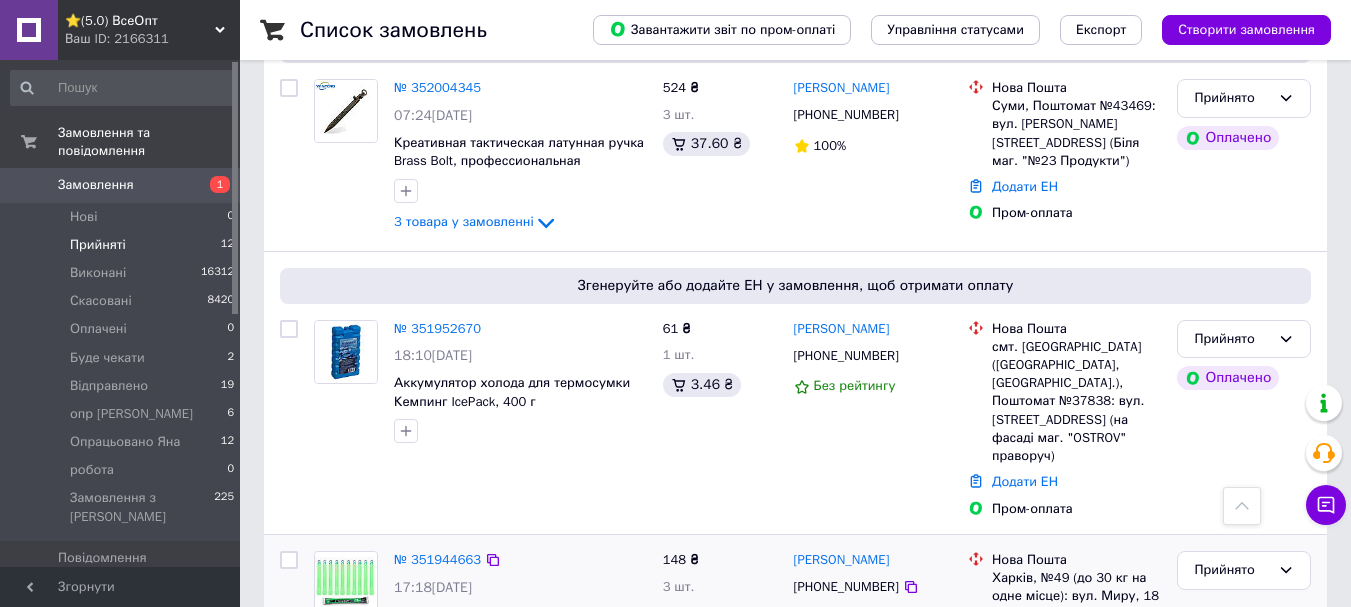 scroll, scrollTop: 2027, scrollLeft: 0, axis: vertical 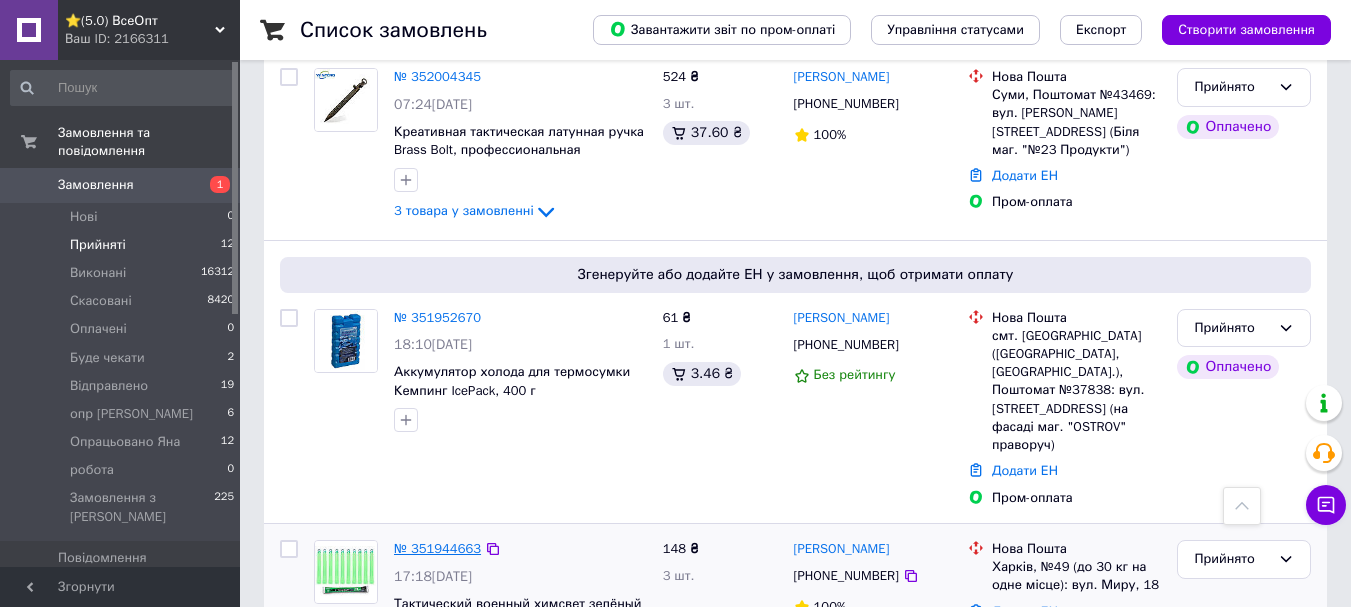 click on "№ 351944663" at bounding box center [437, 548] 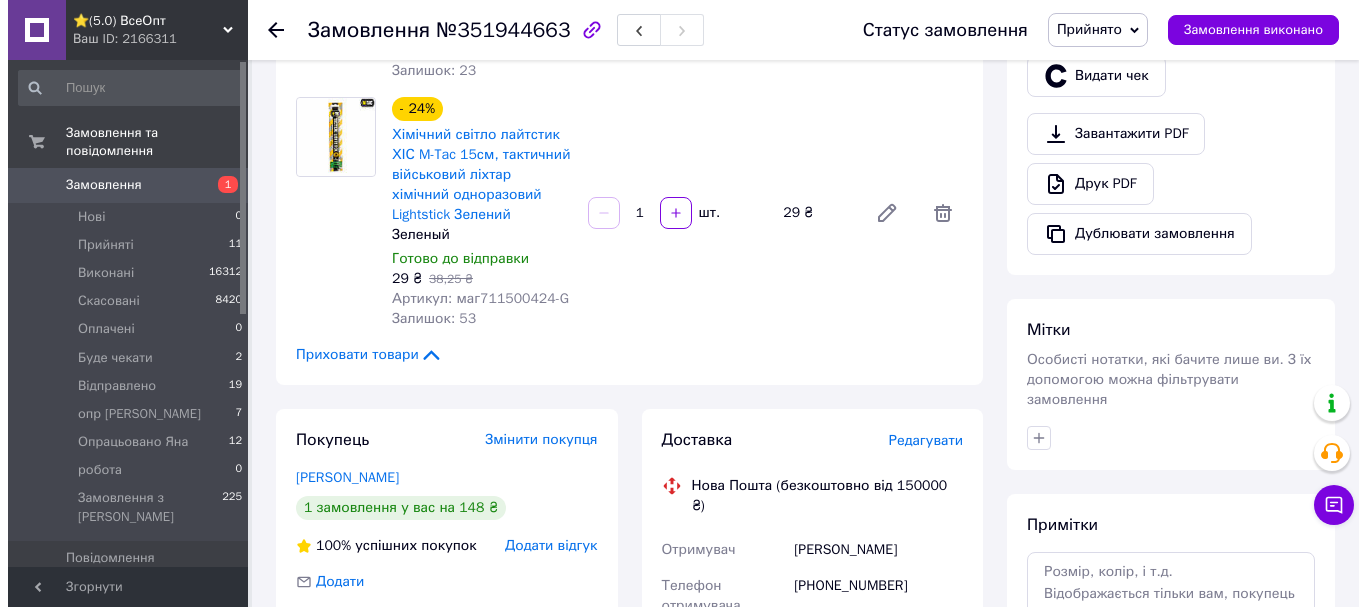 scroll, scrollTop: 800, scrollLeft: 0, axis: vertical 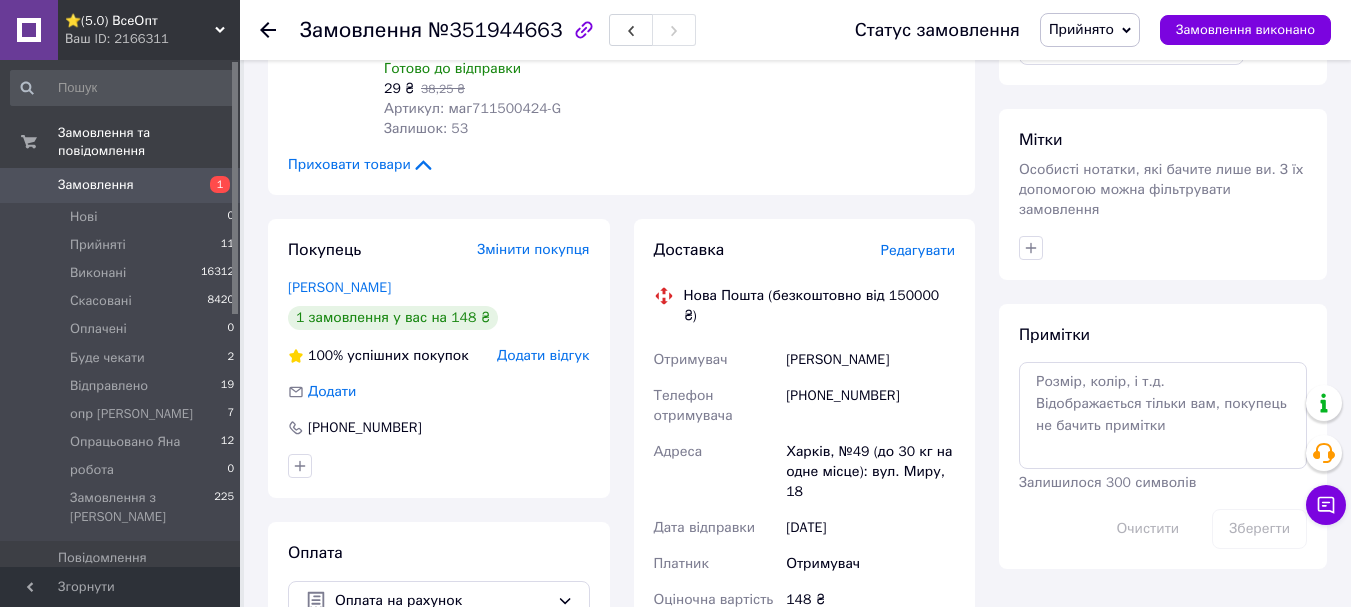 click on "Редагувати" at bounding box center (918, 250) 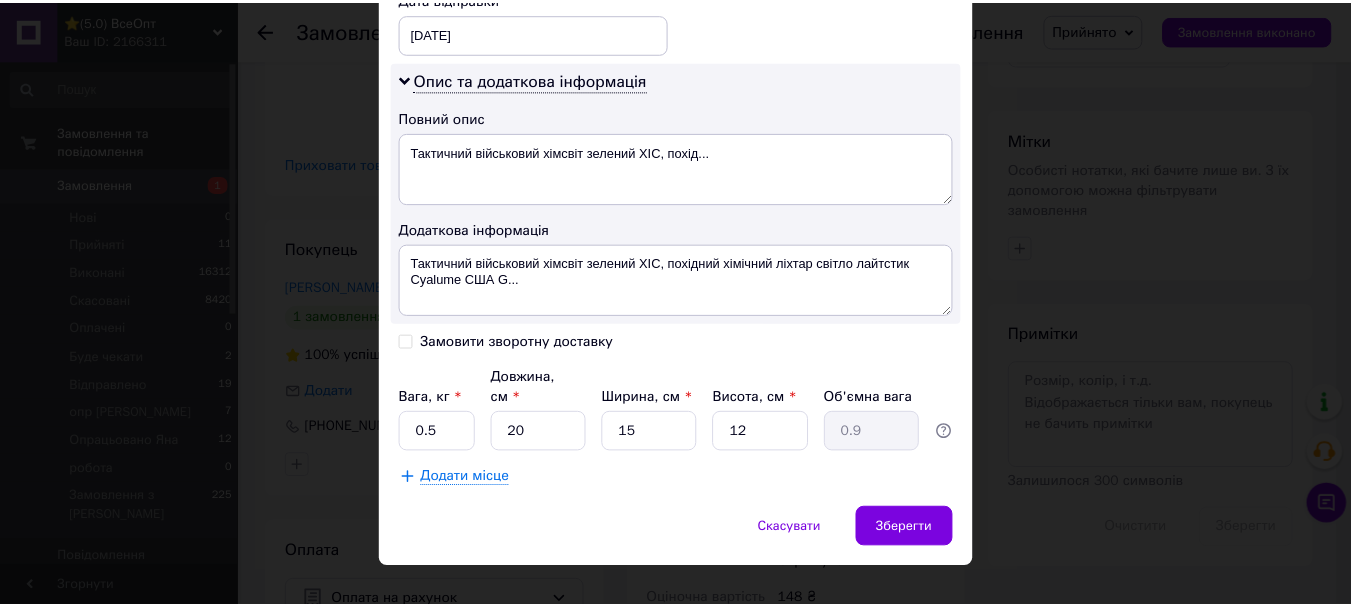 scroll, scrollTop: 981, scrollLeft: 0, axis: vertical 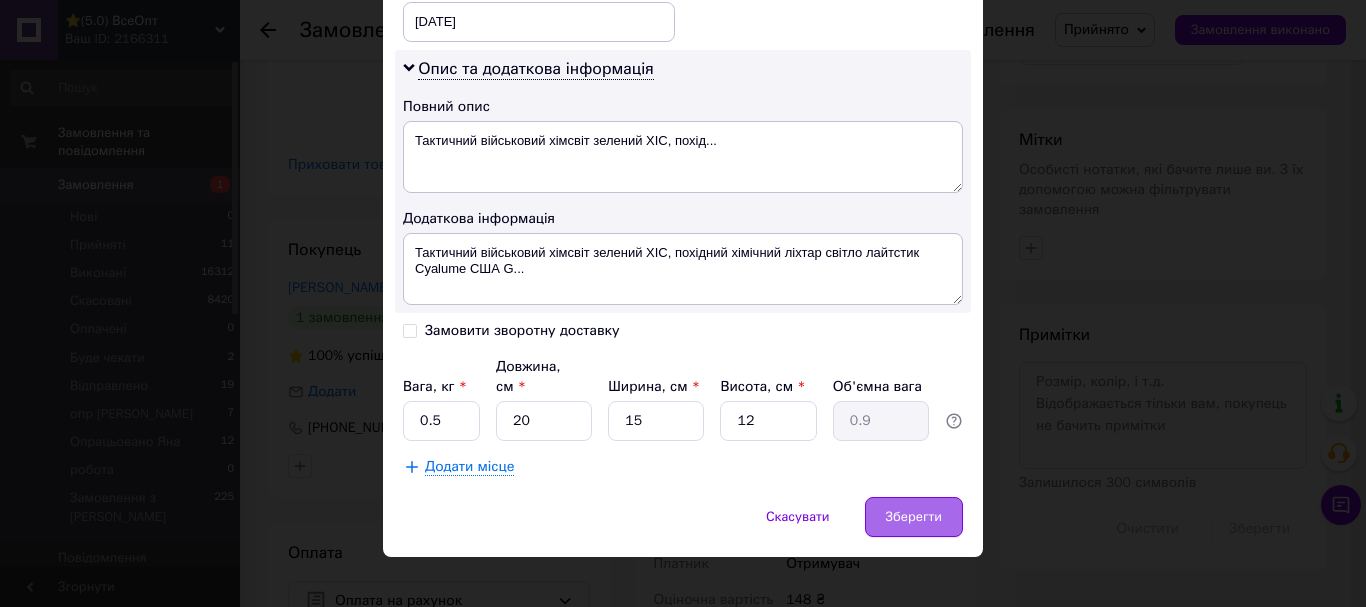 click on "Зберегти" at bounding box center [914, 517] 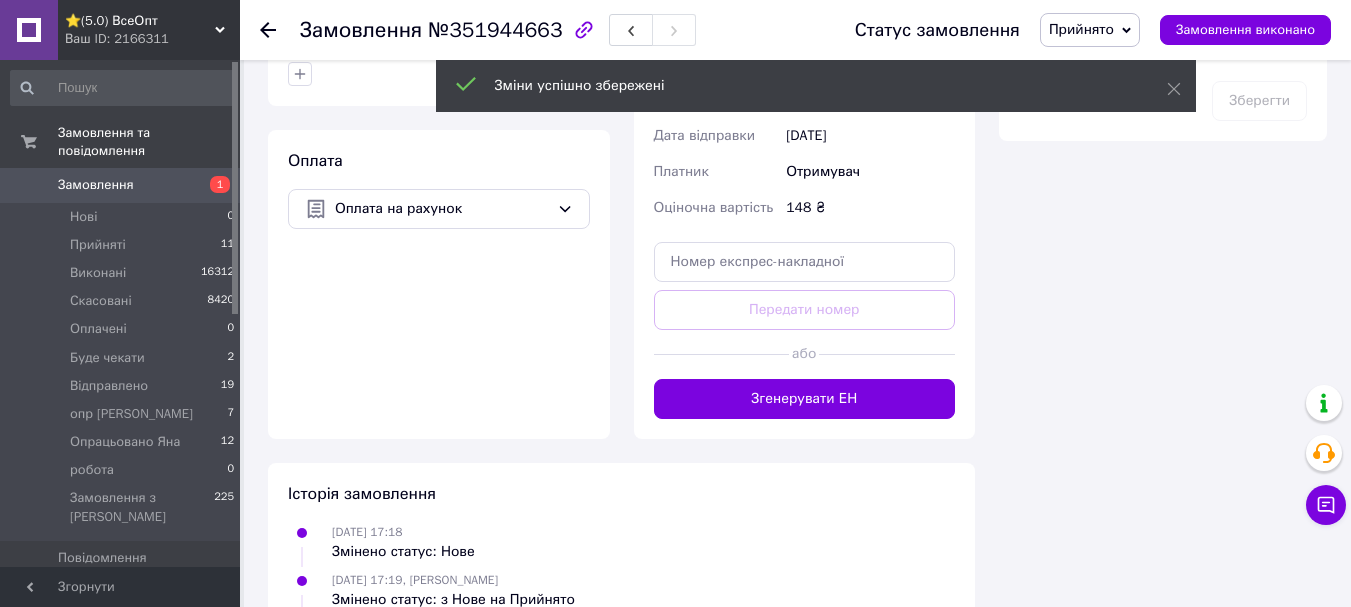 scroll, scrollTop: 1200, scrollLeft: 0, axis: vertical 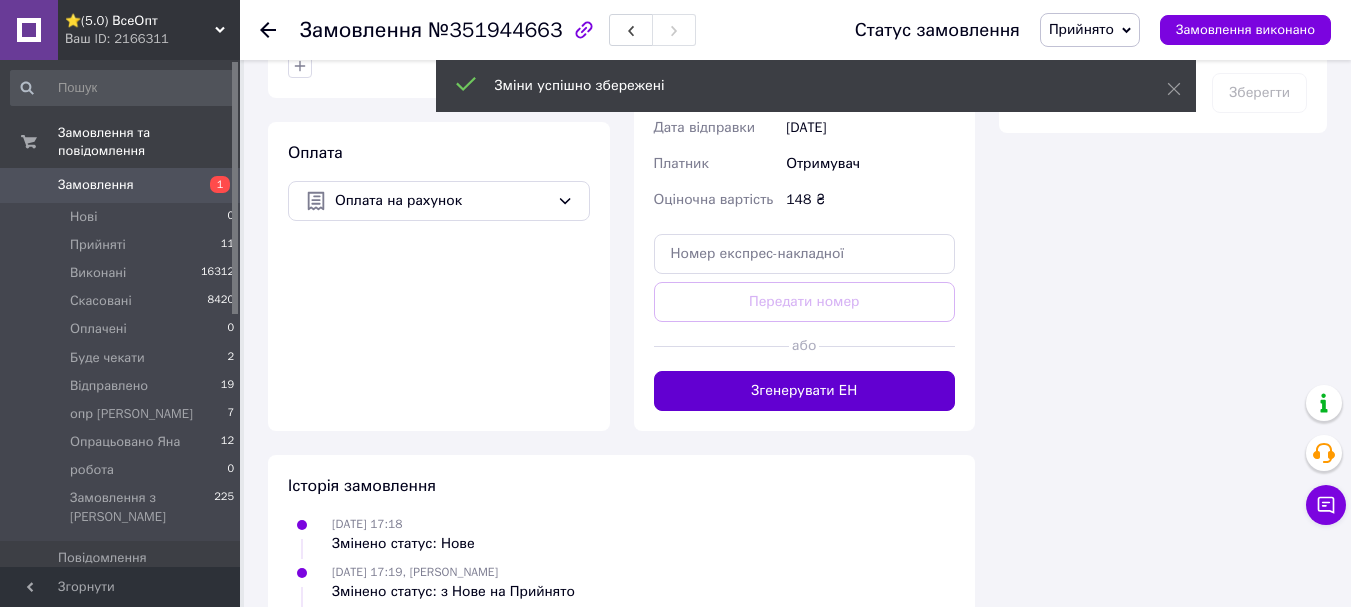 click on "Згенерувати ЕН" at bounding box center (805, 391) 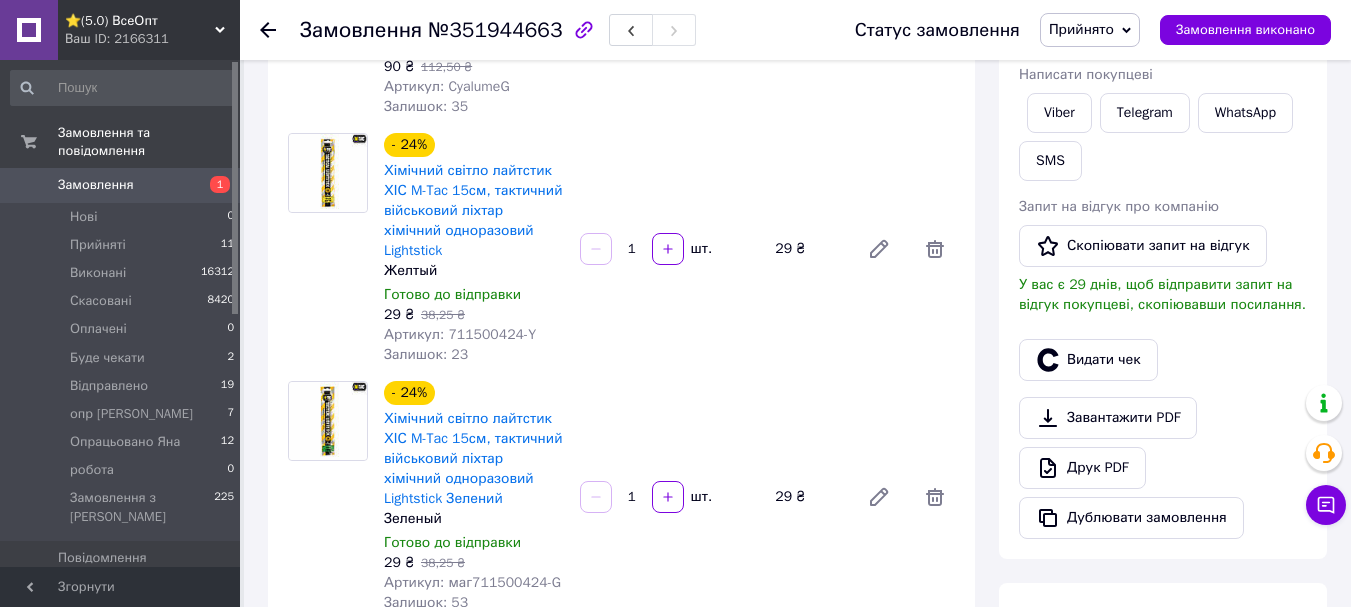 scroll, scrollTop: 300, scrollLeft: 0, axis: vertical 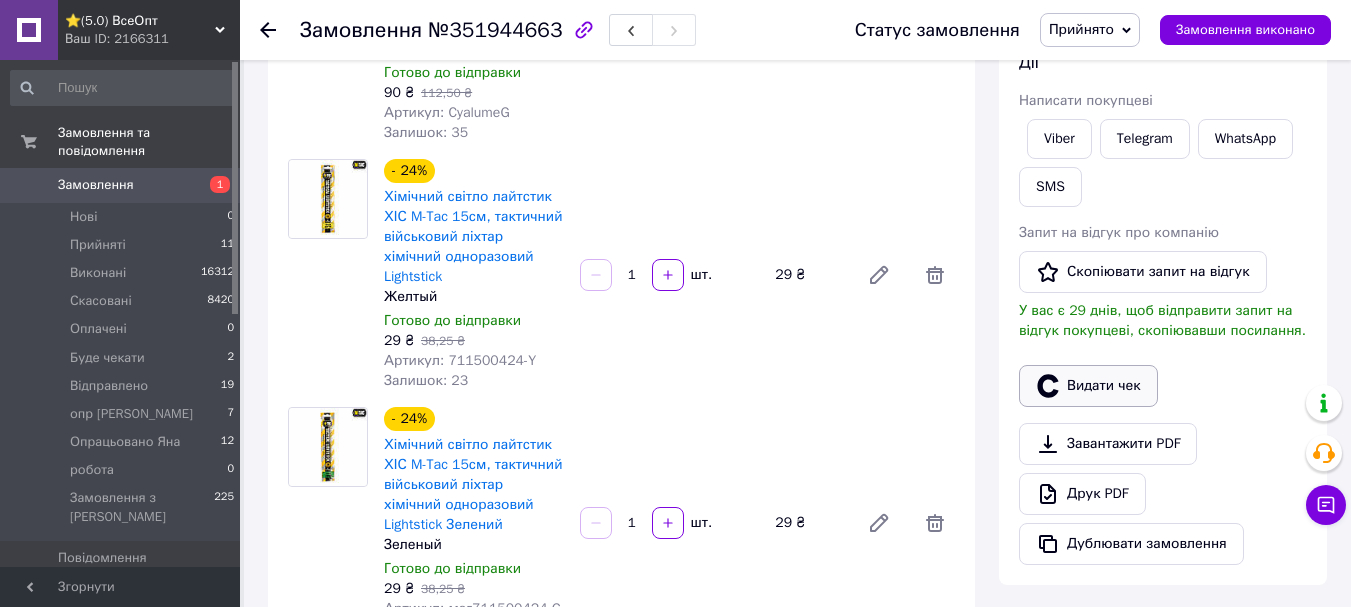 click on "Видати чек" at bounding box center (1088, 386) 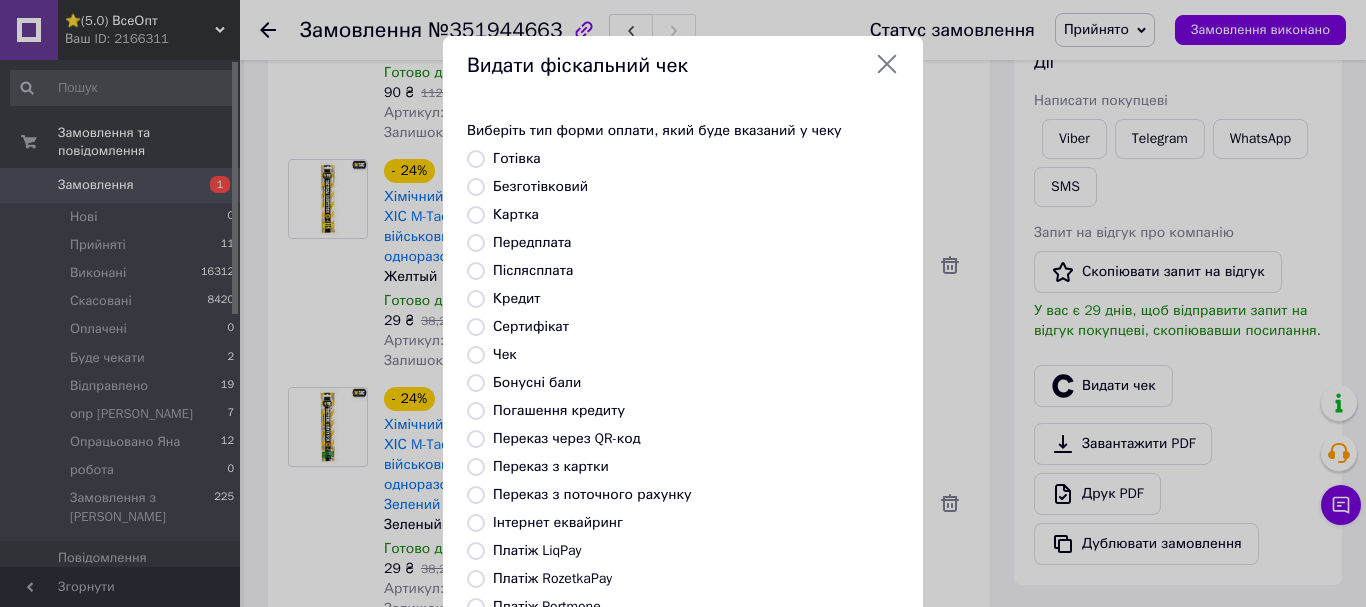 click 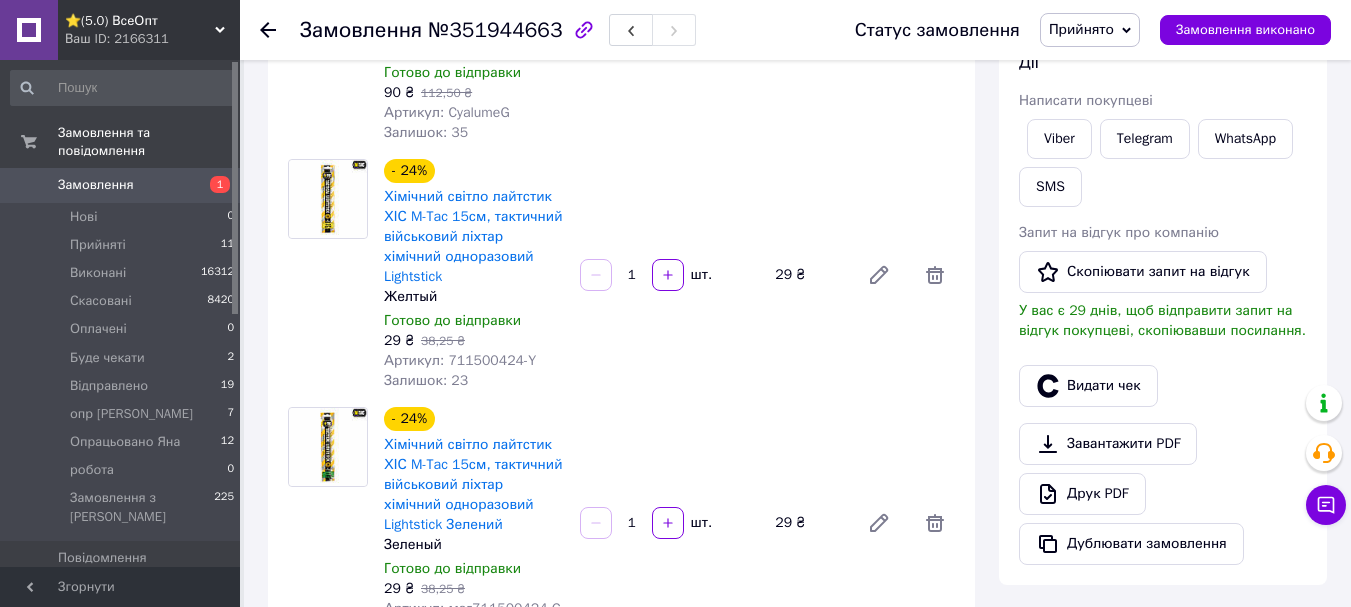 click on "Прийнято" at bounding box center (1081, 29) 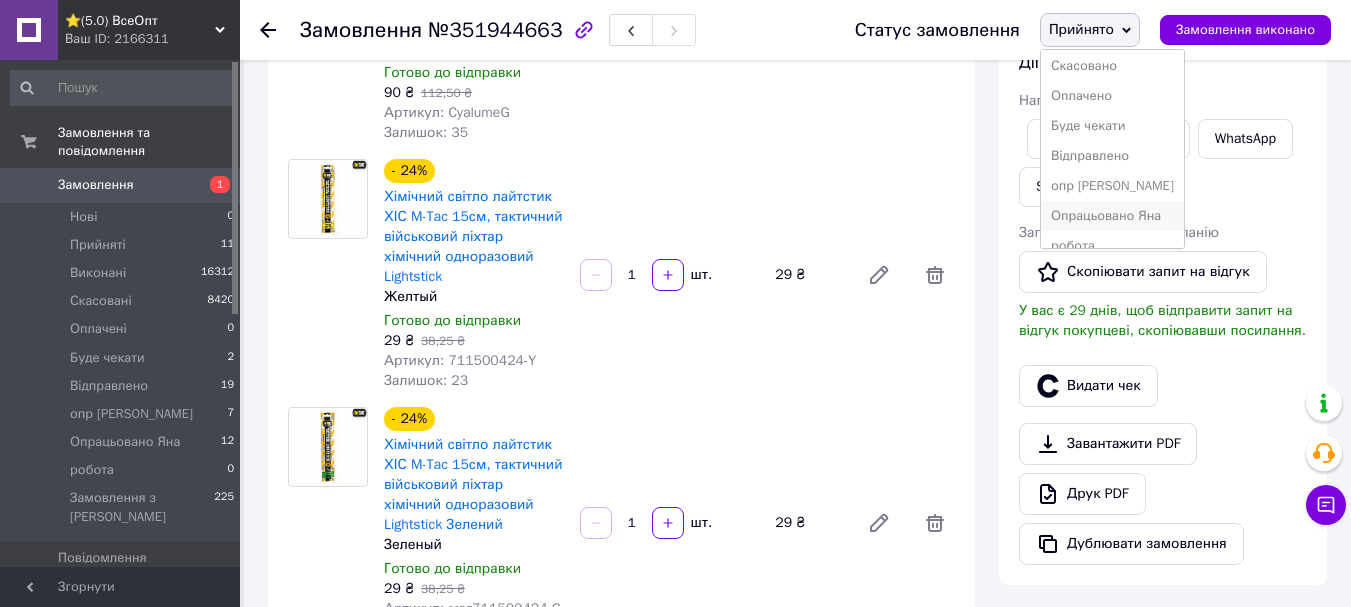 scroll, scrollTop: 52, scrollLeft: 0, axis: vertical 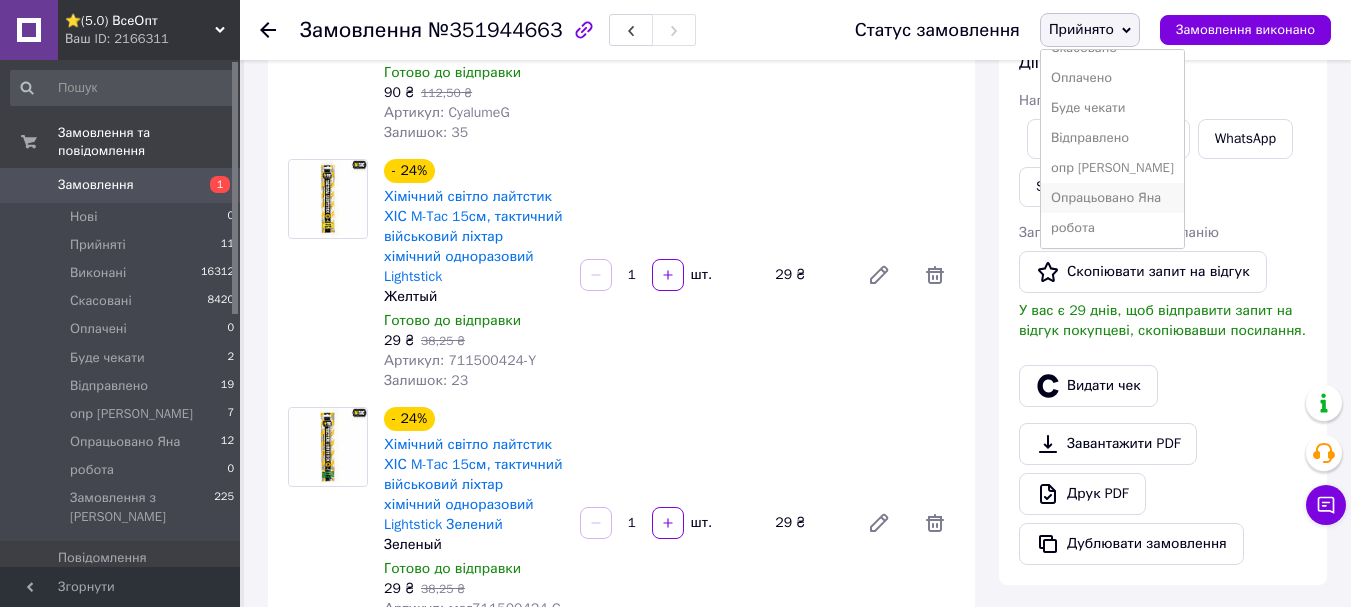click on "Опрацьовано  Яна" at bounding box center (1112, 198) 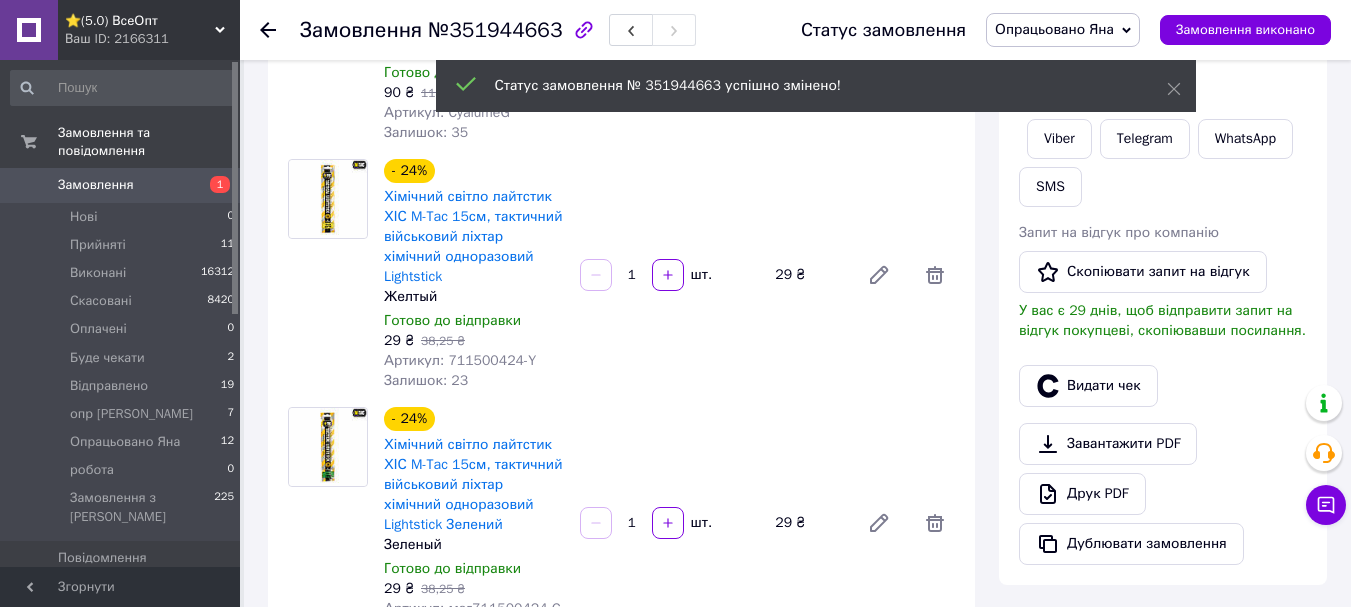 click 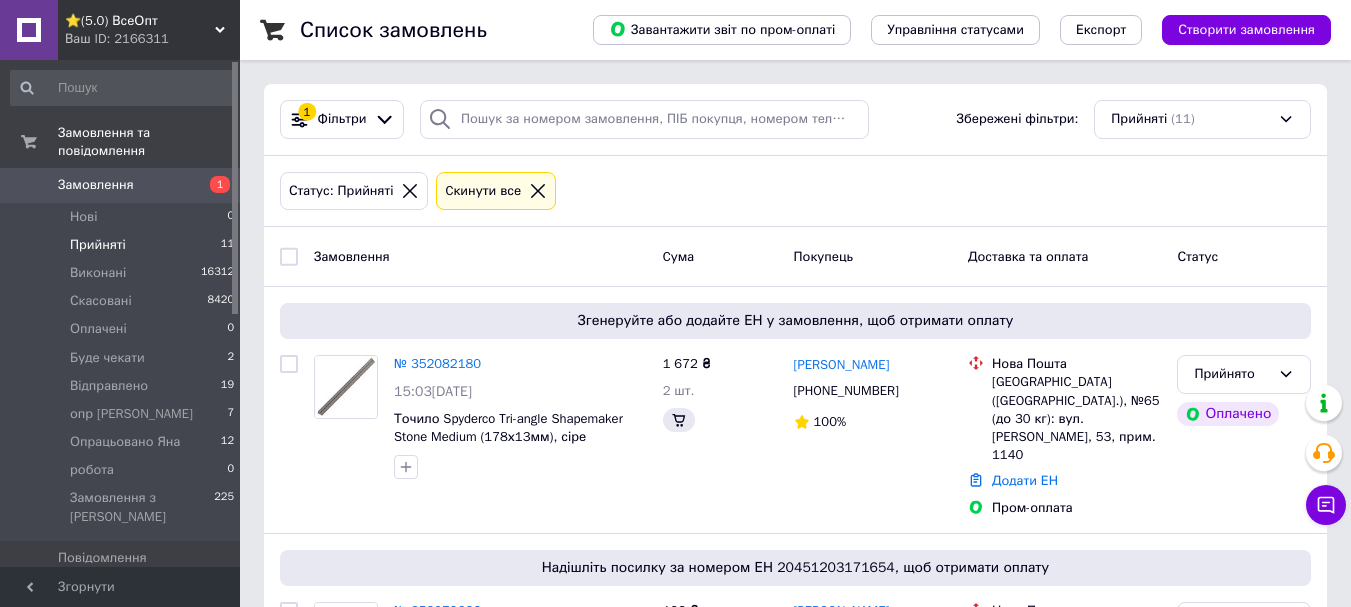 click on "Прийняті" at bounding box center (98, 245) 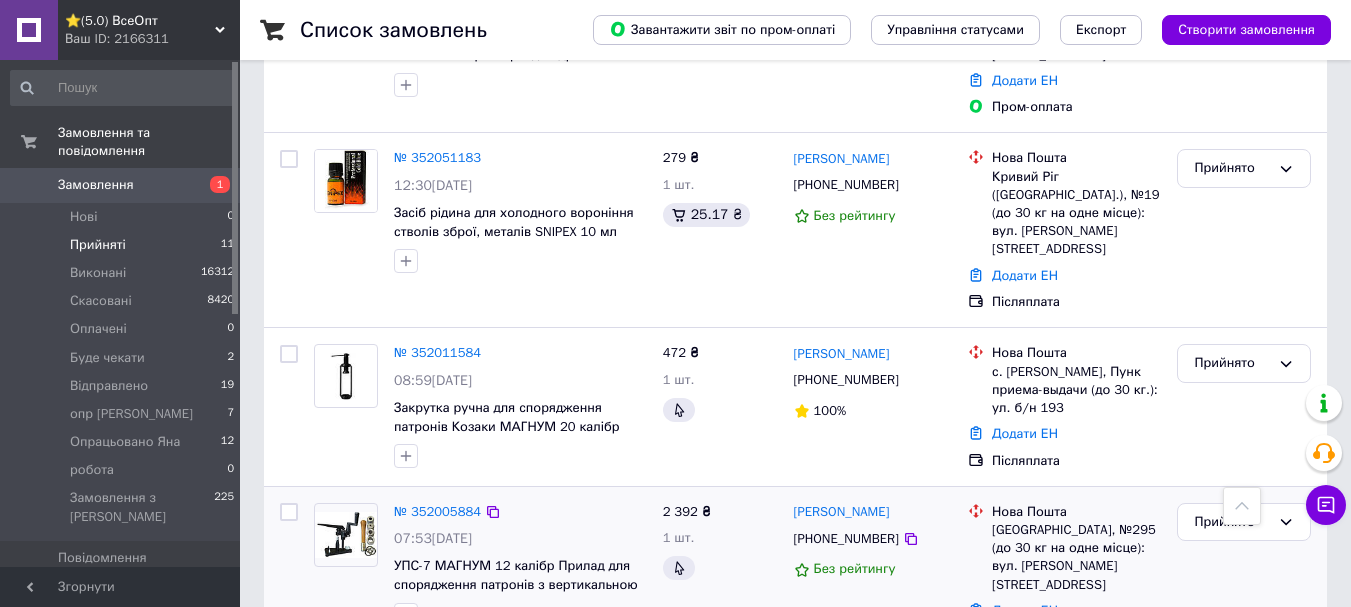scroll, scrollTop: 1166, scrollLeft: 0, axis: vertical 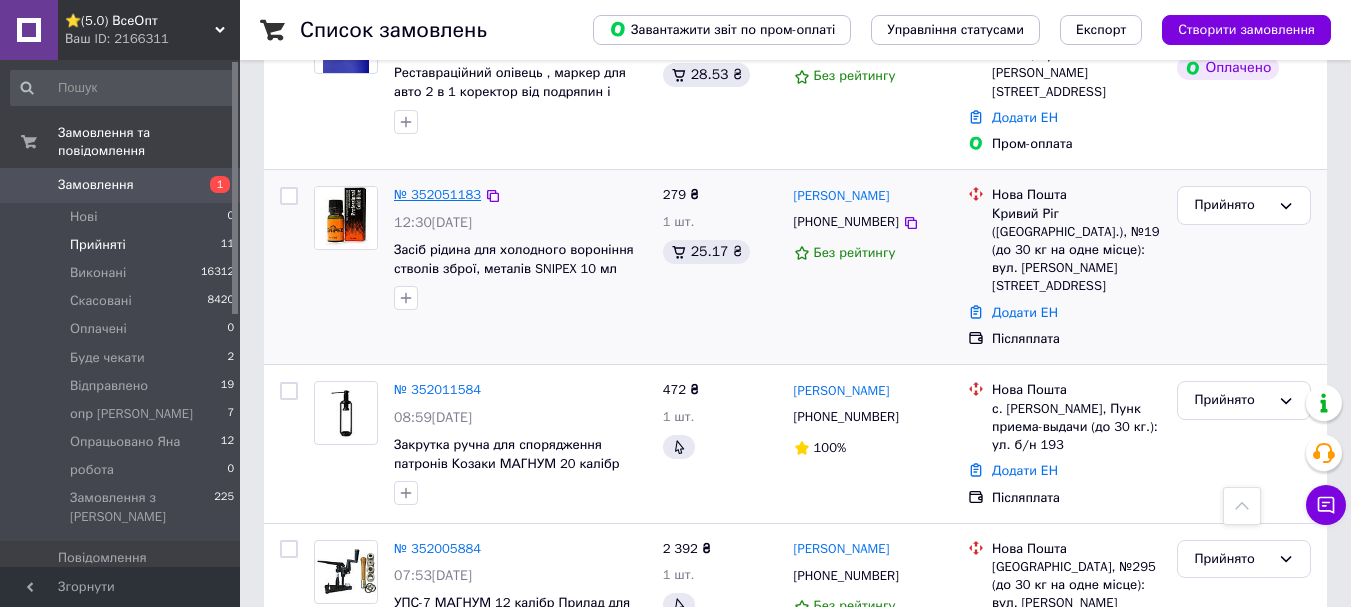 click on "№ 352051183" at bounding box center [437, 194] 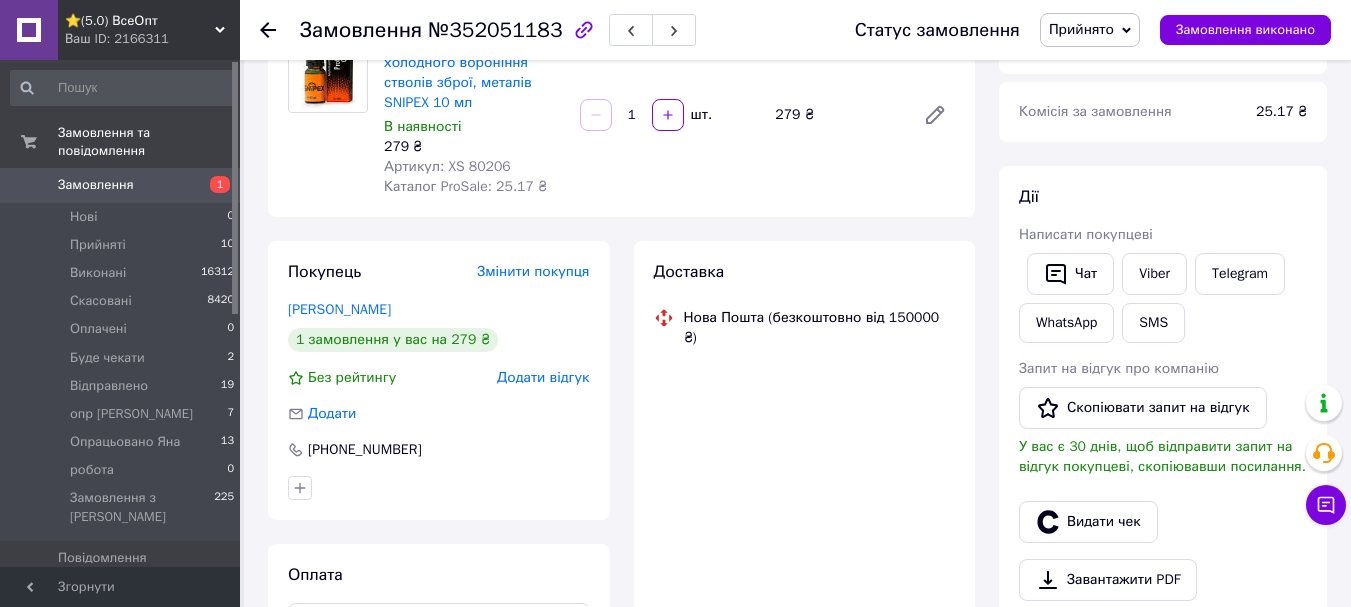scroll, scrollTop: 200, scrollLeft: 0, axis: vertical 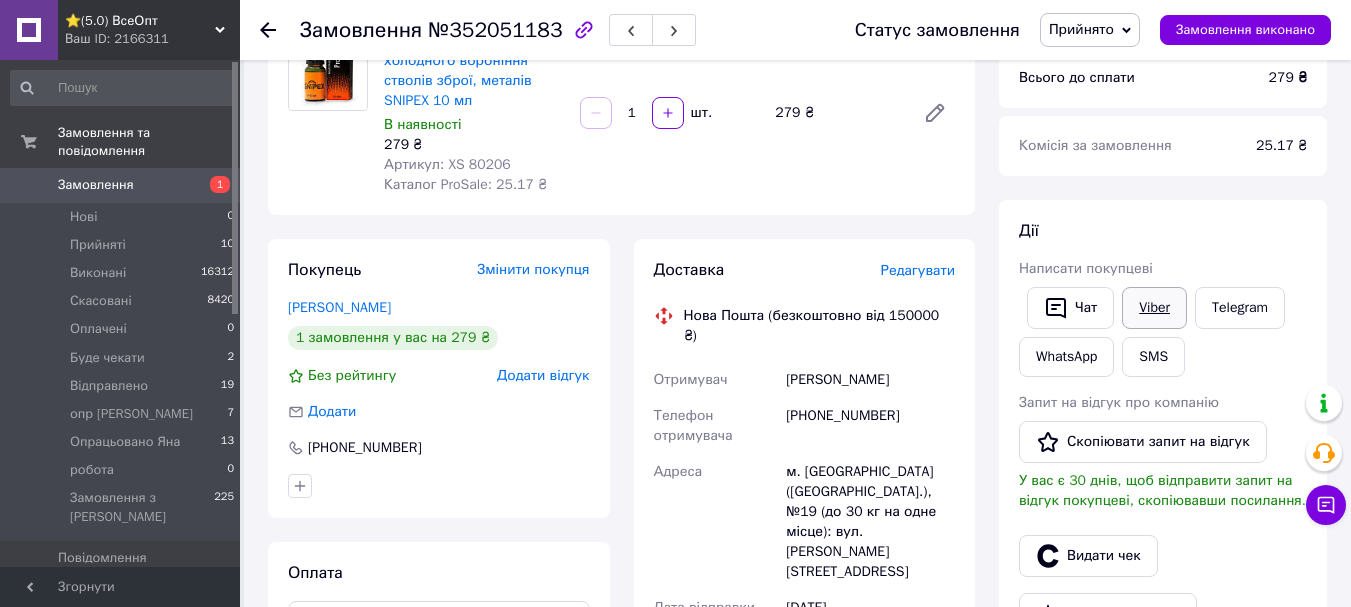 click on "Viber" at bounding box center (1154, 308) 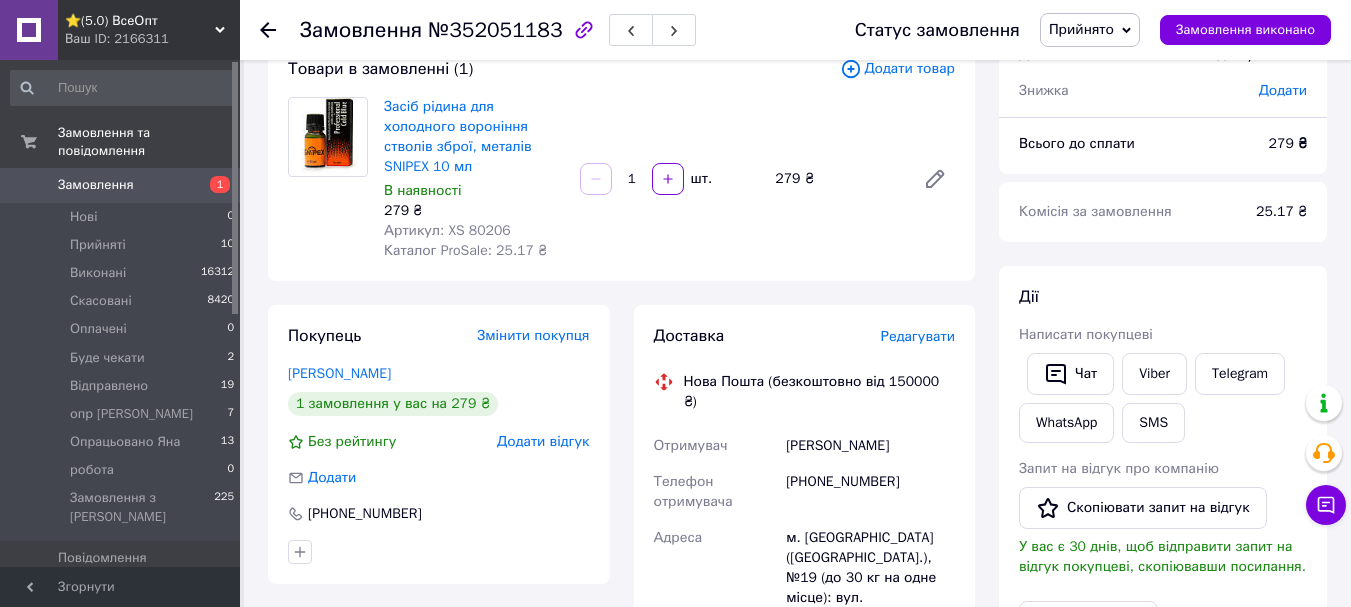 scroll, scrollTop: 100, scrollLeft: 0, axis: vertical 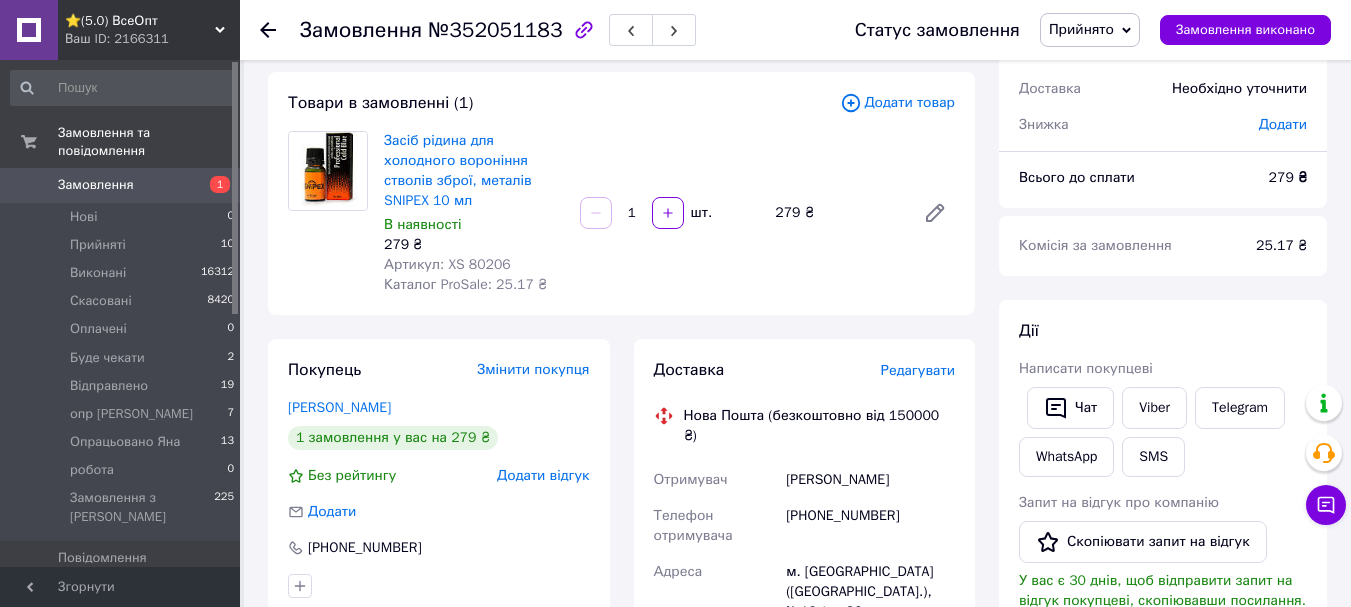 click on "Прийнято" at bounding box center (1090, 30) 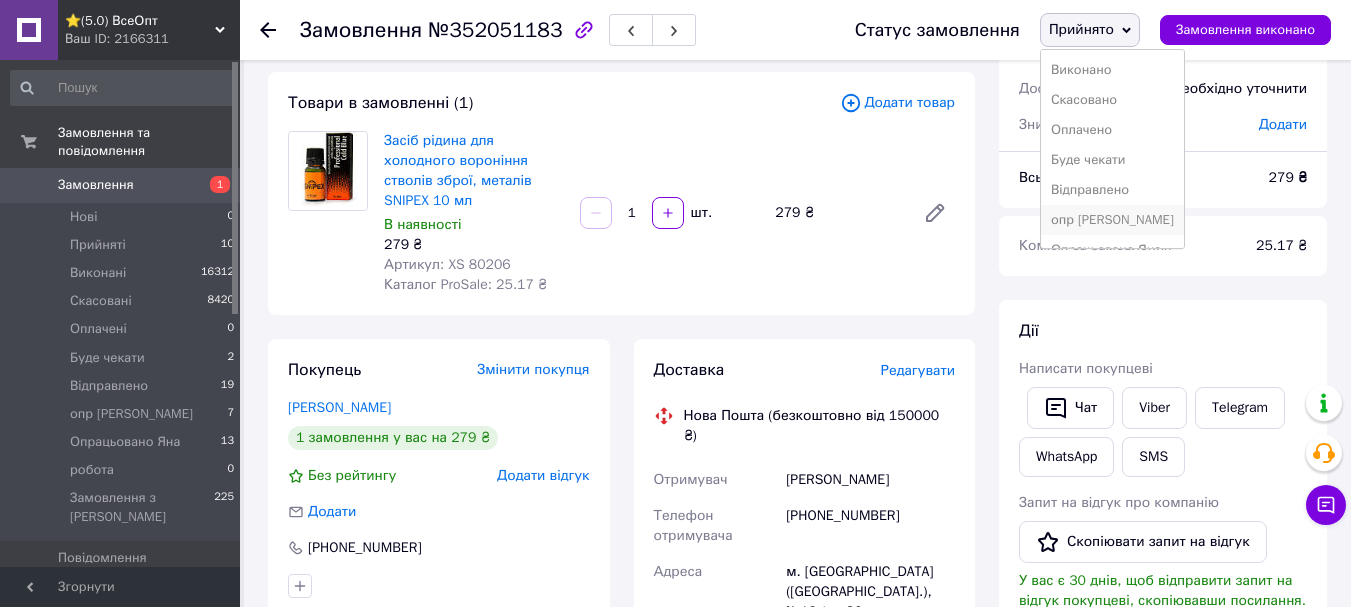 scroll, scrollTop: 52, scrollLeft: 0, axis: vertical 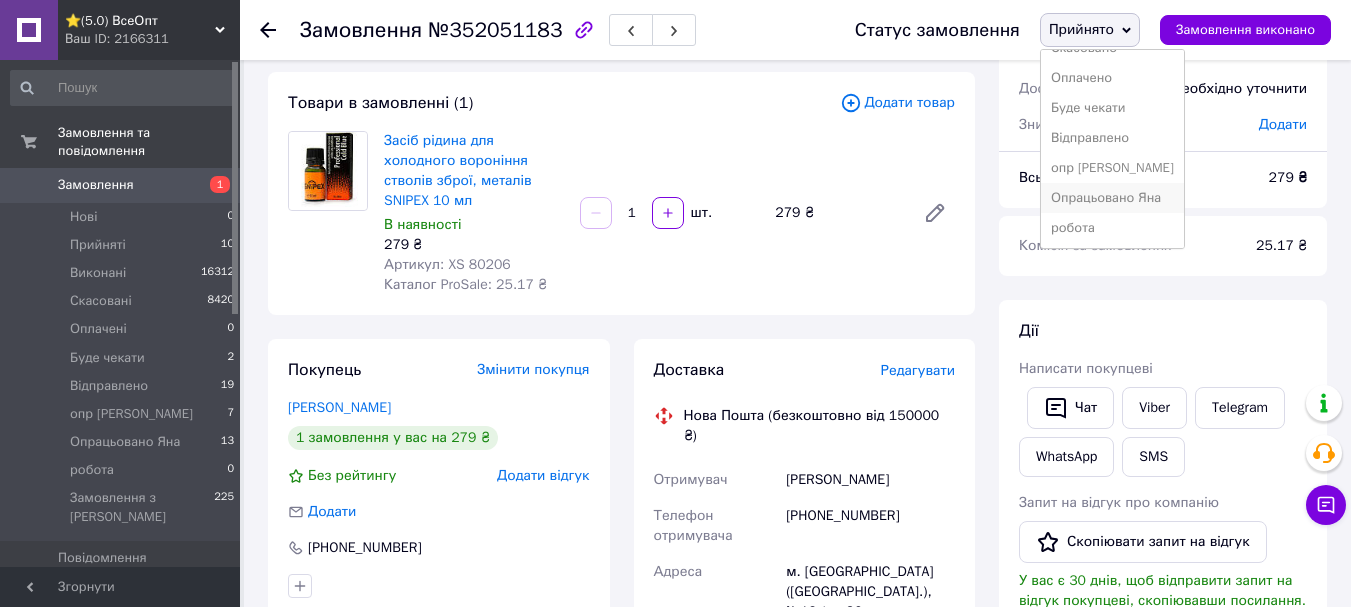 click on "Опрацьовано  Яна" at bounding box center [1112, 198] 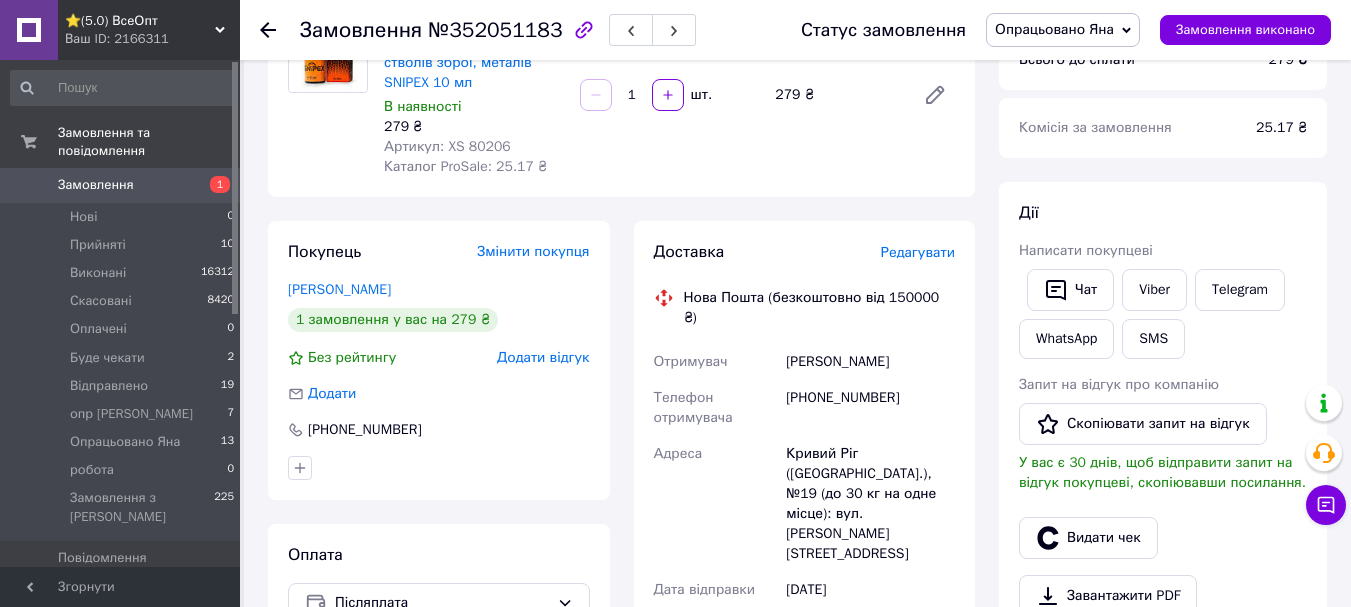 scroll, scrollTop: 0, scrollLeft: 0, axis: both 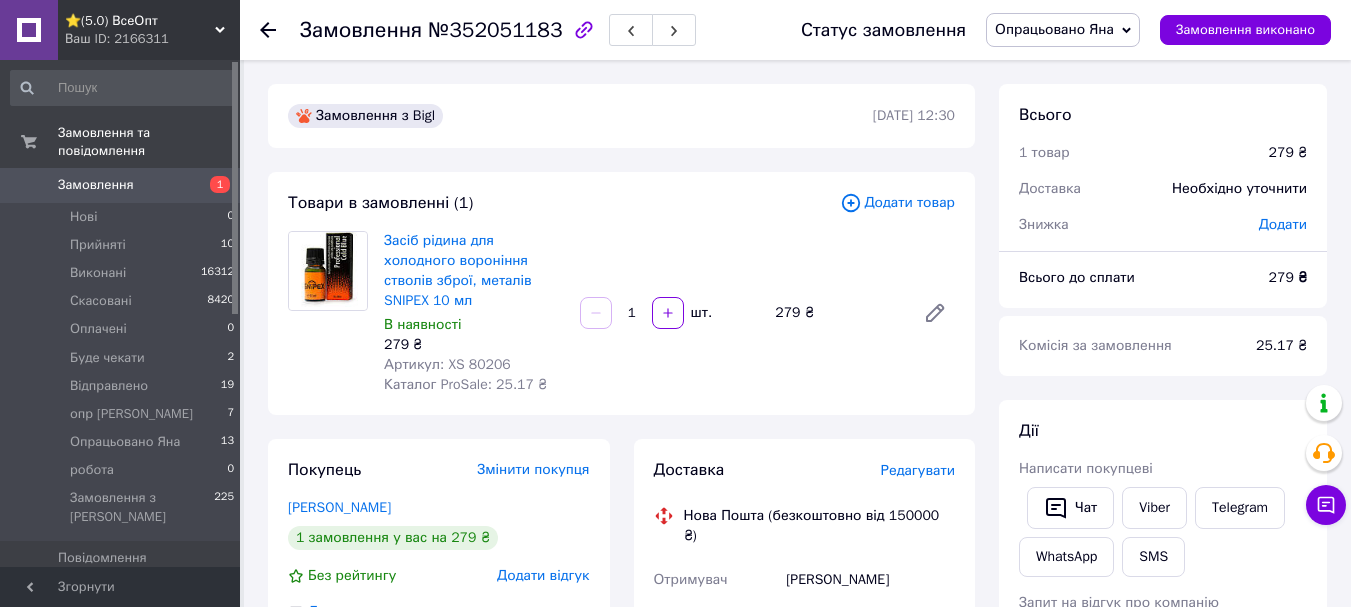 click 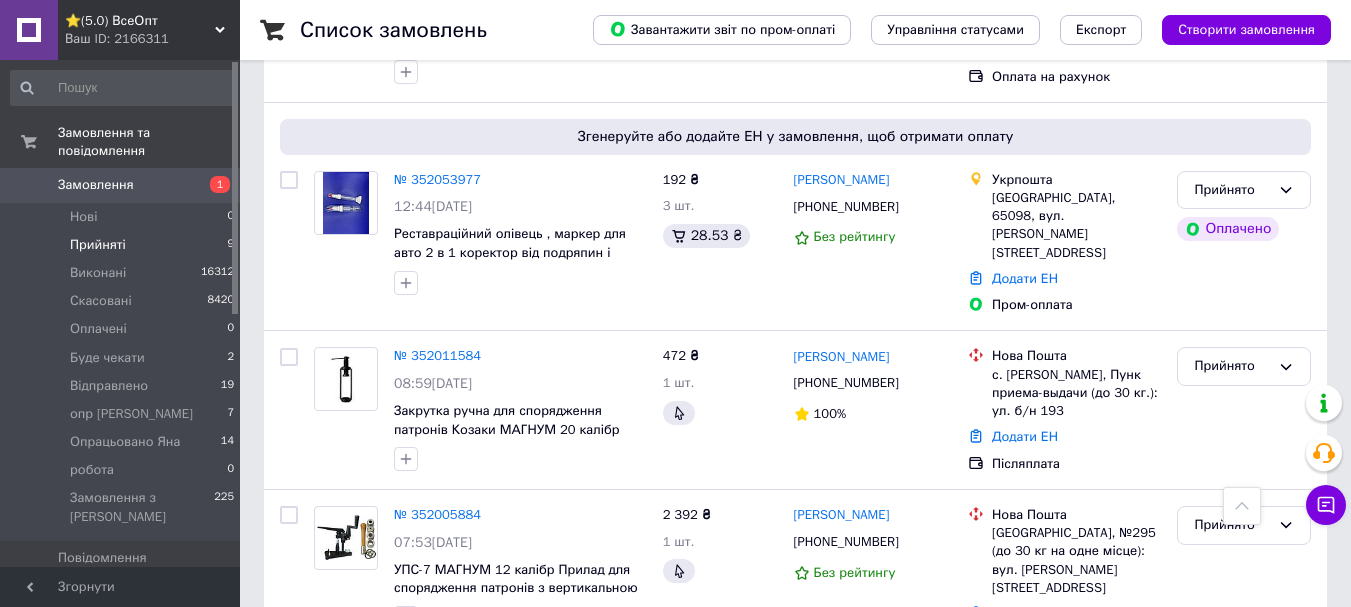 scroll, scrollTop: 983, scrollLeft: 0, axis: vertical 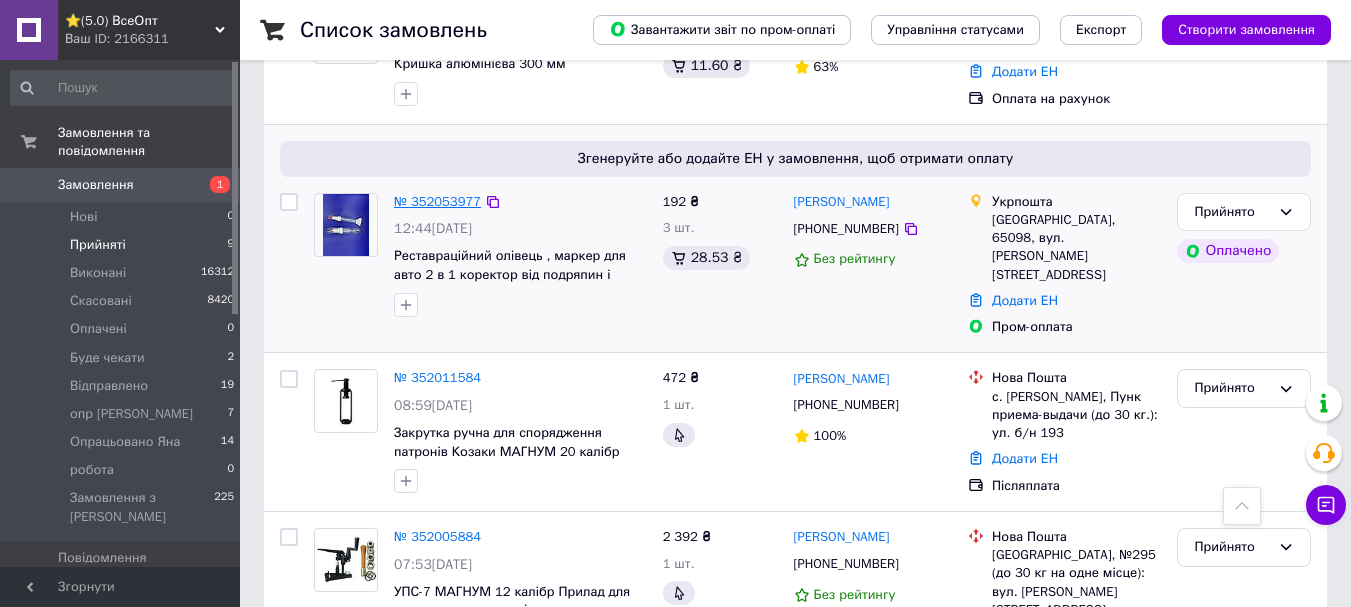 click on "№ 352053977" at bounding box center (437, 201) 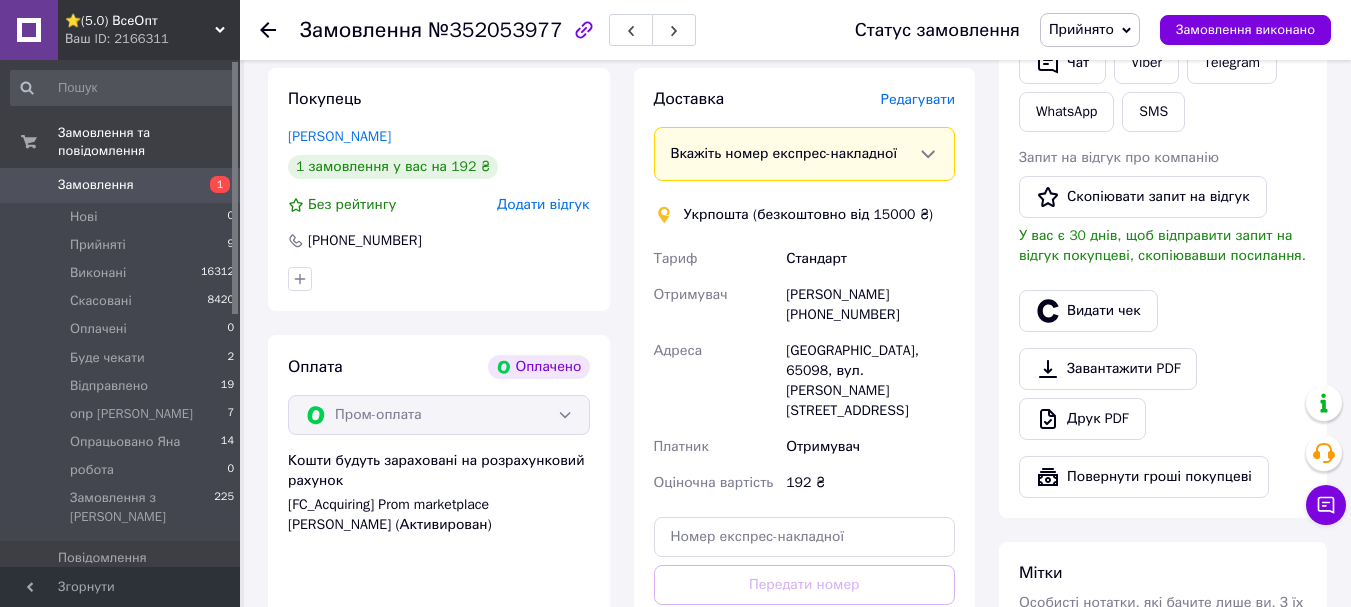 scroll, scrollTop: 1100, scrollLeft: 0, axis: vertical 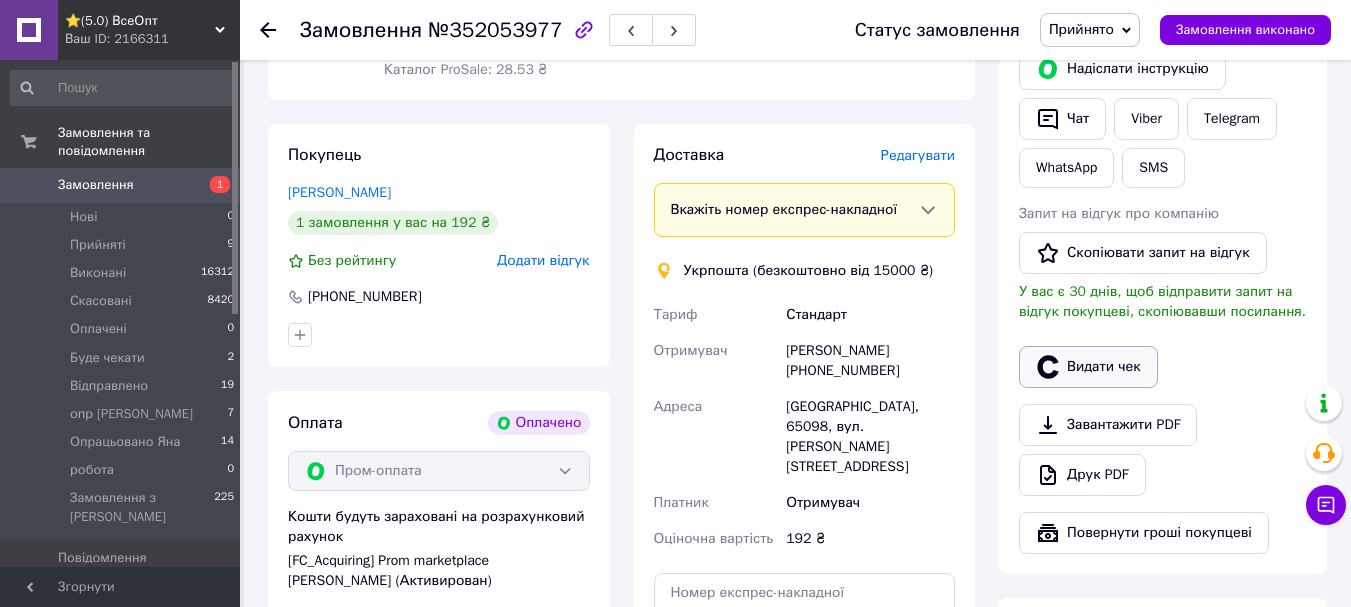 click on "Видати чек" at bounding box center (1088, 367) 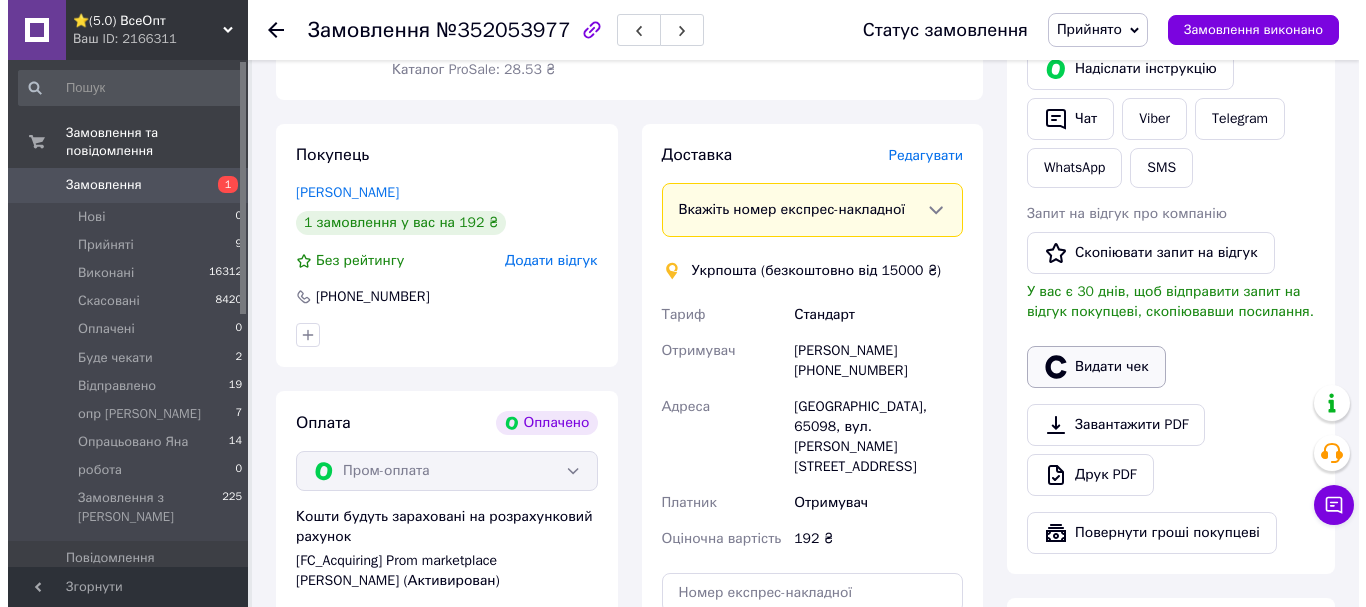 scroll, scrollTop: 980, scrollLeft: 0, axis: vertical 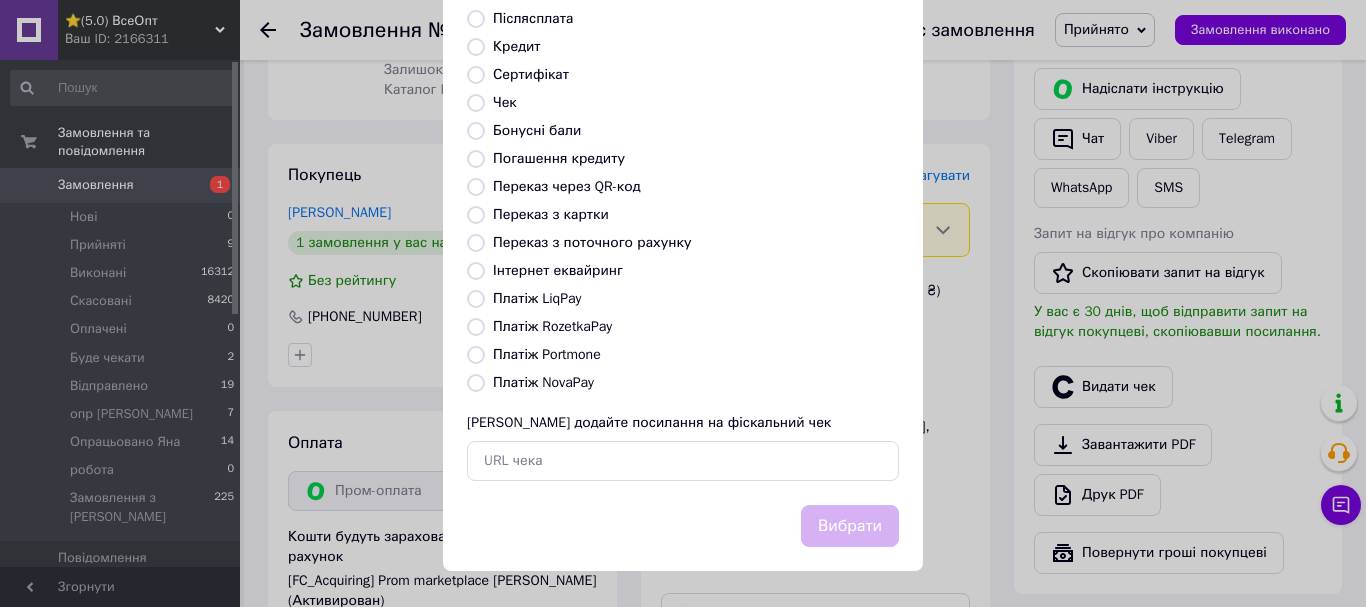 click on "Платіж RozetkaPay" at bounding box center (476, 327) 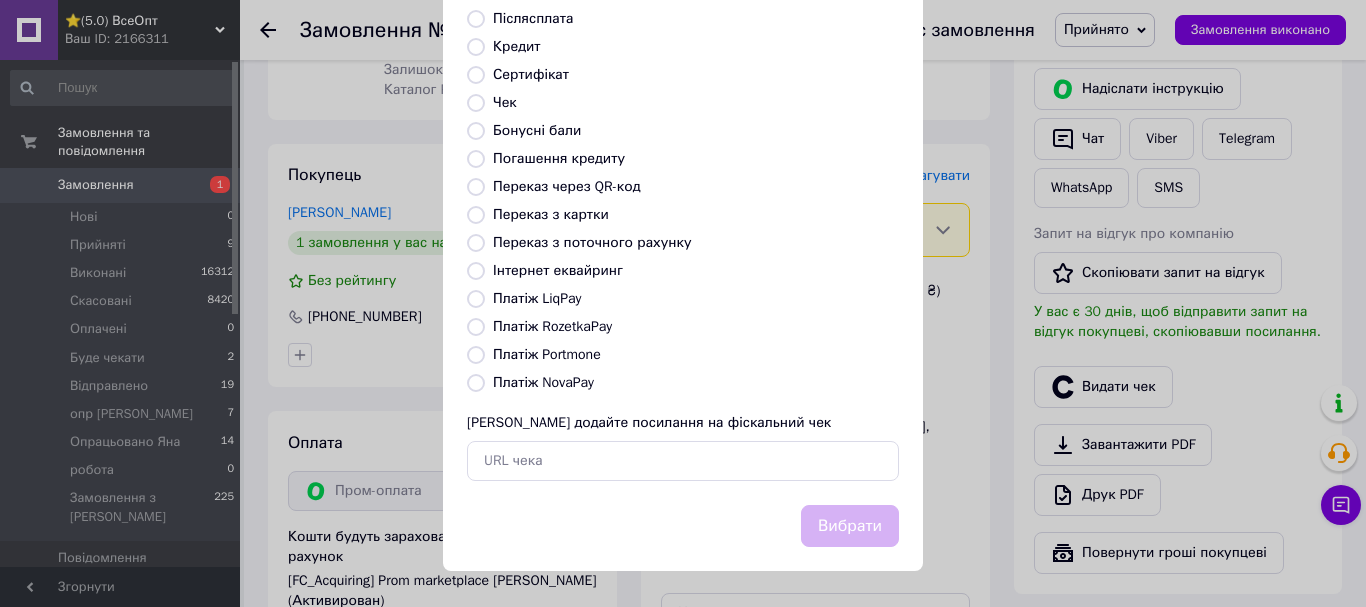 radio on "true" 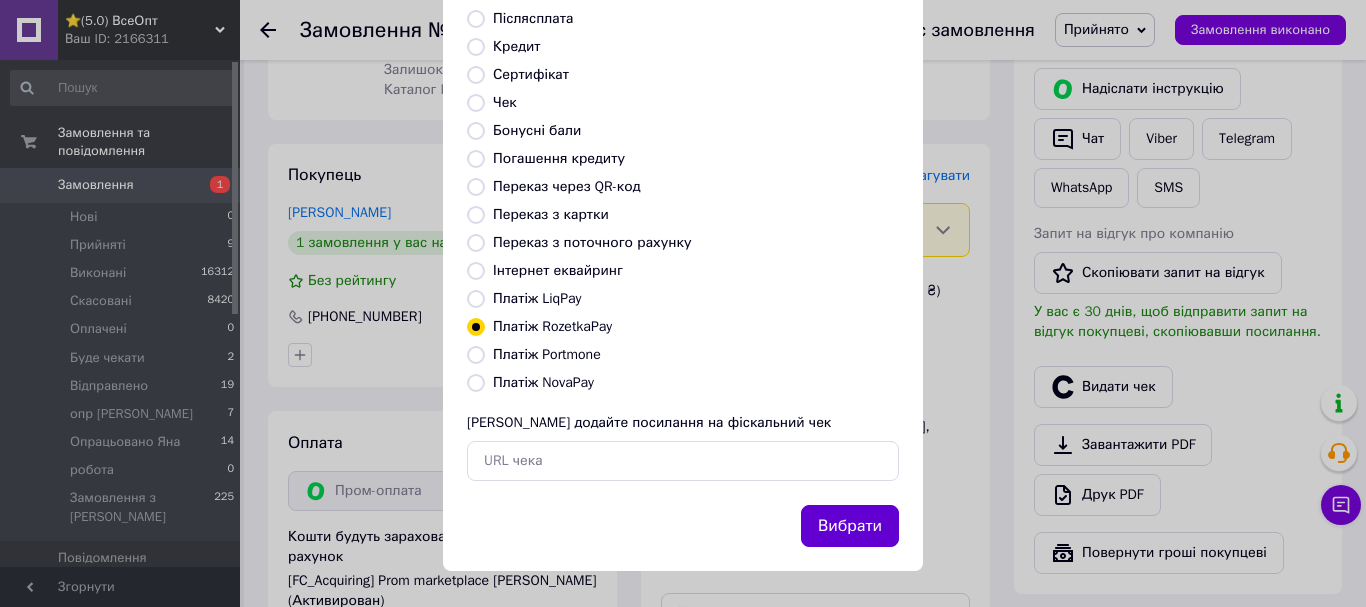 click on "Вибрати" at bounding box center [850, 526] 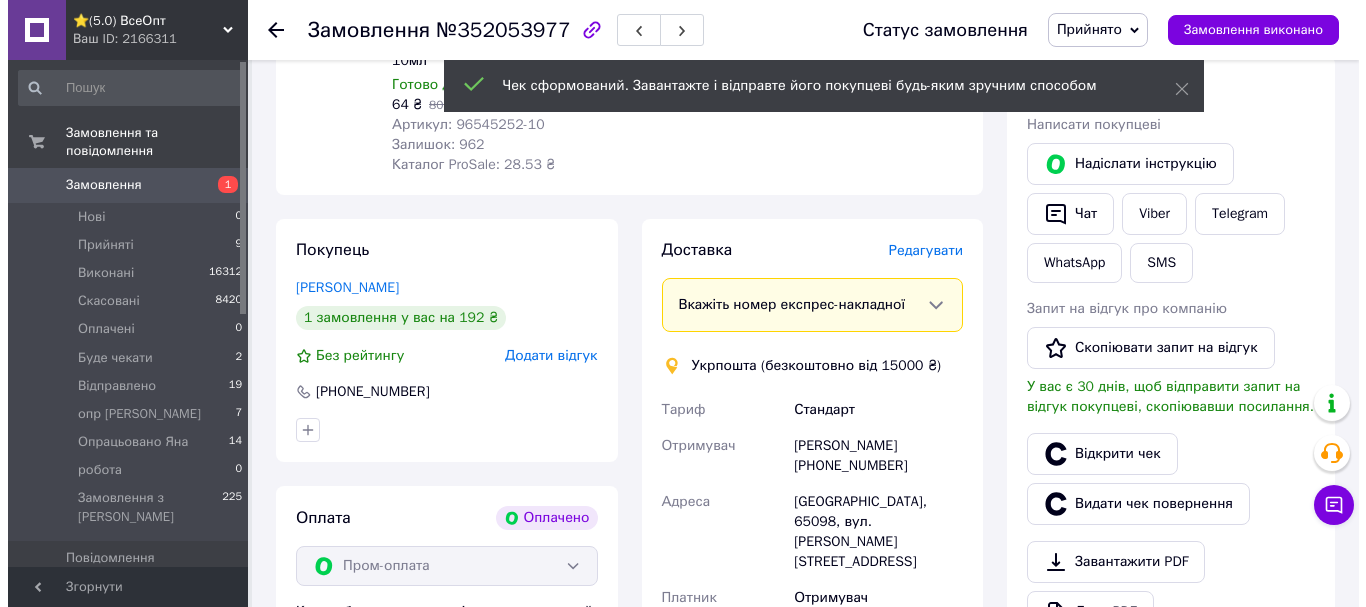 scroll, scrollTop: 900, scrollLeft: 0, axis: vertical 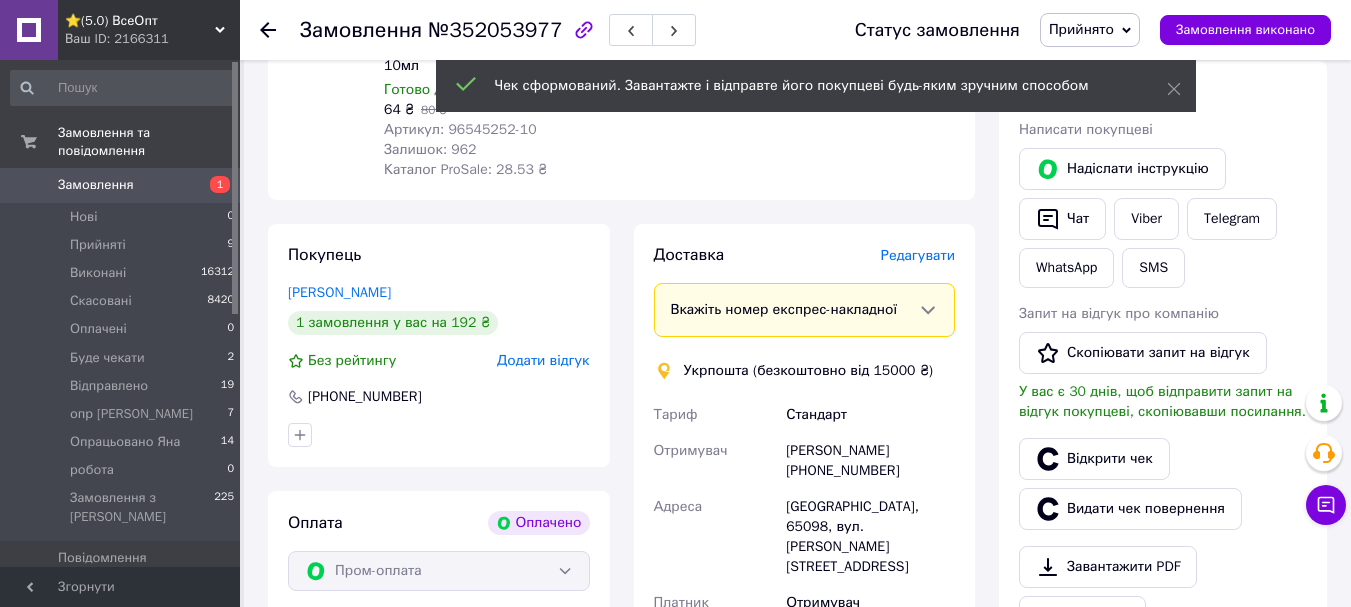 click on "Редагувати" at bounding box center [918, 255] 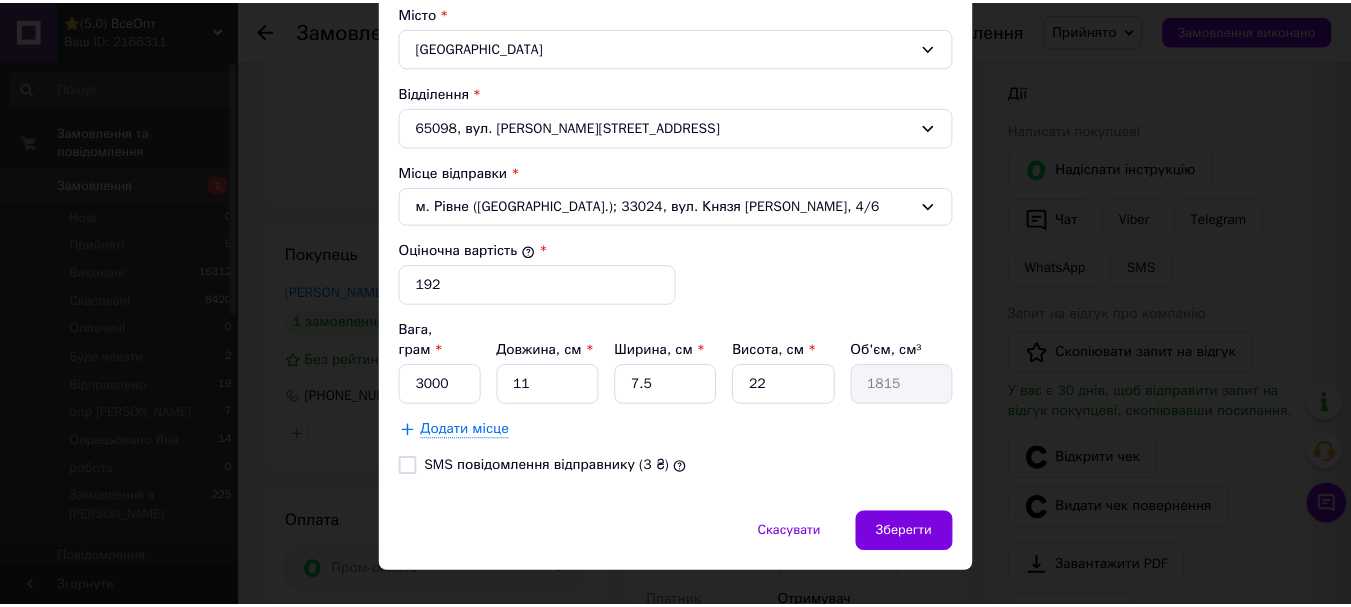 scroll, scrollTop: 644, scrollLeft: 0, axis: vertical 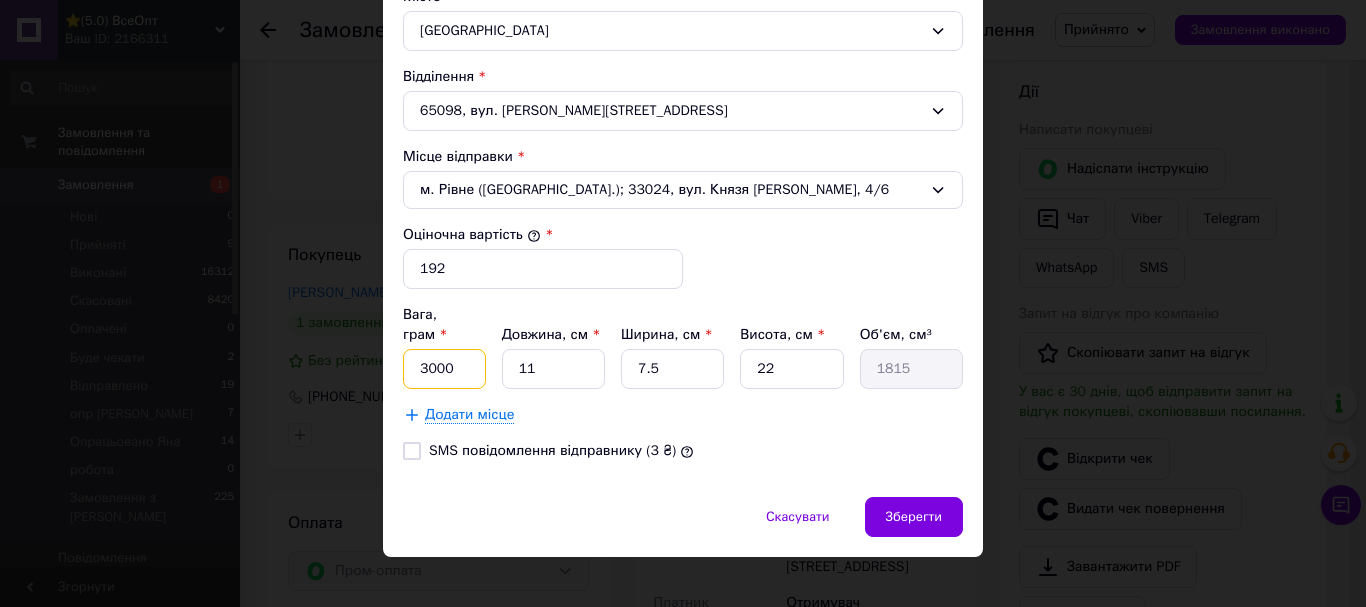 click on "3000" at bounding box center (444, 369) 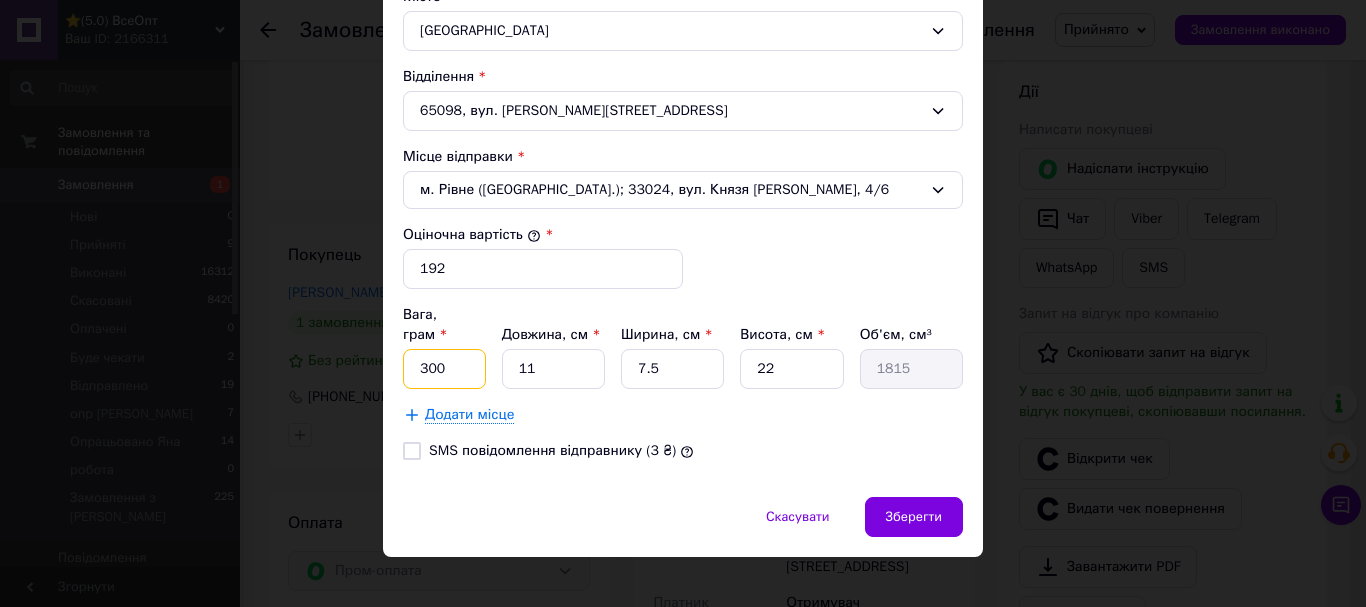 type on "300" 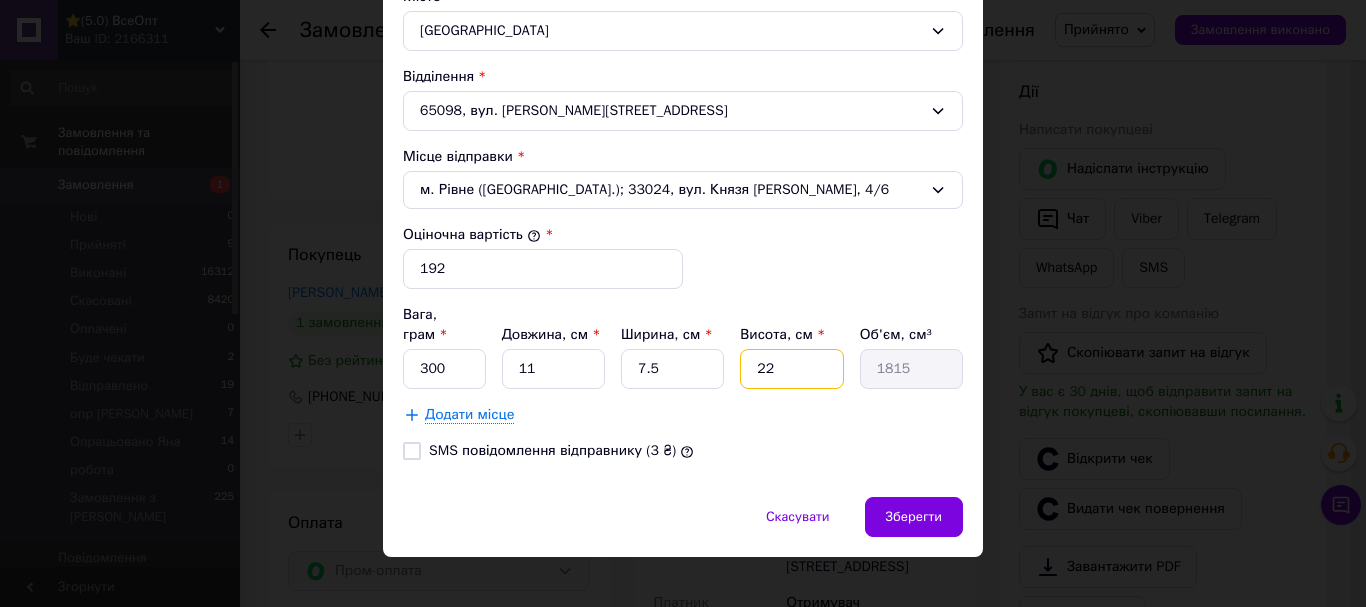 click on "22" at bounding box center [791, 369] 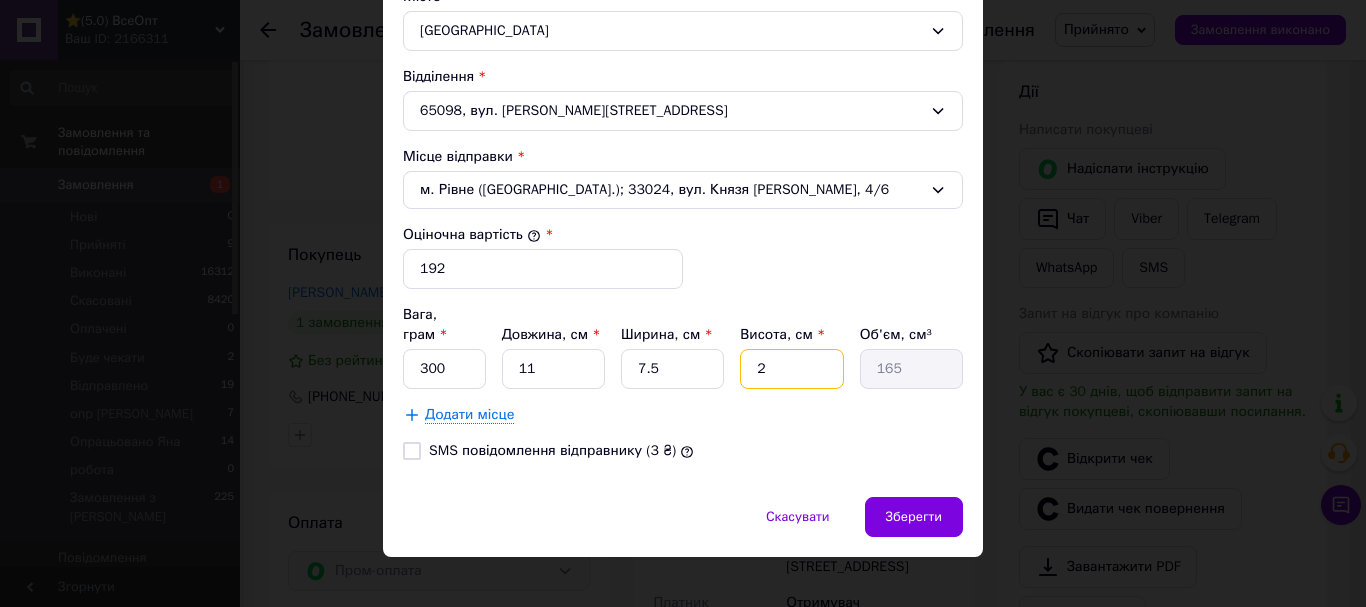 type 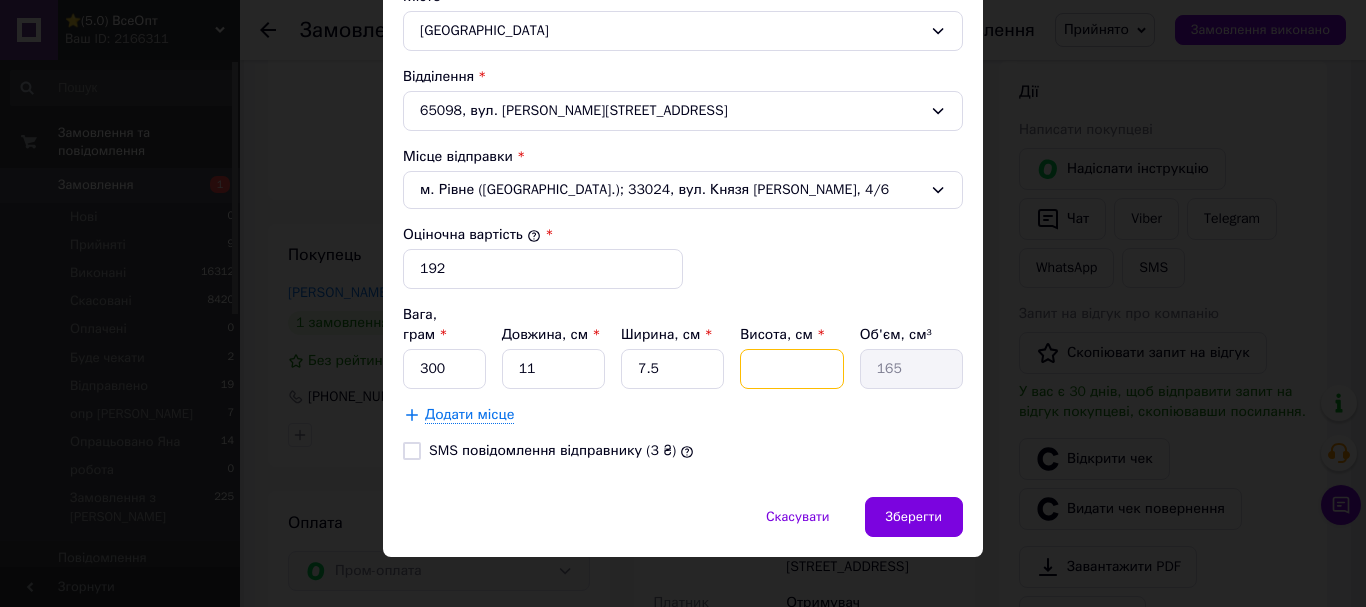 type 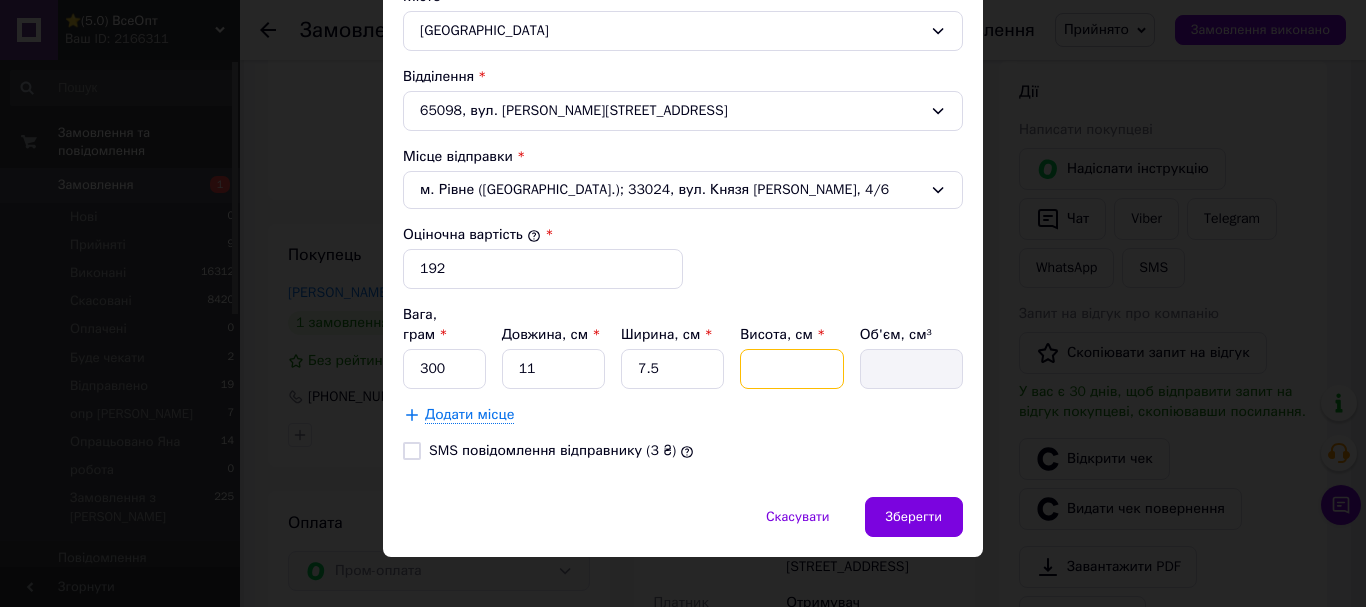 type on "1" 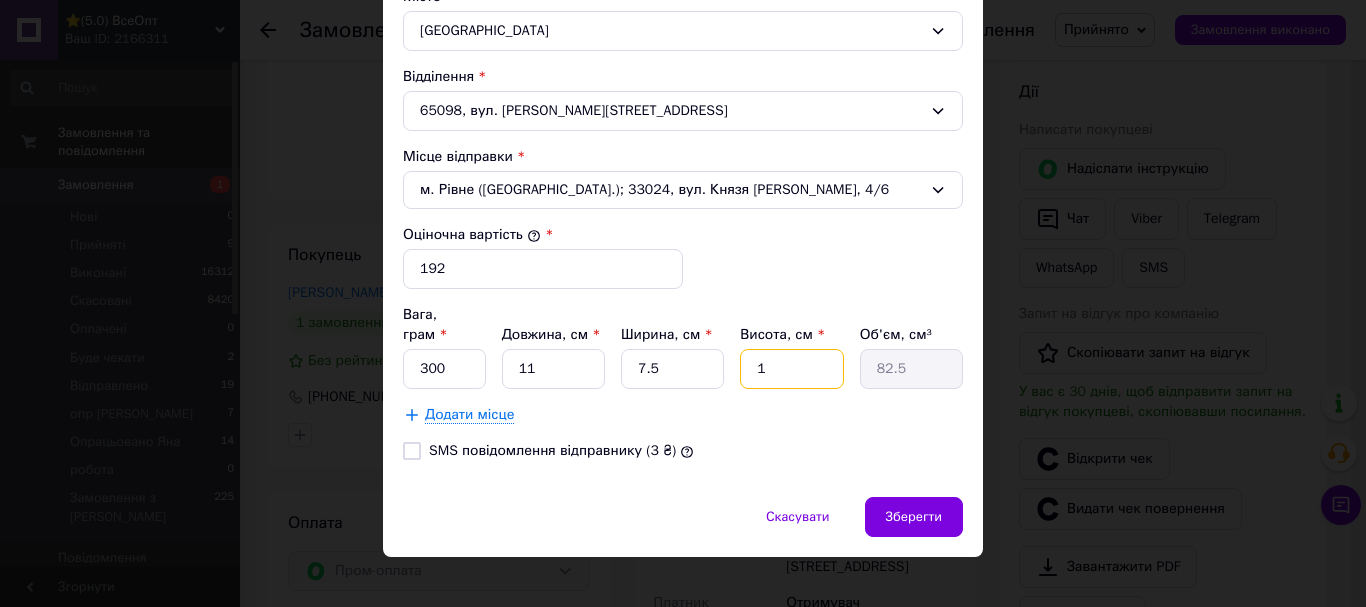 type on "15" 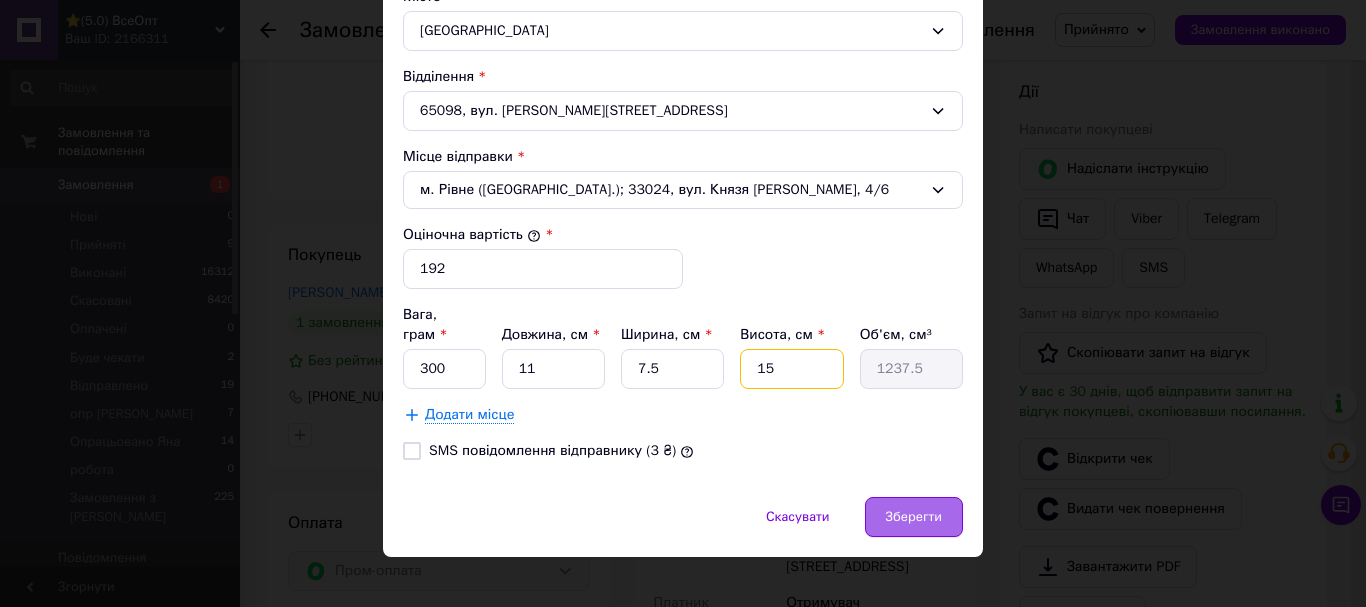 type on "15" 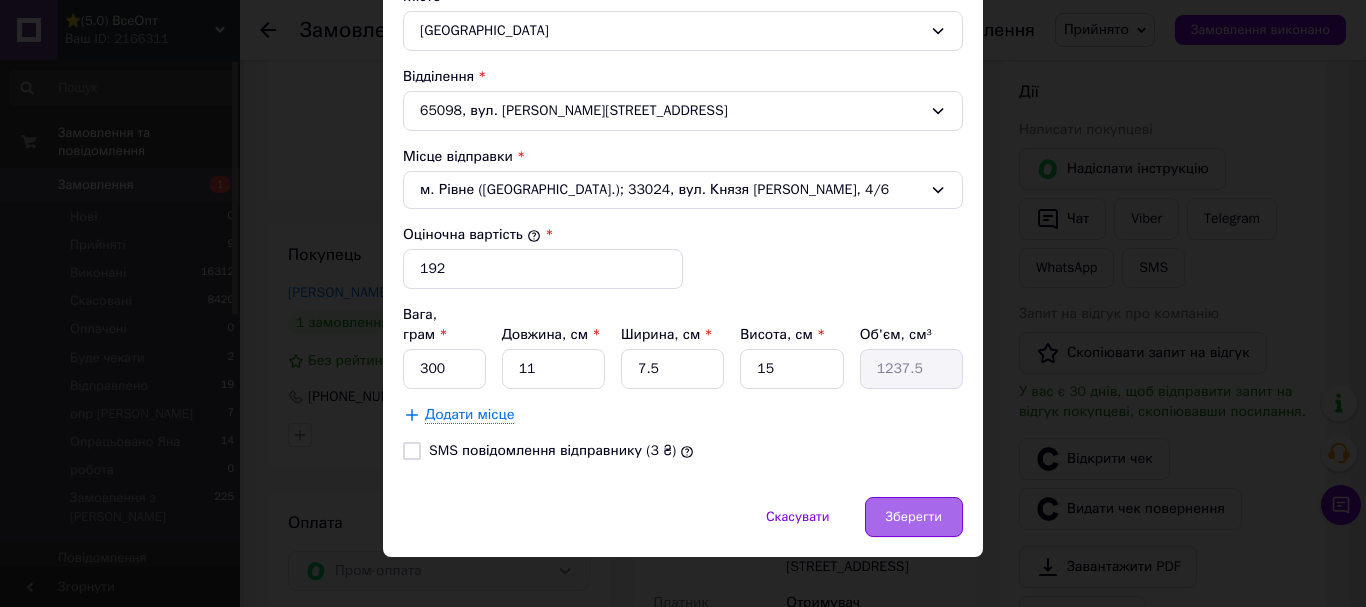 click on "Зберегти" at bounding box center (914, 517) 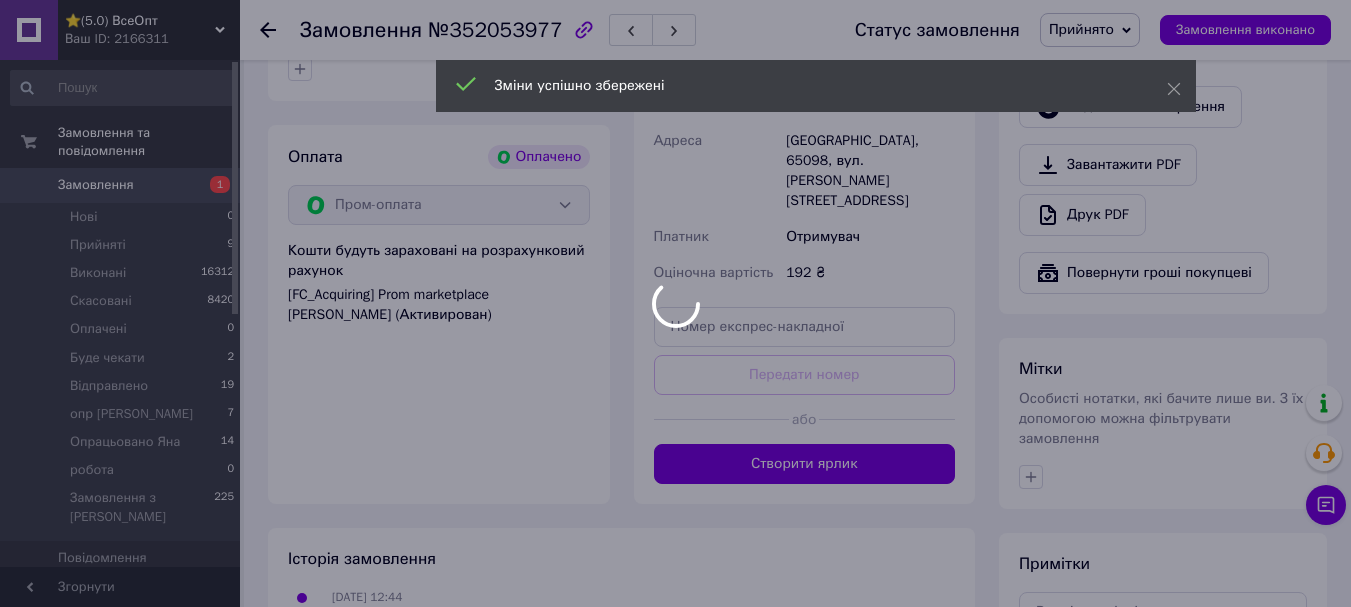 scroll, scrollTop: 1300, scrollLeft: 0, axis: vertical 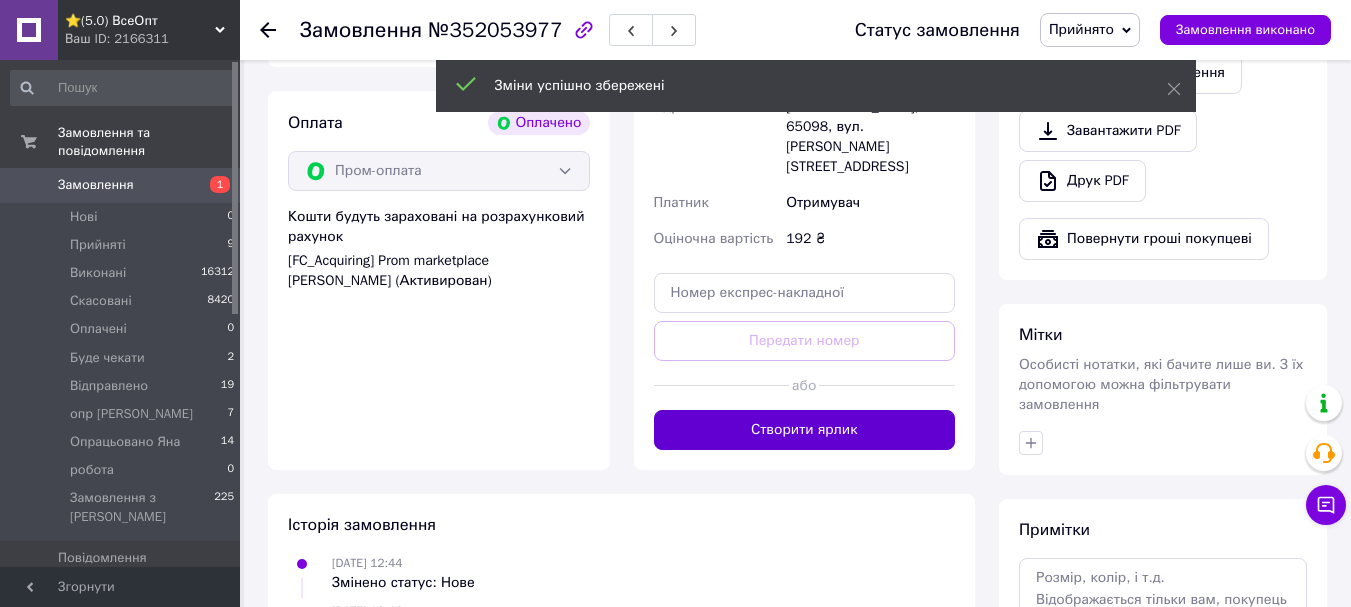 click on "Створити ярлик" at bounding box center [805, 430] 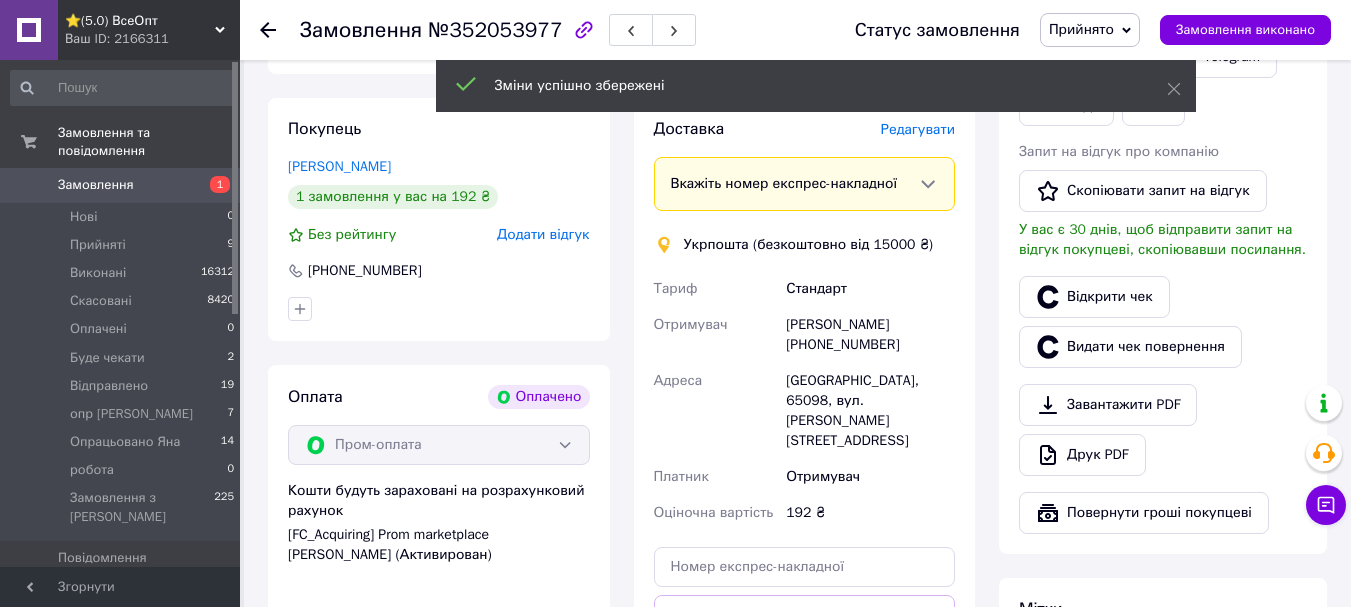 scroll, scrollTop: 1000, scrollLeft: 0, axis: vertical 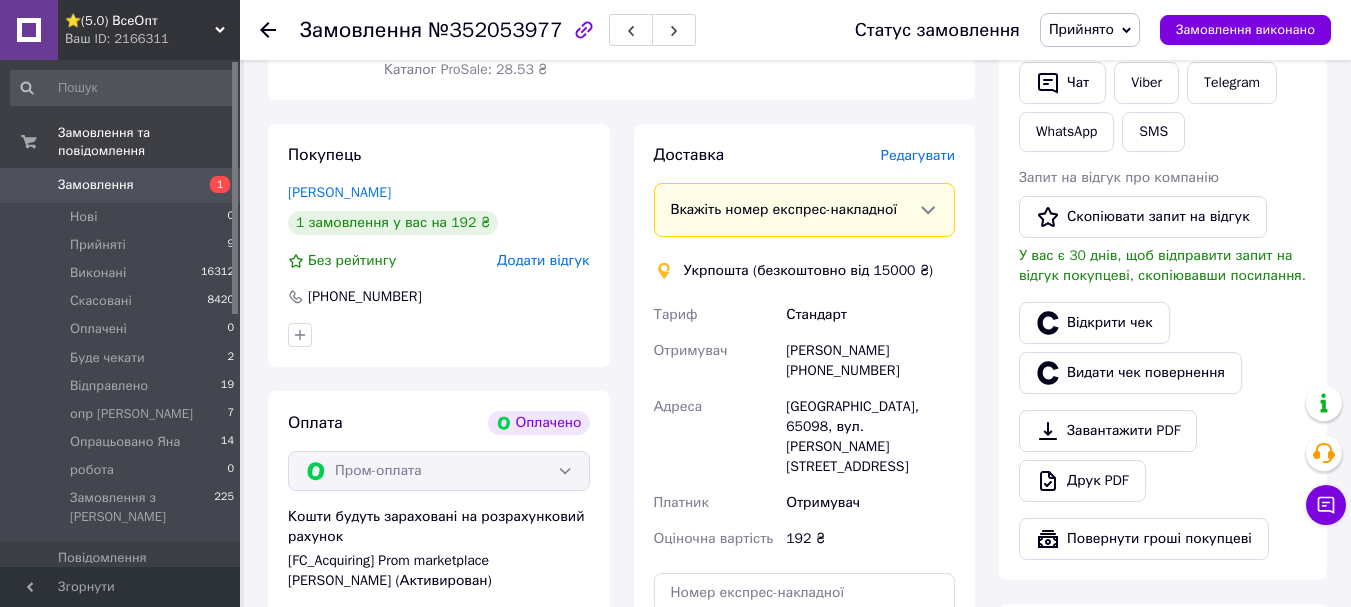 click on "Прийнято" at bounding box center (1081, 29) 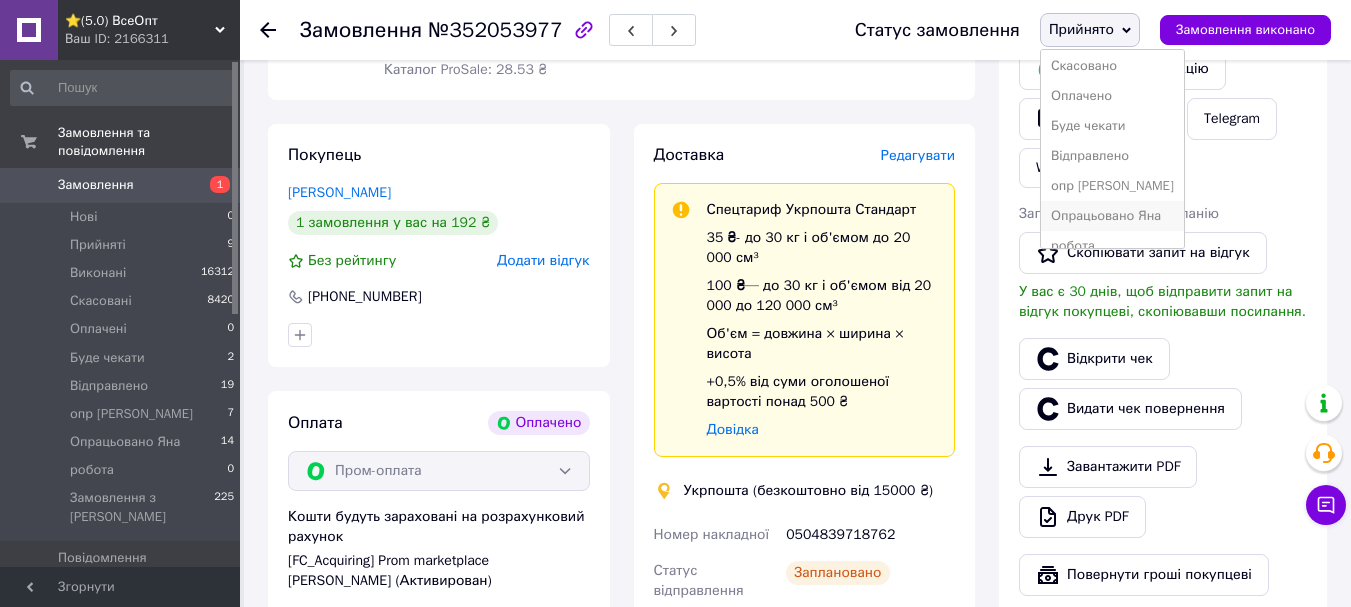 scroll, scrollTop: 52, scrollLeft: 0, axis: vertical 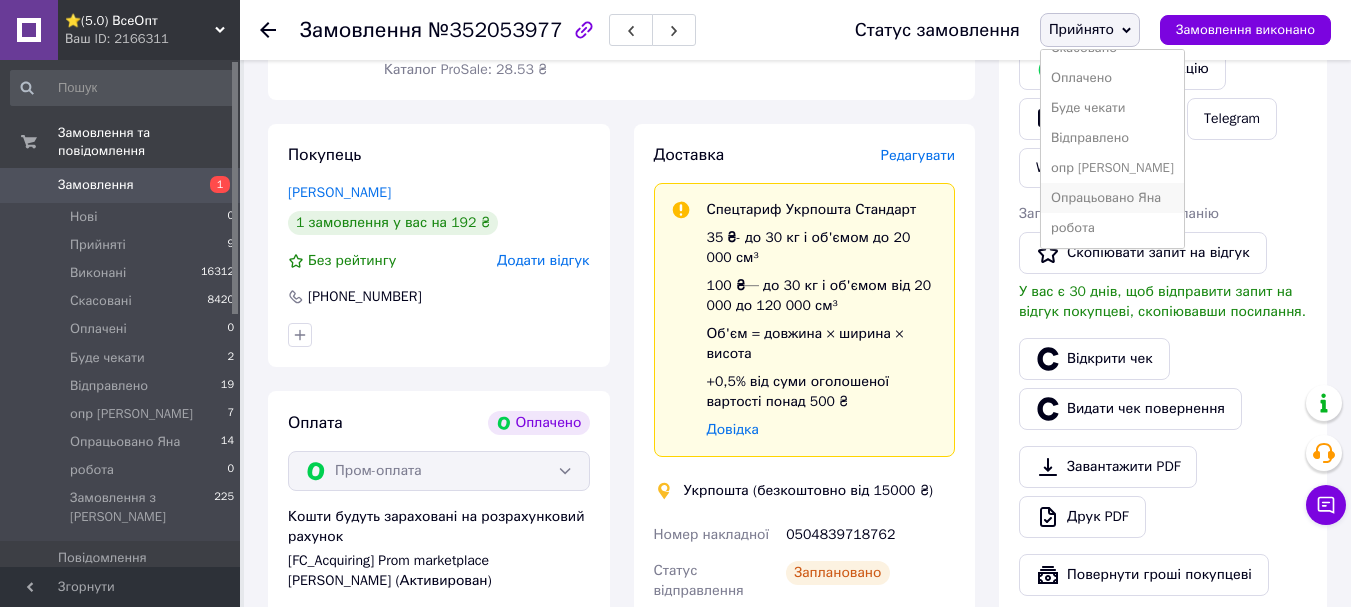 click on "Опрацьовано  Яна" at bounding box center [1112, 198] 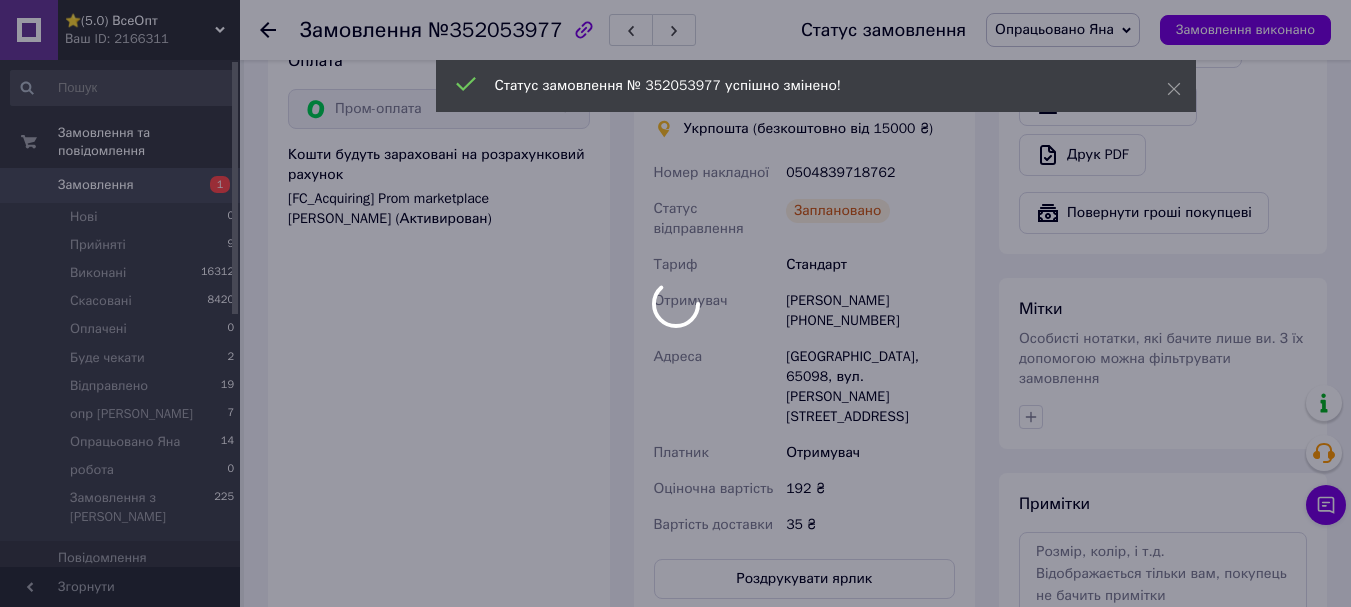 scroll, scrollTop: 1400, scrollLeft: 0, axis: vertical 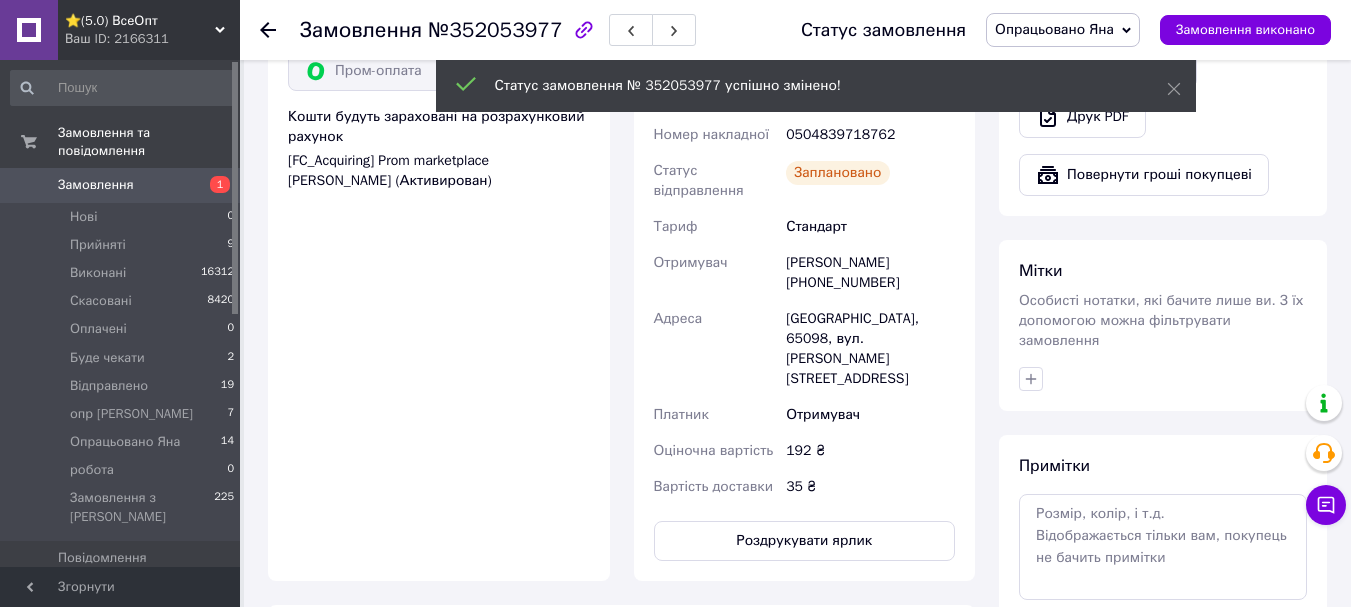 click on "Роздрукувати ярлик" at bounding box center [805, 541] 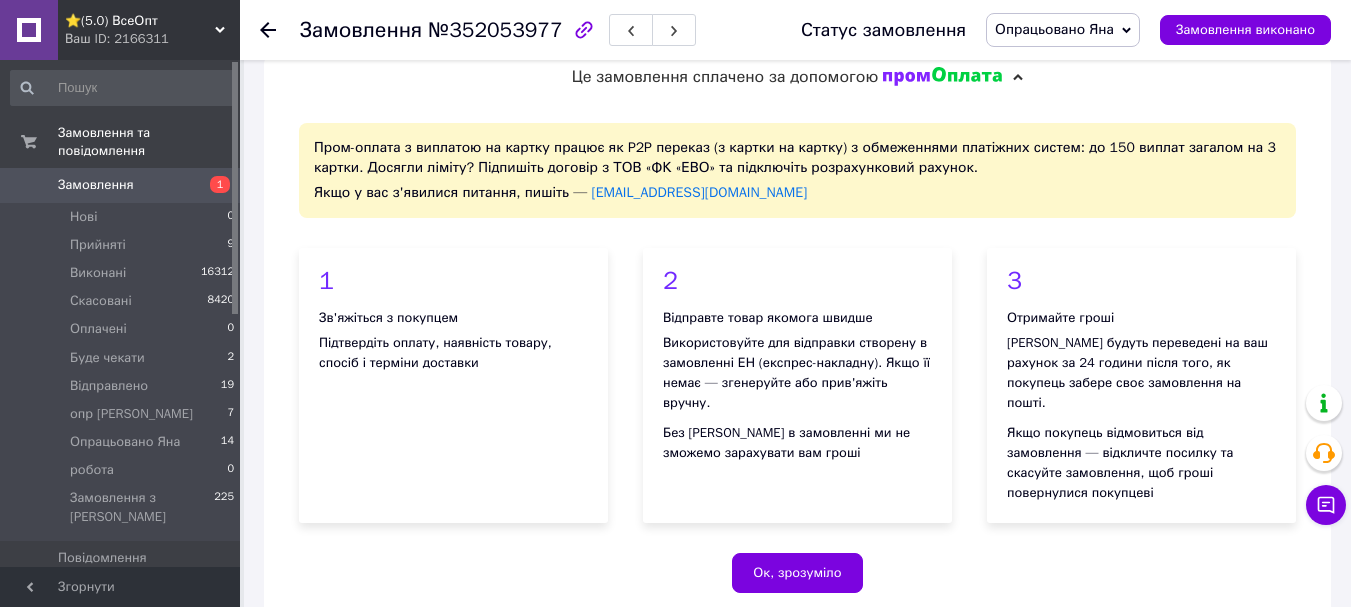 scroll, scrollTop: 0, scrollLeft: 0, axis: both 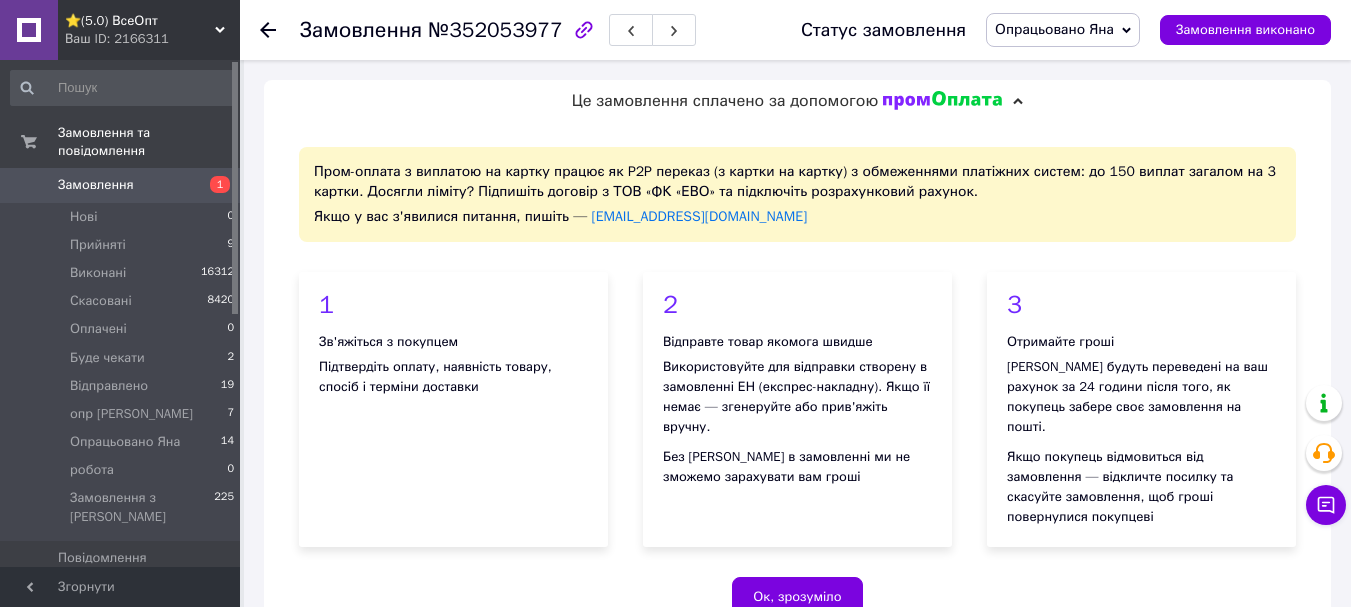 click 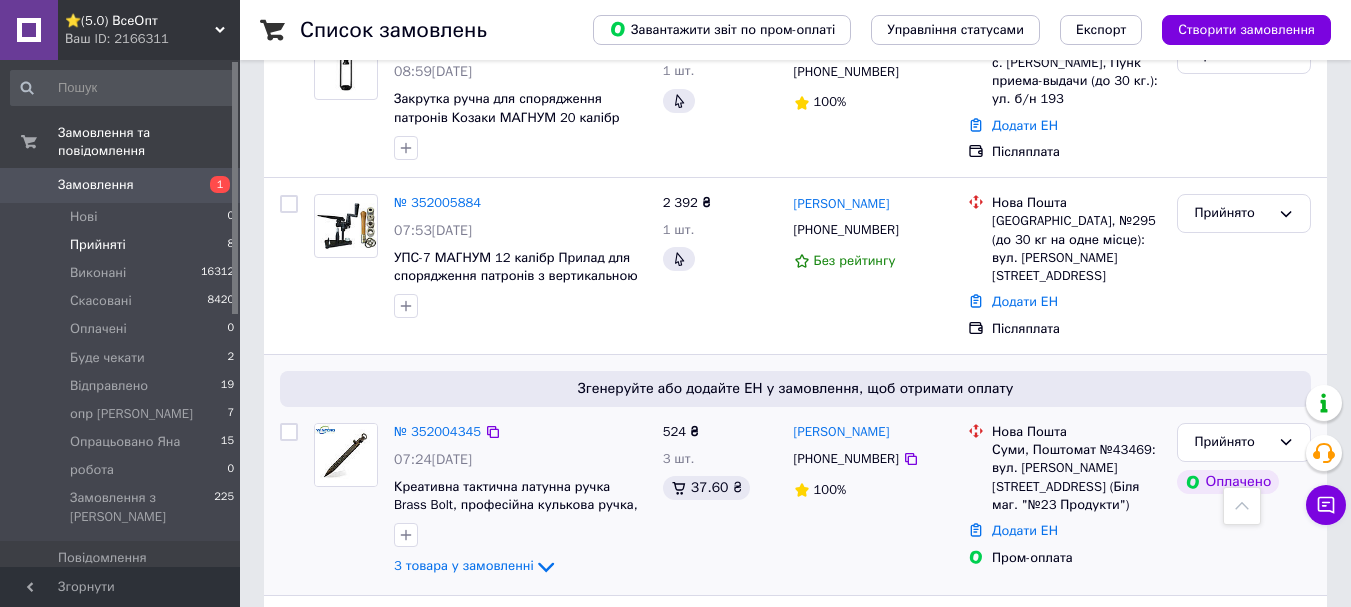 scroll, scrollTop: 974, scrollLeft: 0, axis: vertical 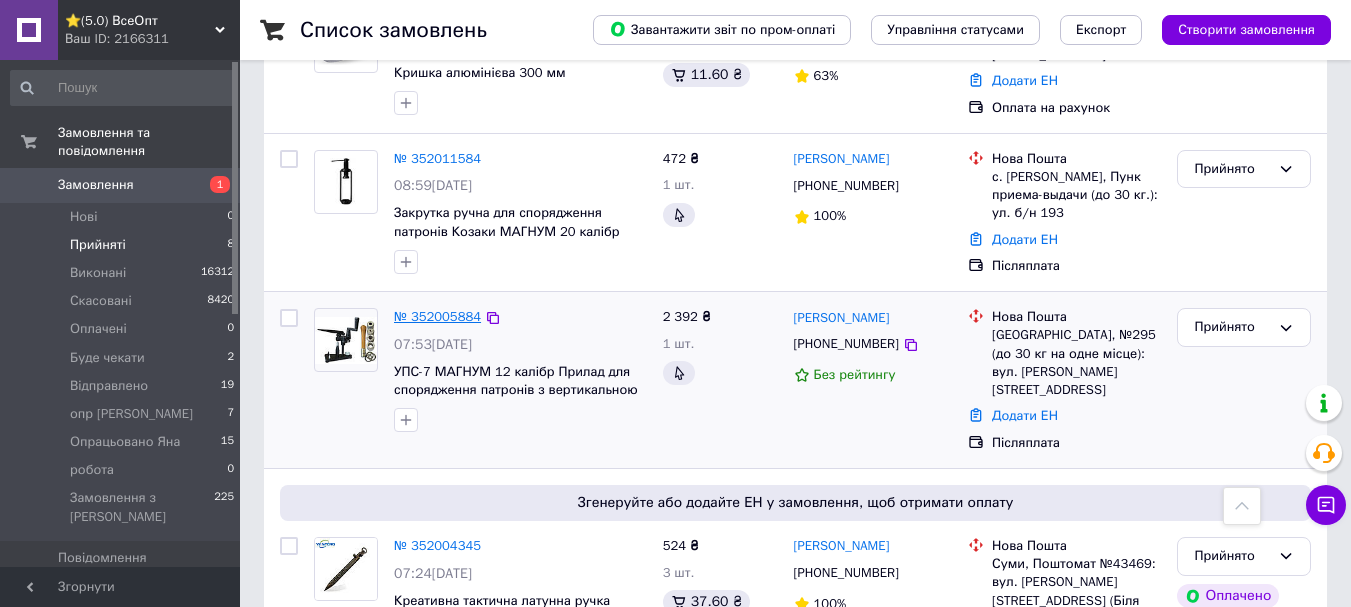 click on "№ 352005884" at bounding box center (437, 316) 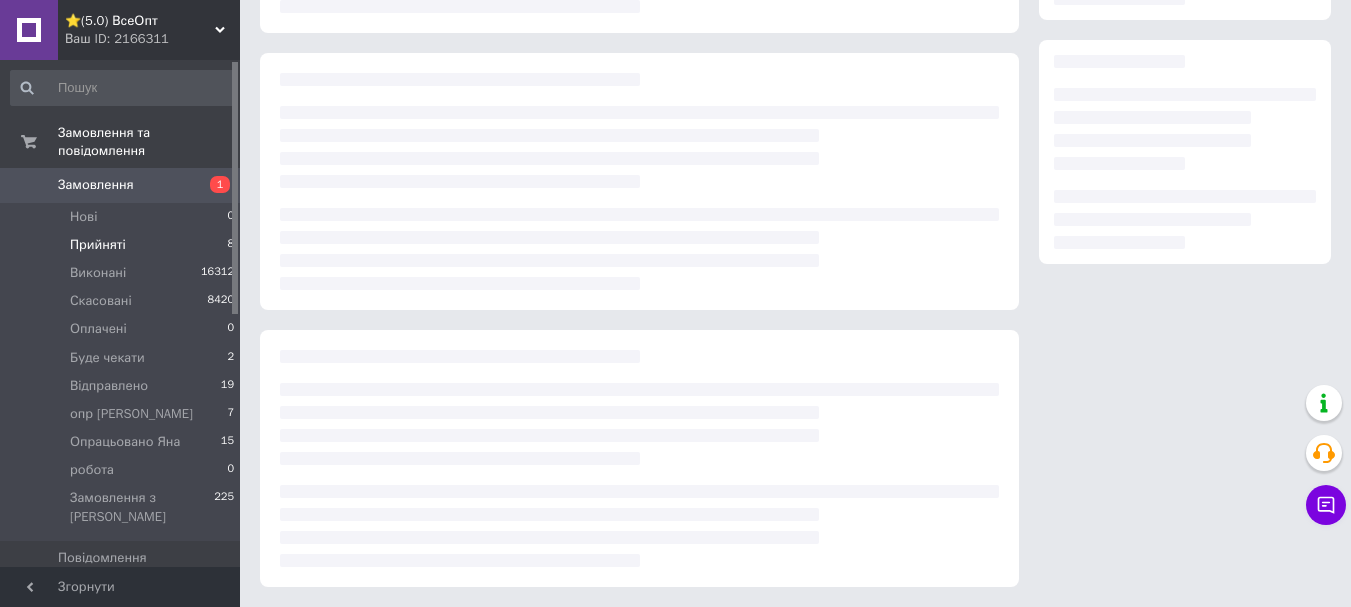 scroll, scrollTop: 354, scrollLeft: 0, axis: vertical 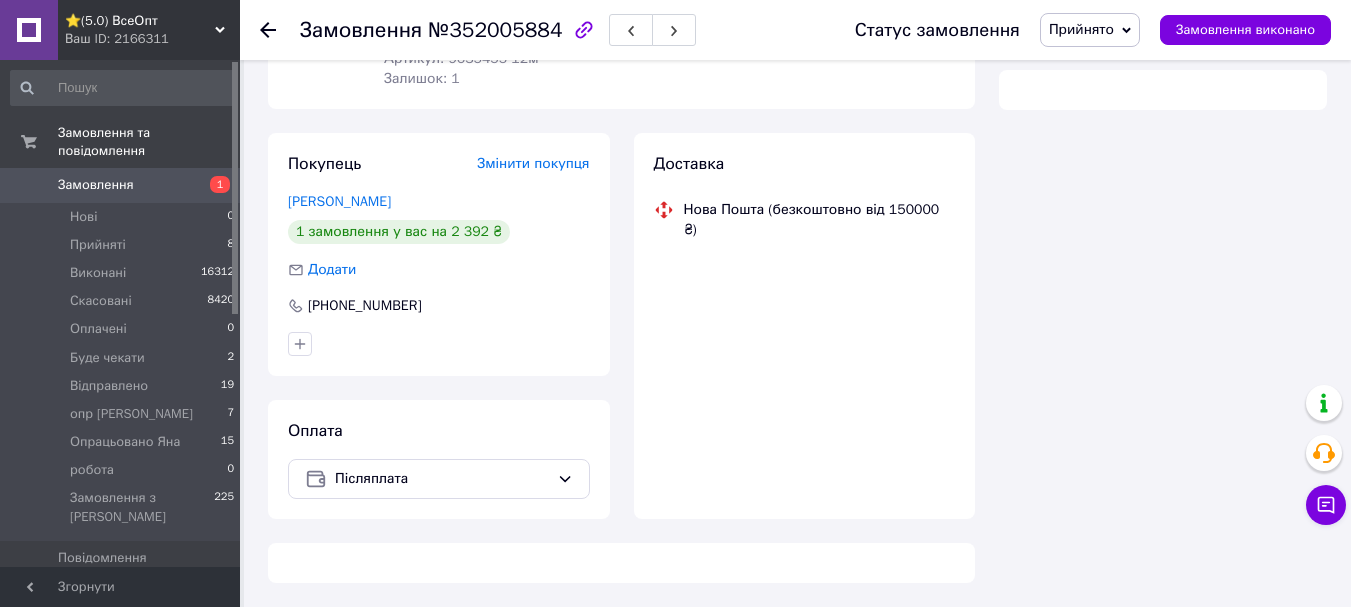 click 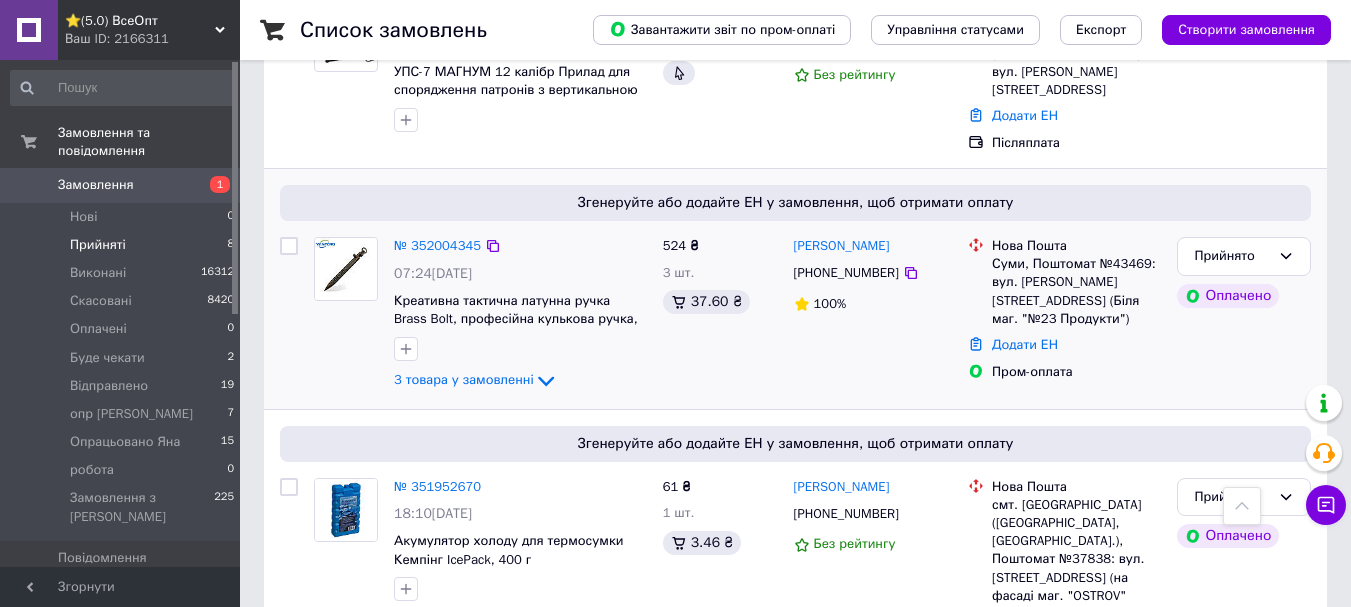 scroll, scrollTop: 874, scrollLeft: 0, axis: vertical 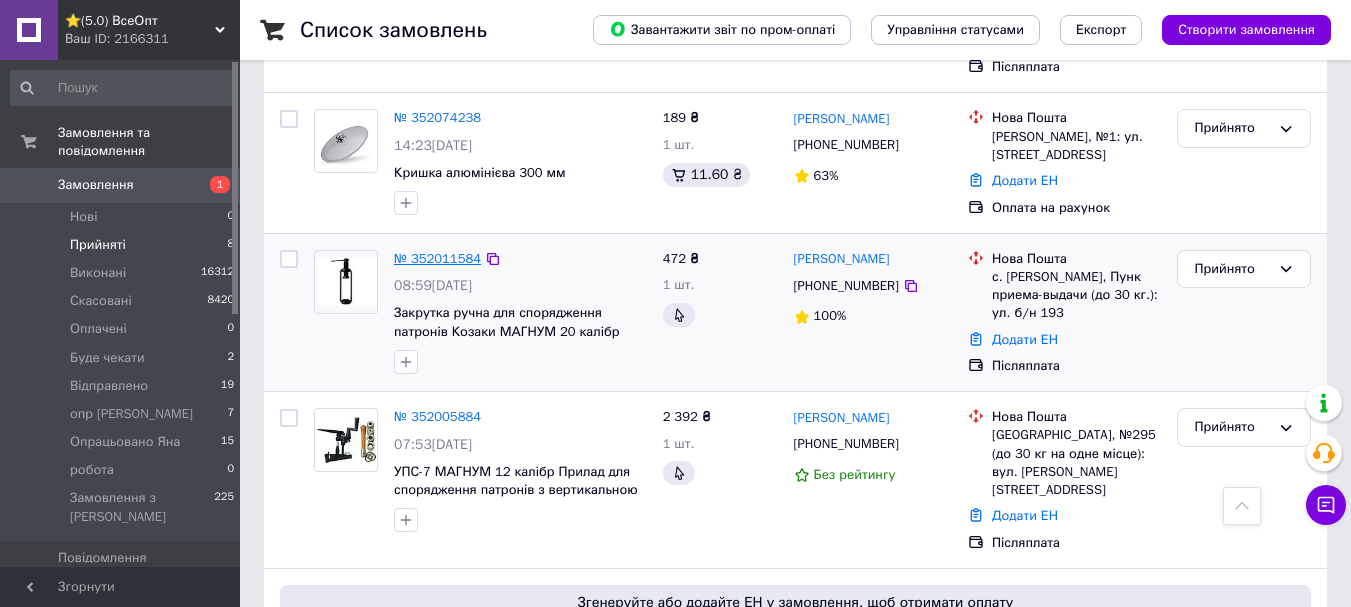 click on "№ 352011584" at bounding box center [437, 258] 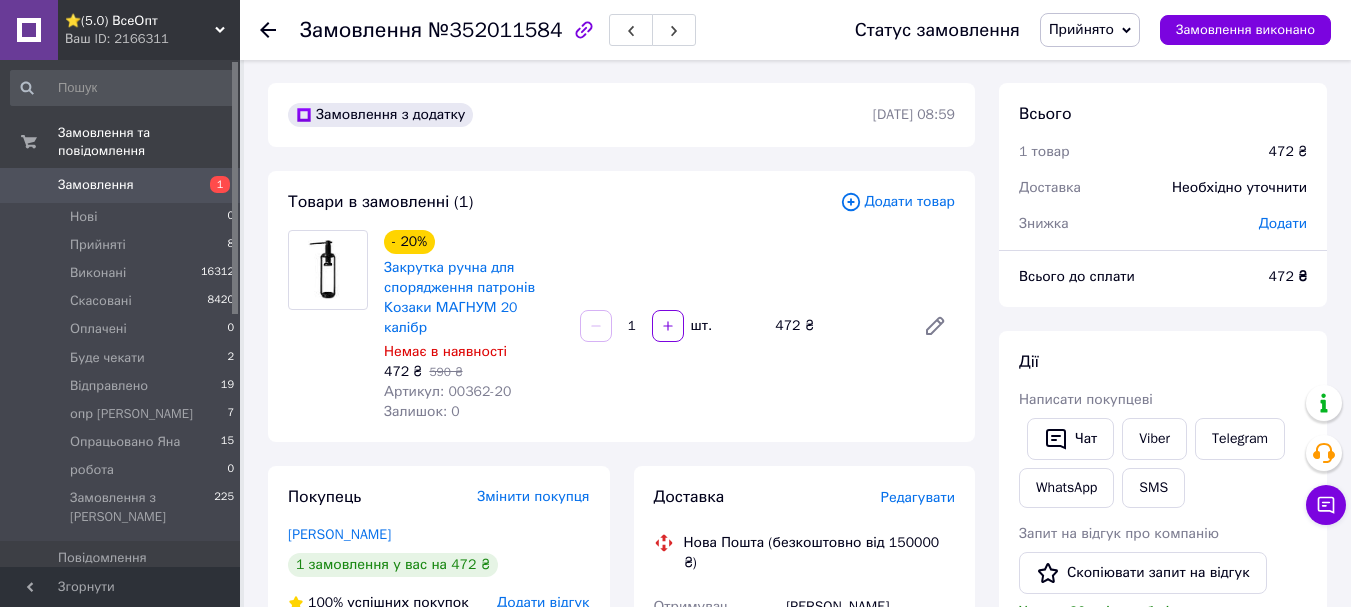 scroll, scrollTop: 0, scrollLeft: 0, axis: both 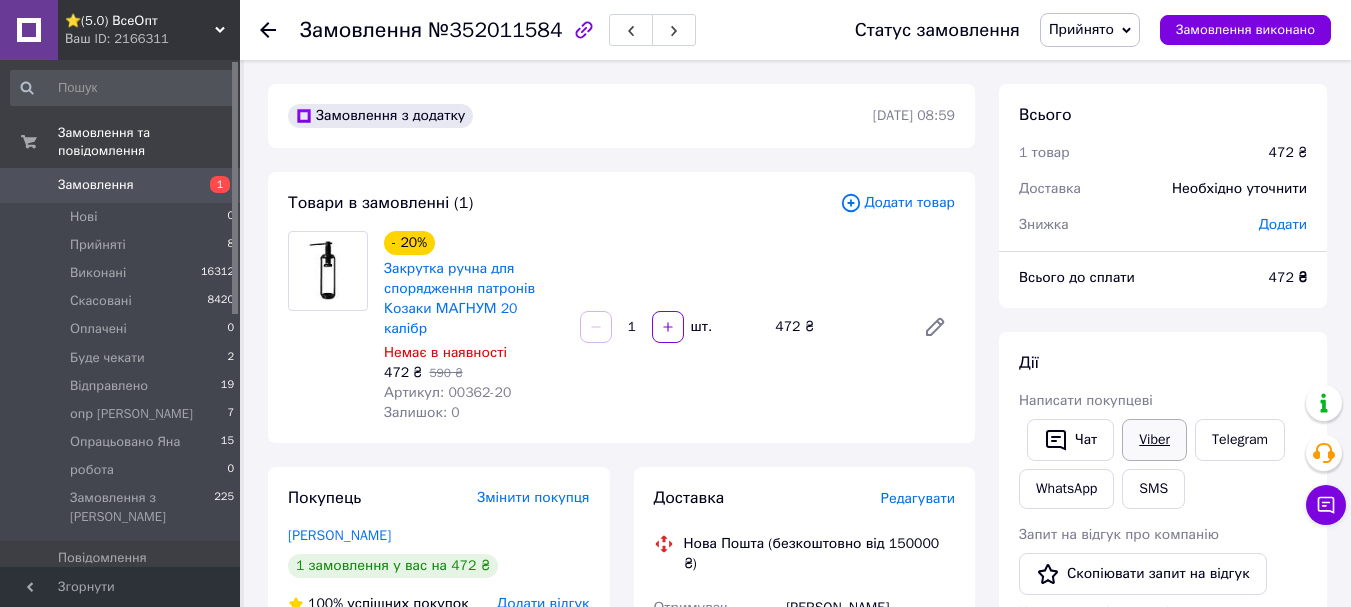 click on "Viber" at bounding box center [1154, 440] 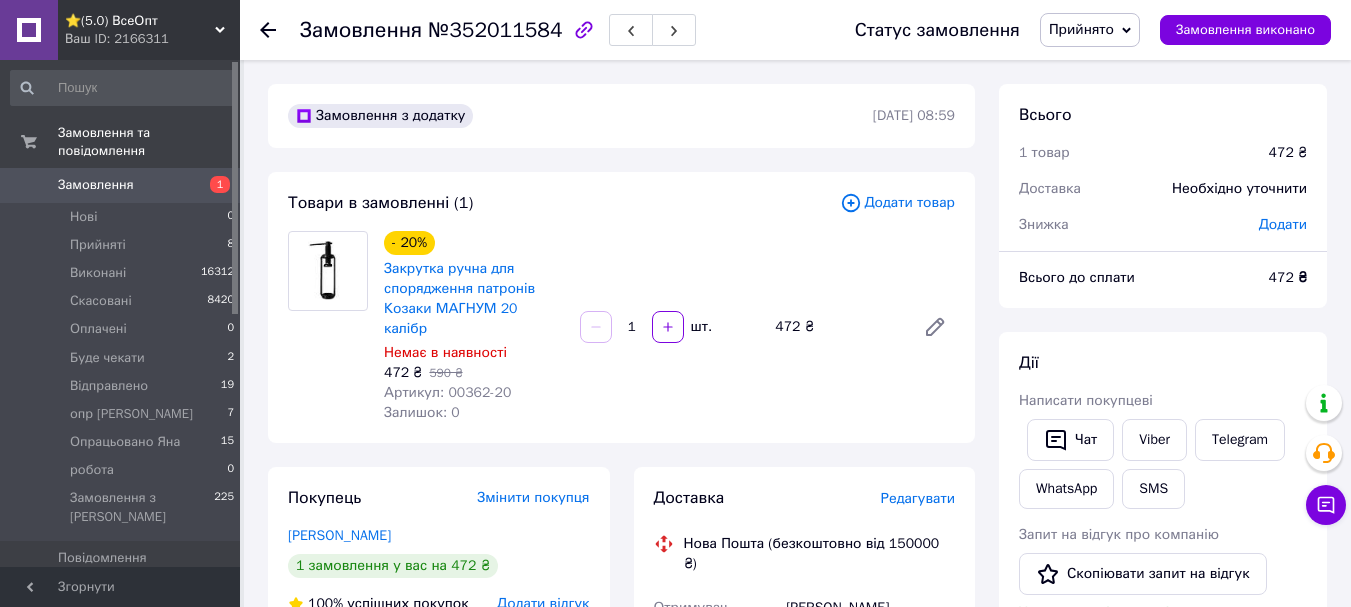drag, startPoint x: 267, startPoint y: 23, endPoint x: 286, endPoint y: 43, distance: 27.58623 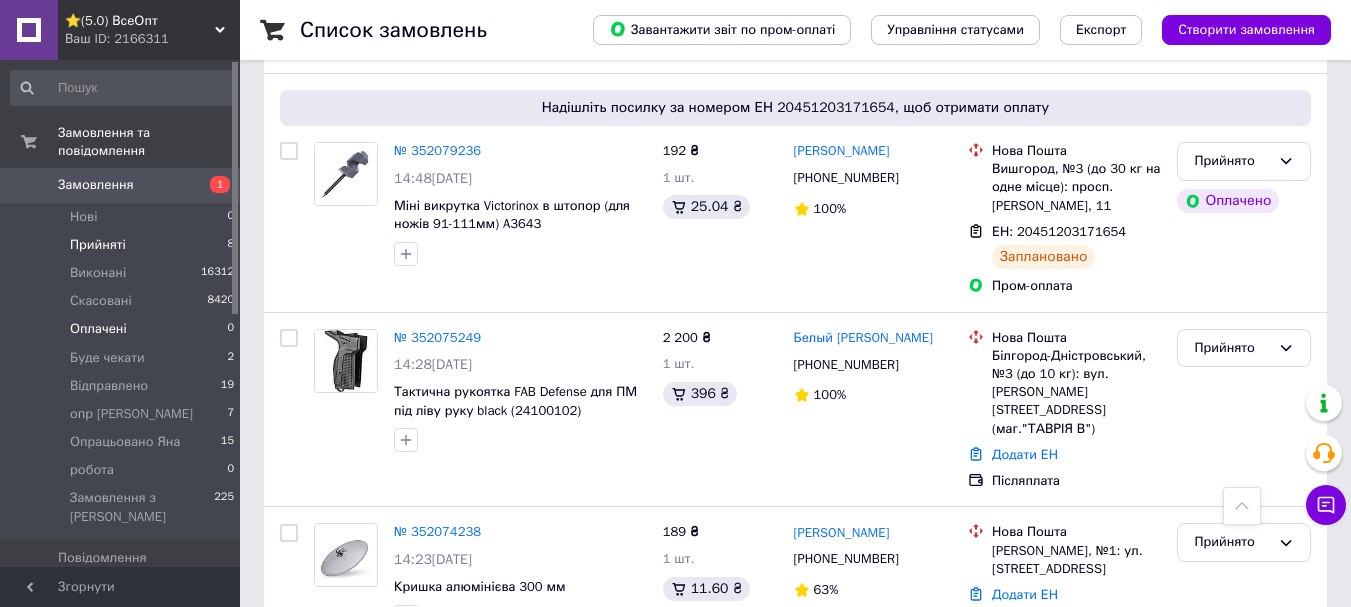 scroll, scrollTop: 500, scrollLeft: 0, axis: vertical 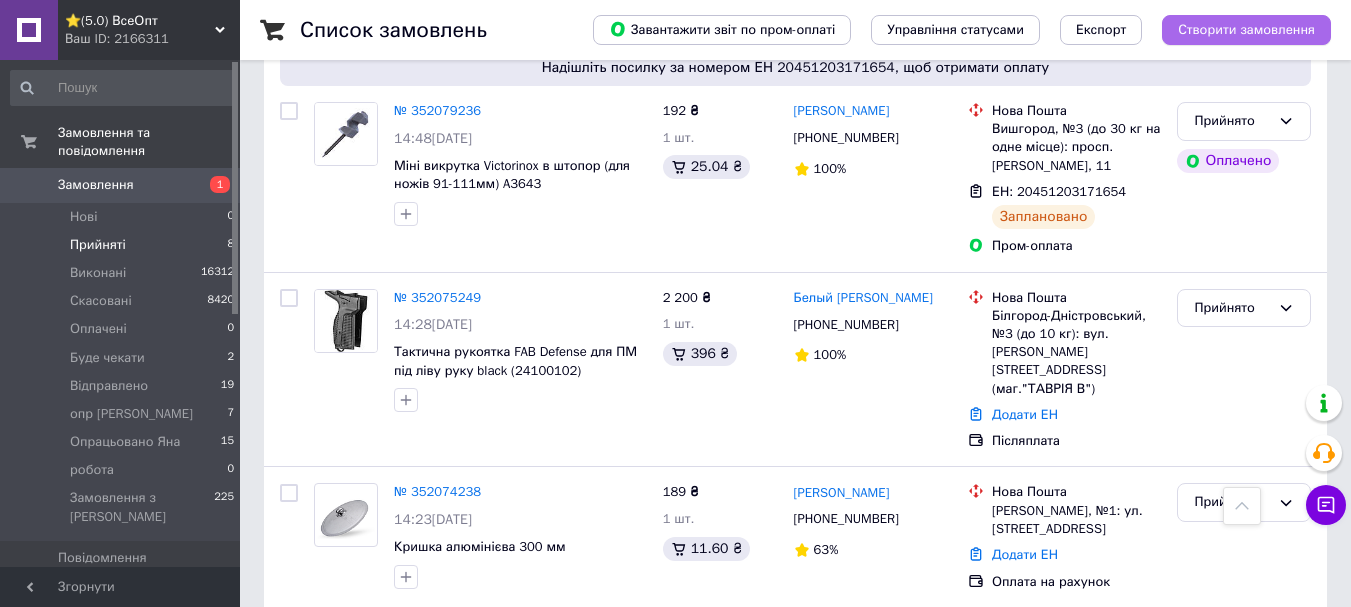 click on "Створити замовлення" at bounding box center [1246, 30] 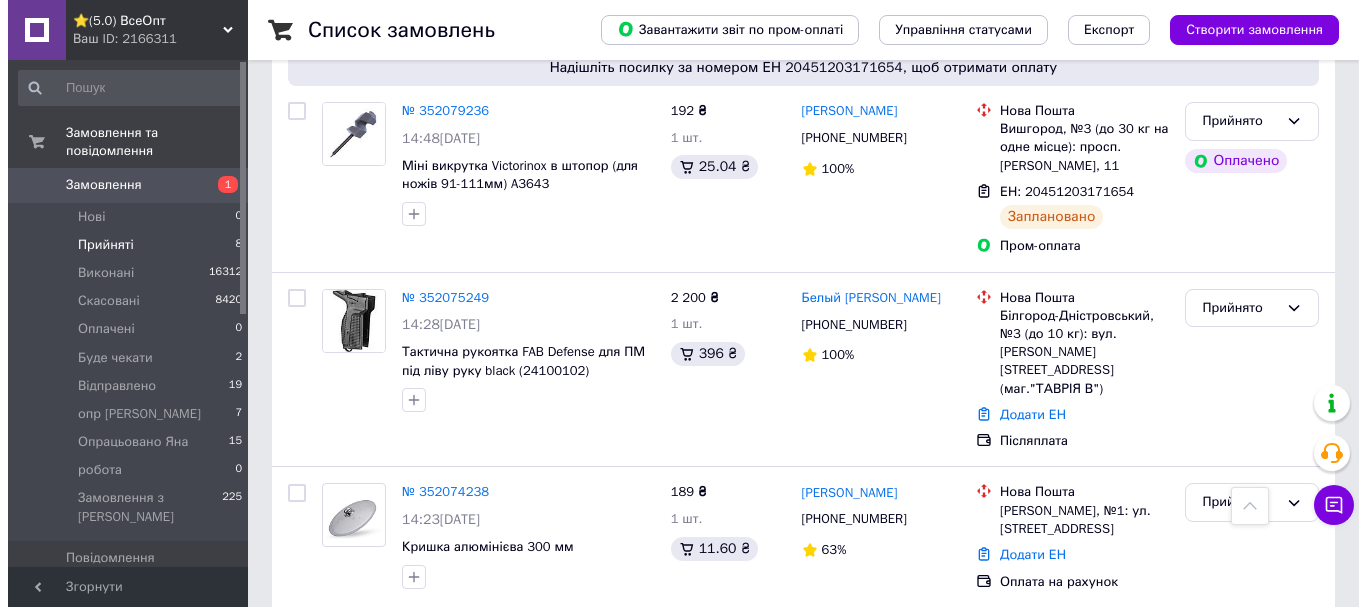 scroll, scrollTop: 0, scrollLeft: 0, axis: both 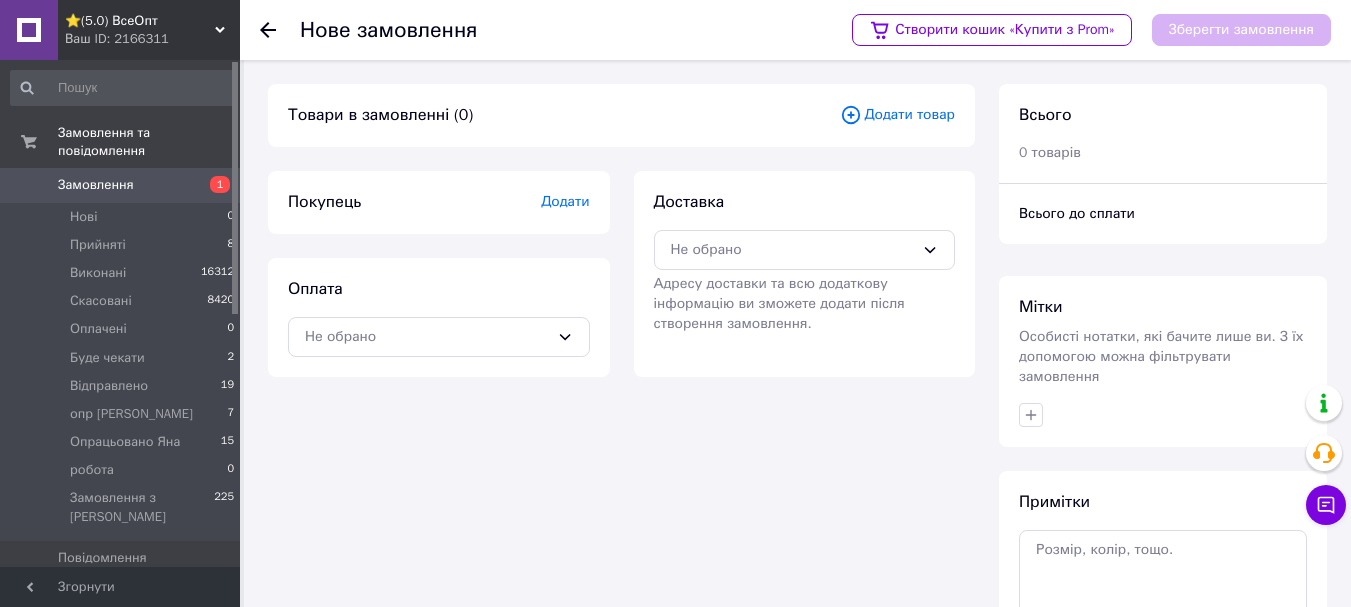 click on "Додати товар" at bounding box center (897, 115) 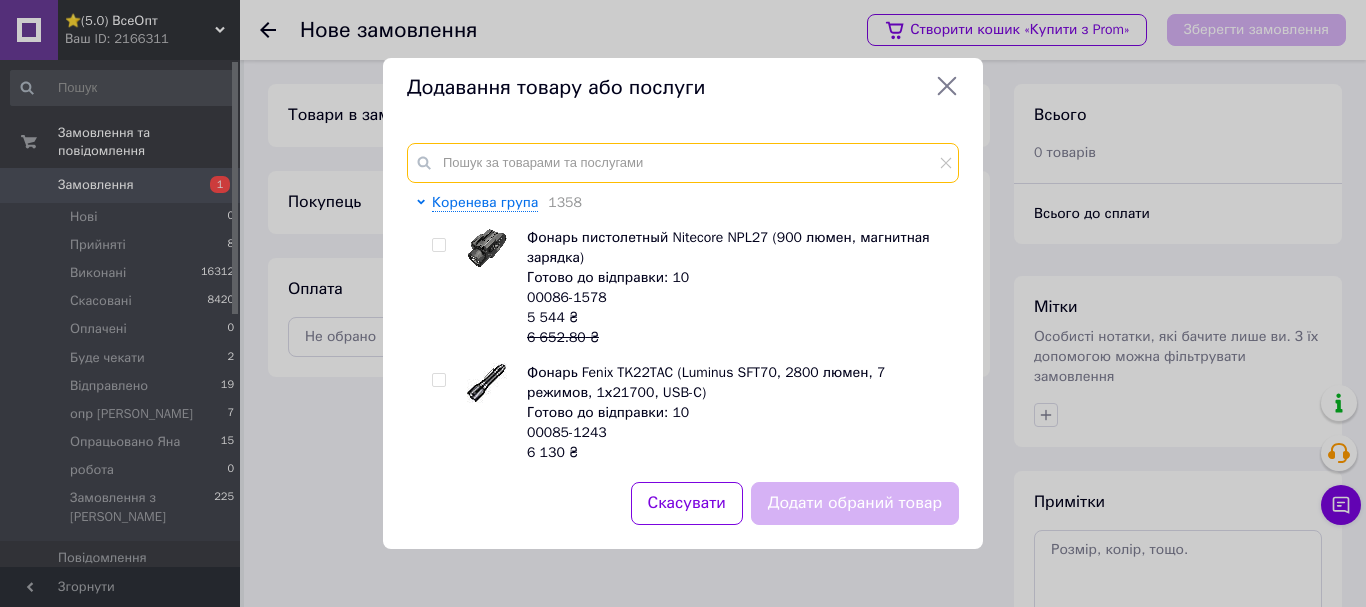 click at bounding box center (683, 163) 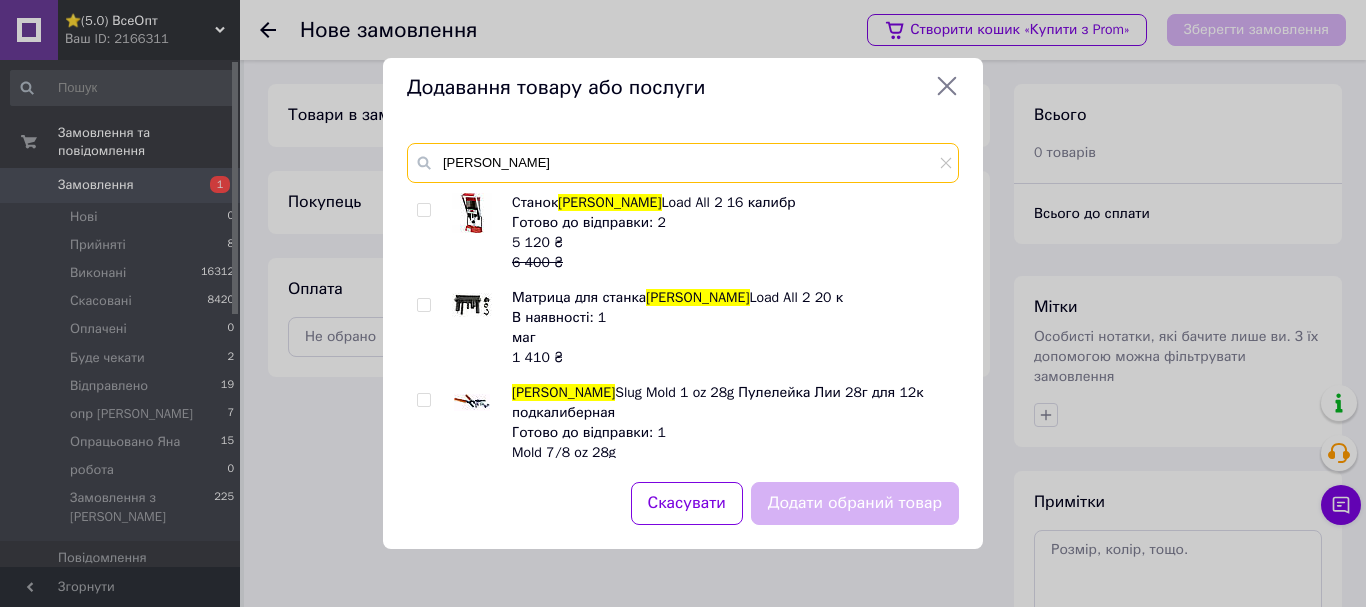 type on "[PERSON_NAME]" 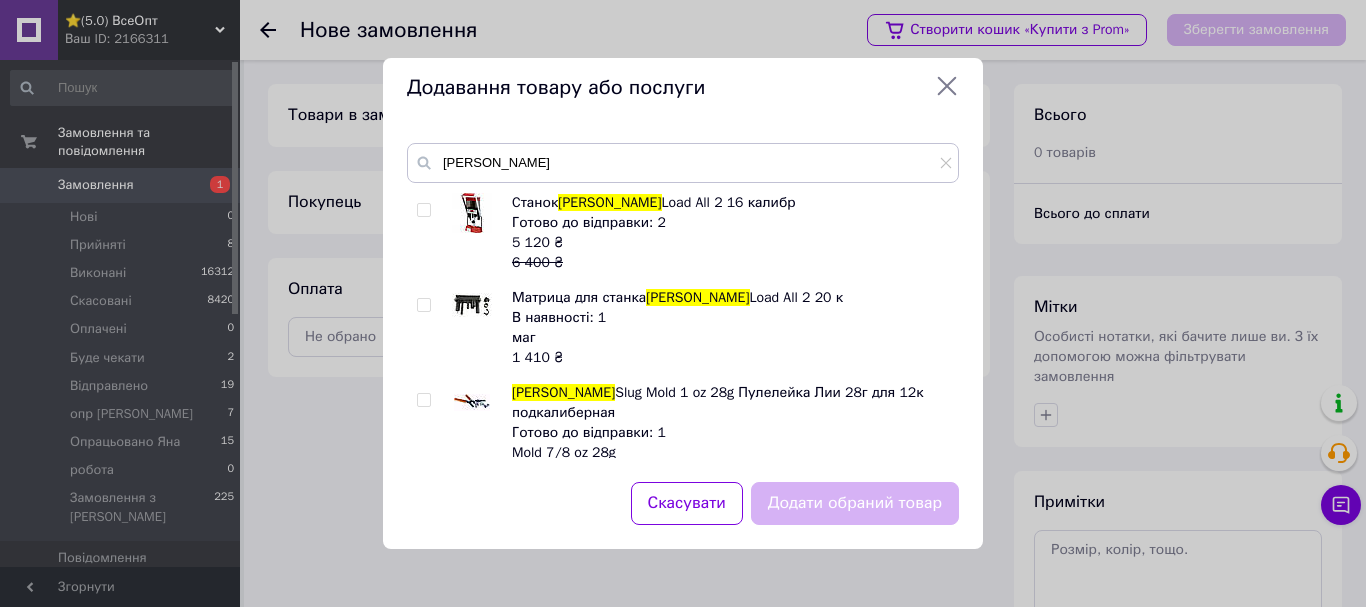 click at bounding box center (423, 210) 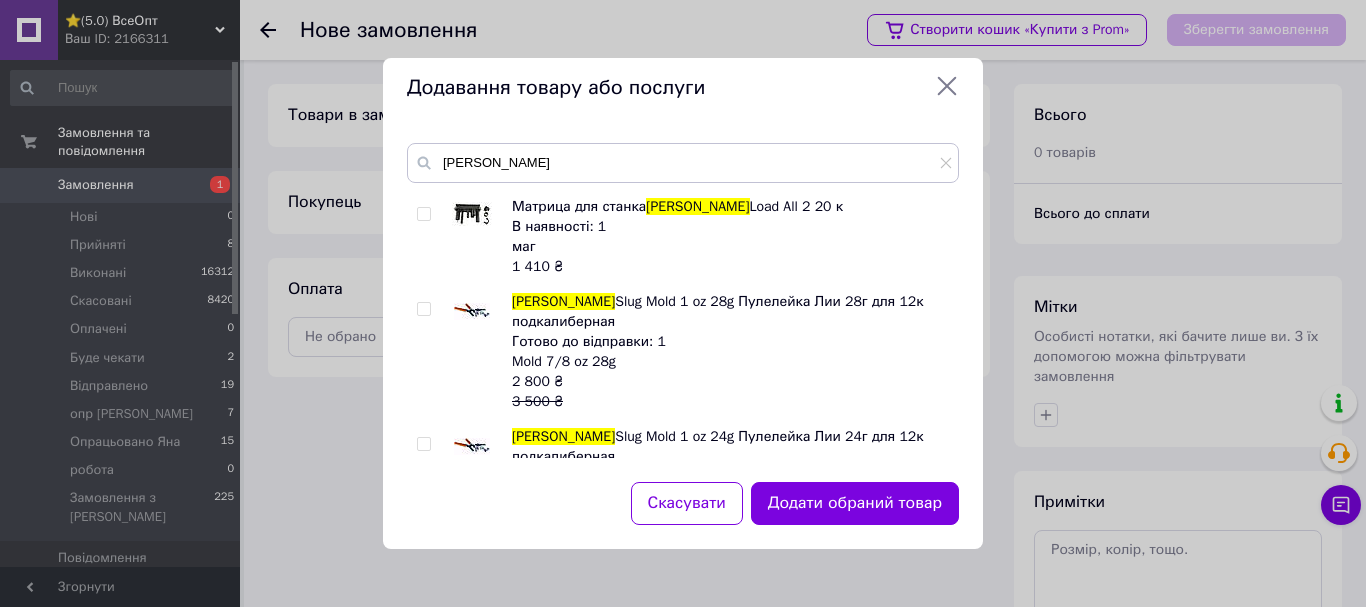 scroll, scrollTop: 0, scrollLeft: 0, axis: both 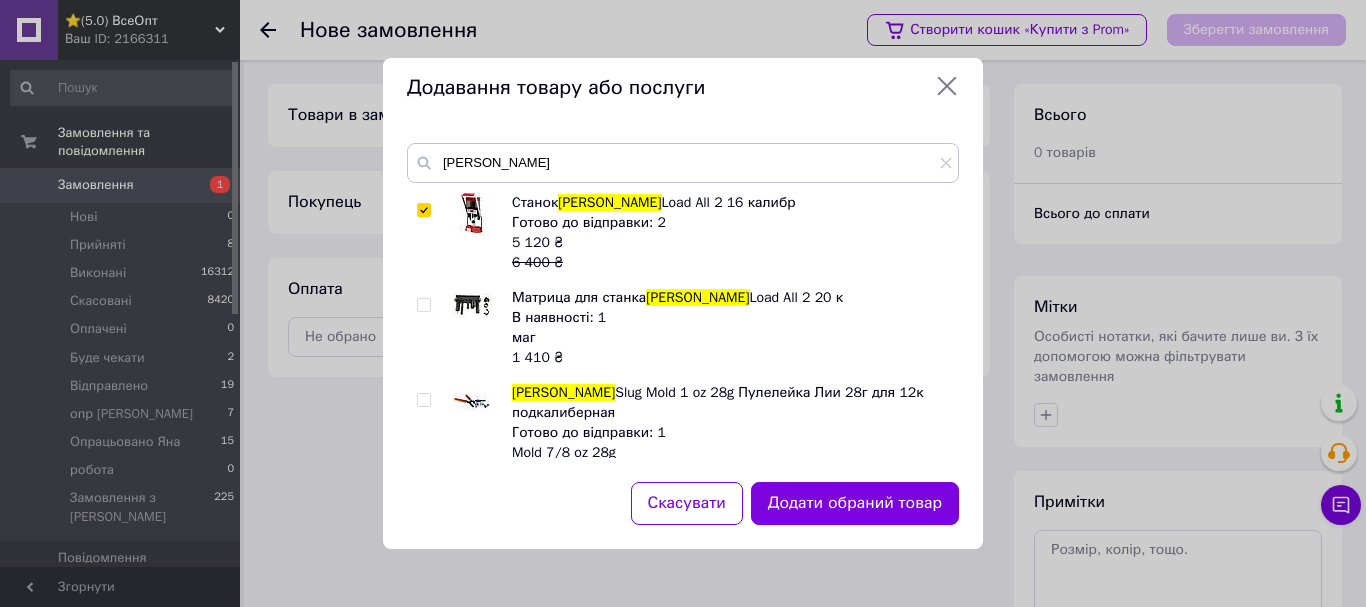 click at bounding box center [423, 210] 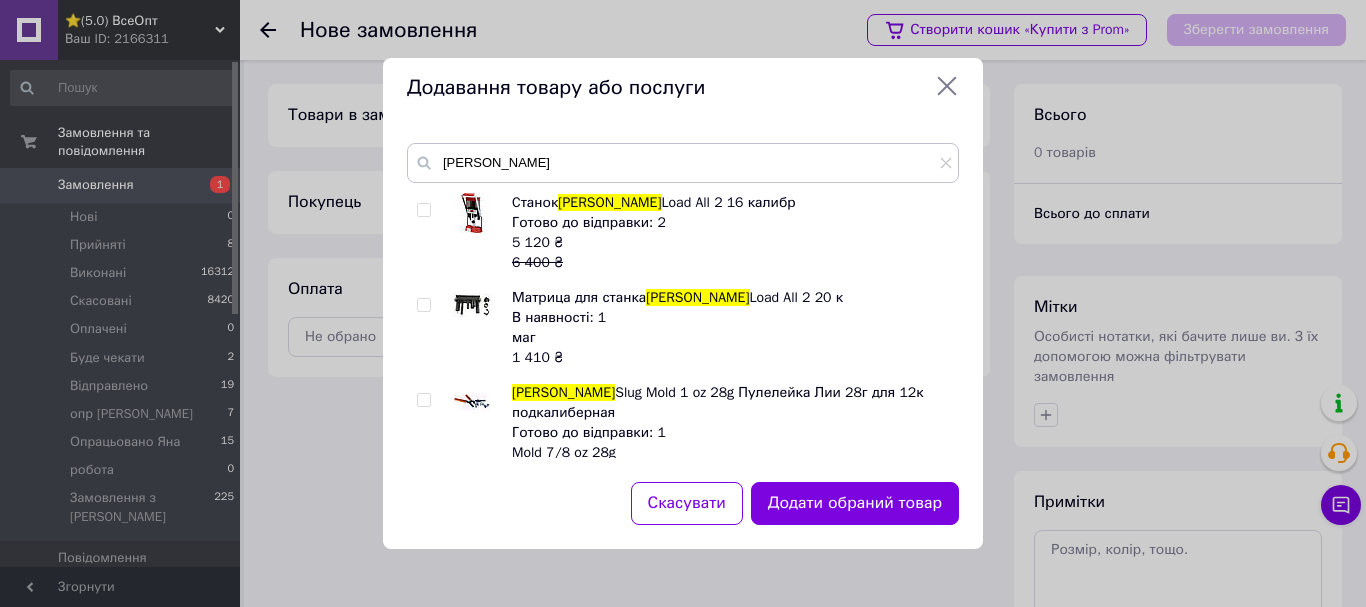 checkbox on "false" 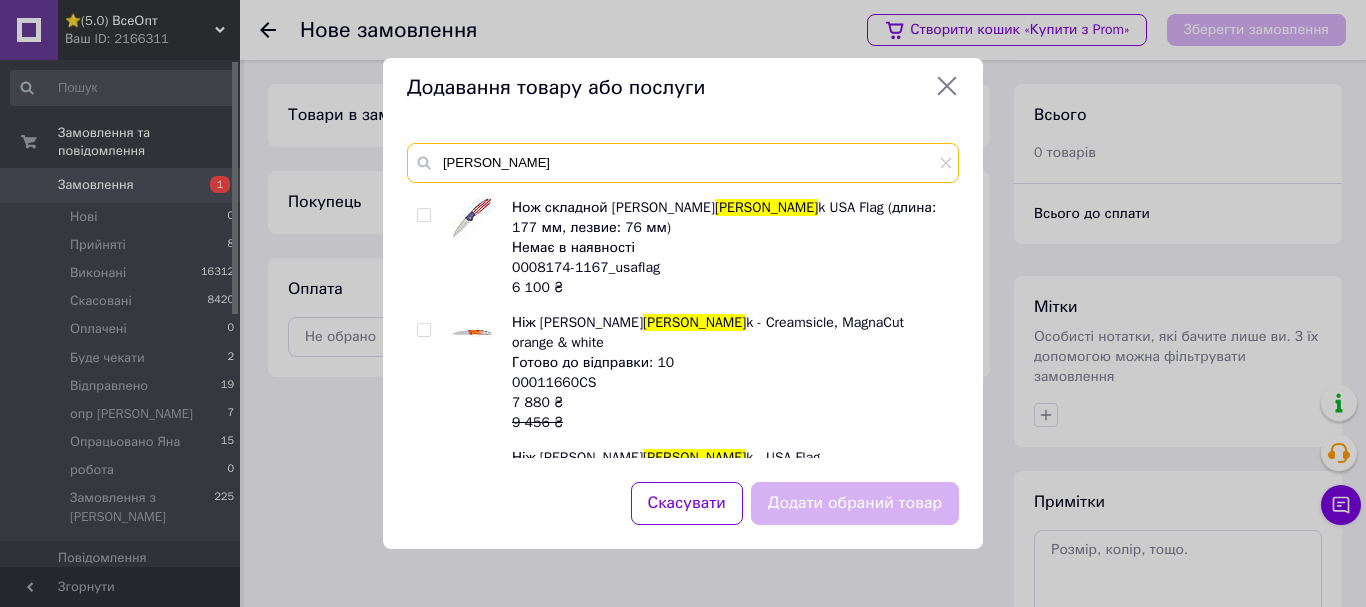 click on "[PERSON_NAME]" at bounding box center (683, 163) 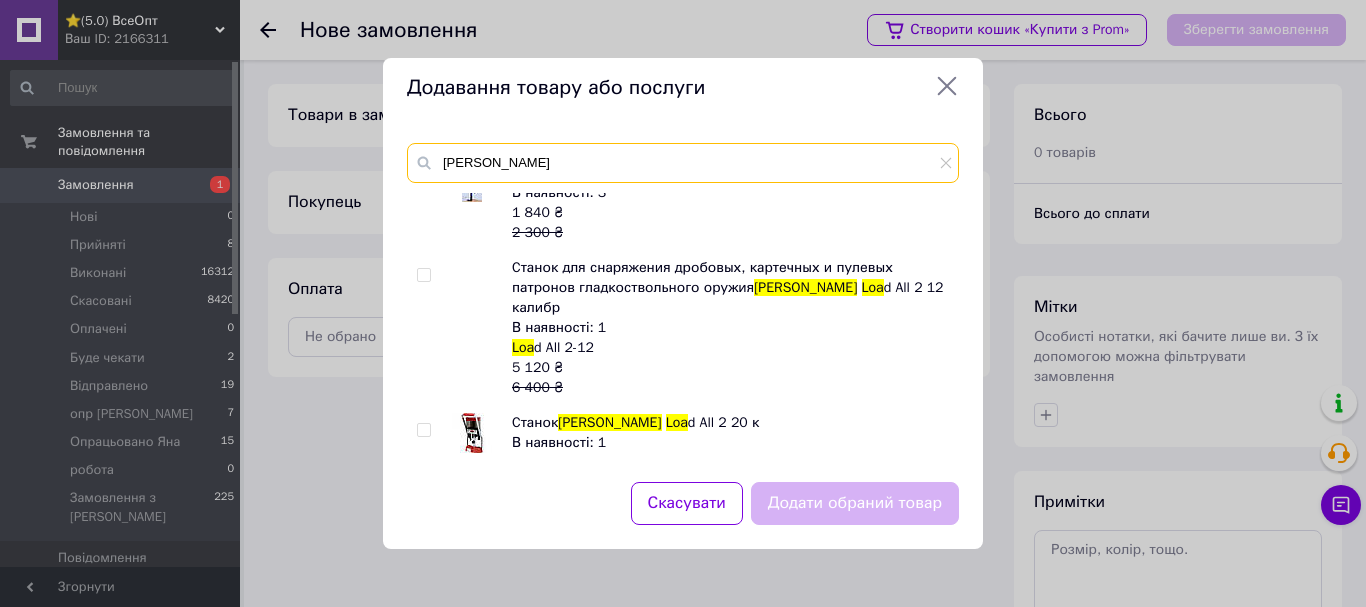 scroll, scrollTop: 300, scrollLeft: 0, axis: vertical 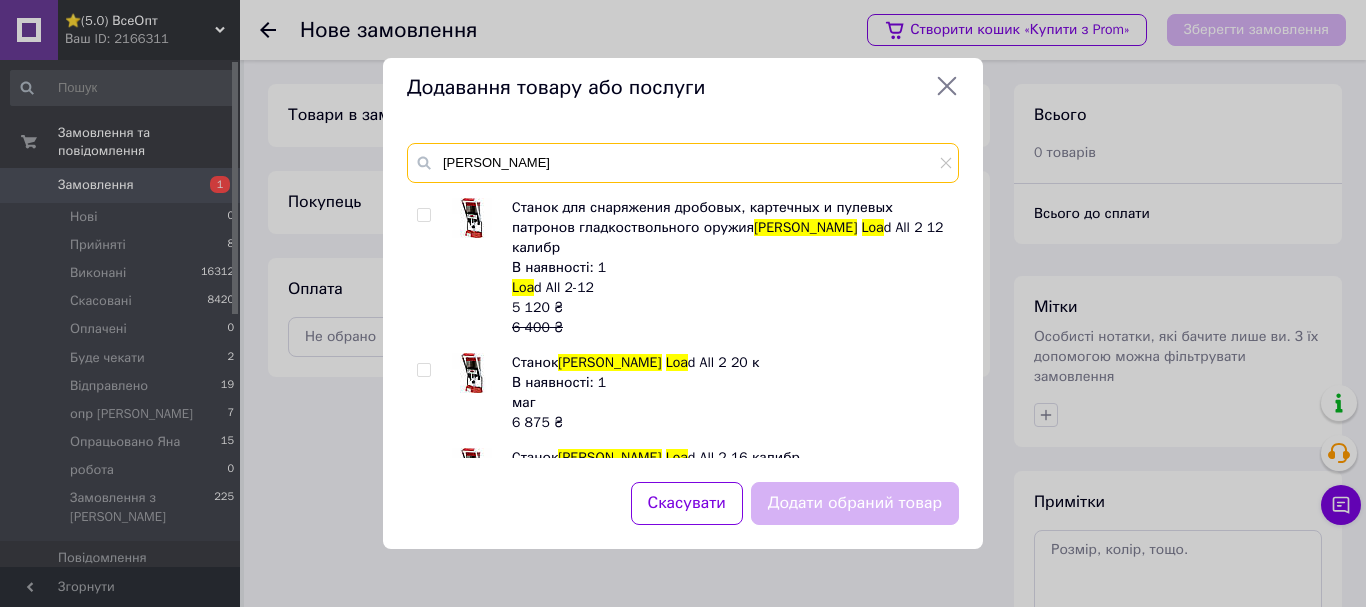 type on "[PERSON_NAME]" 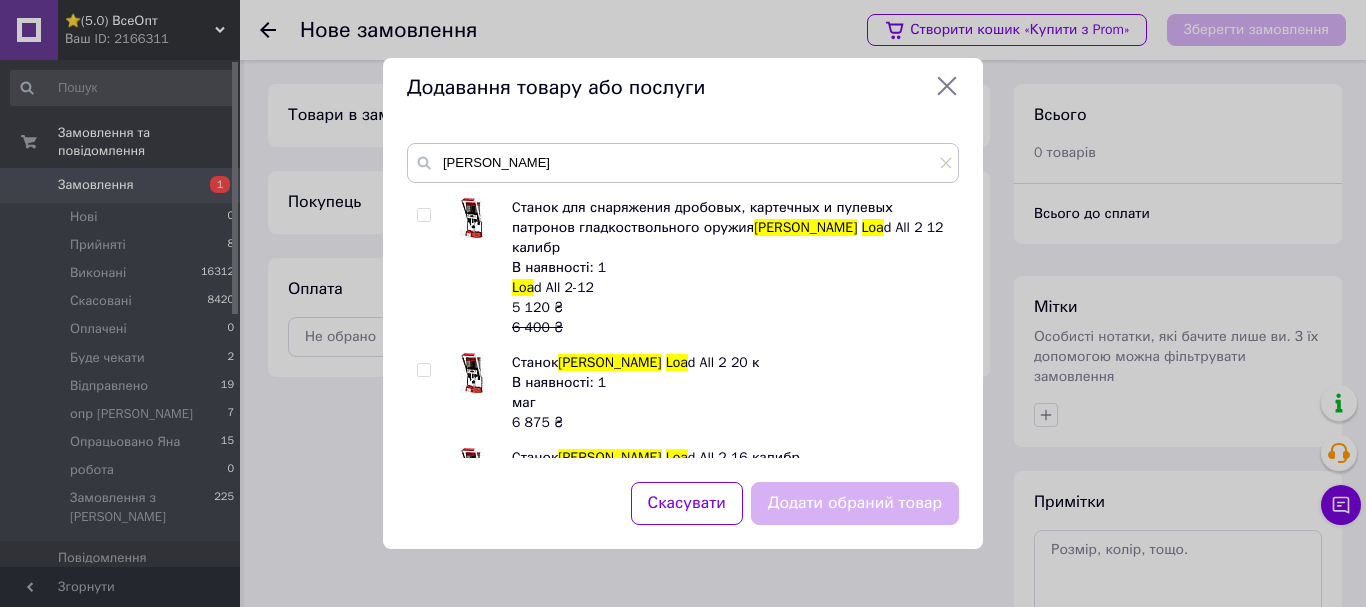 click at bounding box center [423, 215] 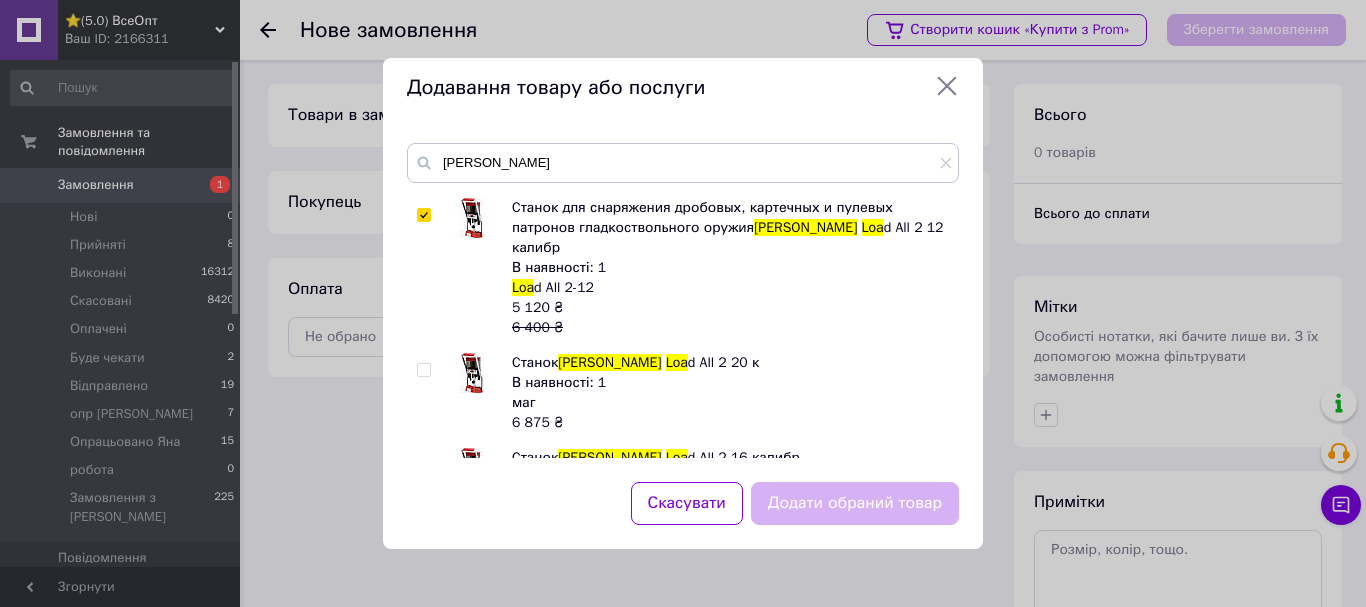 checkbox on "true" 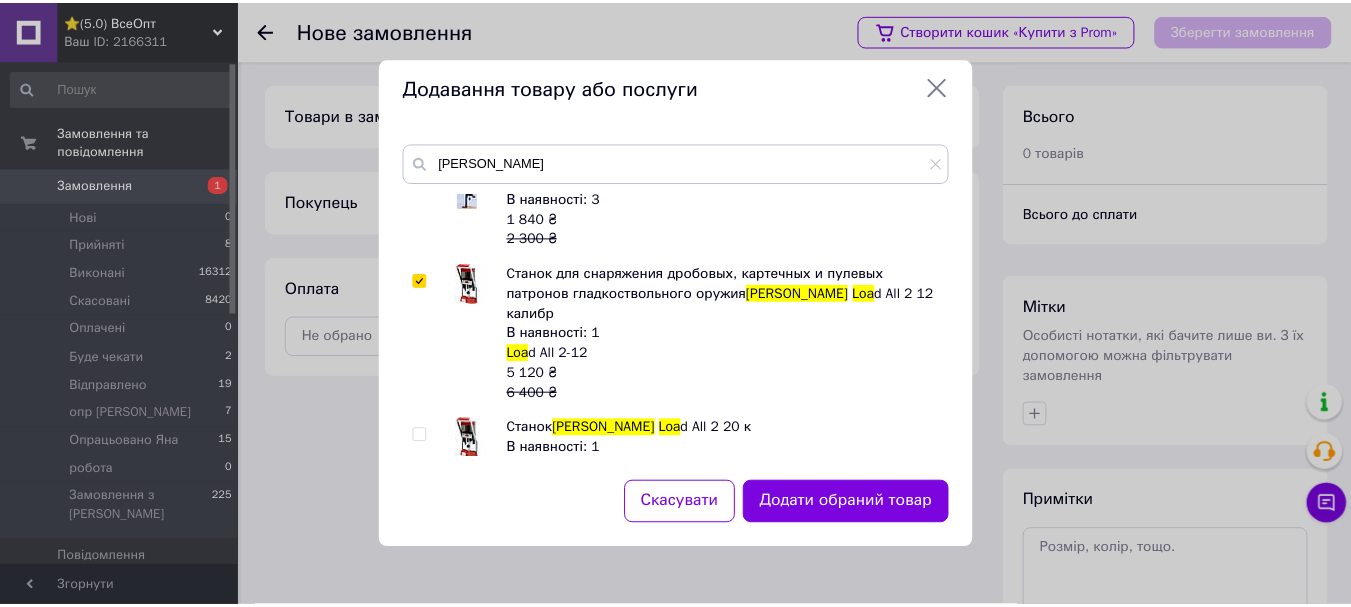 scroll, scrollTop: 200, scrollLeft: 0, axis: vertical 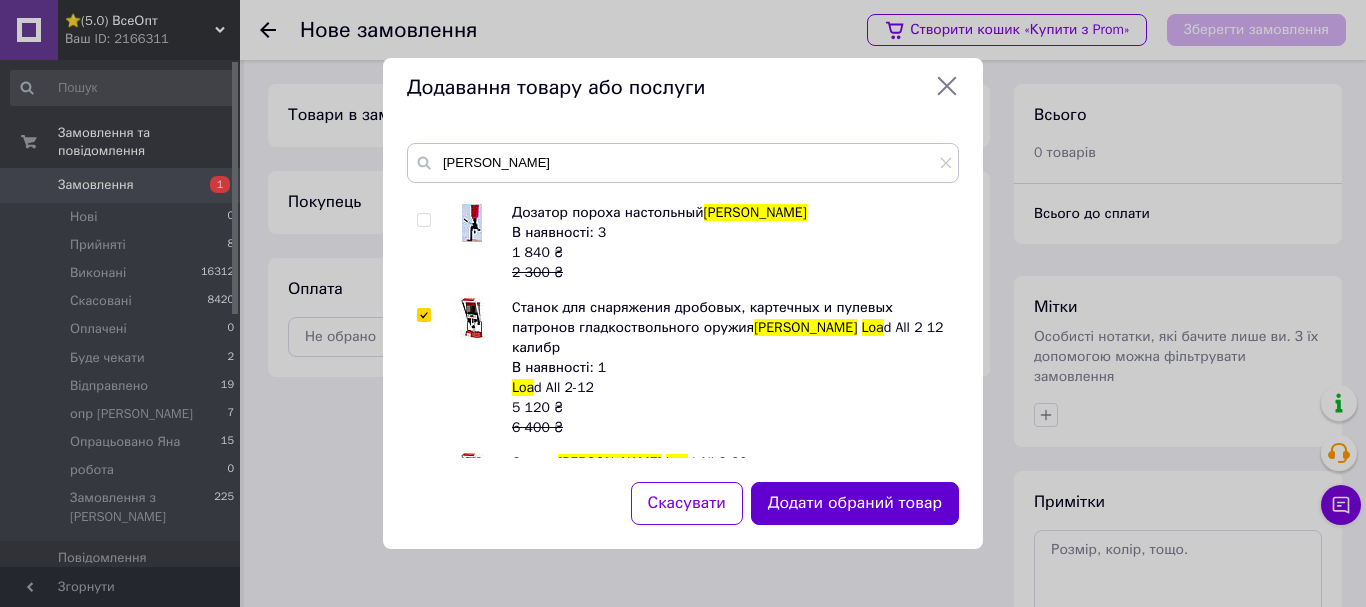 click on "Додати обраний товар" at bounding box center [855, 503] 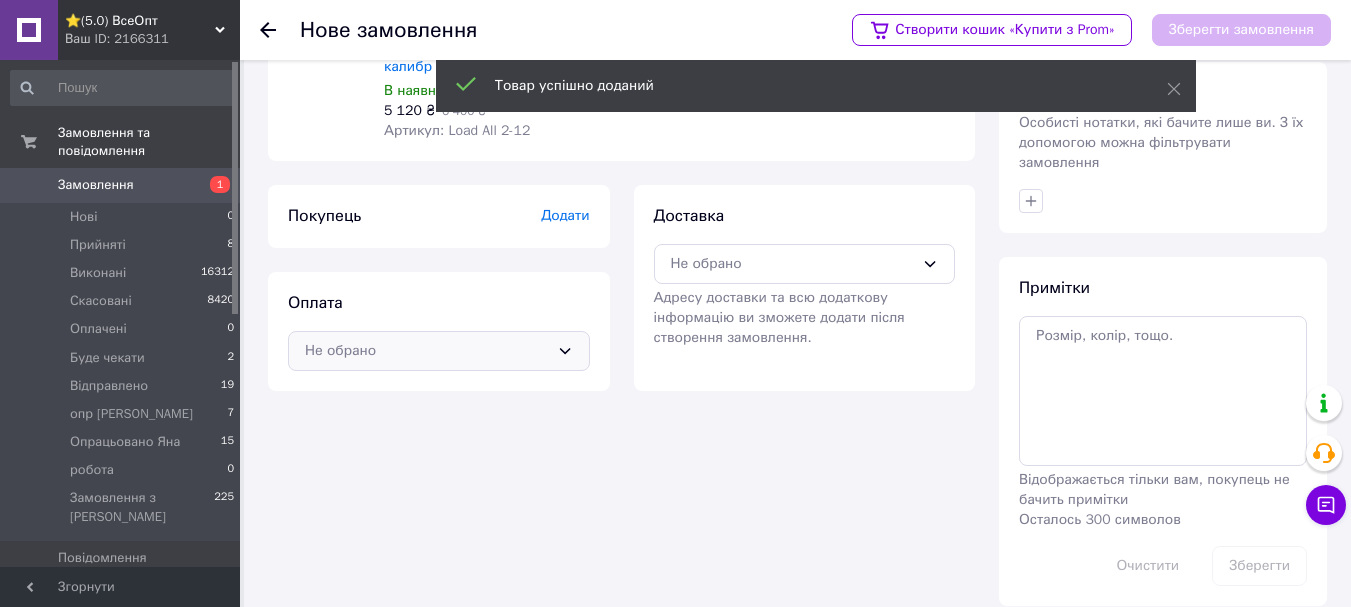 scroll, scrollTop: 217, scrollLeft: 0, axis: vertical 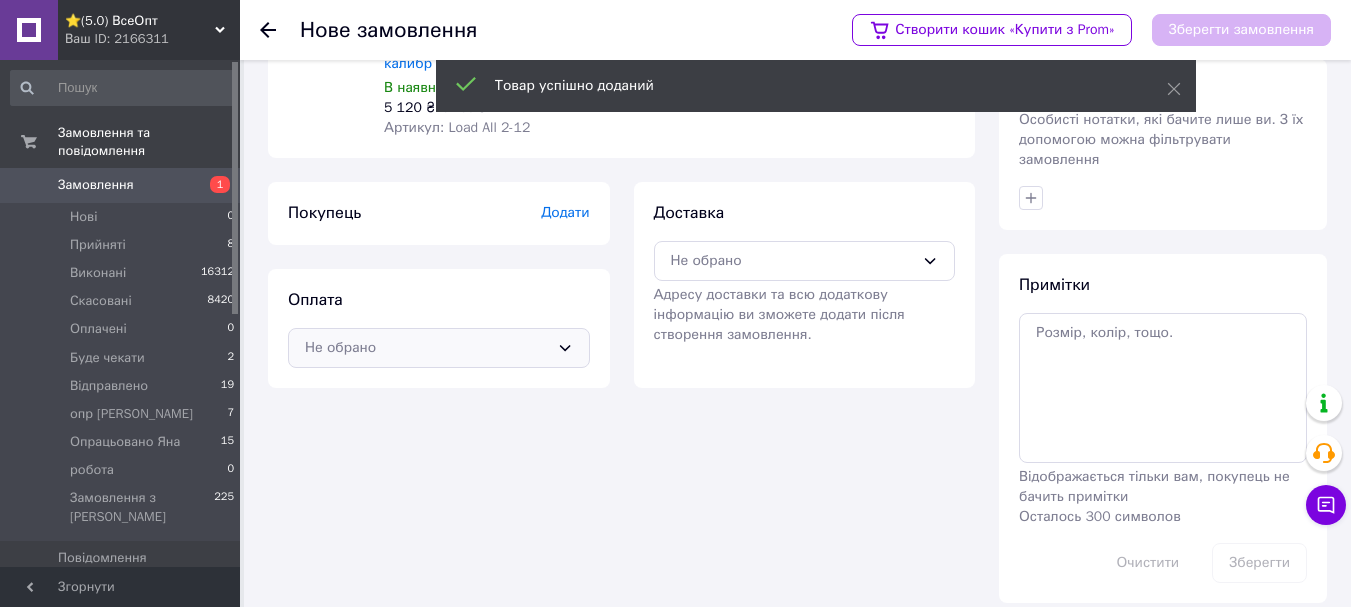 click on "Не обрано" at bounding box center (439, 348) 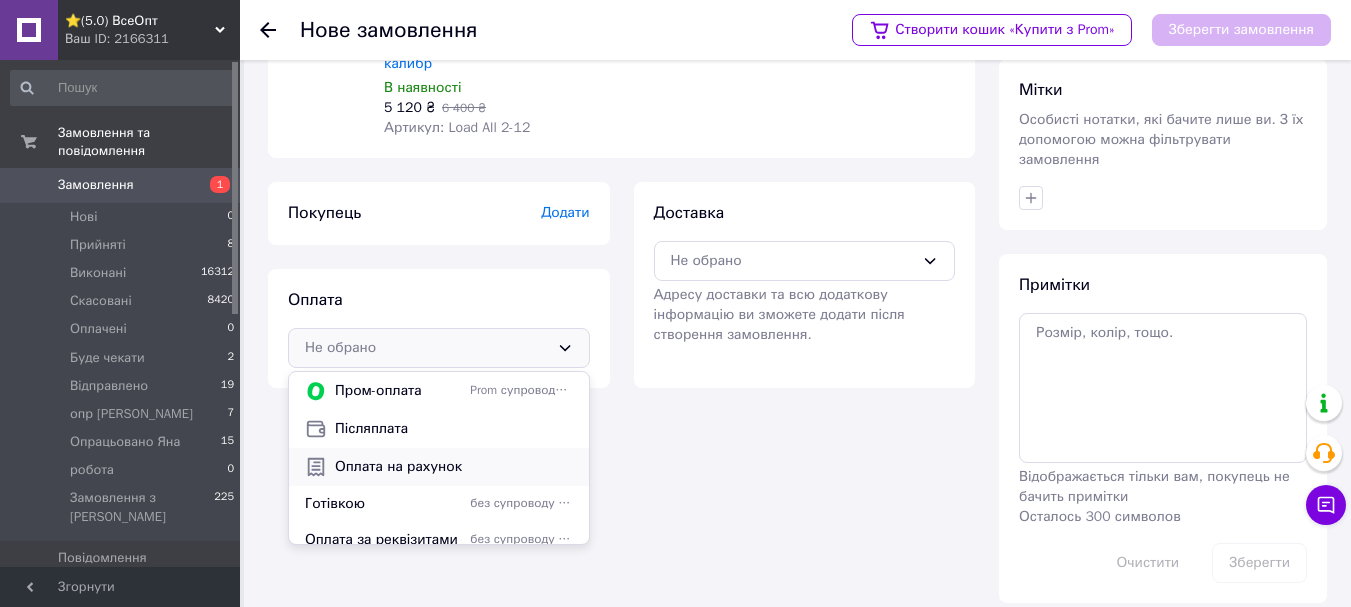 click on "Оплата на рахунок" at bounding box center (454, 467) 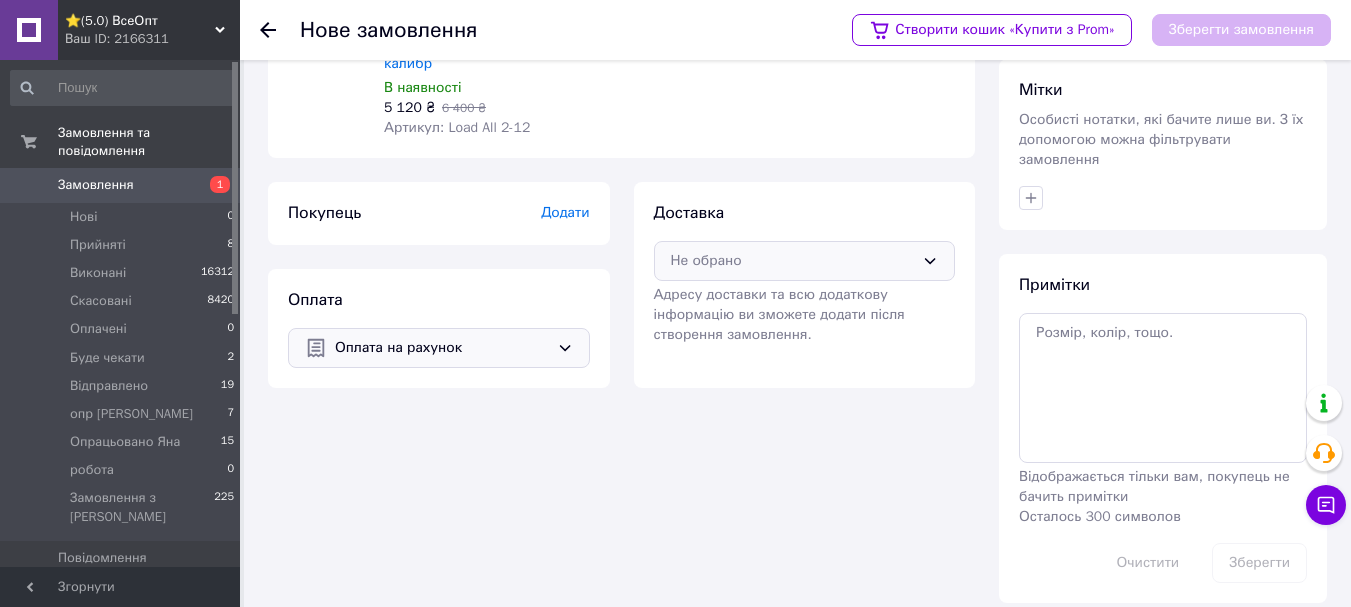 click on "Не обрано" at bounding box center (793, 261) 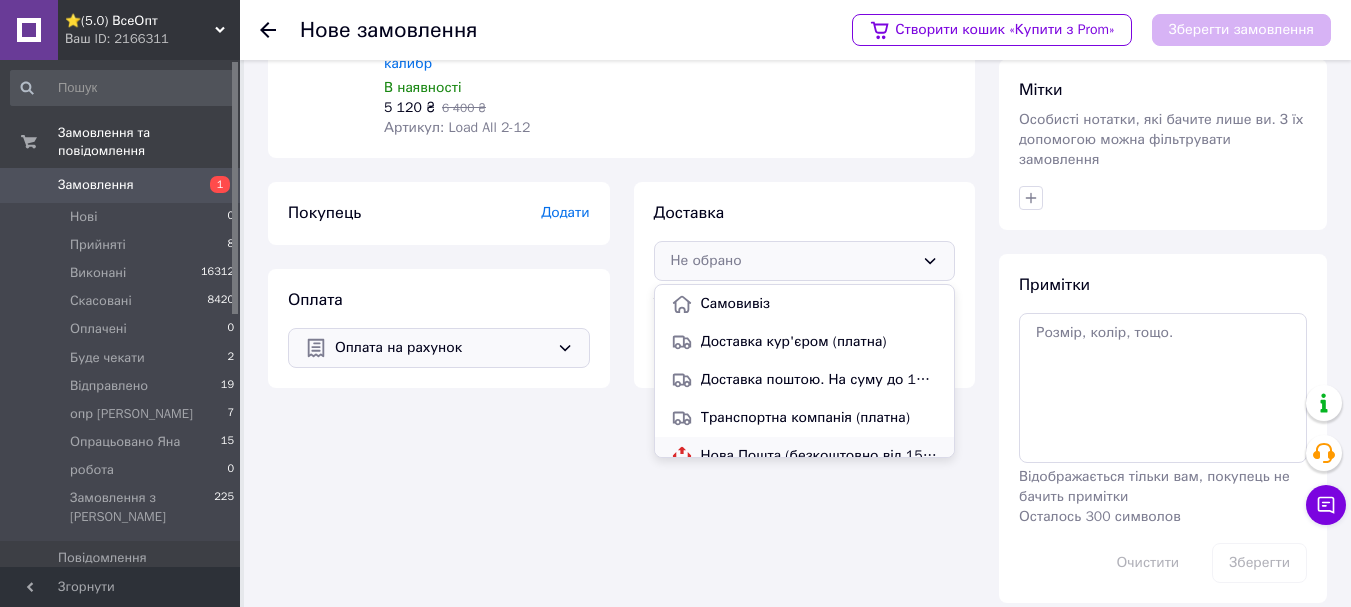 scroll, scrollTop: 100, scrollLeft: 0, axis: vertical 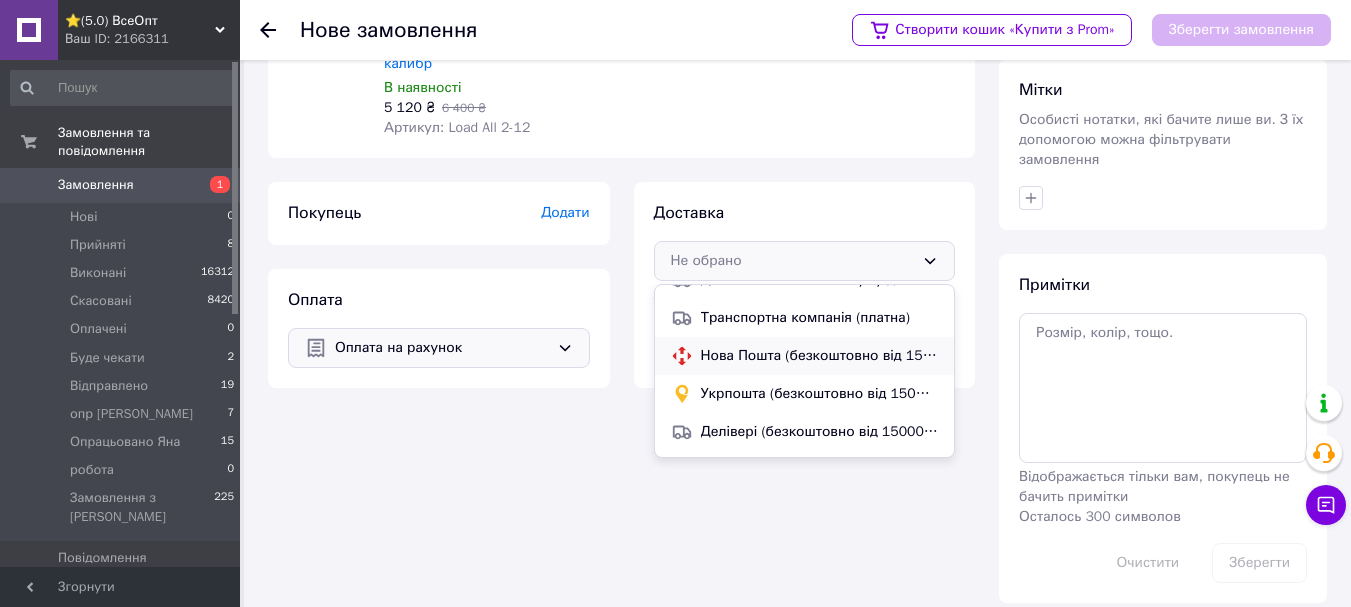 click on "Нова Пошта (безкоштовно від 150000 ₴)" at bounding box center (820, 356) 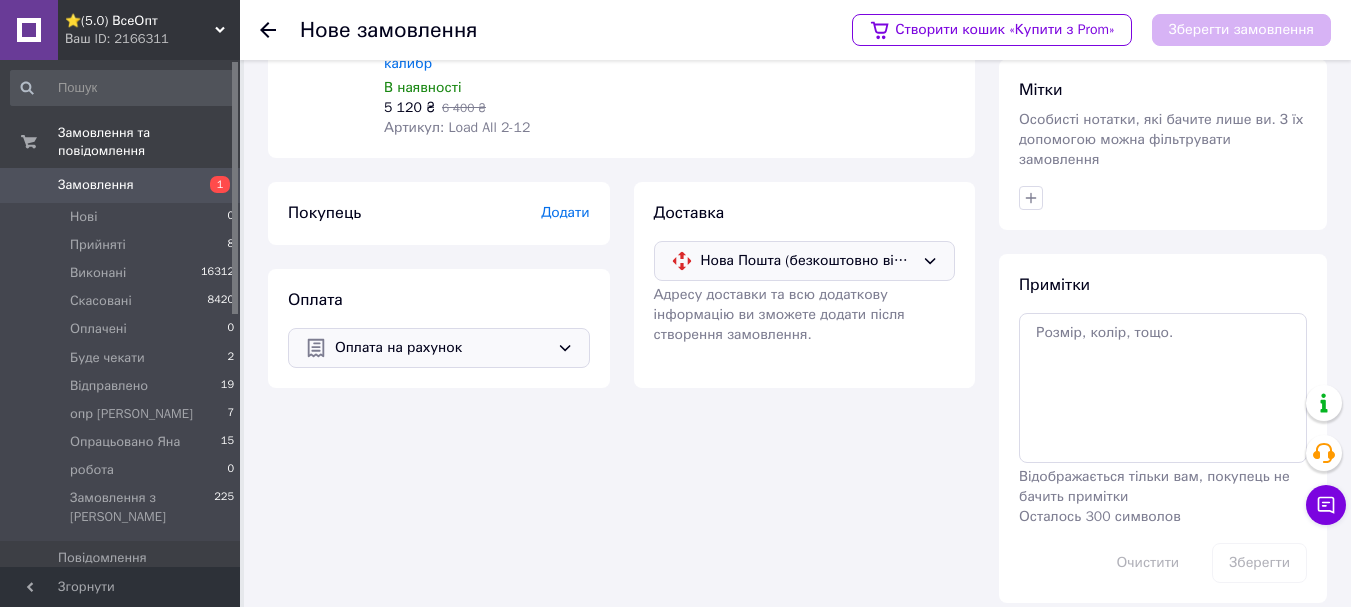 click on "Додати" at bounding box center [565, 212] 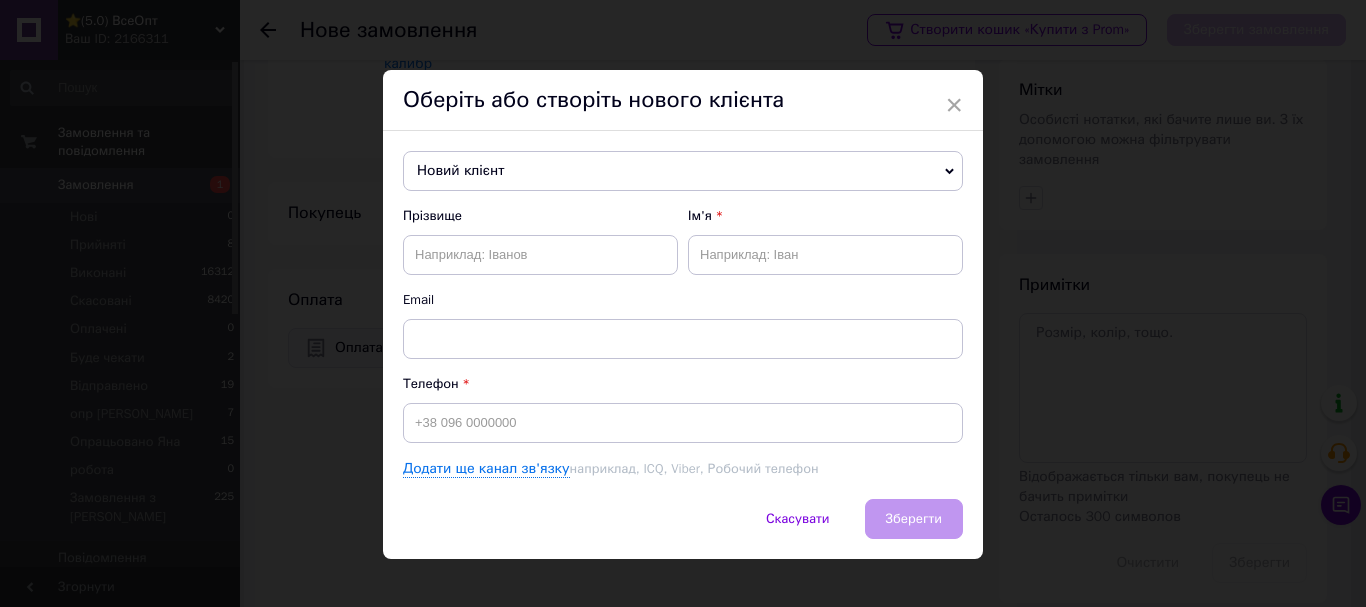 drag, startPoint x: 945, startPoint y: 106, endPoint x: 596, endPoint y: 189, distance: 358.7339 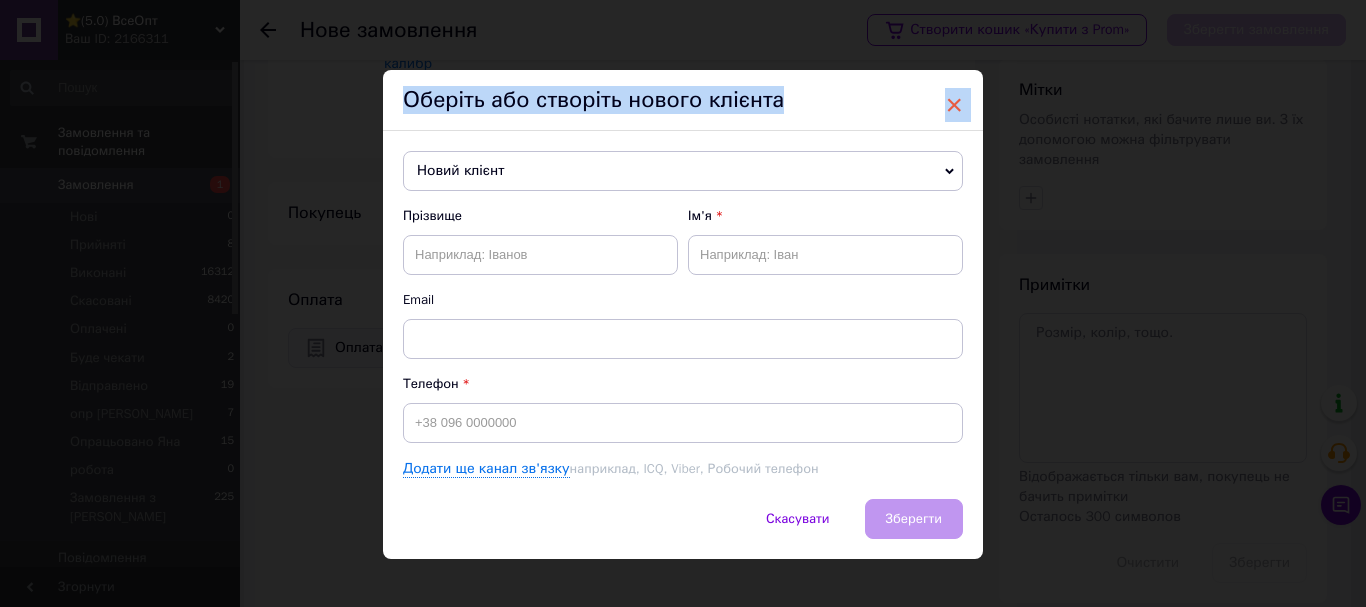 click on "×" at bounding box center (954, 105) 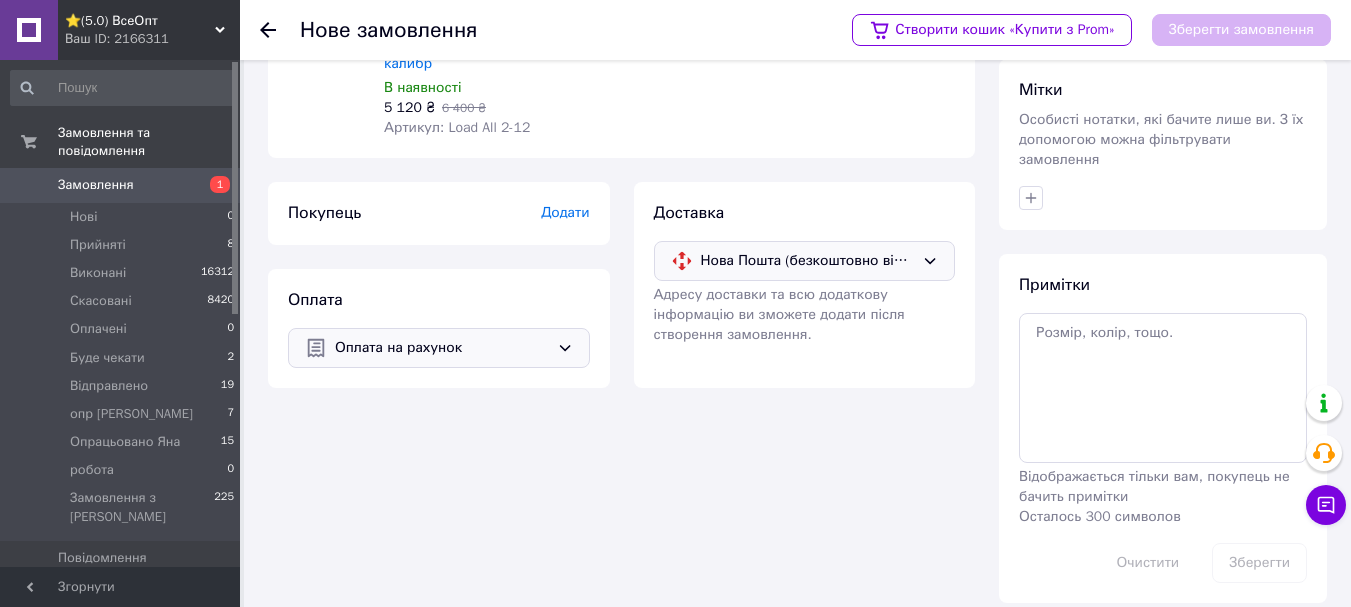 drag, startPoint x: 98, startPoint y: 276, endPoint x: 488, endPoint y: 432, distance: 420.04285 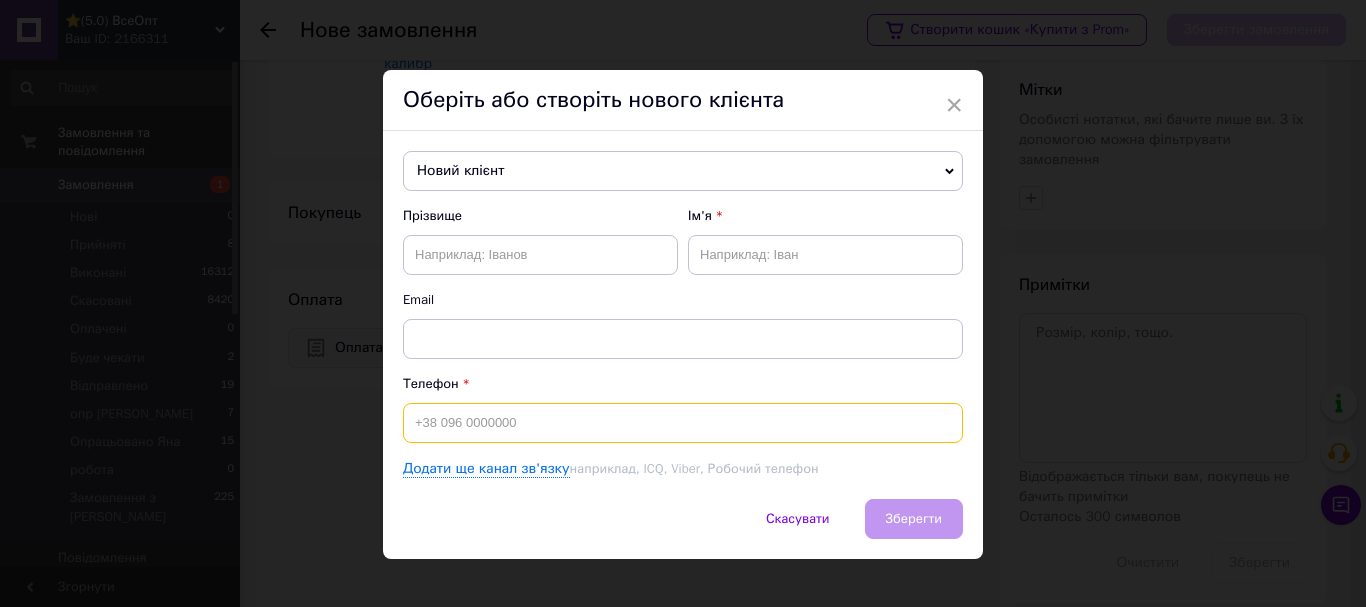 click at bounding box center (683, 423) 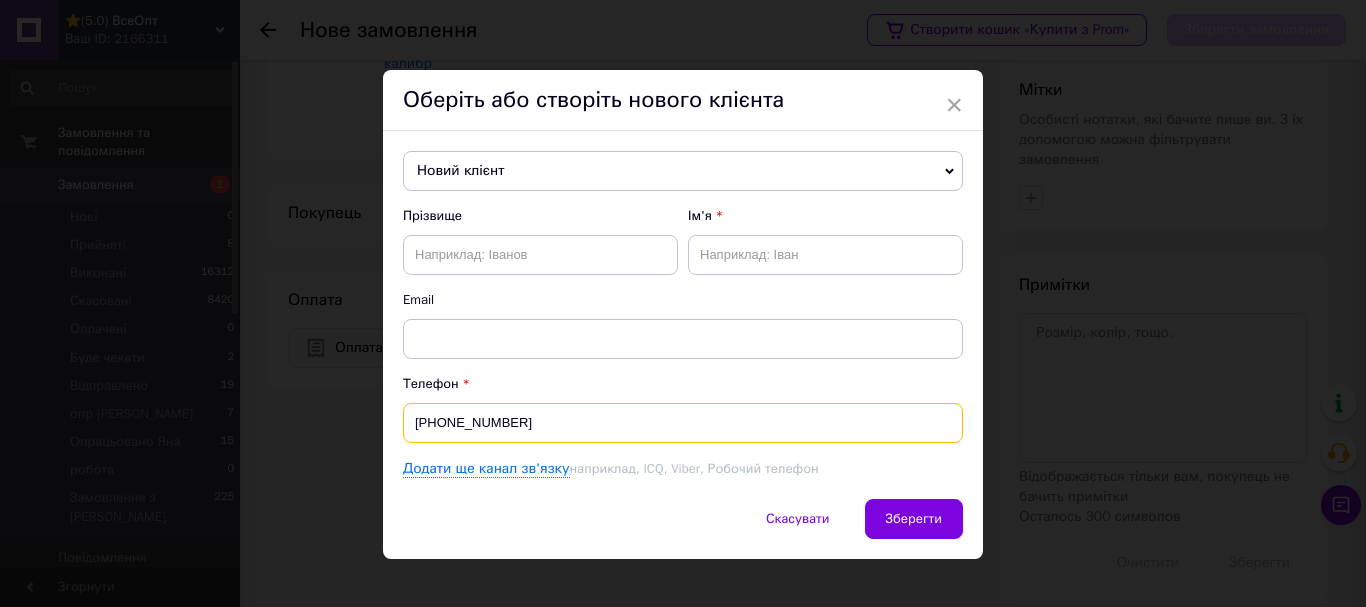 click on "[PHONE_NUMBER]" at bounding box center (683, 423) 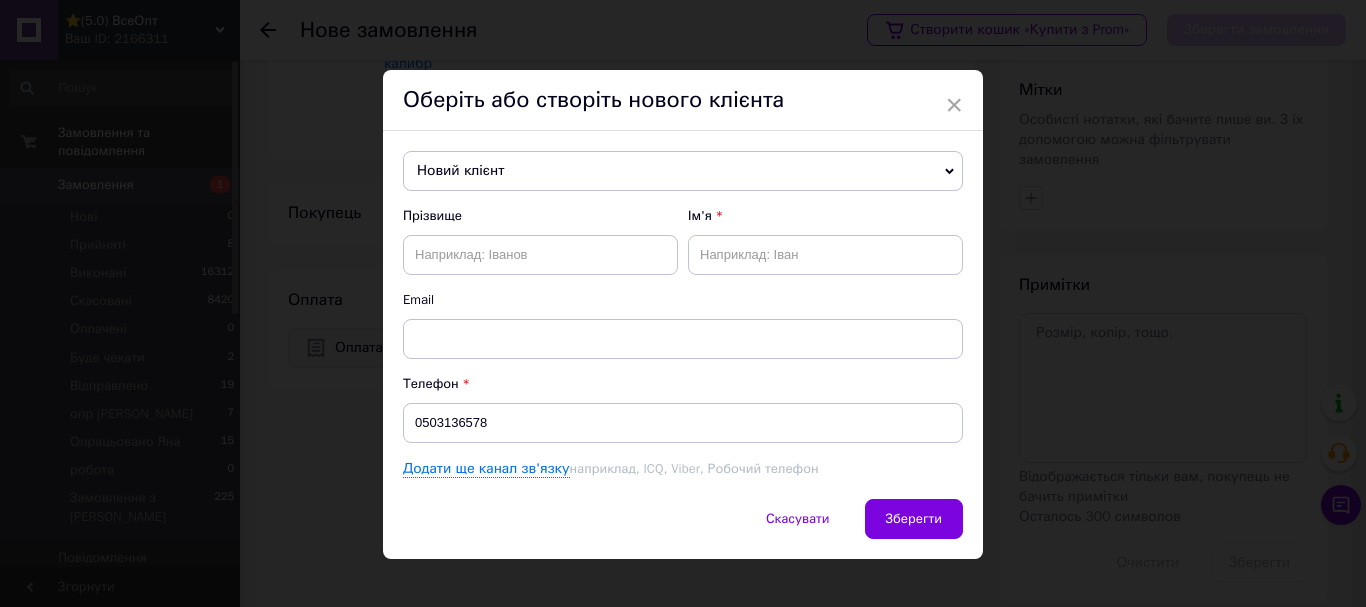 click on "Новий клієнт [PERSON_NAME]   [PHONE_NUMBER] [PERSON_NAME]   [PHONE_NUMBER] [PERSON_NAME]   [PHONE_NUMBER] [PERSON_NAME]   [PHONE_NUMBER] [PERSON_NAME]   [PHONE_NUMBER] [PERSON_NAME]   [PHONE_NUMBER] [PERSON_NAME]   [PHONE_NUMBER] [PERSON_NAME]   [PHONE_NUMBER] [PERSON_NAME]   [PHONE_NUMBER] [PERSON_NAME]   [PHONE_NUMBER] Новий клієнт   [PERSON_NAME]   [PHONE_NUMBER] [PERSON_NAME]   [PHONE_NUMBER] [PERSON_NAME]   [PHONE_NUMBER] [PERSON_NAME]   [PHONE_NUMBER] [PERSON_NAME]   [PHONE_NUMBER] [PERSON_NAME]   [PHONE_NUMBER] [PERSON_NAME]   [PHONE_NUMBER] [PERSON_NAME]   [PHONE_NUMBER] [PERSON_NAME]   [PHONE_NUMBER] [PERSON_NAME]   [PHONE_NUMBER] Ім'я Email" at bounding box center (683, 315) 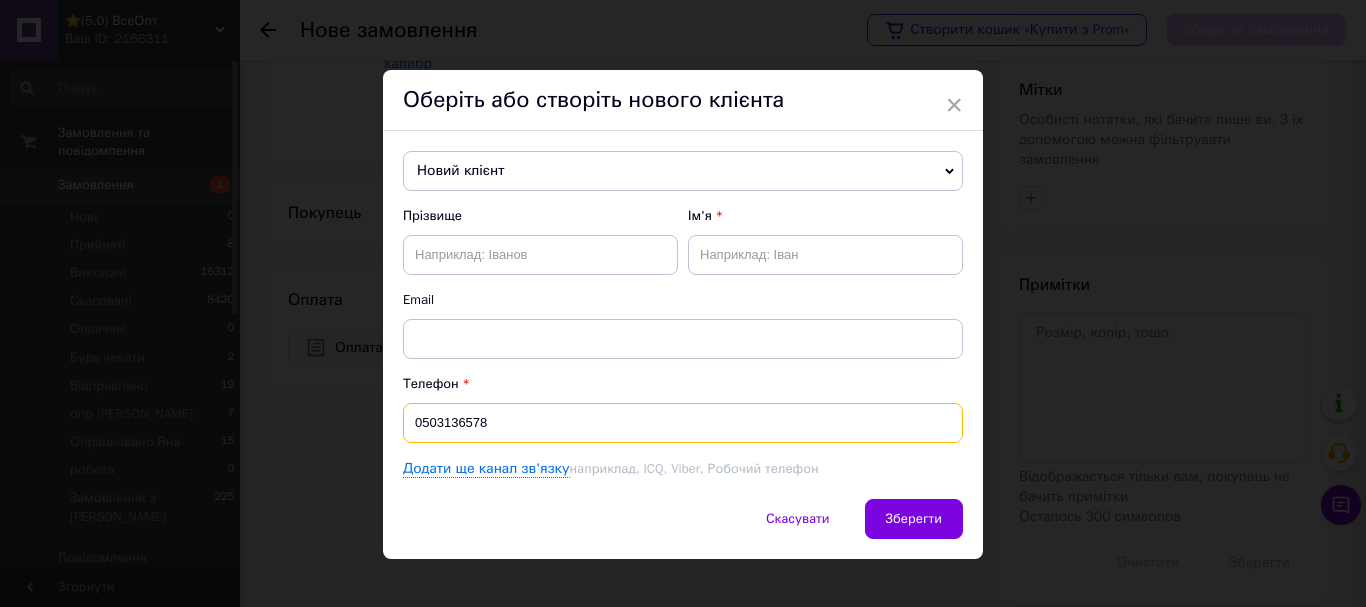 click on "0503136578" at bounding box center (683, 423) 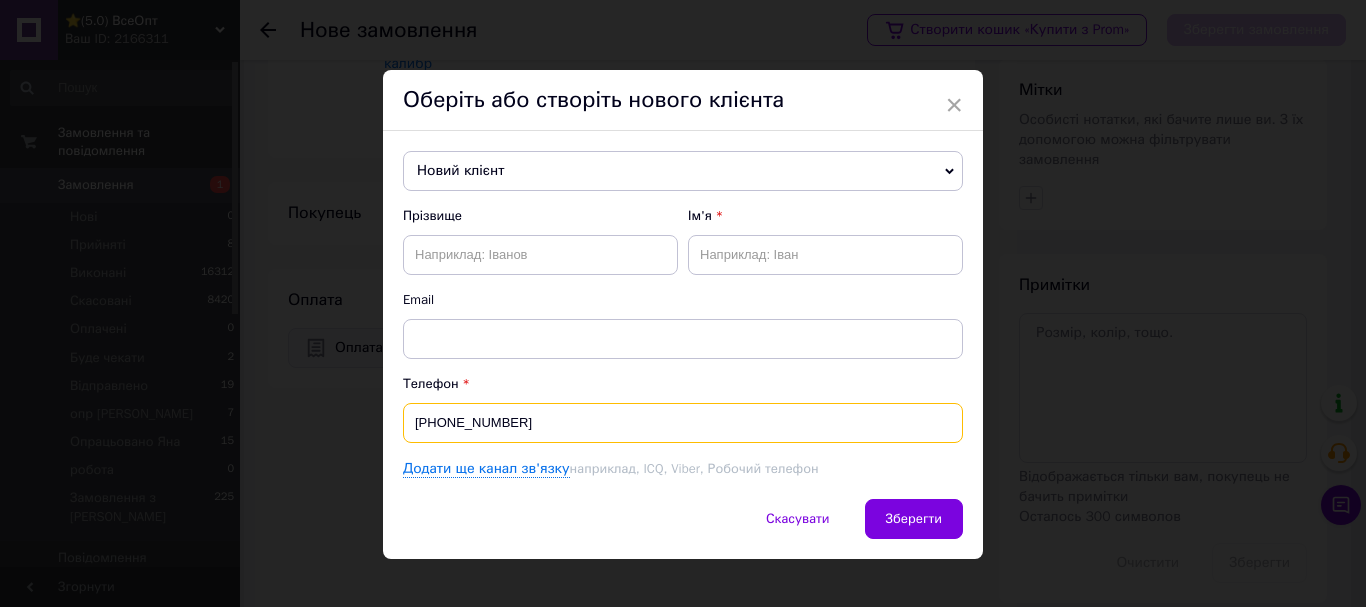 type on "[PHONE_NUMBER]" 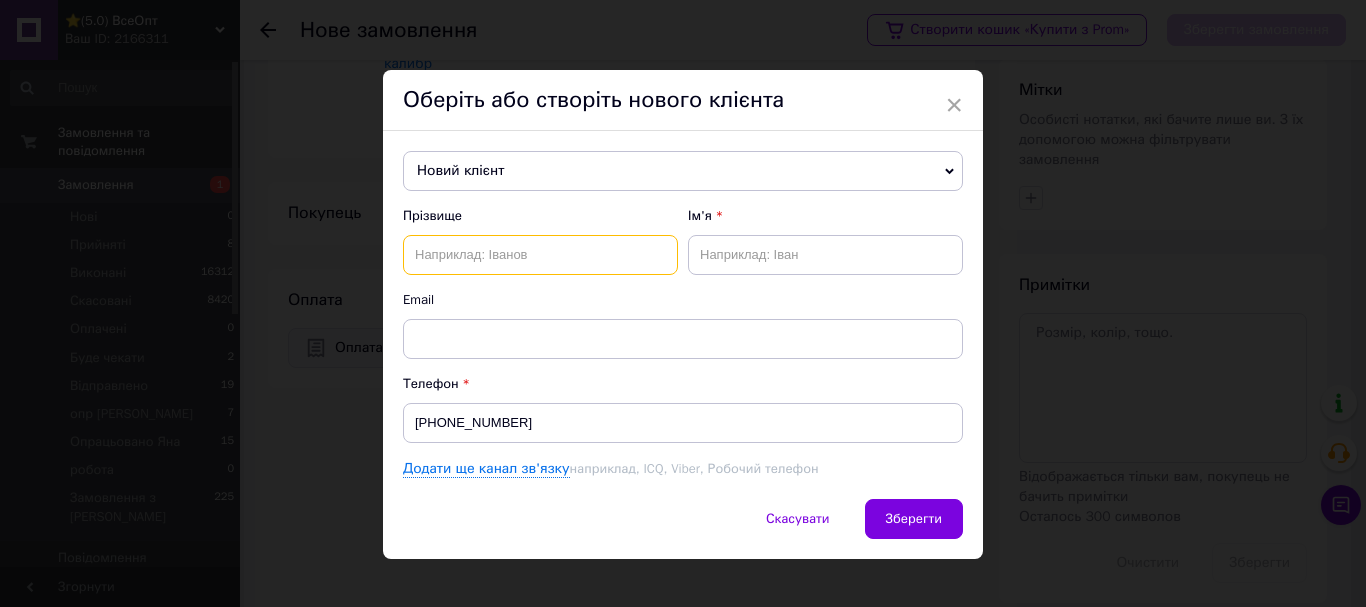 click at bounding box center [540, 255] 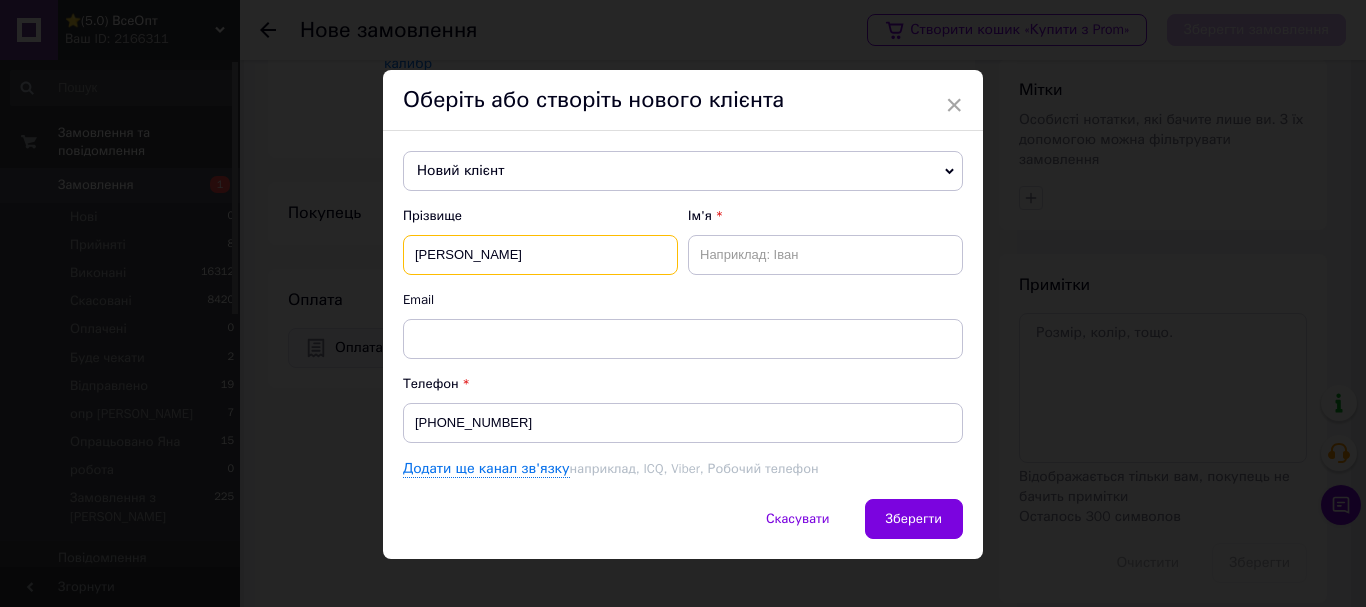 type on "[PERSON_NAME]" 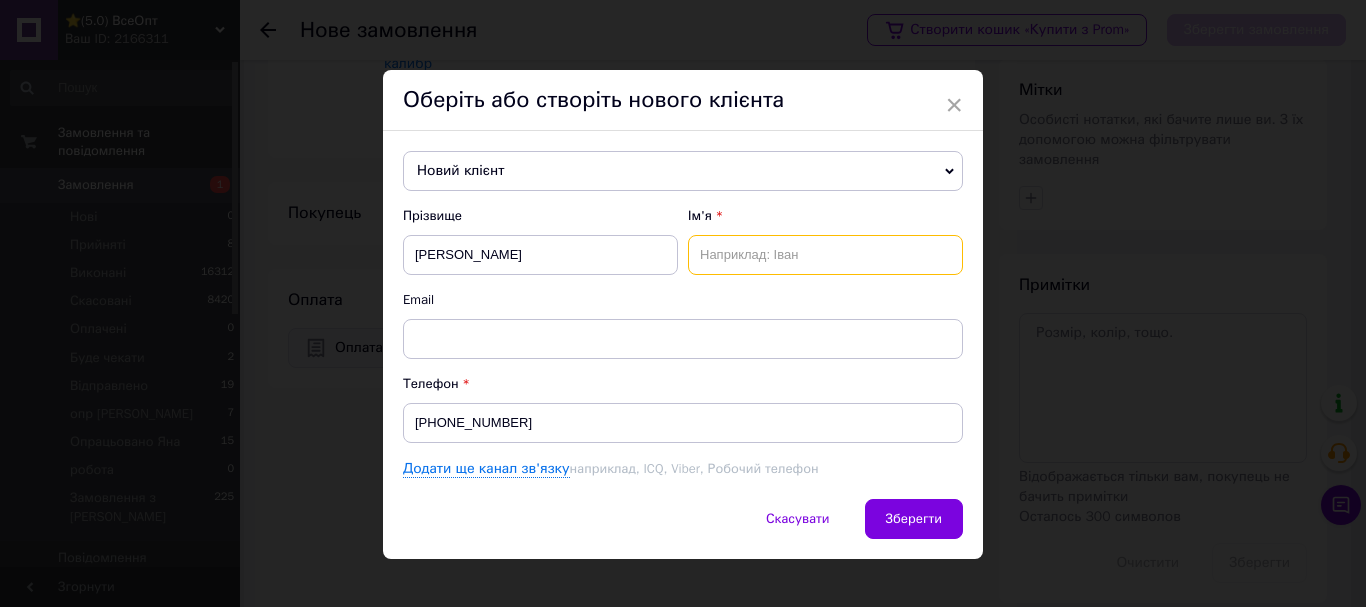 click at bounding box center (825, 255) 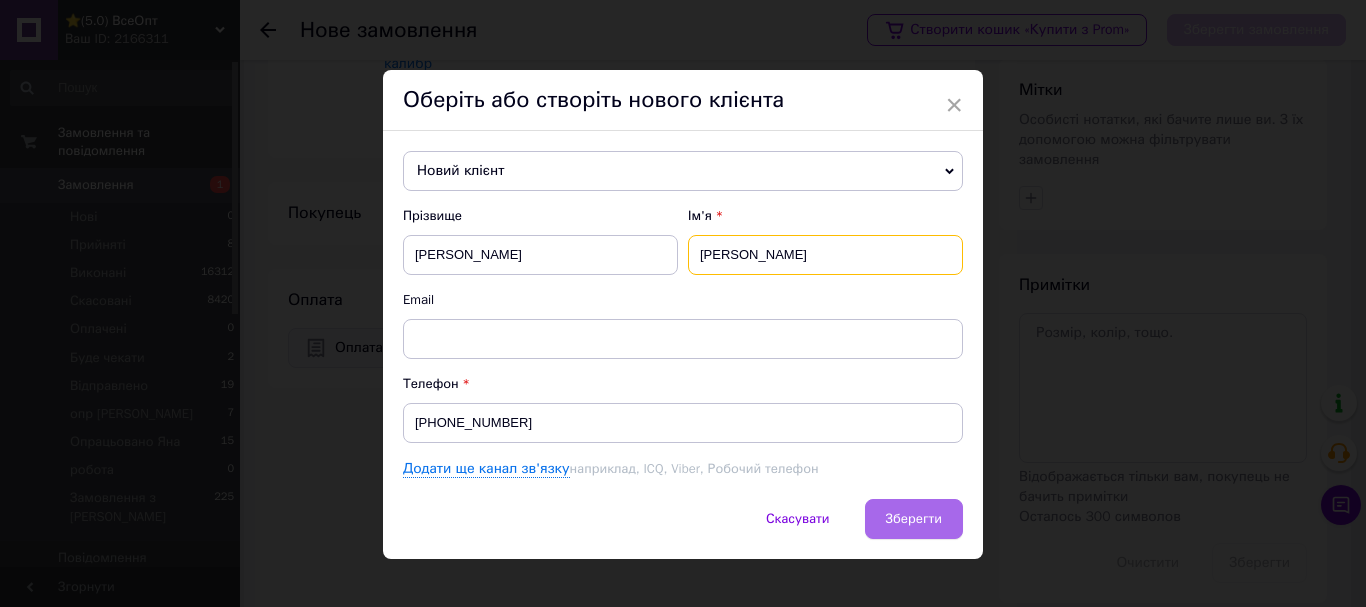type on "[PERSON_NAME]" 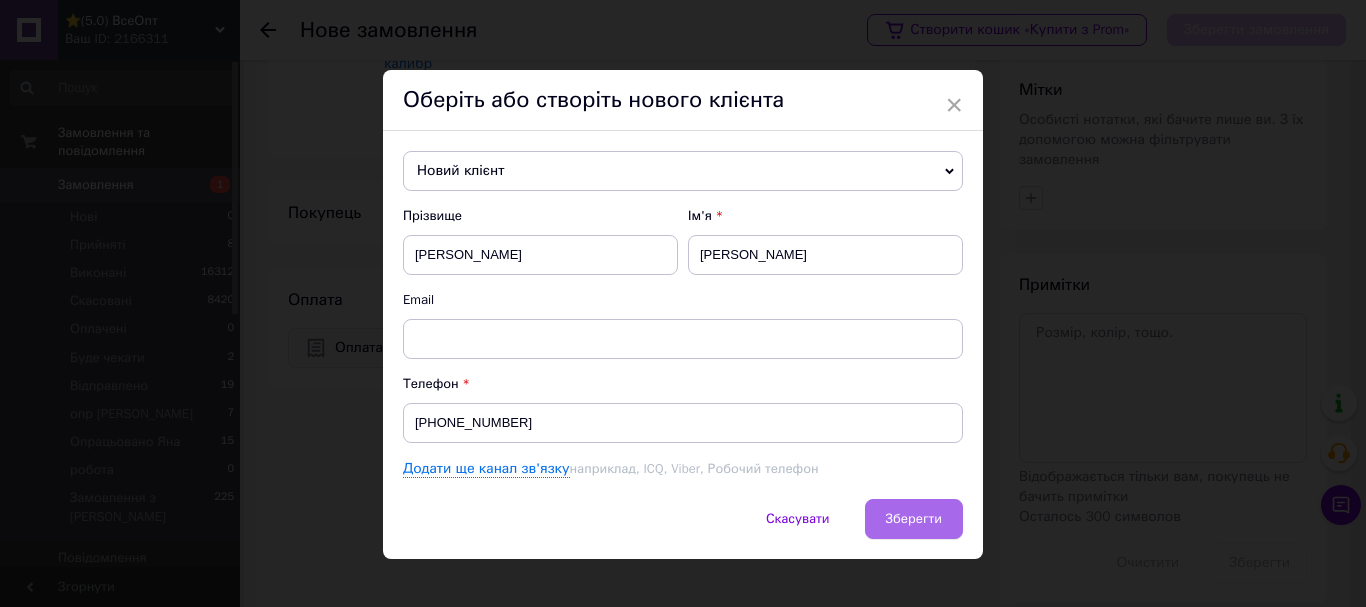 click on "Зберегти" at bounding box center (914, 519) 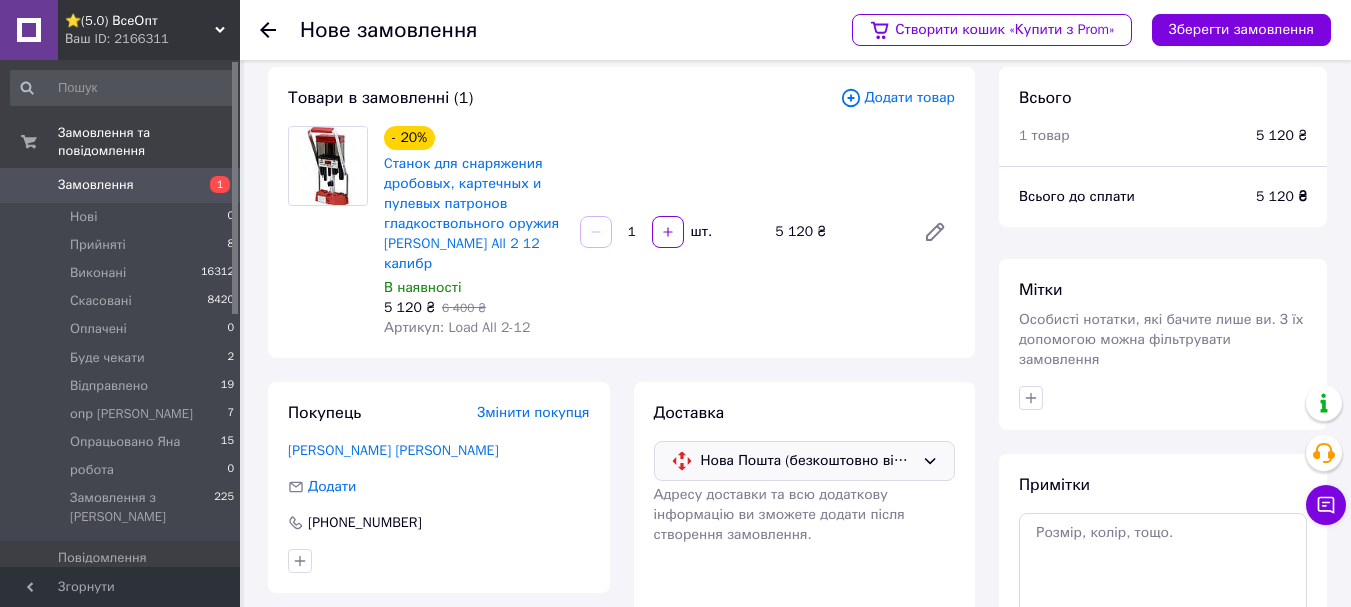 scroll, scrollTop: 0, scrollLeft: 0, axis: both 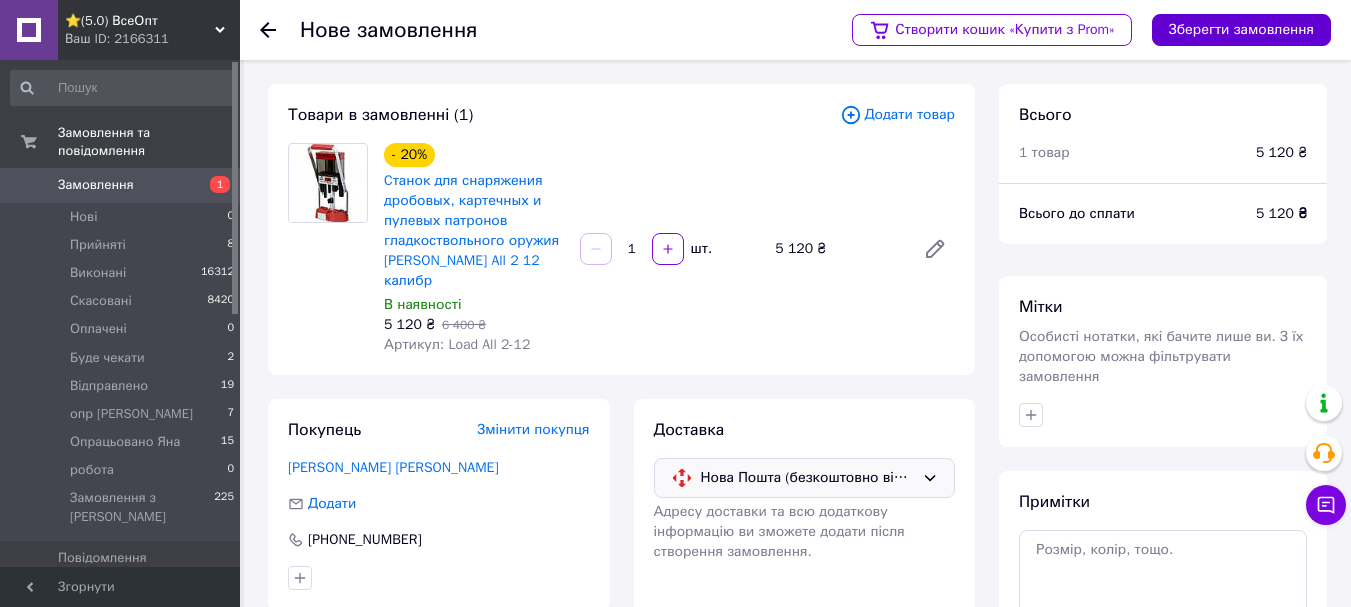 drag, startPoint x: 1221, startPoint y: 36, endPoint x: 1209, endPoint y: 40, distance: 12.649111 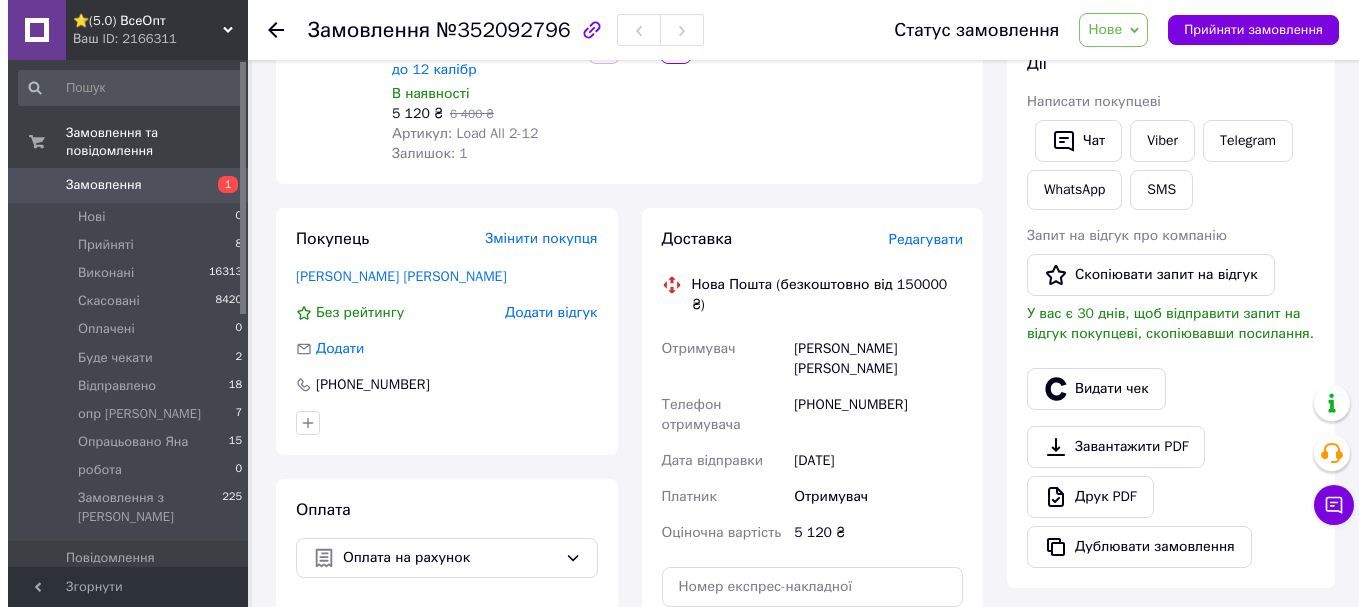 scroll, scrollTop: 300, scrollLeft: 0, axis: vertical 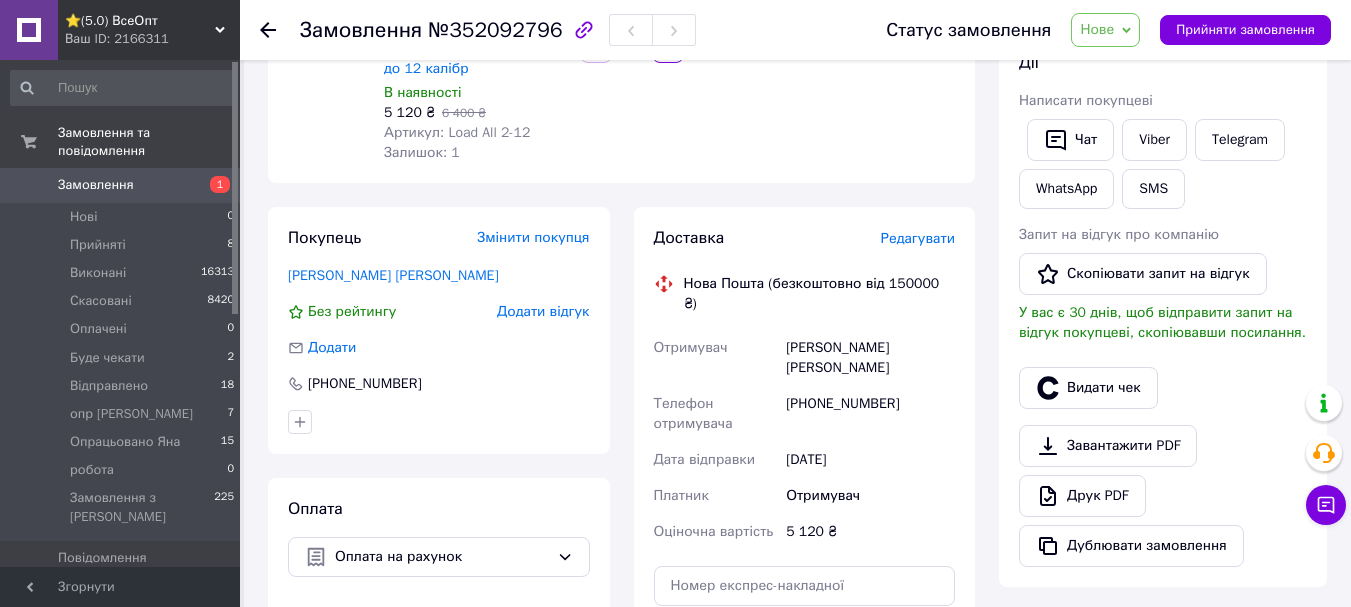 click on "Редагувати" at bounding box center (918, 238) 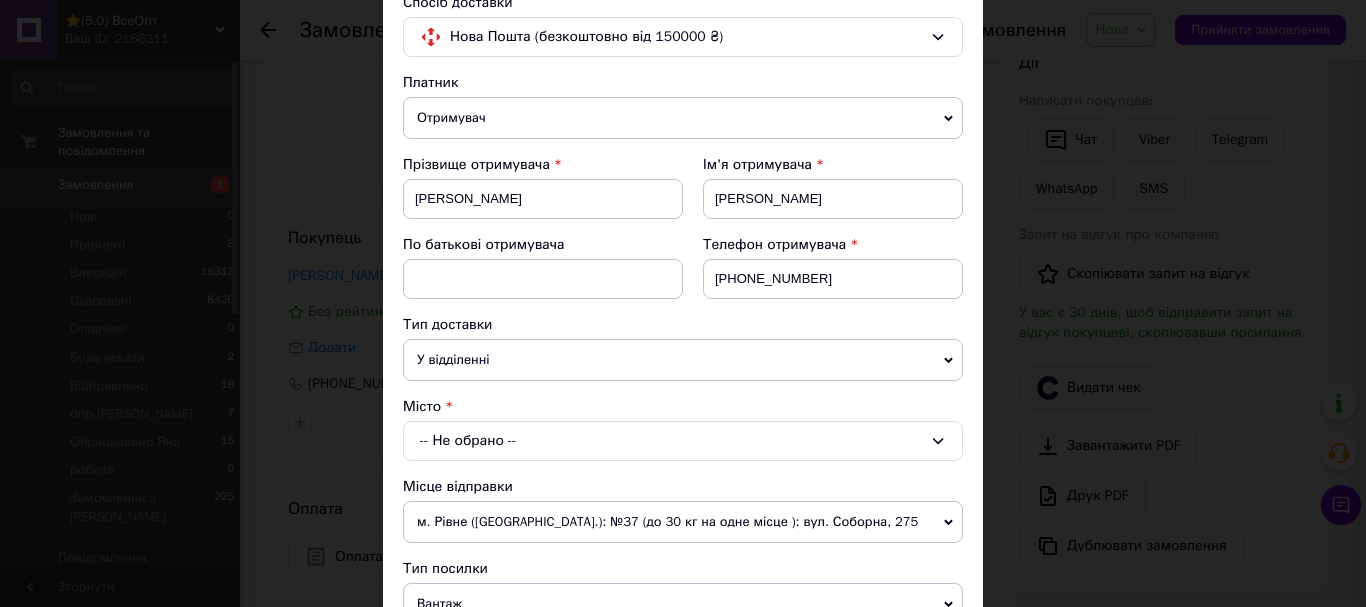 scroll, scrollTop: 500, scrollLeft: 0, axis: vertical 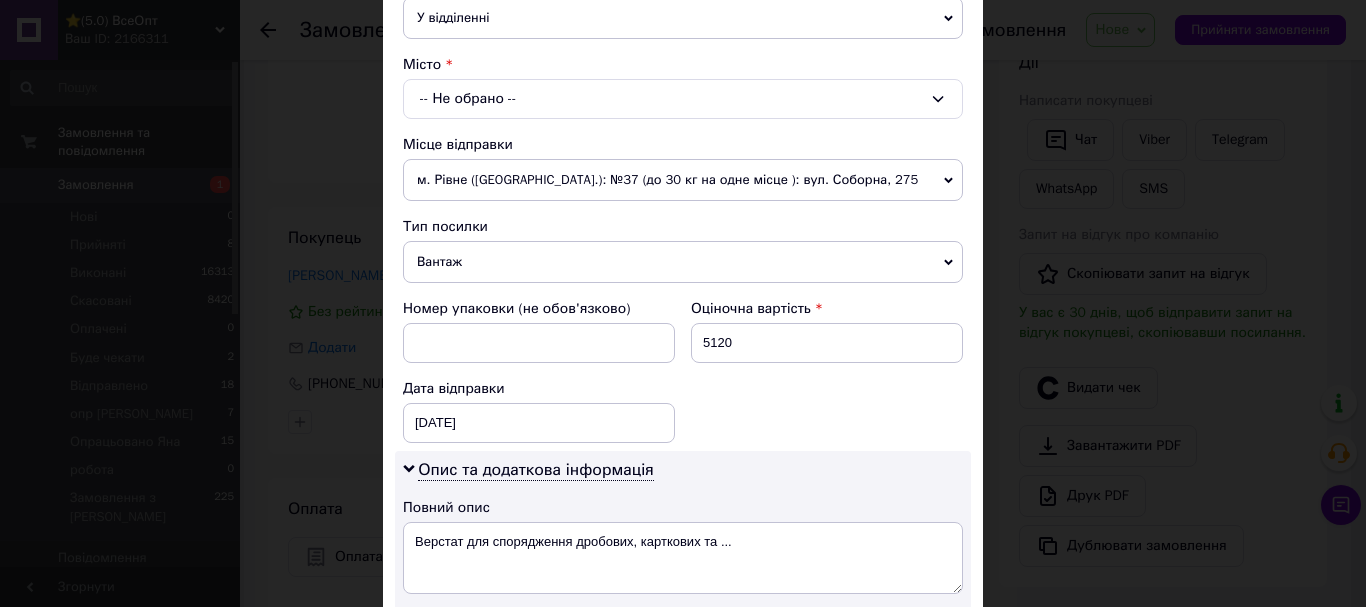 click on "-- Не обрано --" at bounding box center [683, 99] 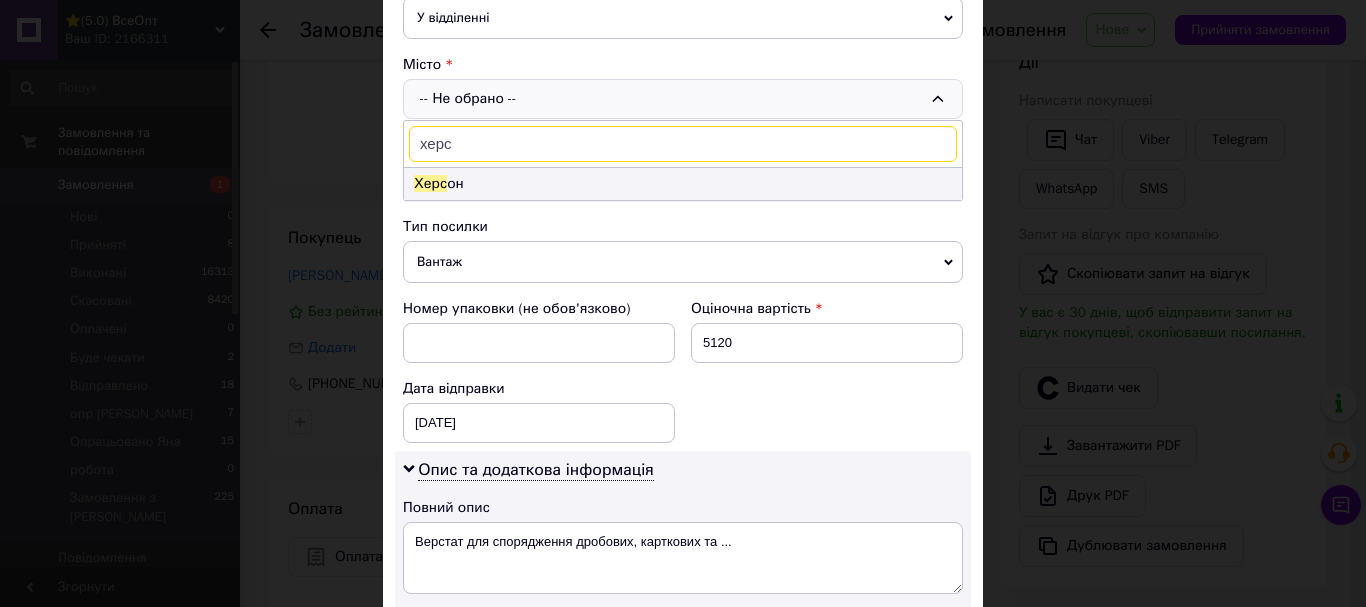 type on "херс" 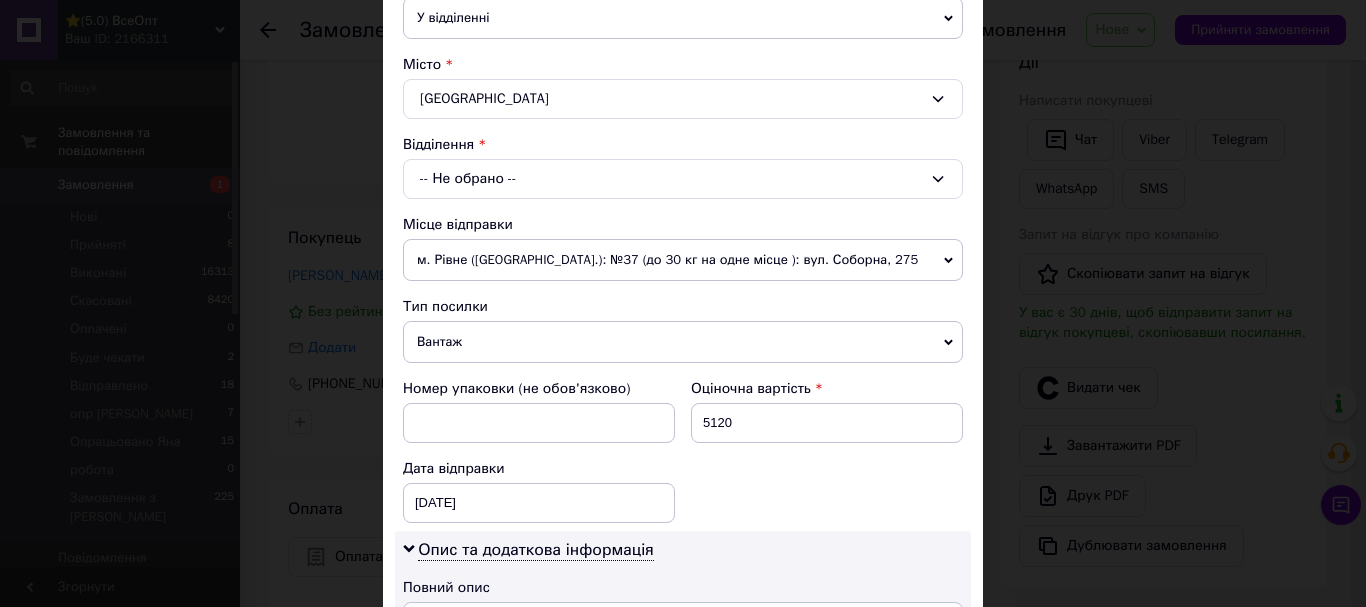 click on "-- Не обрано --" at bounding box center [683, 179] 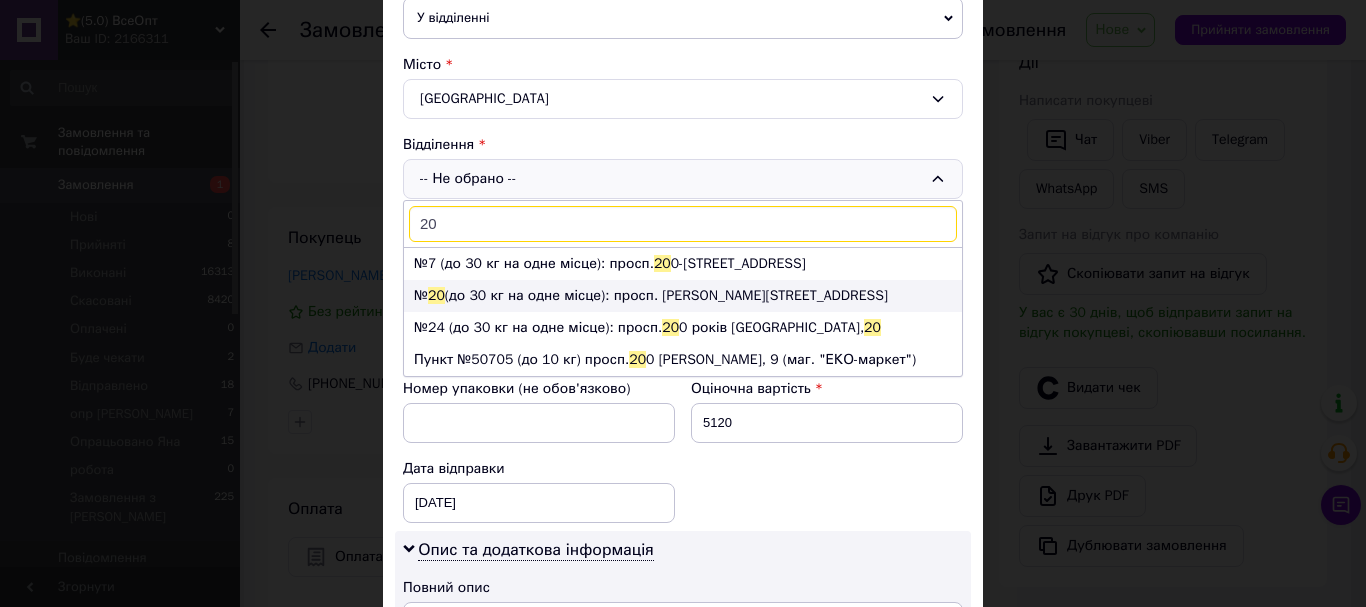 type on "20" 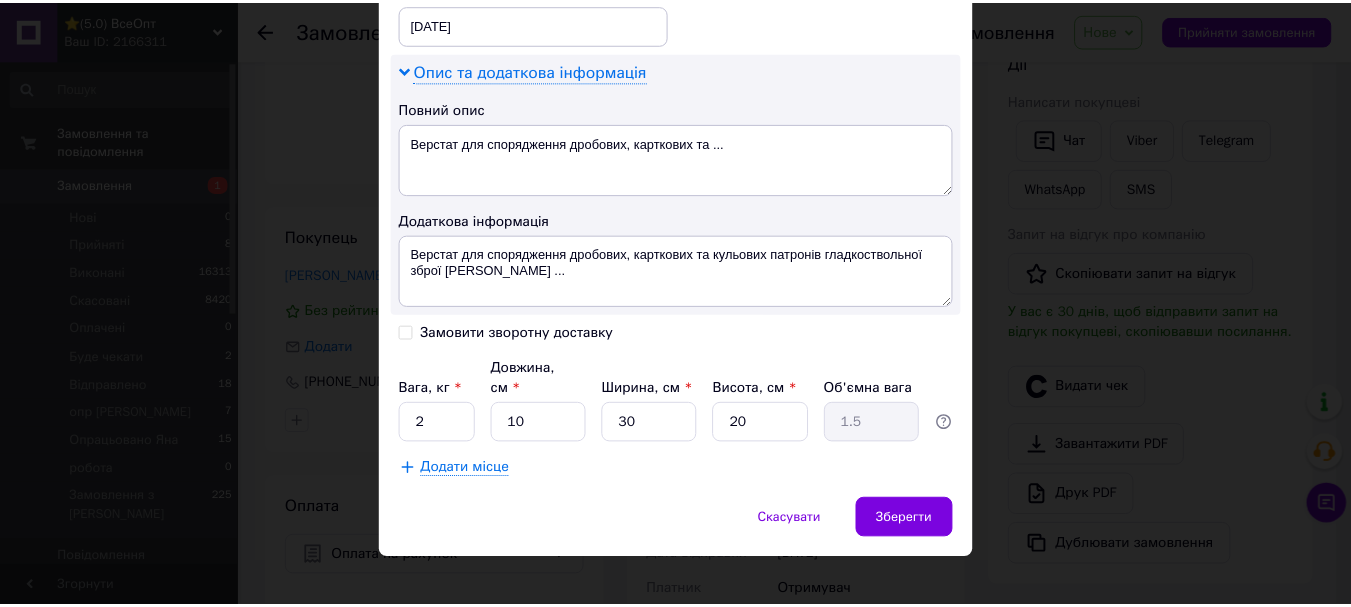 scroll, scrollTop: 981, scrollLeft: 0, axis: vertical 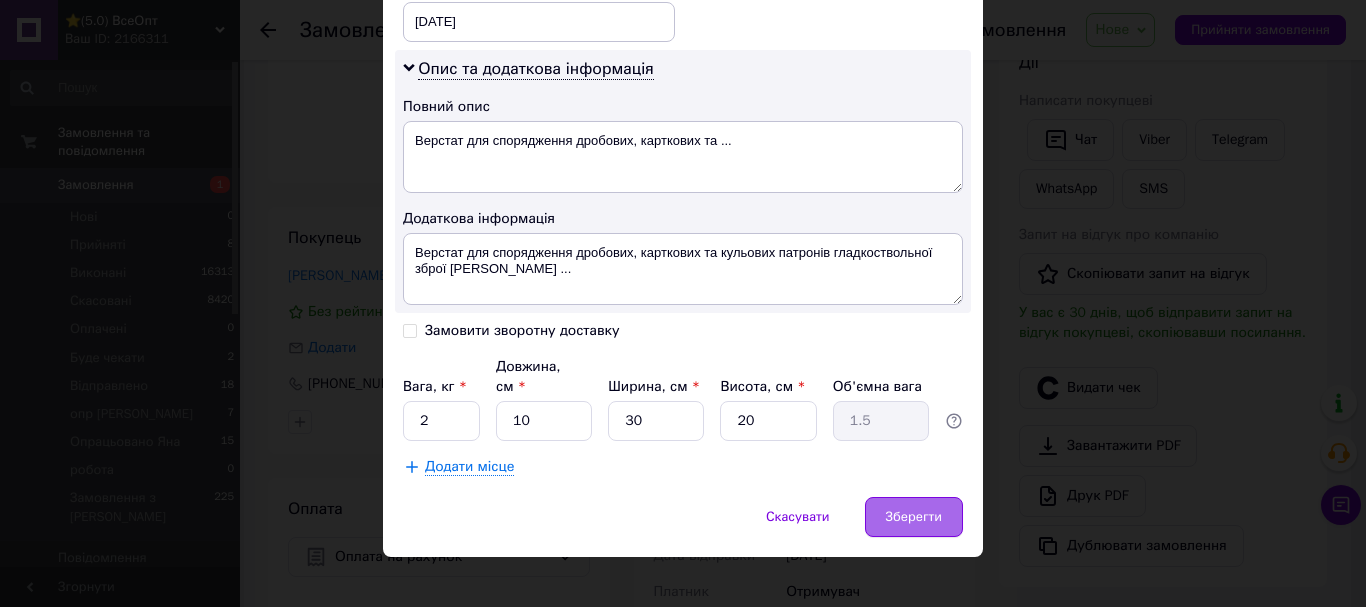 click on "Зберегти" at bounding box center (914, 517) 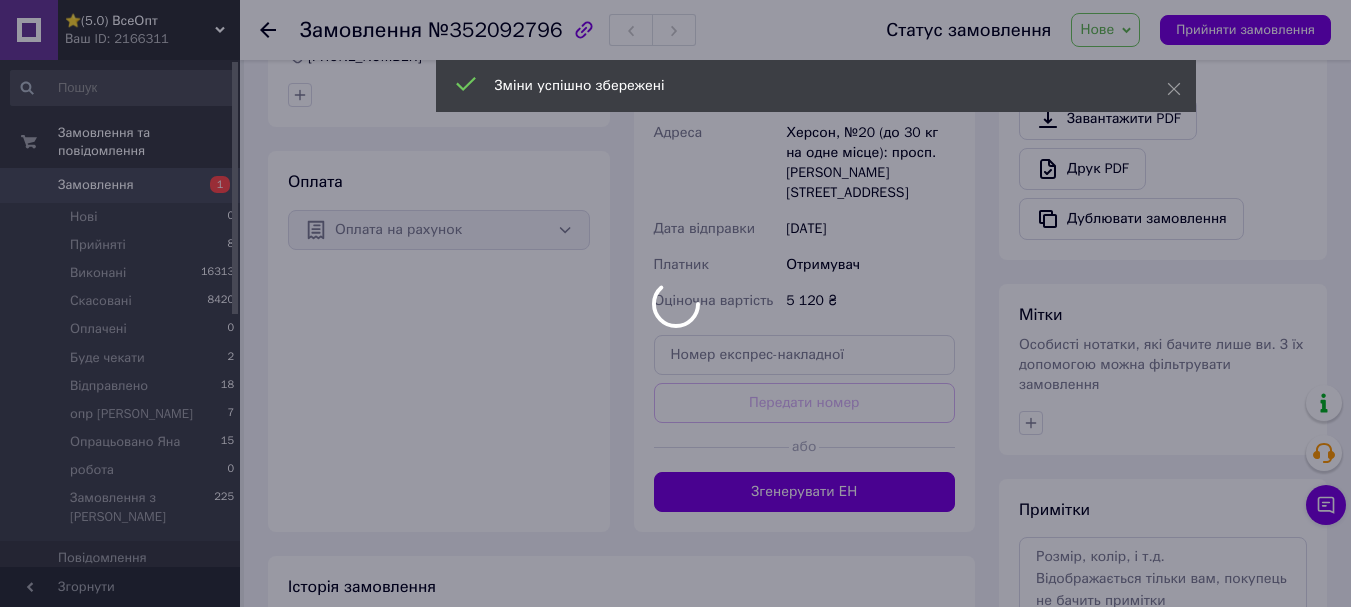scroll, scrollTop: 700, scrollLeft: 0, axis: vertical 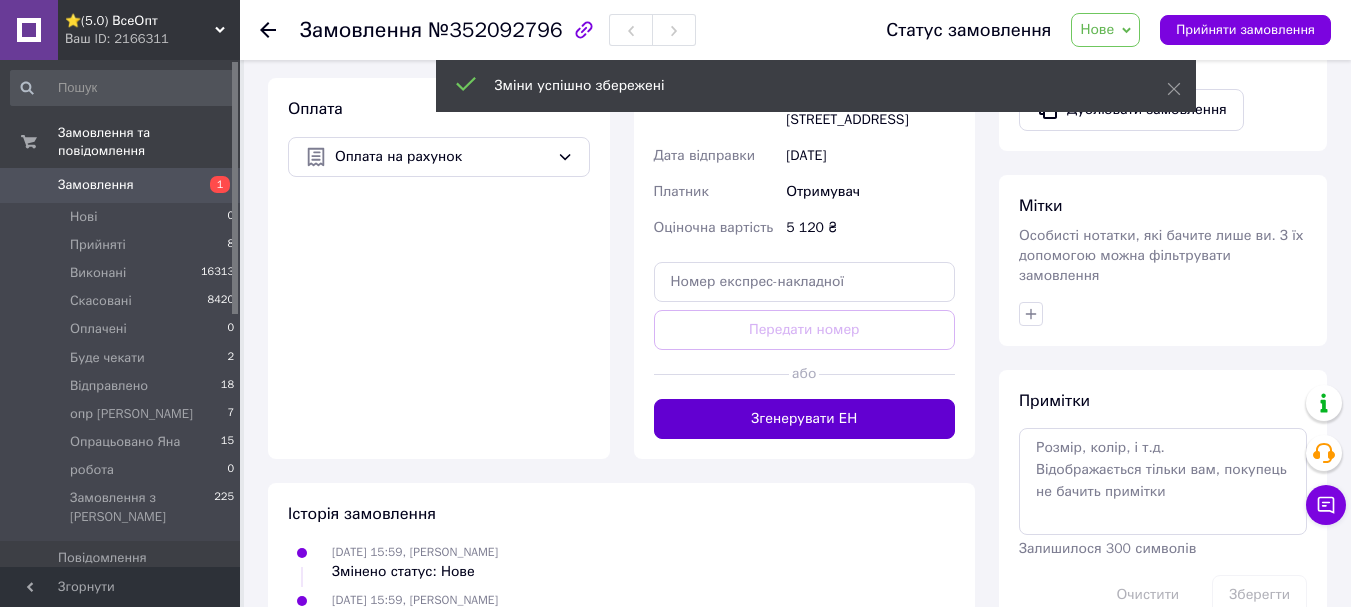 click on "Згенерувати ЕН" at bounding box center [805, 419] 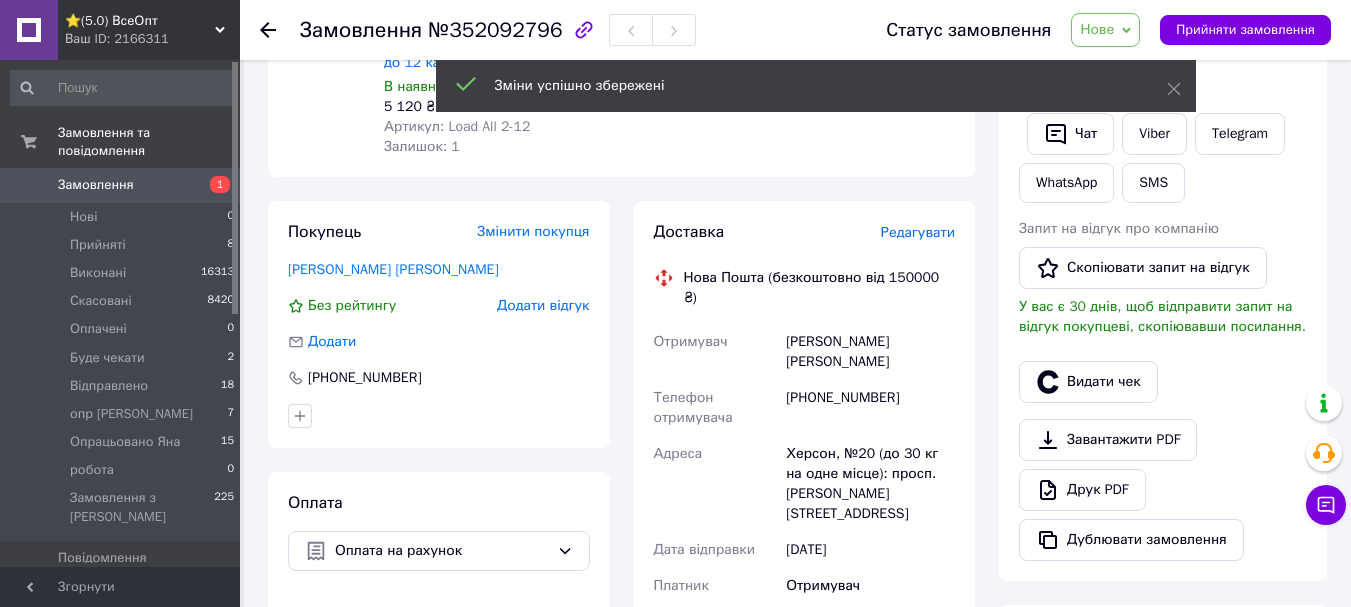 scroll, scrollTop: 300, scrollLeft: 0, axis: vertical 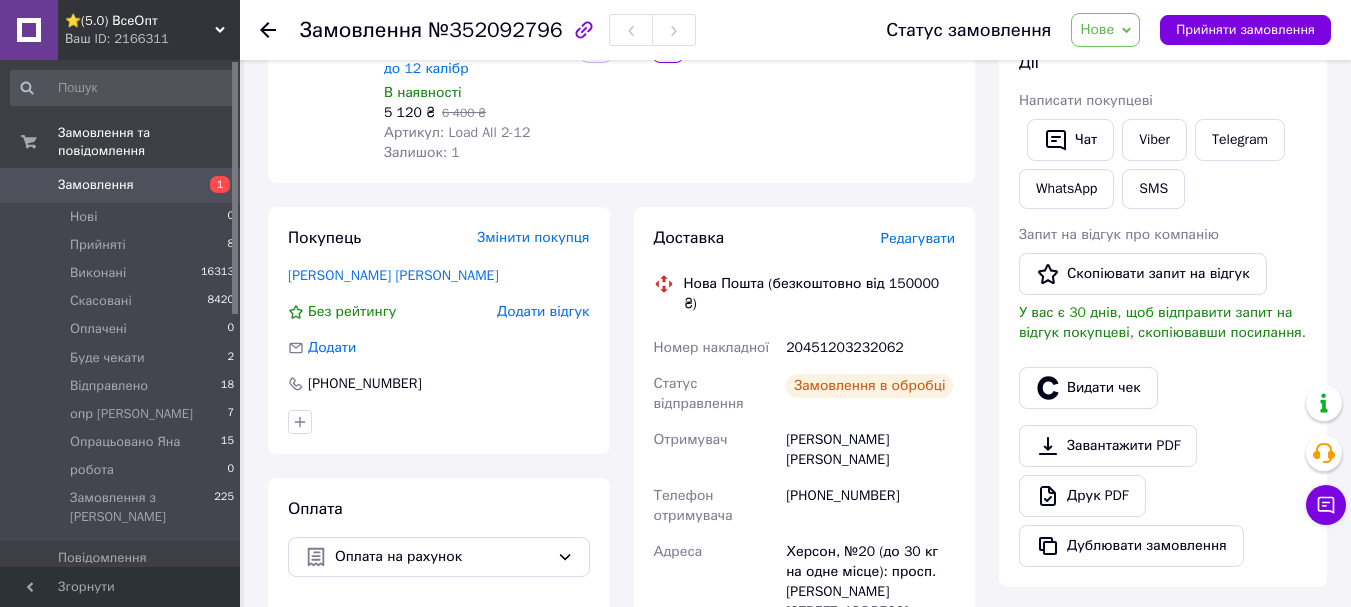 click on "Нове" at bounding box center (1097, 29) 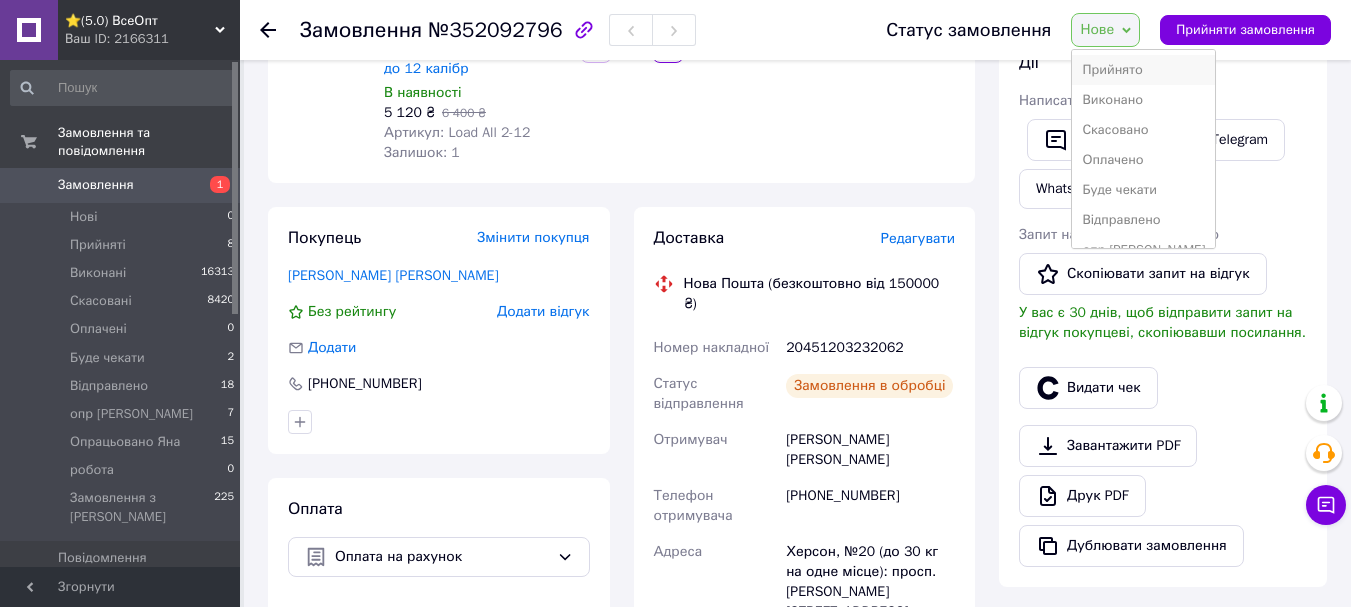 click on "Прийнято" at bounding box center (1143, 70) 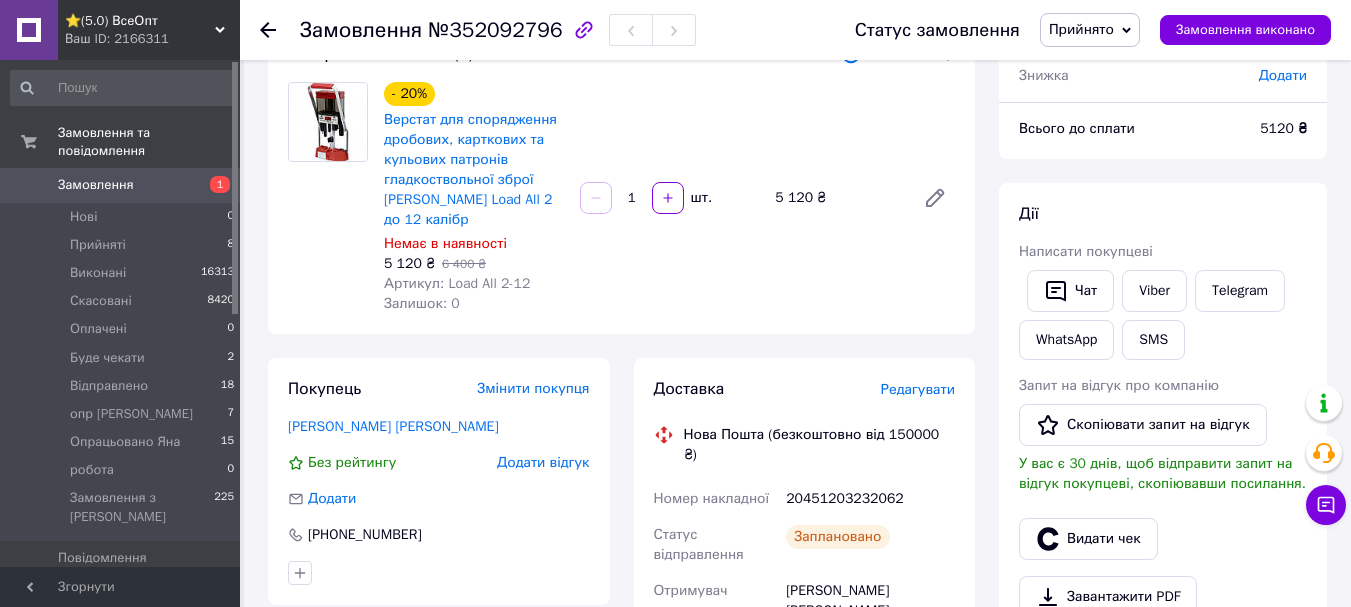scroll, scrollTop: 400, scrollLeft: 0, axis: vertical 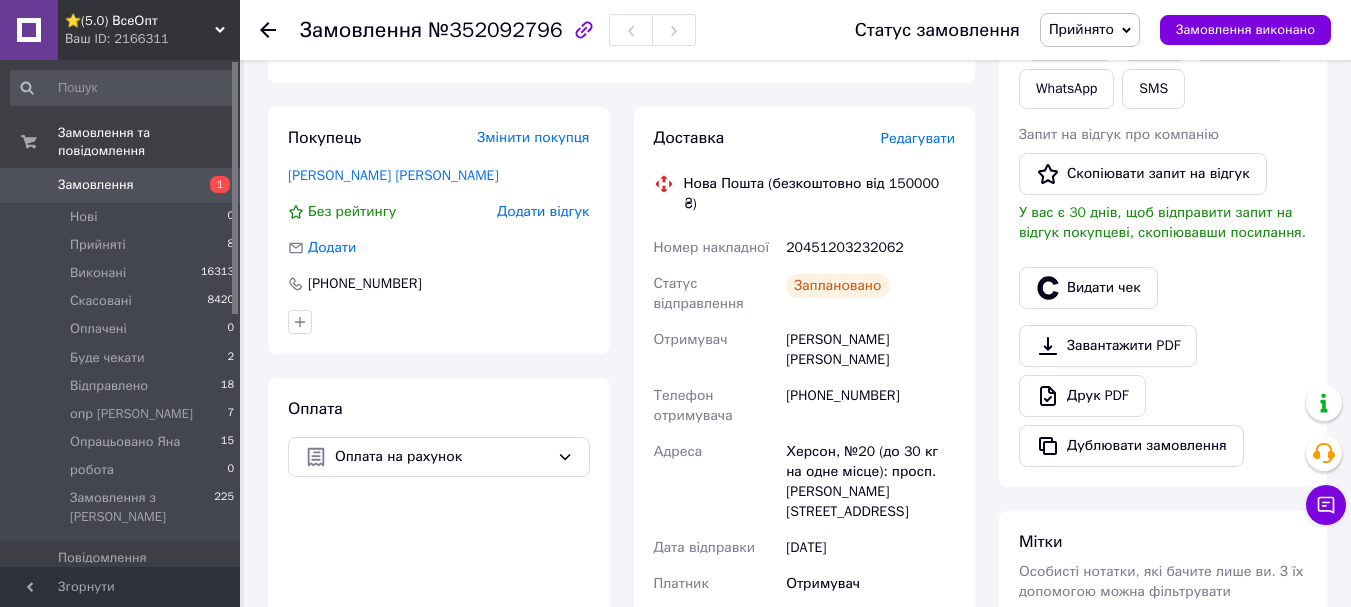 click on "Прийнято" at bounding box center [1081, 29] 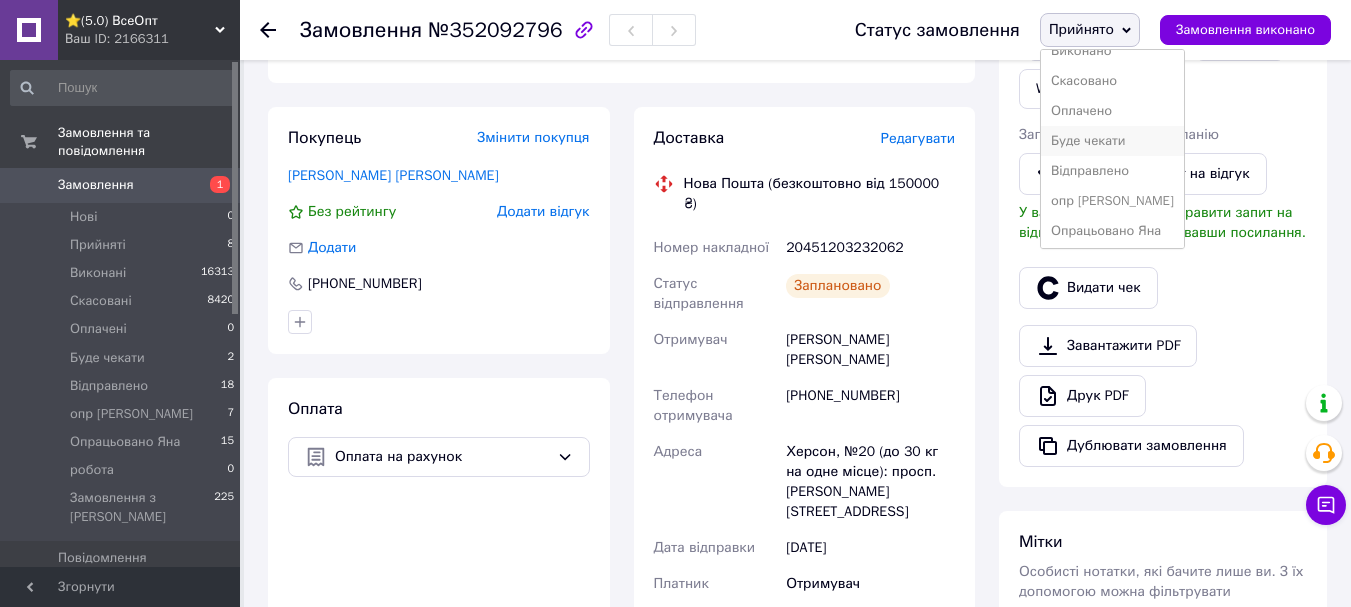 scroll, scrollTop: 52, scrollLeft: 0, axis: vertical 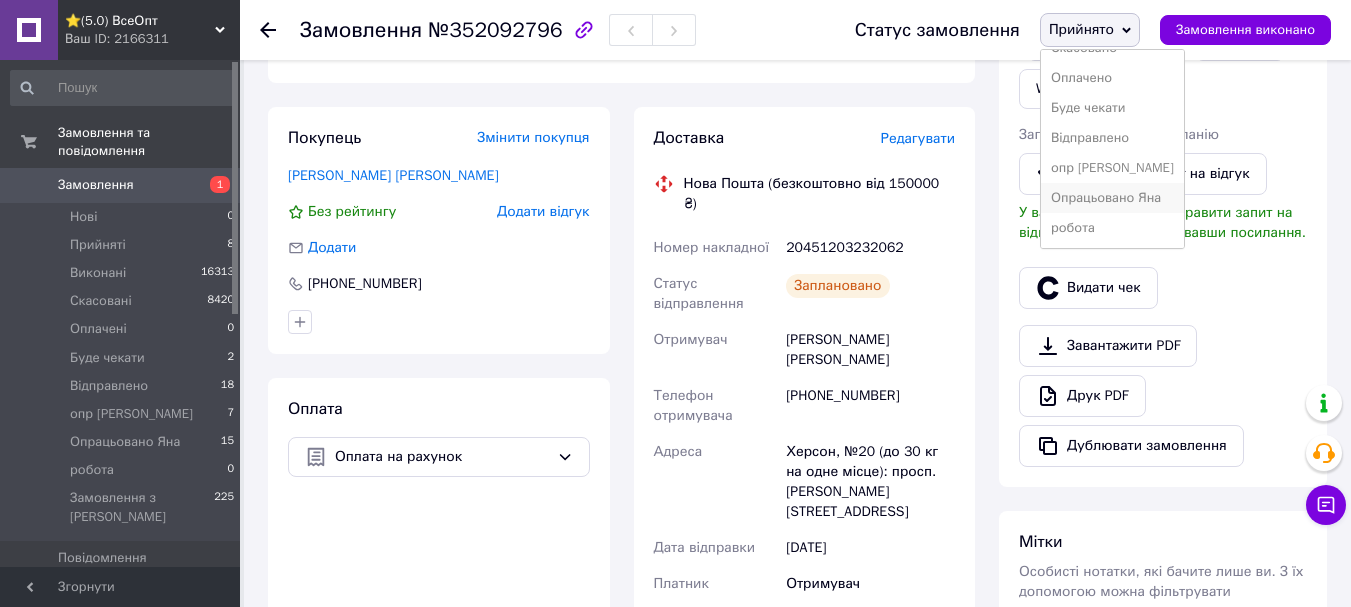 click on "Опрацьовано  Яна" at bounding box center [1112, 198] 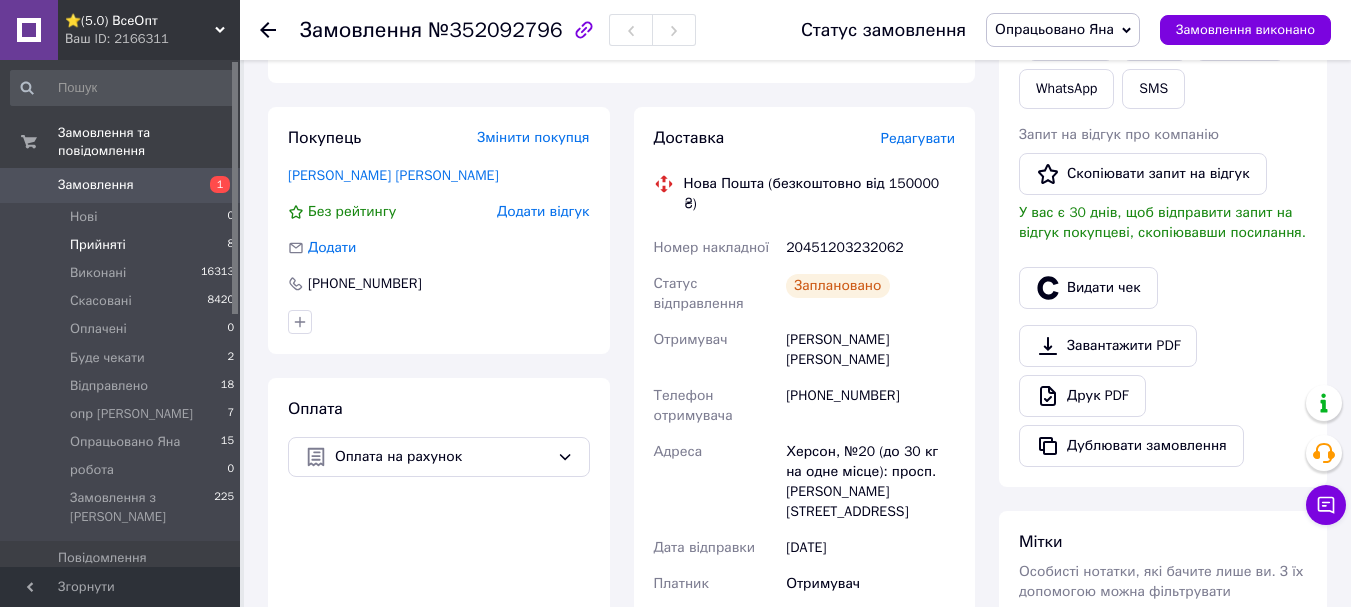 click on "Прийняті" at bounding box center [98, 245] 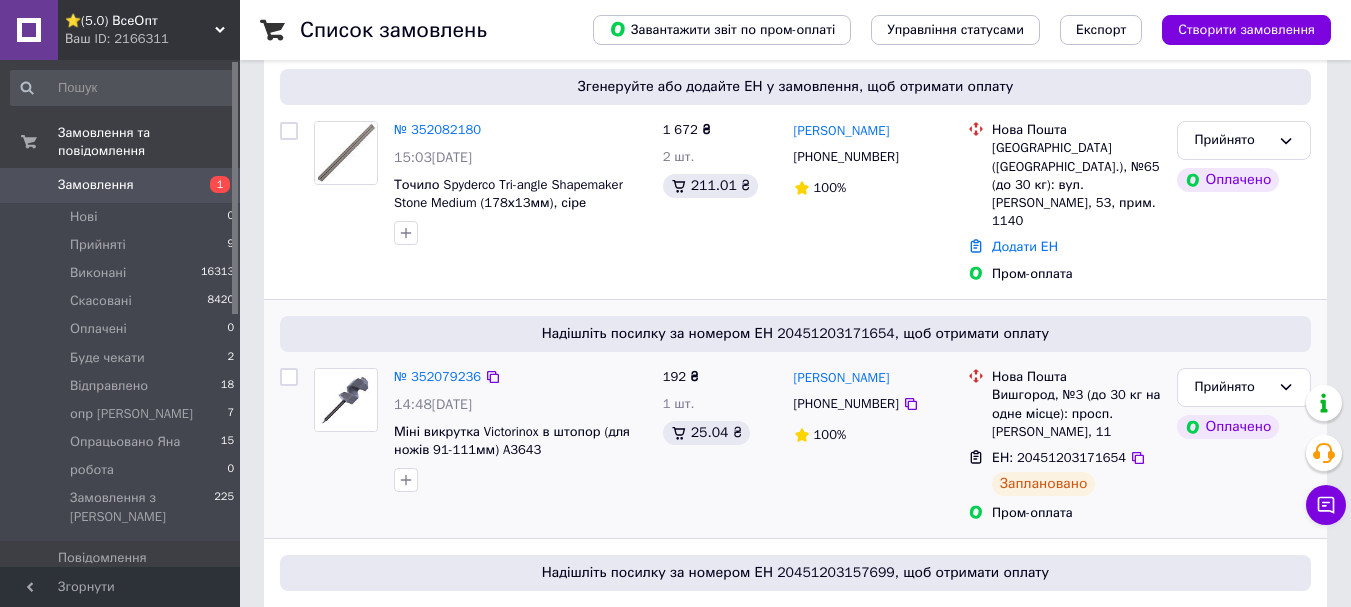 scroll, scrollTop: 400, scrollLeft: 0, axis: vertical 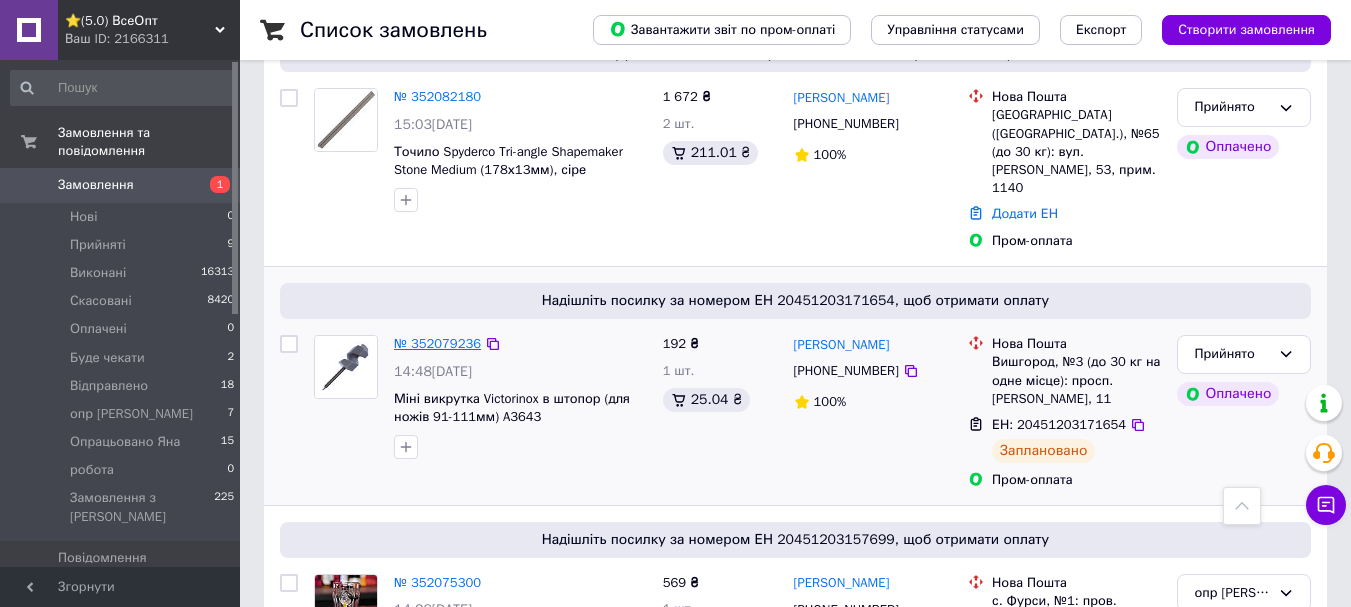 click on "№ 352079236" at bounding box center (437, 343) 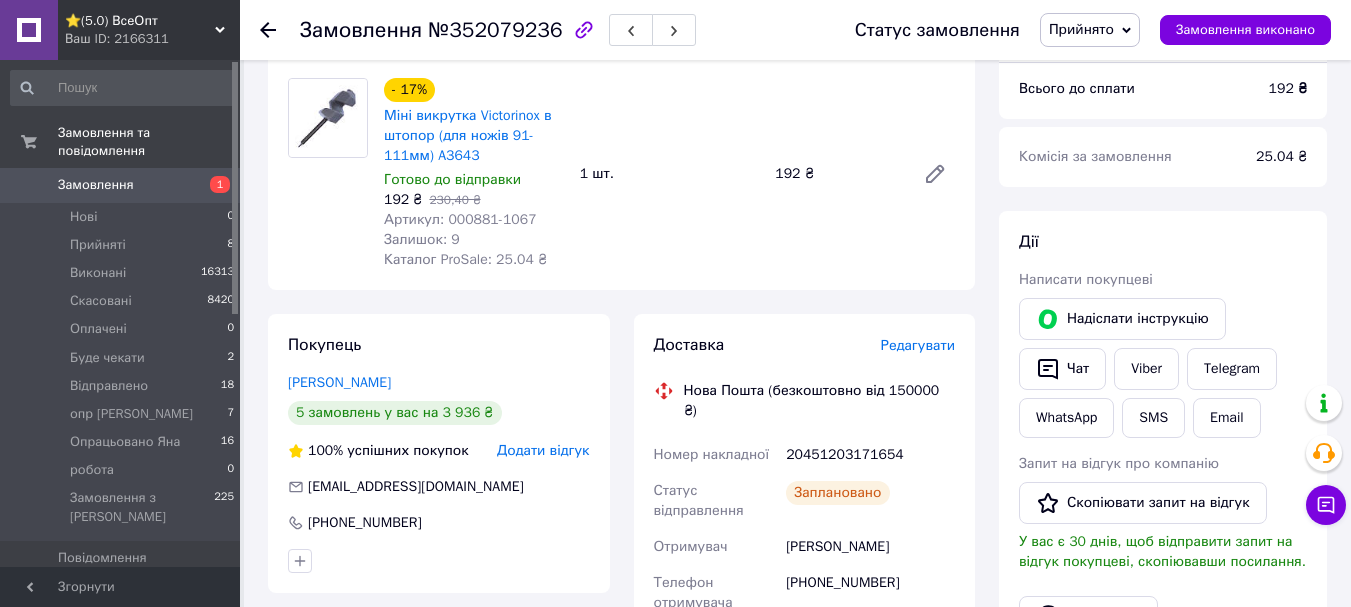 scroll, scrollTop: 1062, scrollLeft: 0, axis: vertical 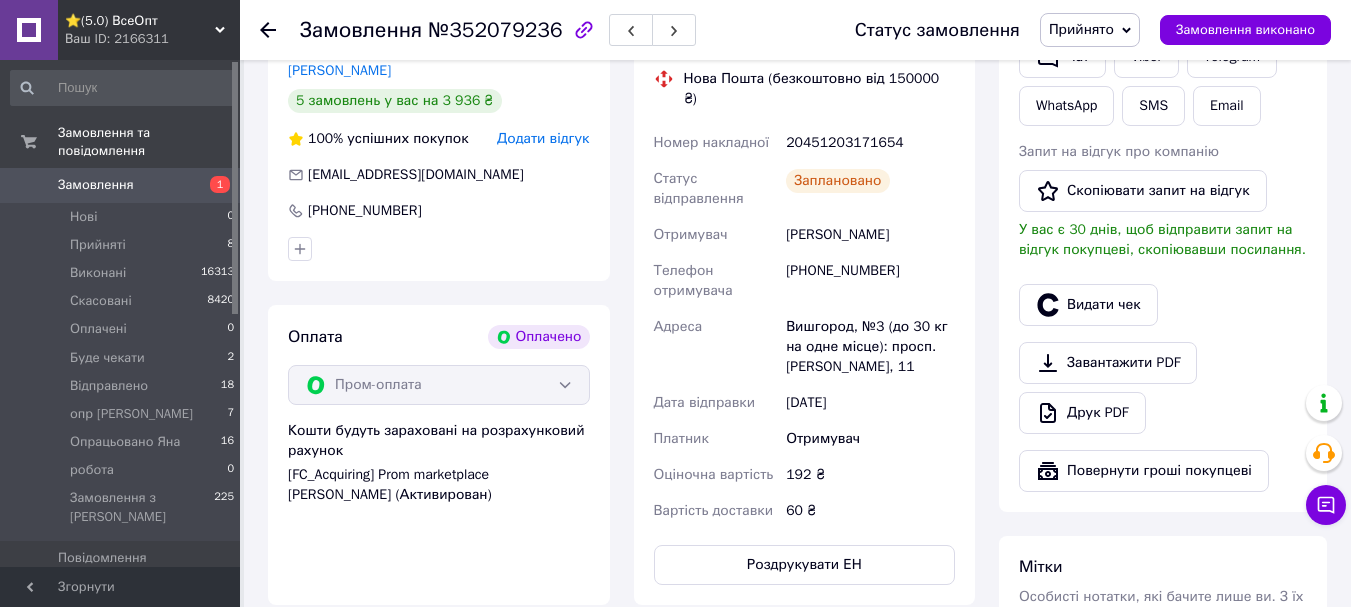 click on "Прийнято" at bounding box center [1090, 30] 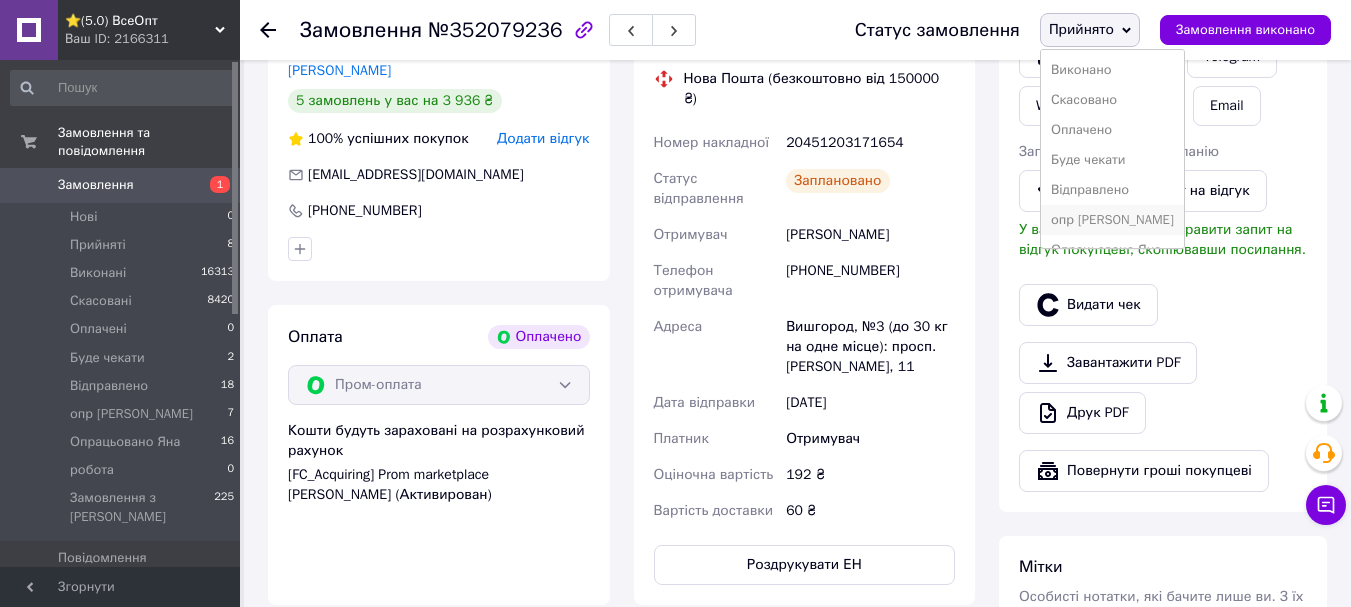 click on "опр [PERSON_NAME]" at bounding box center (1112, 220) 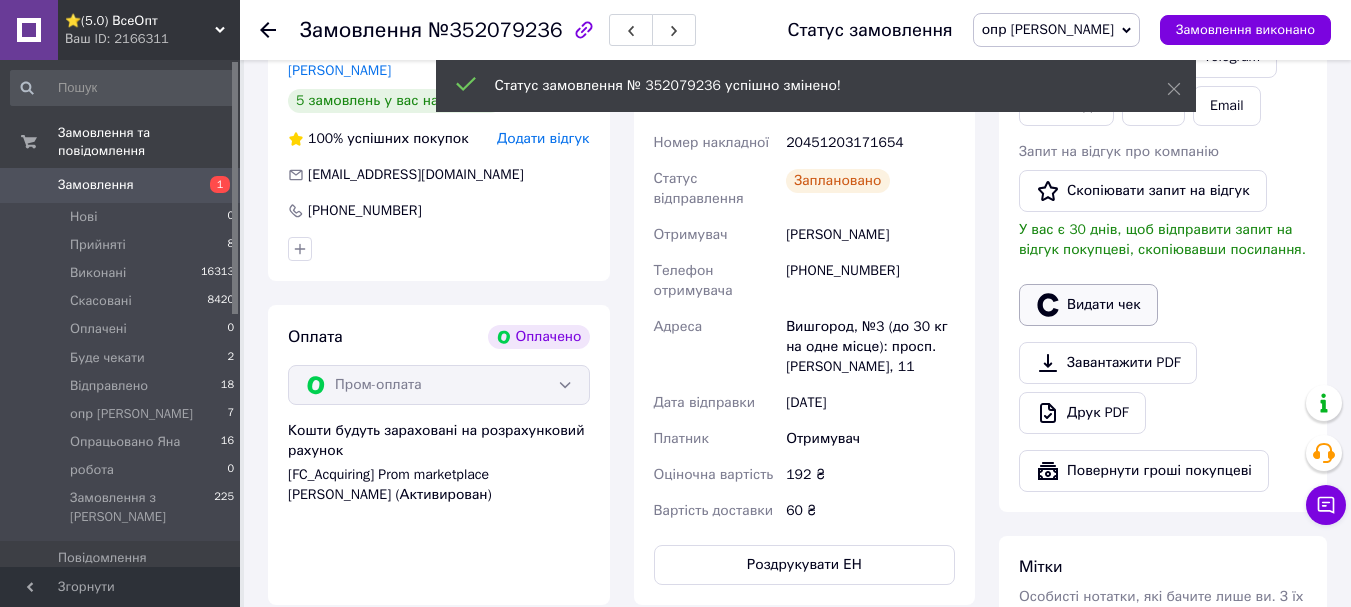 click on "Видати чек" at bounding box center (1088, 305) 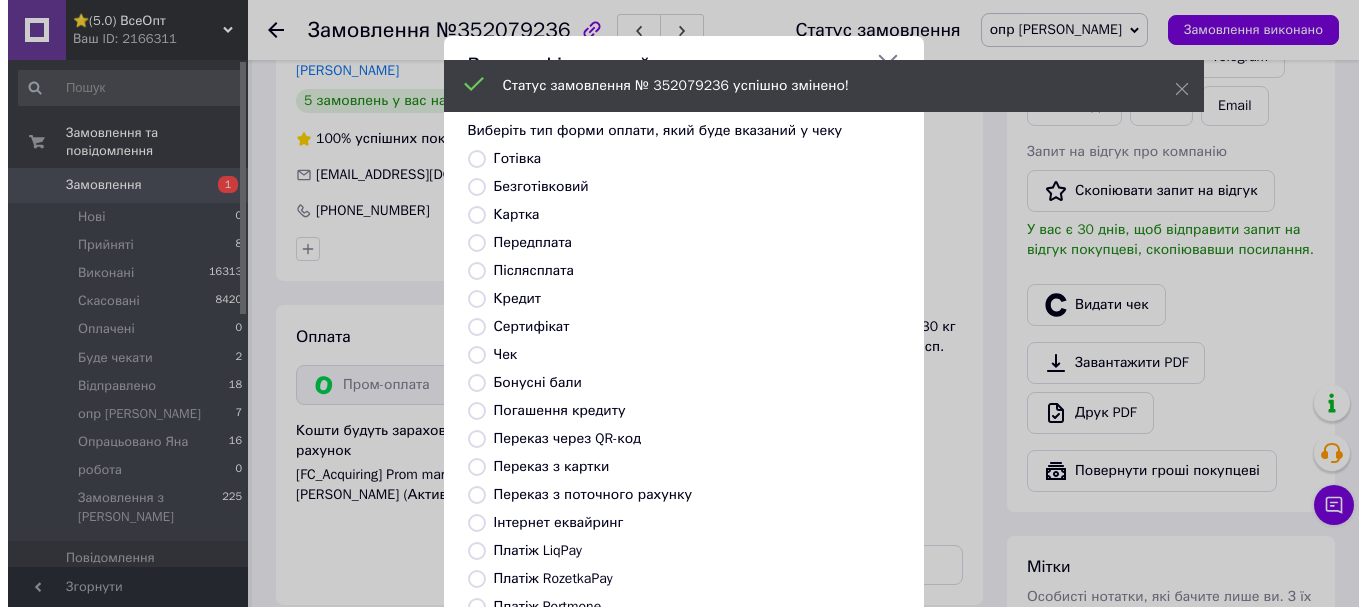 scroll, scrollTop: 1042, scrollLeft: 0, axis: vertical 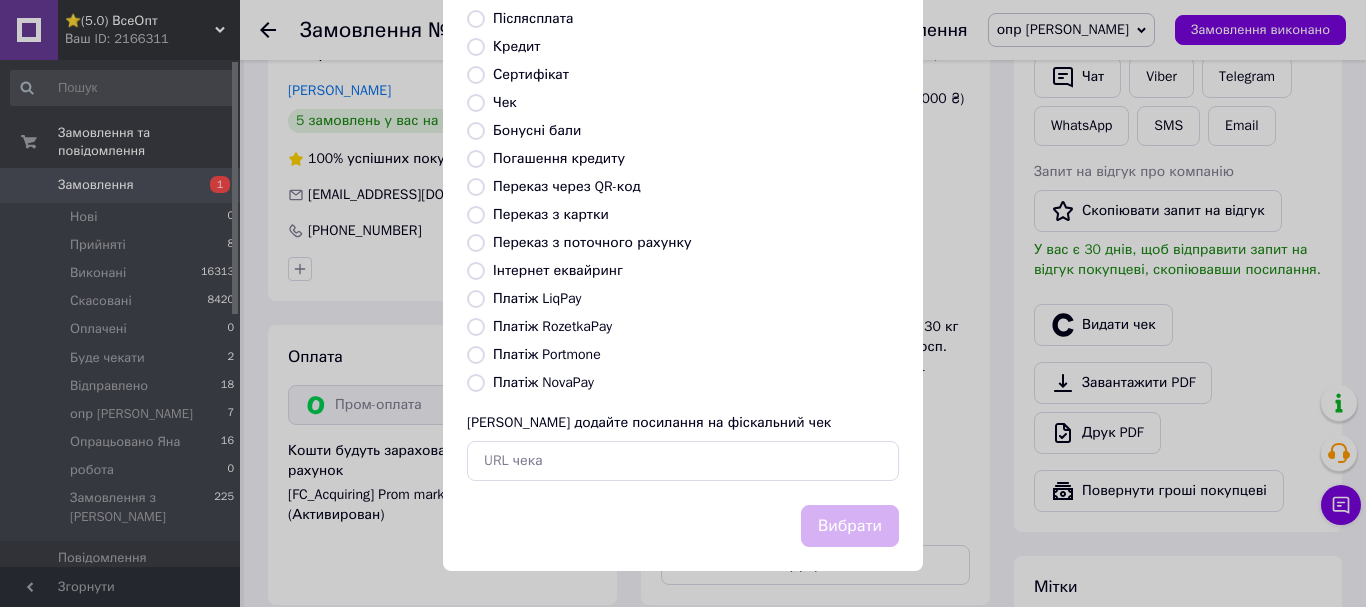 click on "Платіж RozetkaPay" at bounding box center (476, 327) 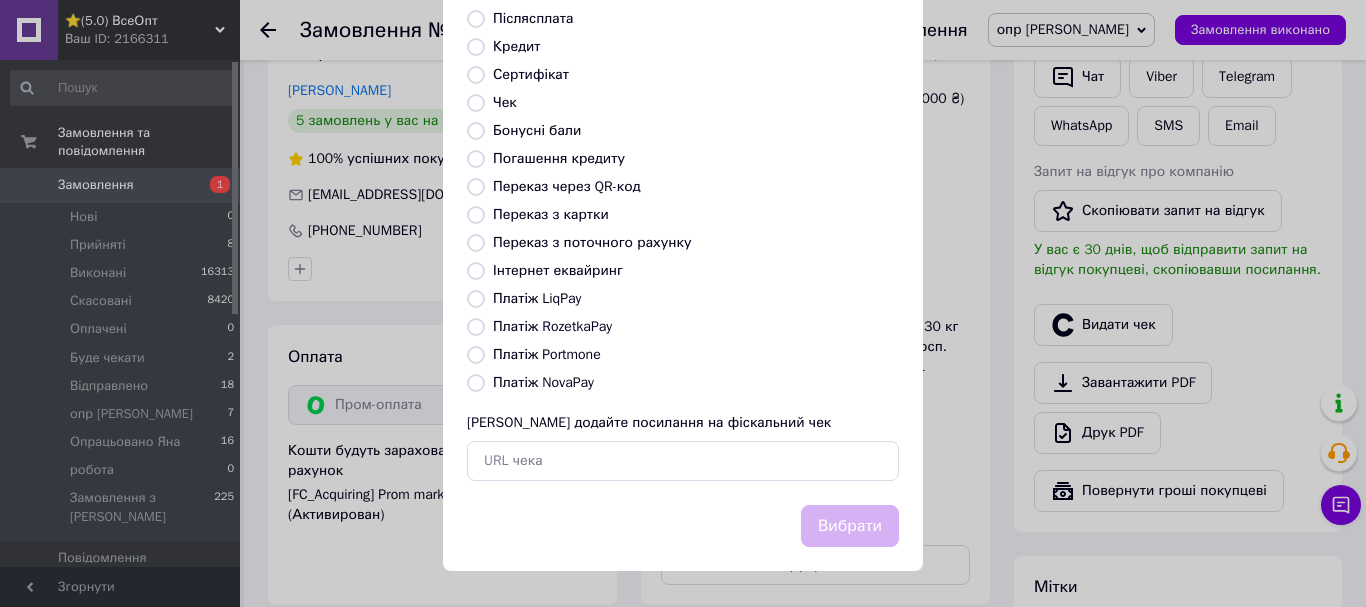 radio on "true" 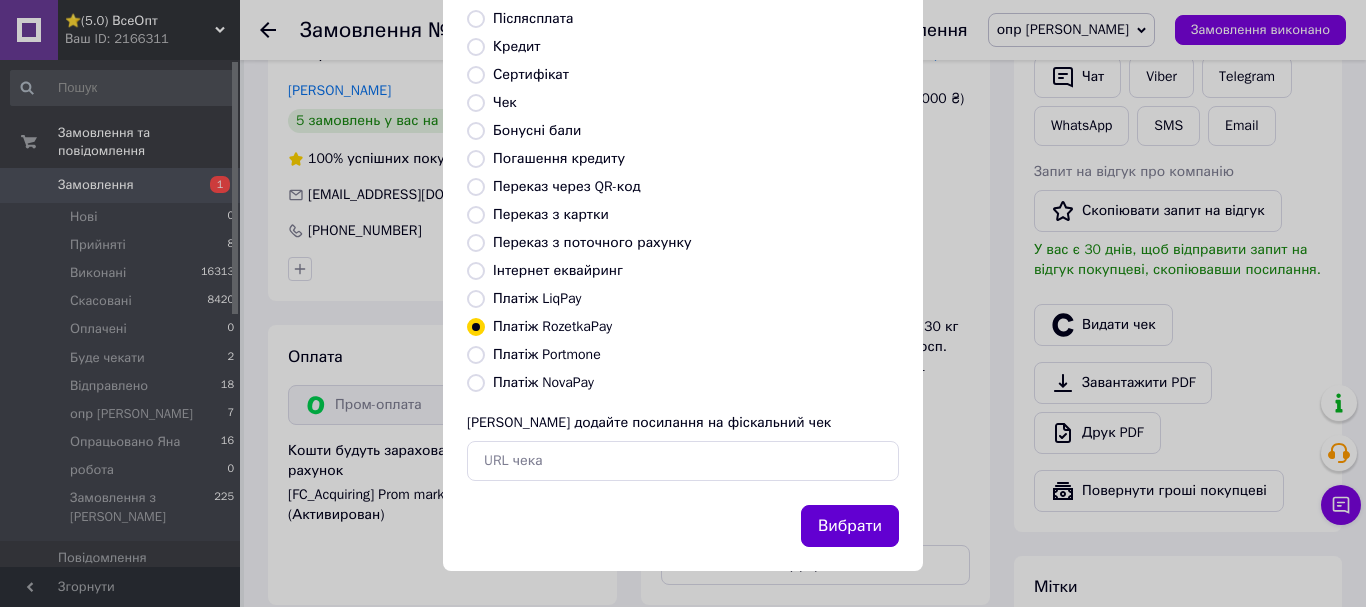 click on "Вибрати" at bounding box center (850, 526) 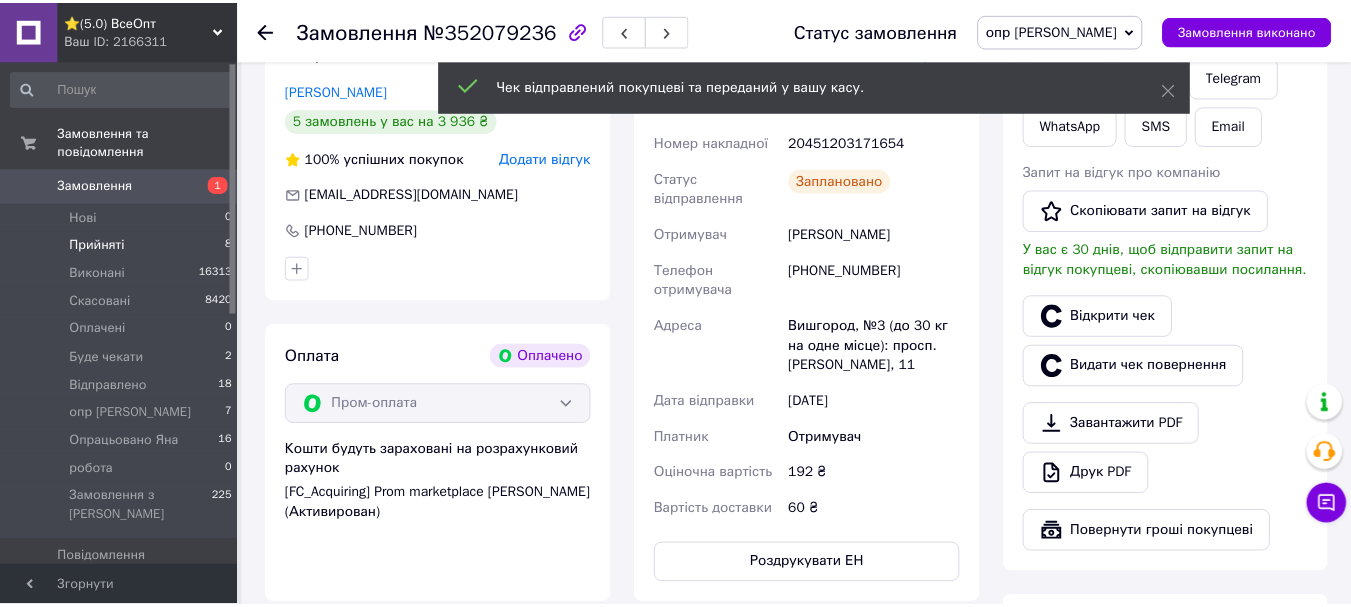 scroll, scrollTop: 1062, scrollLeft: 0, axis: vertical 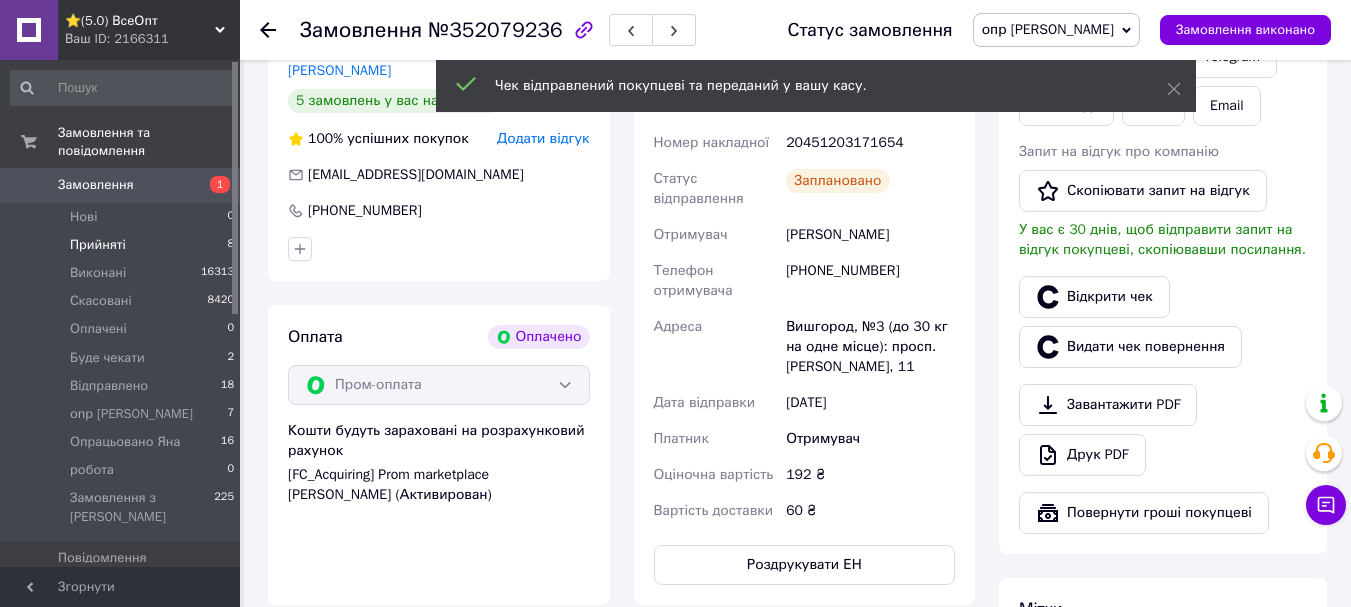 click on "Прийняті" at bounding box center (98, 245) 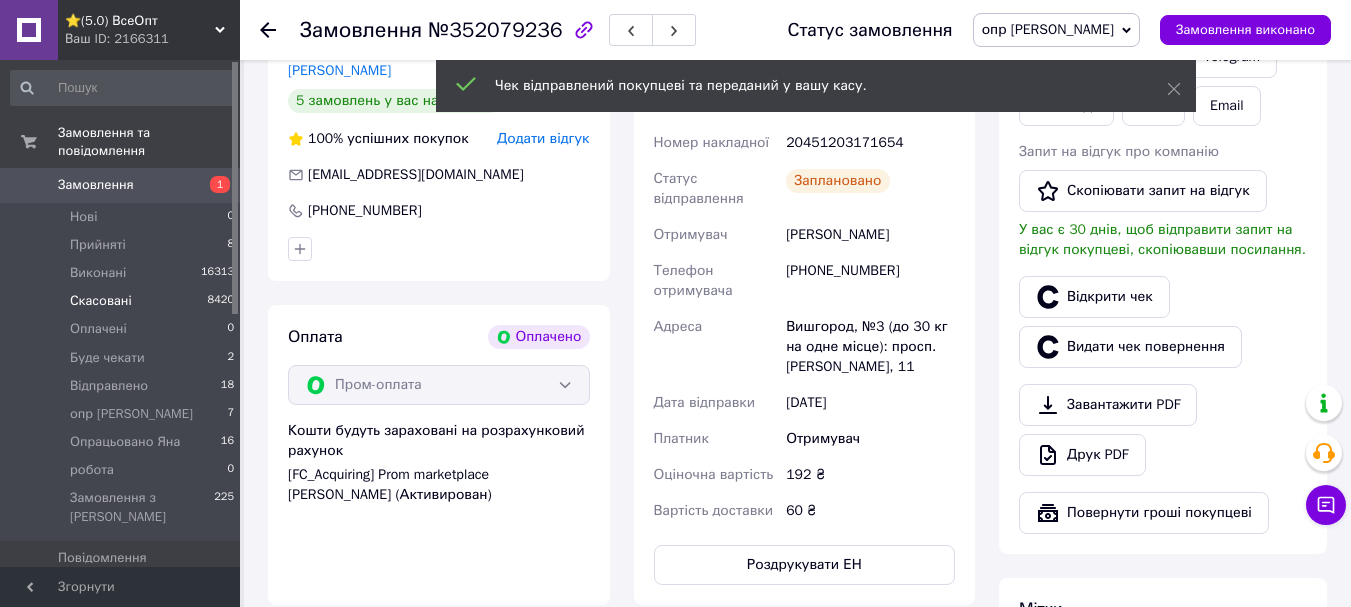 scroll, scrollTop: 0, scrollLeft: 0, axis: both 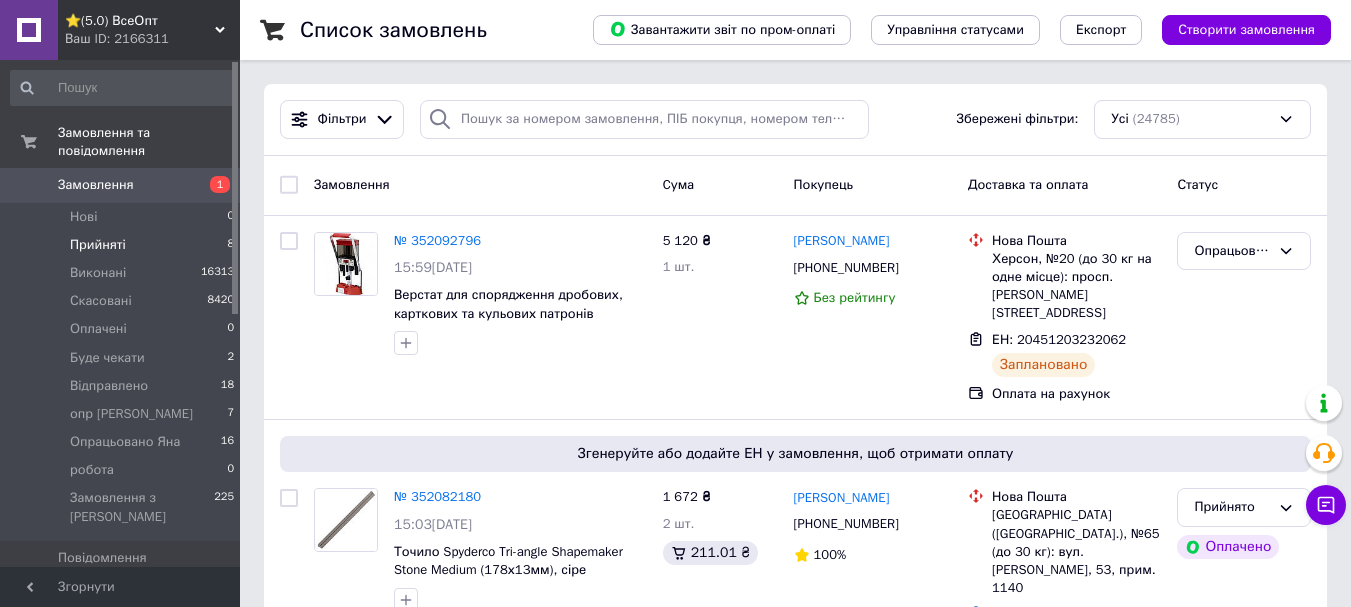 click on "Прийняті" at bounding box center (98, 245) 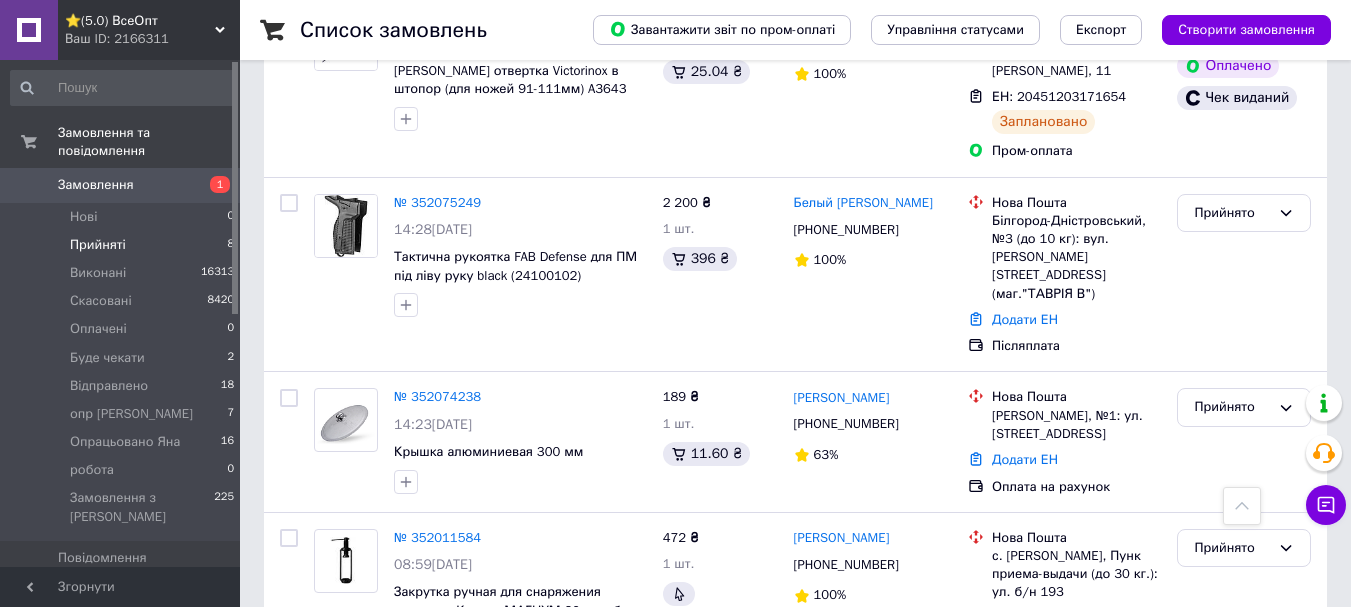 scroll, scrollTop: 600, scrollLeft: 0, axis: vertical 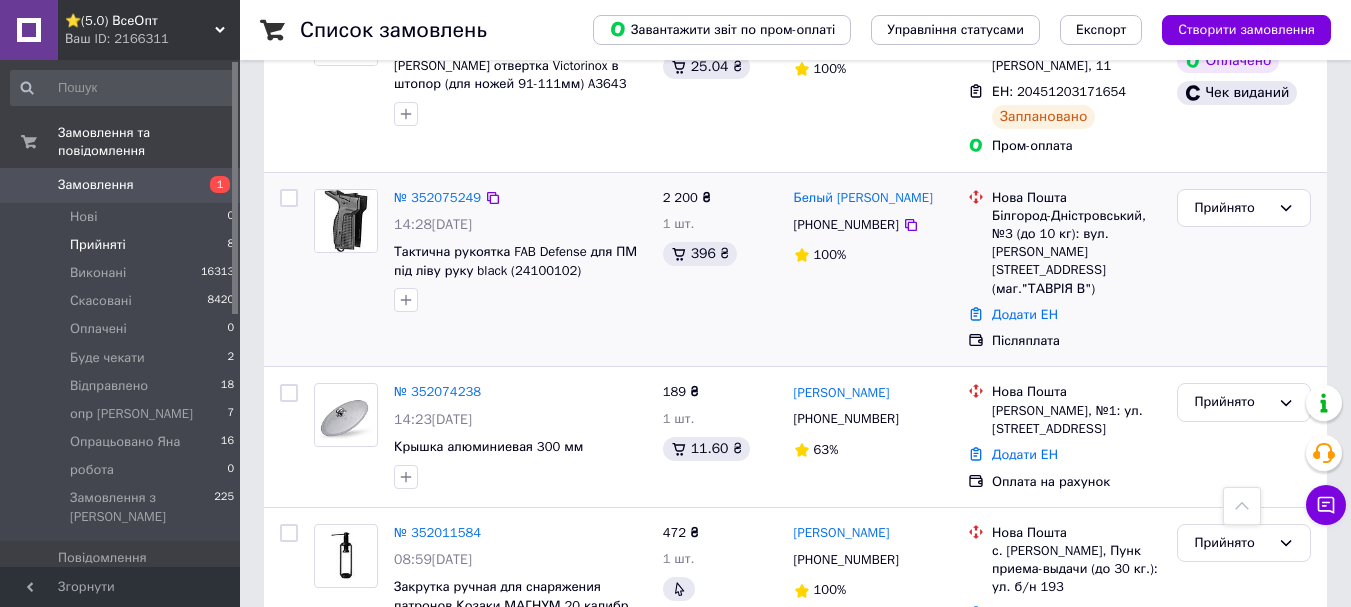 drag, startPoint x: 902, startPoint y: 186, endPoint x: 850, endPoint y: 196, distance: 52.95281 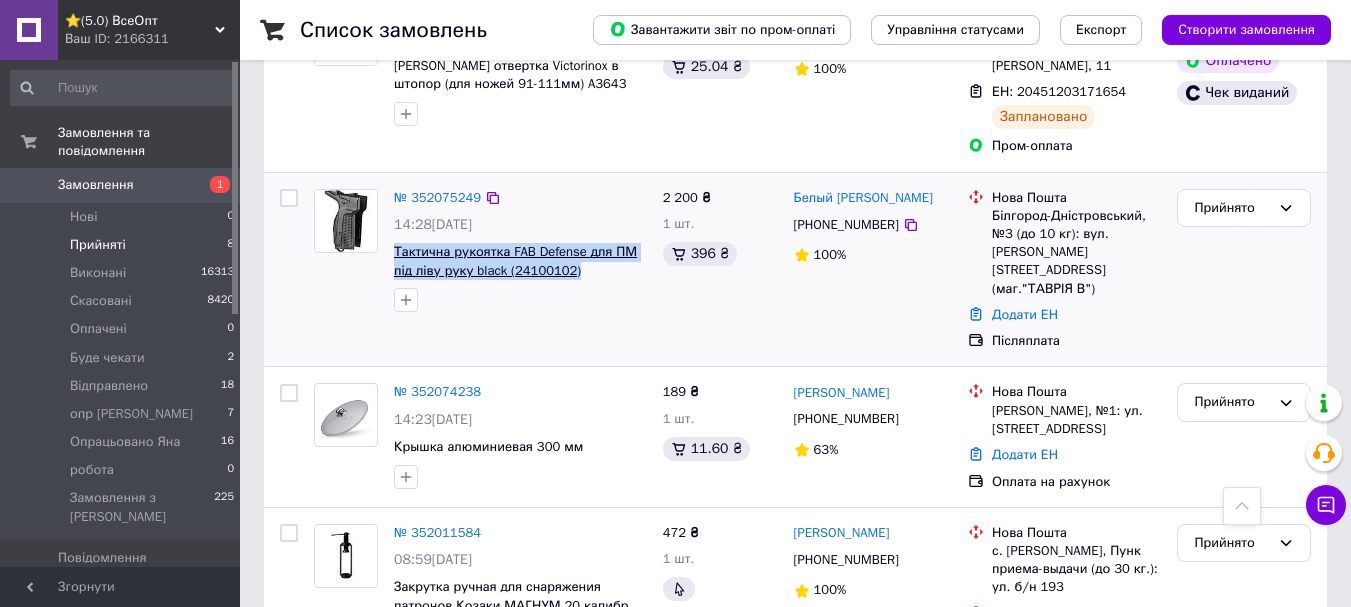 drag, startPoint x: 585, startPoint y: 235, endPoint x: 394, endPoint y: 210, distance: 192.62918 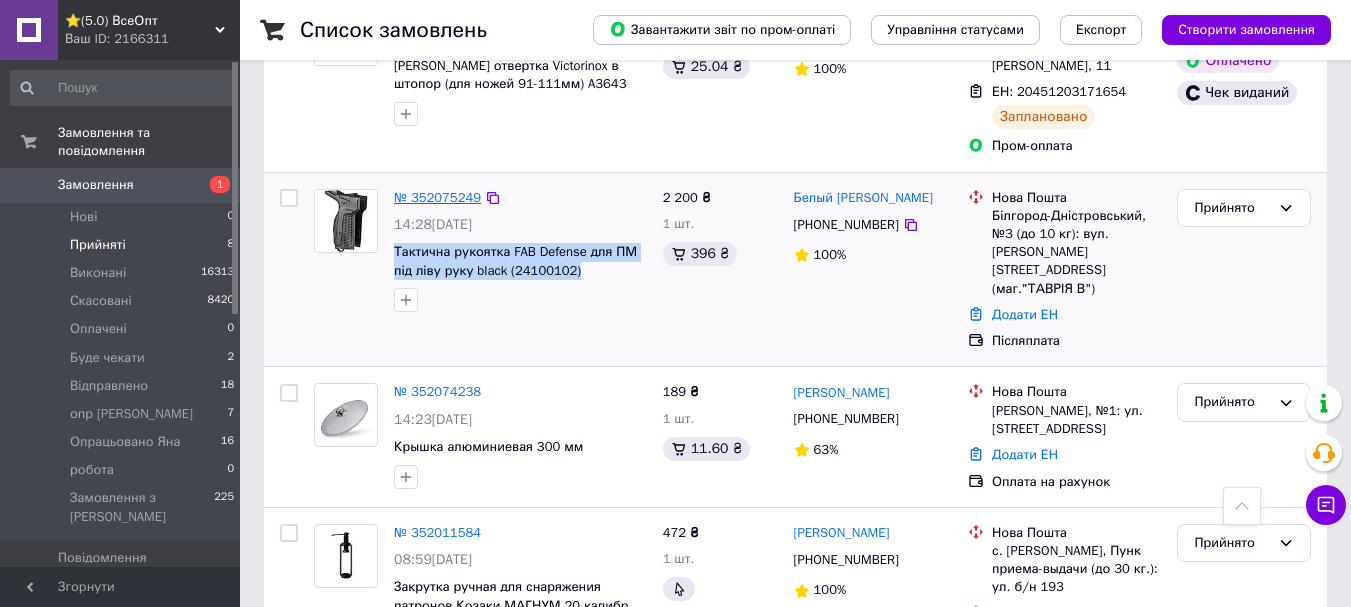 click on "№ 352075249" at bounding box center [437, 197] 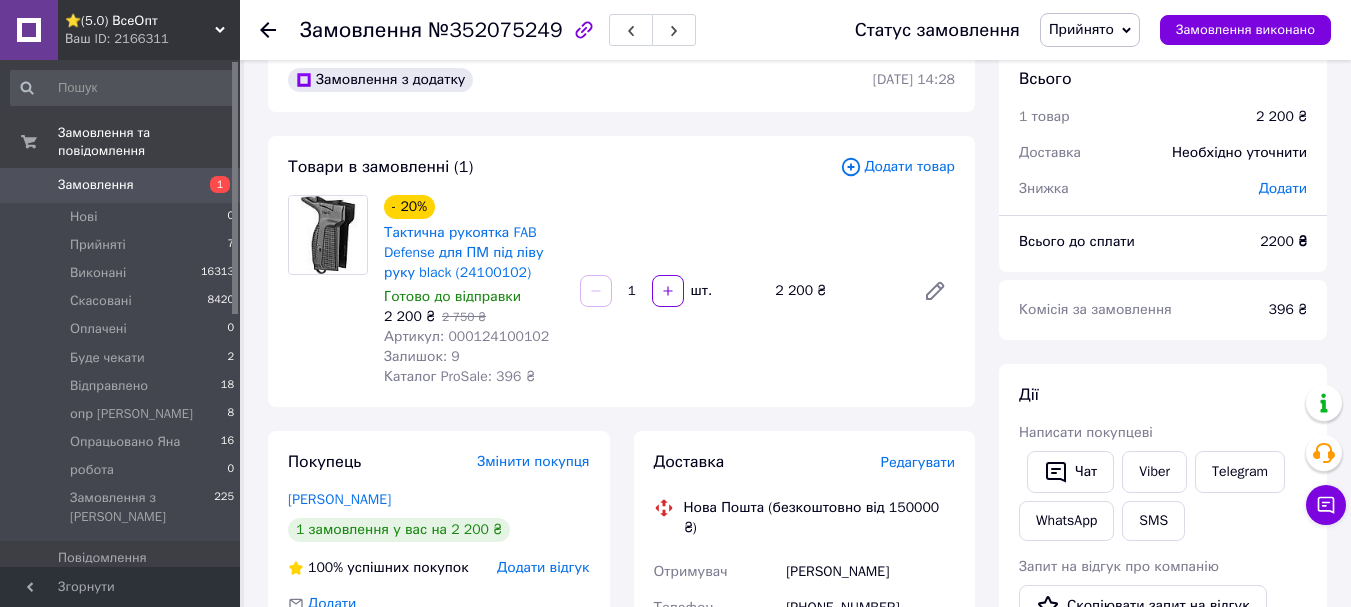 scroll, scrollTop: 0, scrollLeft: 0, axis: both 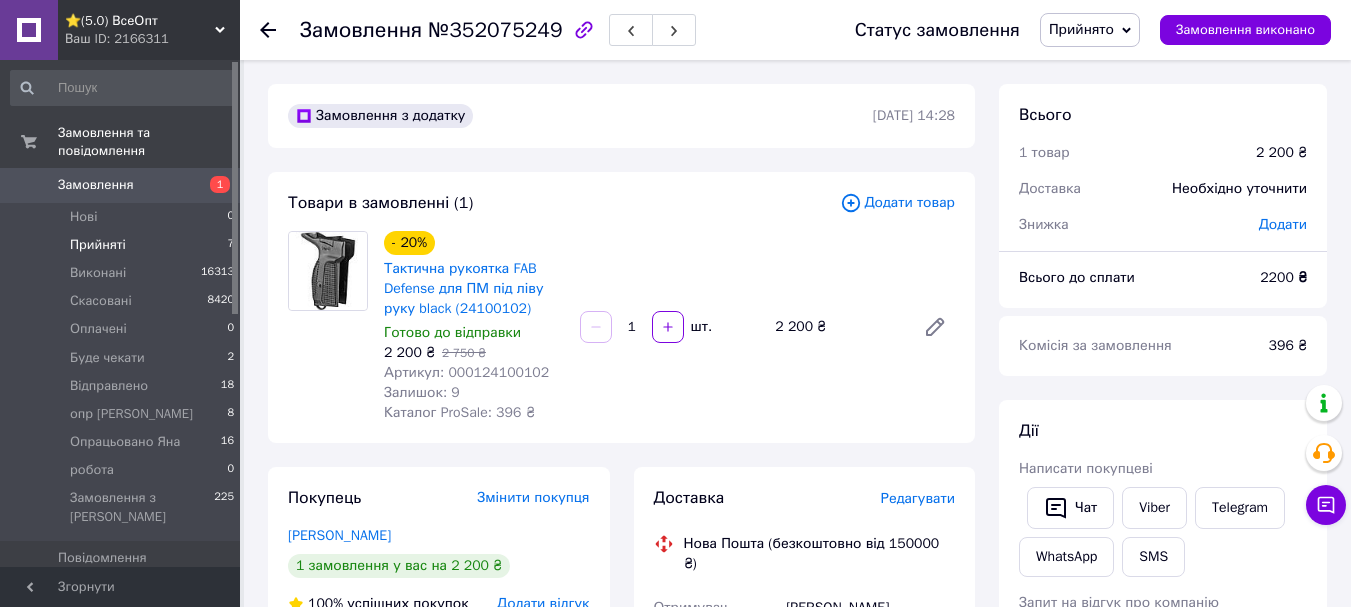 click on "Прийняті" at bounding box center (98, 245) 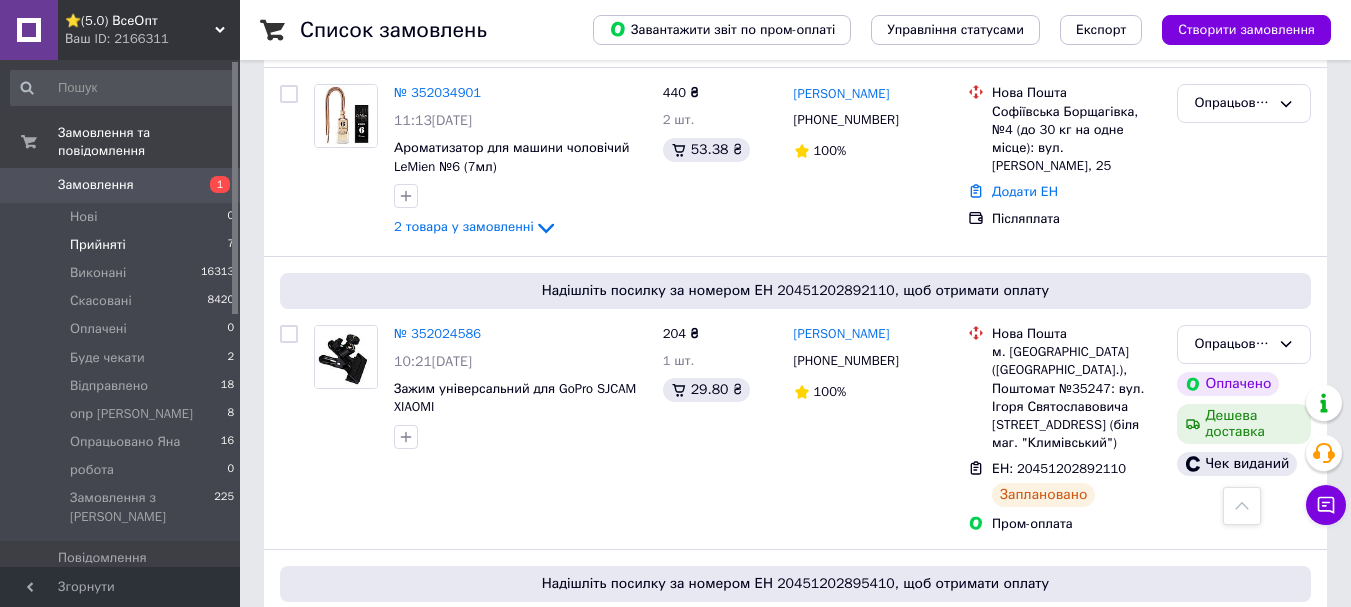 scroll, scrollTop: 3100, scrollLeft: 0, axis: vertical 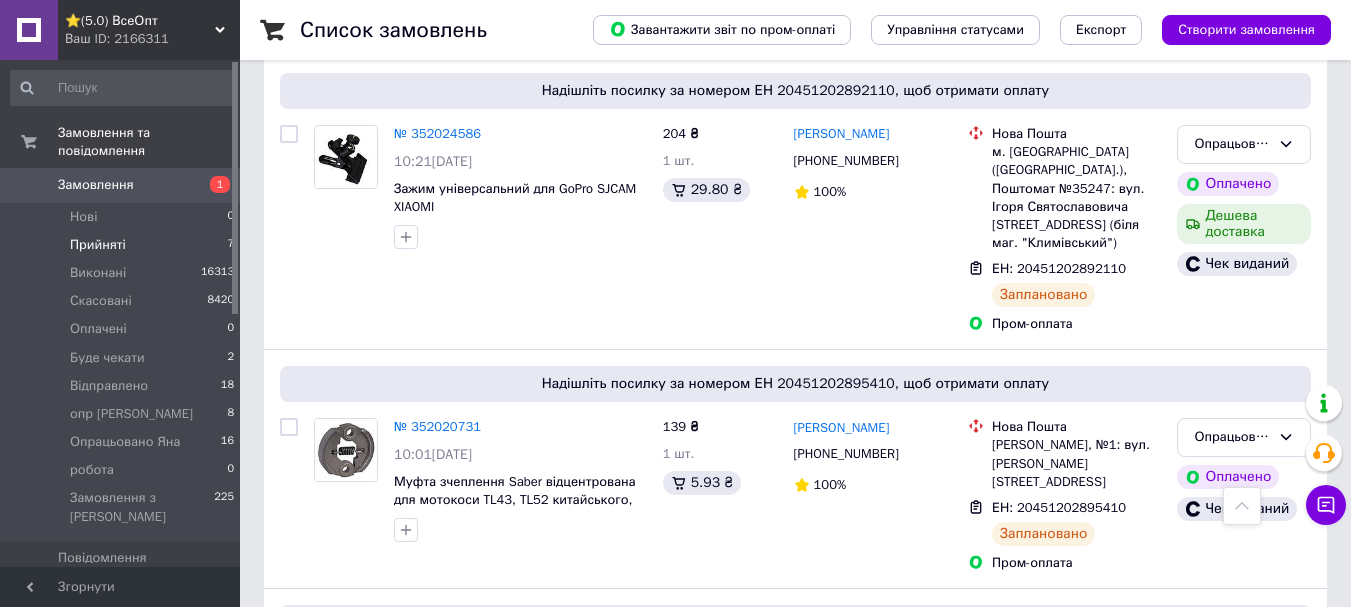 click on "Прийняті" at bounding box center [98, 245] 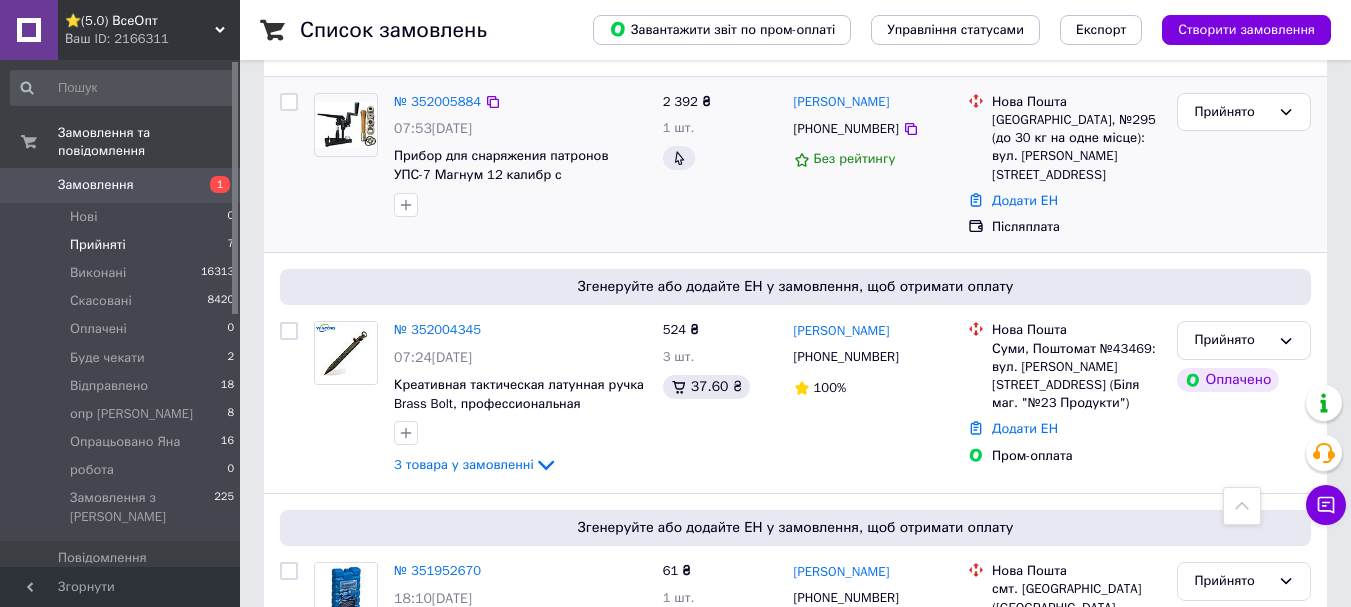 scroll, scrollTop: 835, scrollLeft: 0, axis: vertical 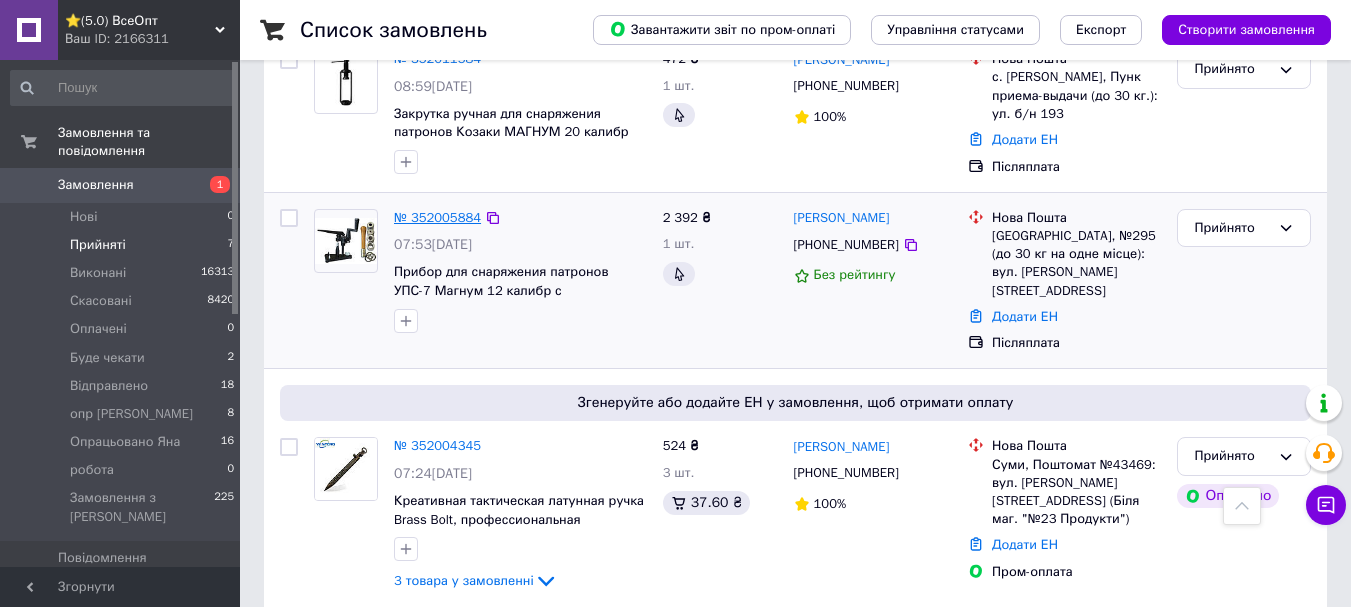 click on "№ 352005884" at bounding box center [437, 217] 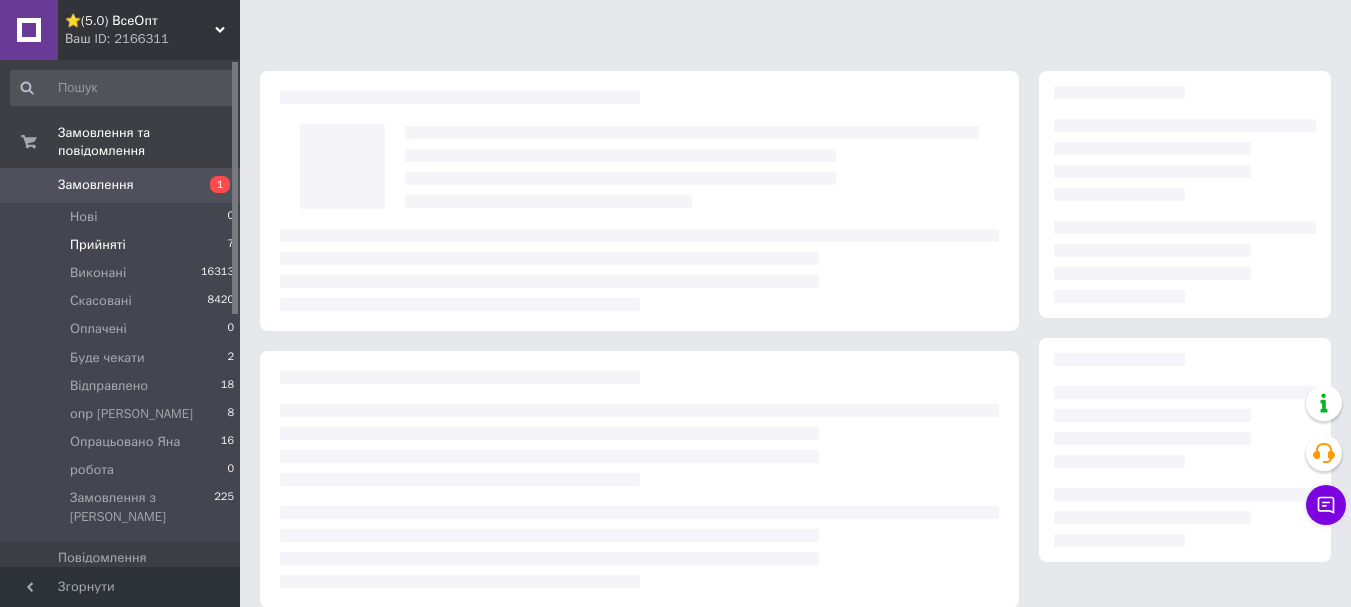 scroll, scrollTop: 0, scrollLeft: 0, axis: both 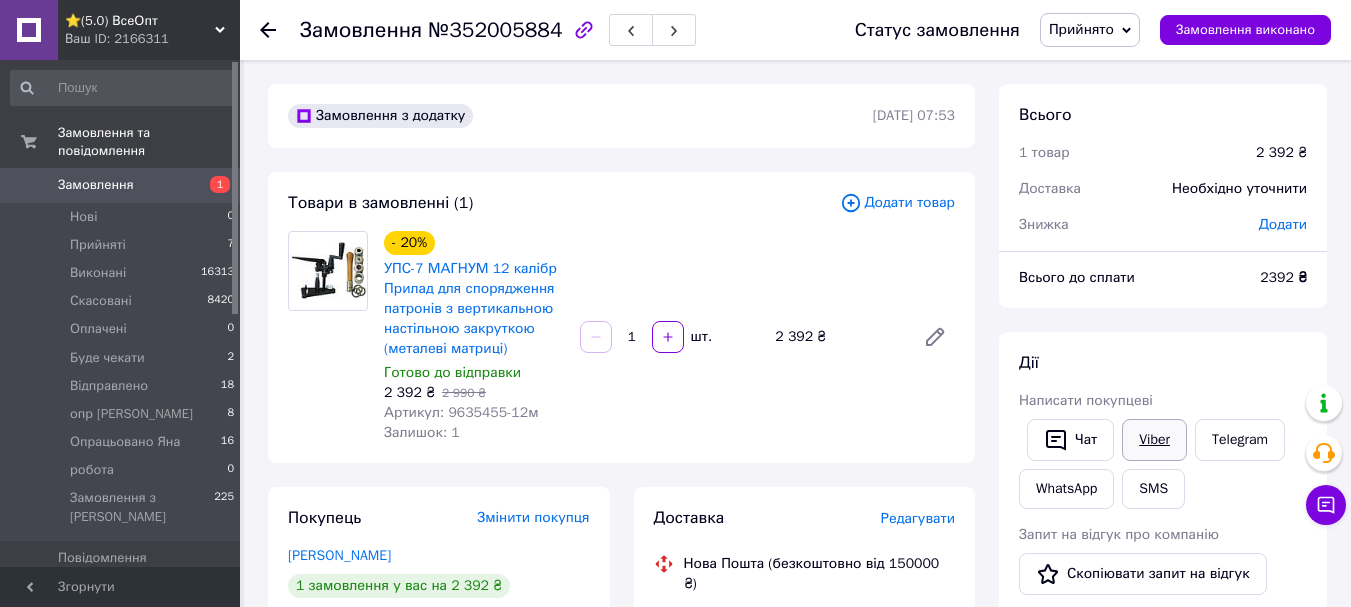 click on "Viber" at bounding box center (1154, 440) 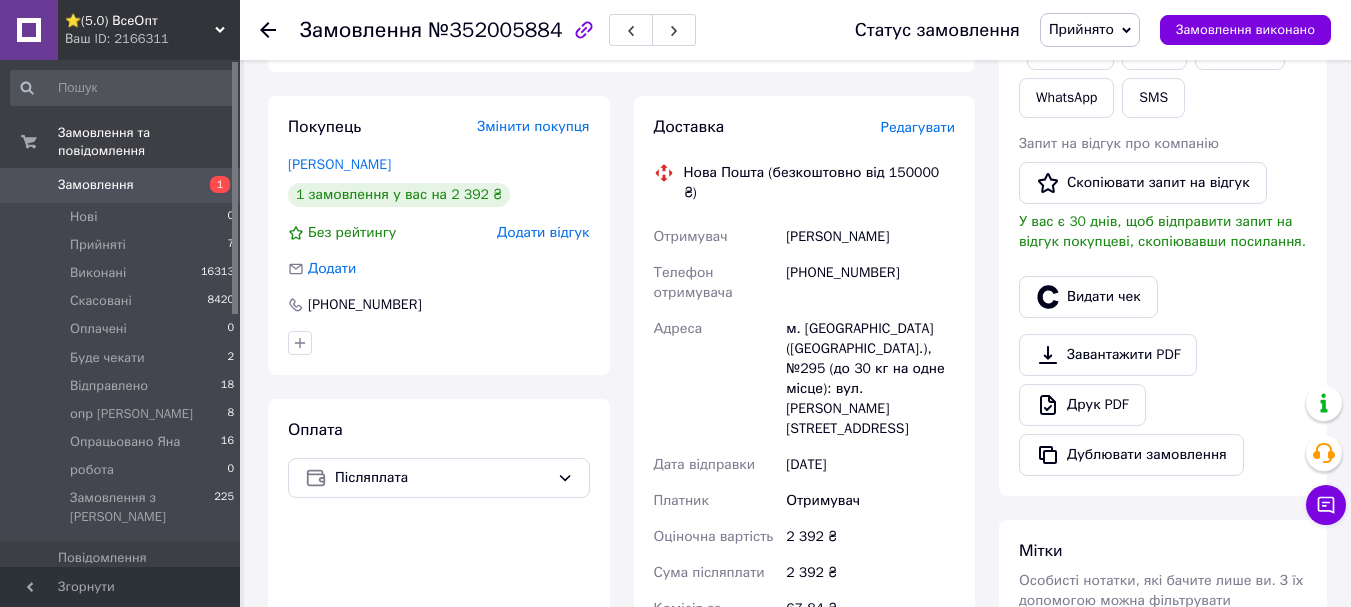 scroll, scrollTop: 400, scrollLeft: 0, axis: vertical 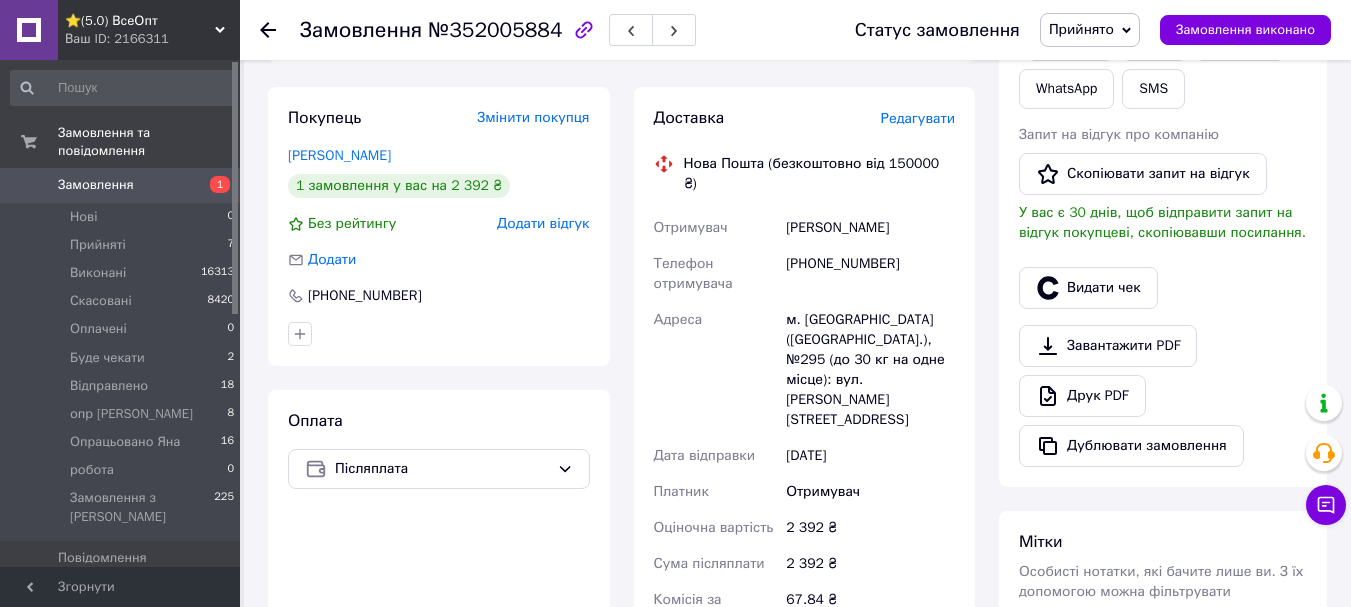 drag, startPoint x: 1088, startPoint y: 5, endPoint x: 1090, endPoint y: 20, distance: 15.132746 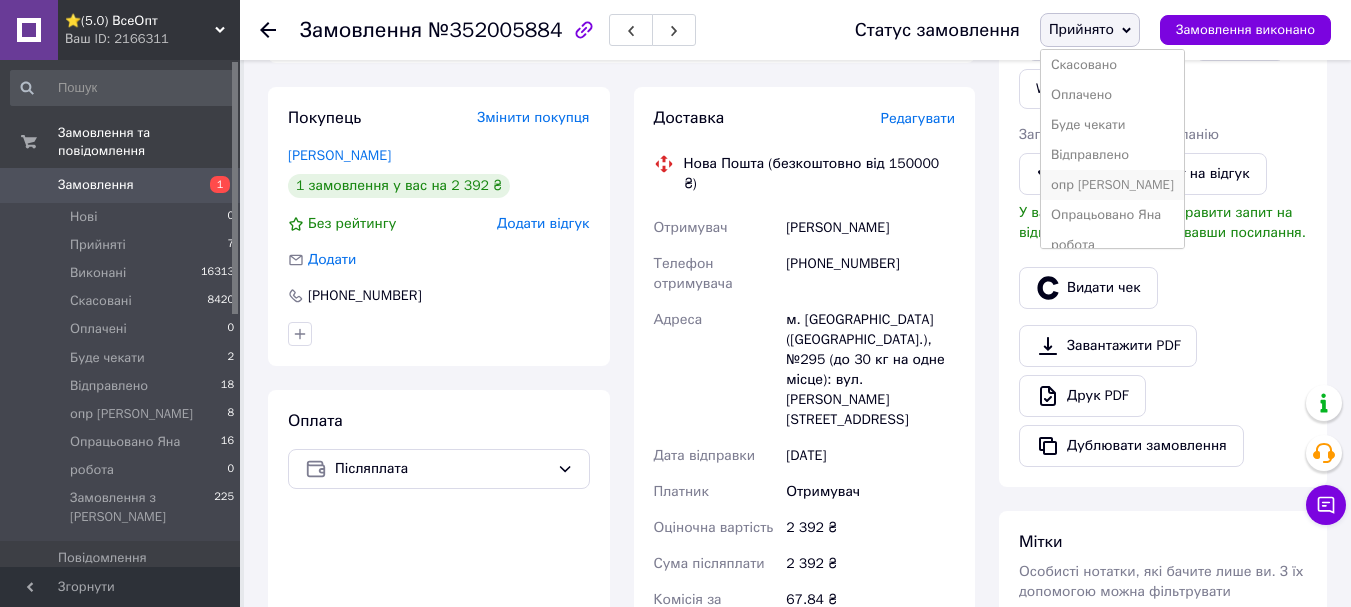 scroll, scrollTop: 52, scrollLeft: 0, axis: vertical 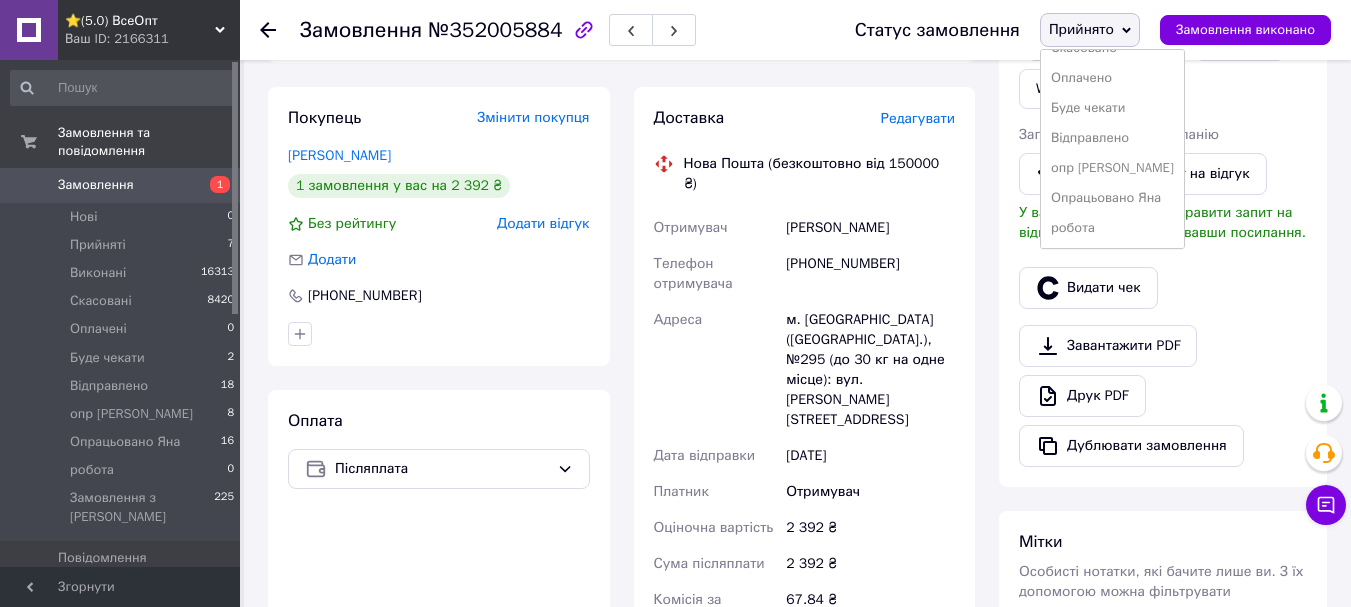 drag, startPoint x: 1125, startPoint y: 197, endPoint x: 1064, endPoint y: 225, distance: 67.11929 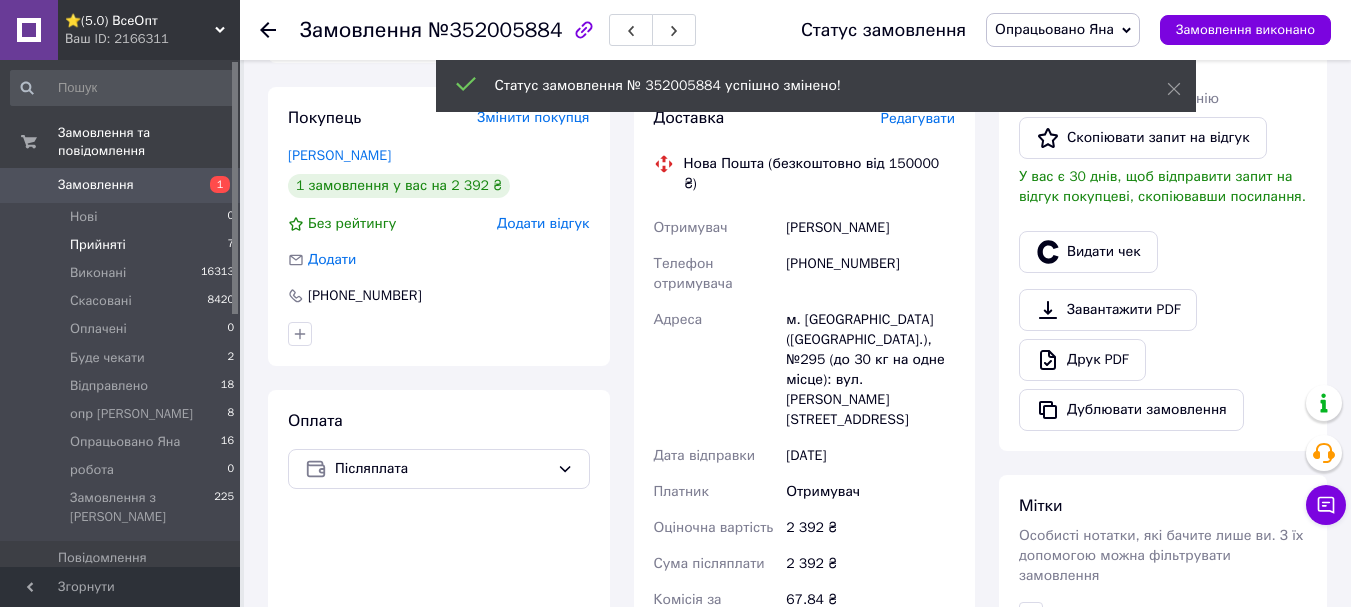 click on "Прийняті" at bounding box center [98, 245] 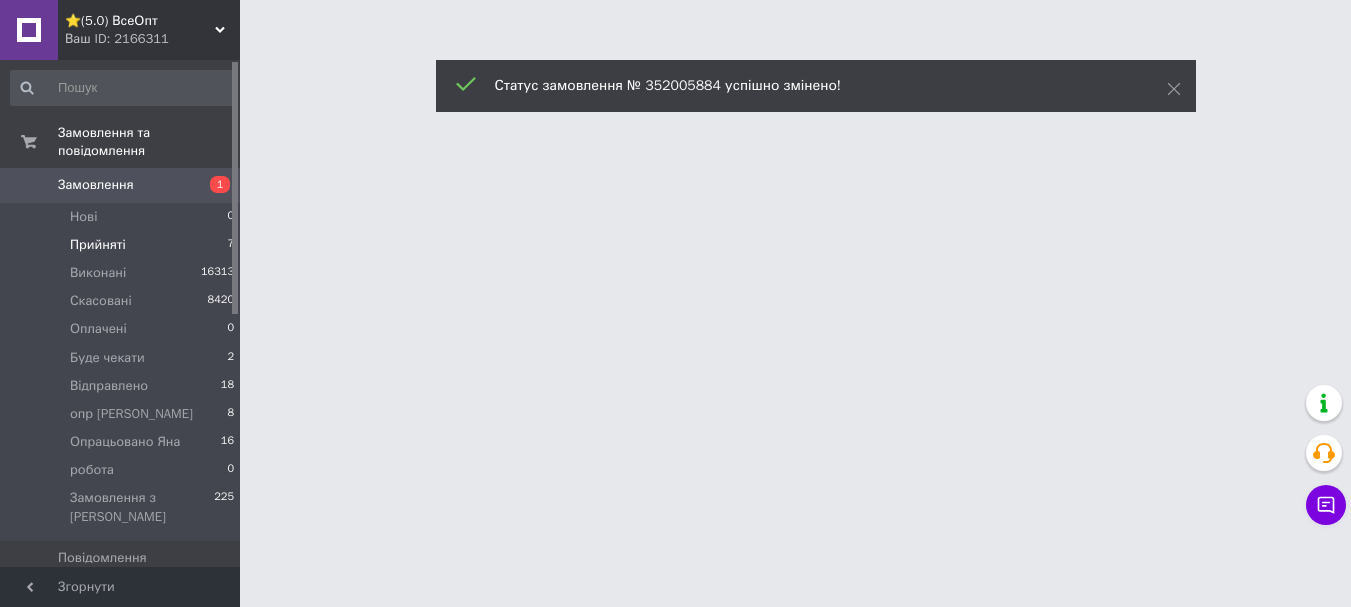 scroll, scrollTop: 0, scrollLeft: 0, axis: both 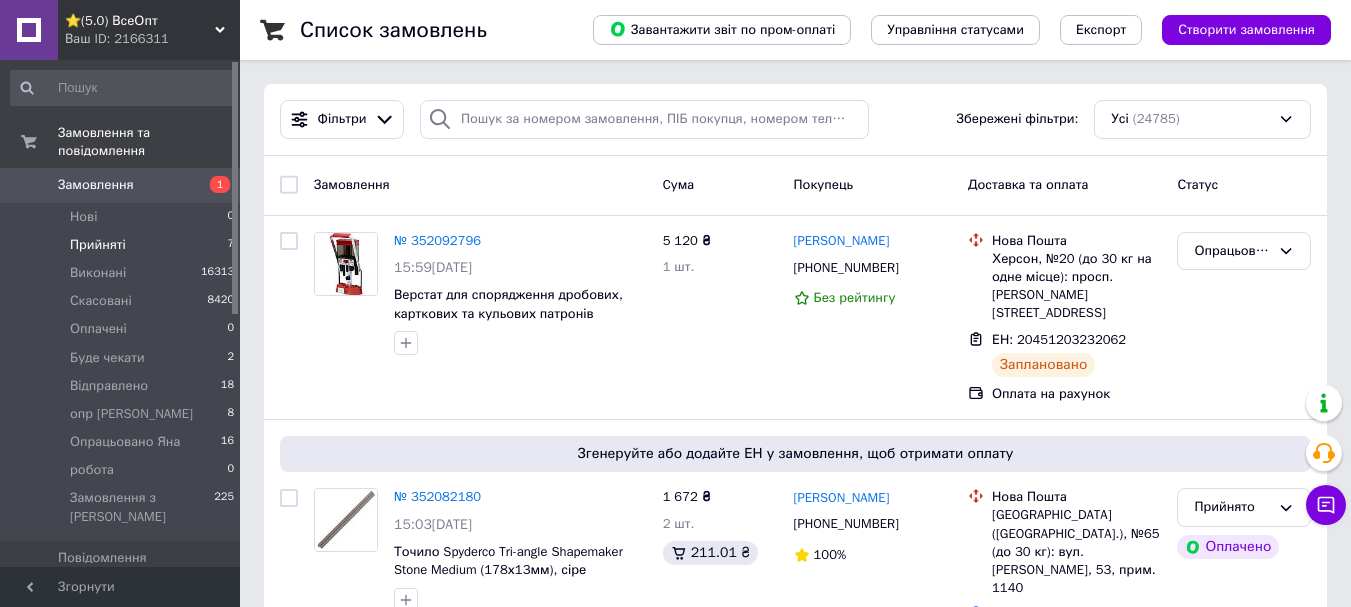 click on "Прийняті" at bounding box center (98, 245) 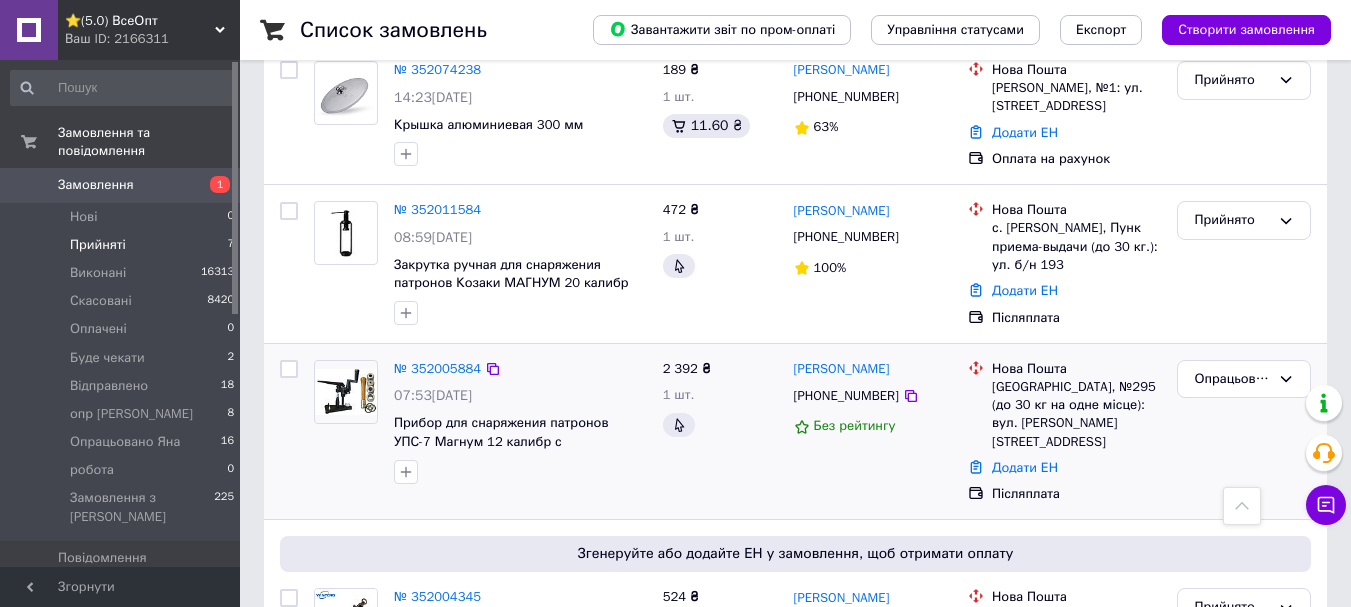 scroll, scrollTop: 635, scrollLeft: 0, axis: vertical 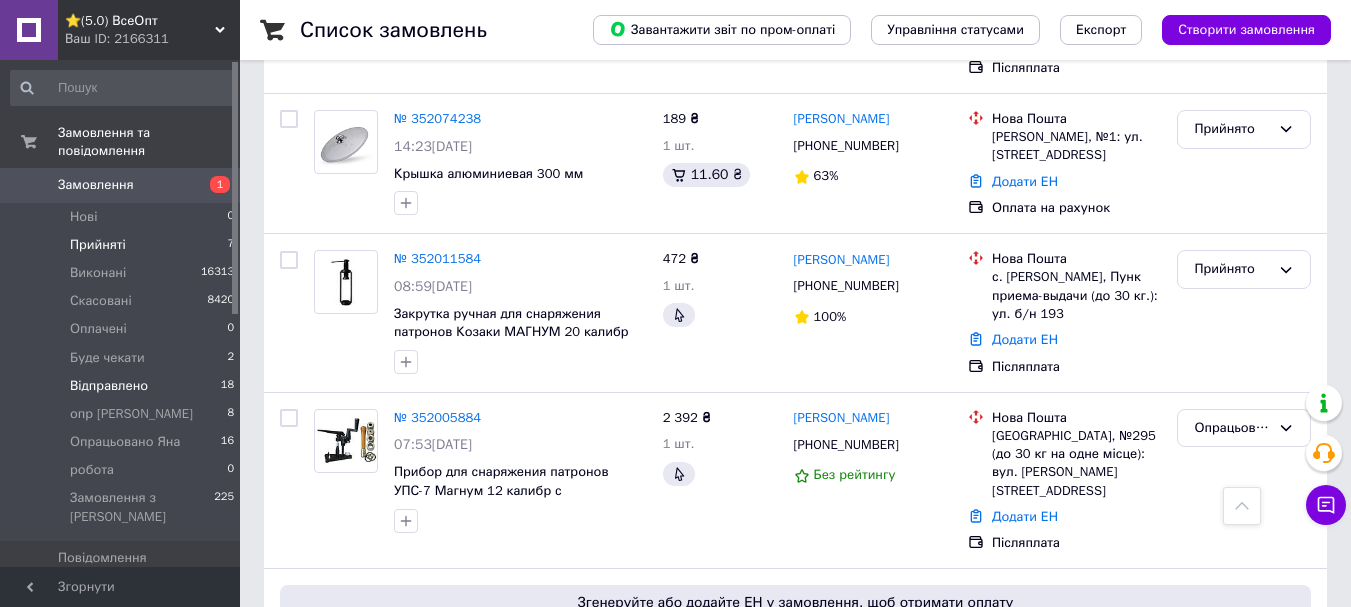 click on "Відправлено" at bounding box center [109, 386] 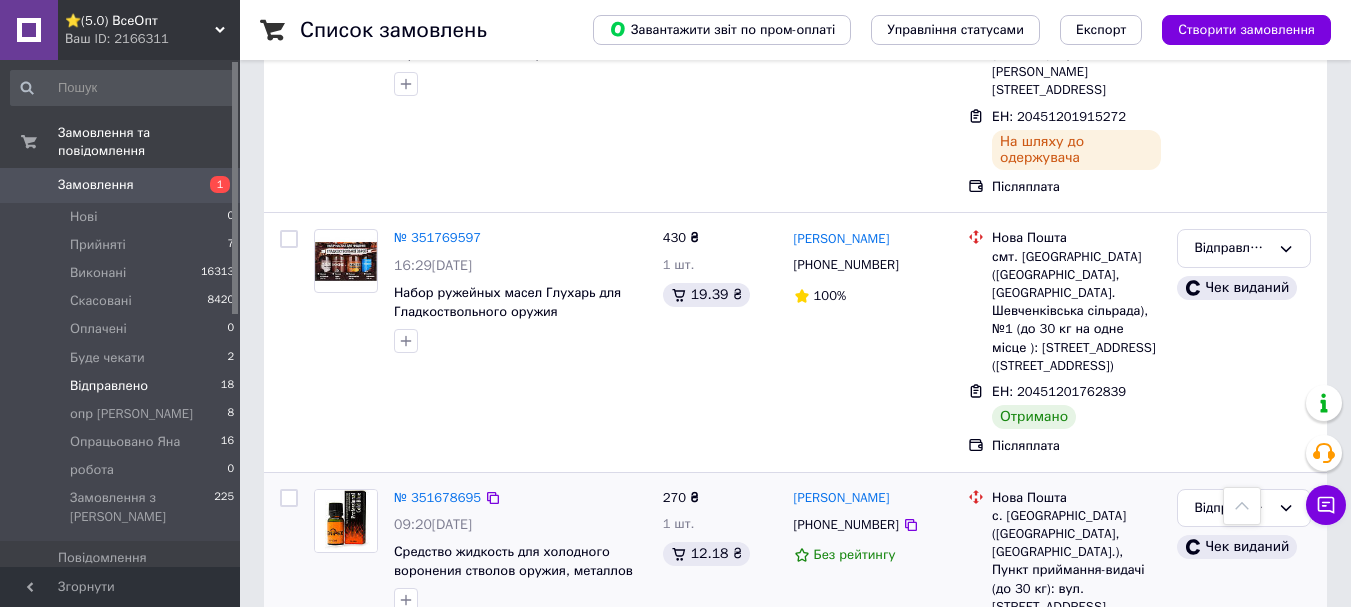 scroll, scrollTop: 1381, scrollLeft: 0, axis: vertical 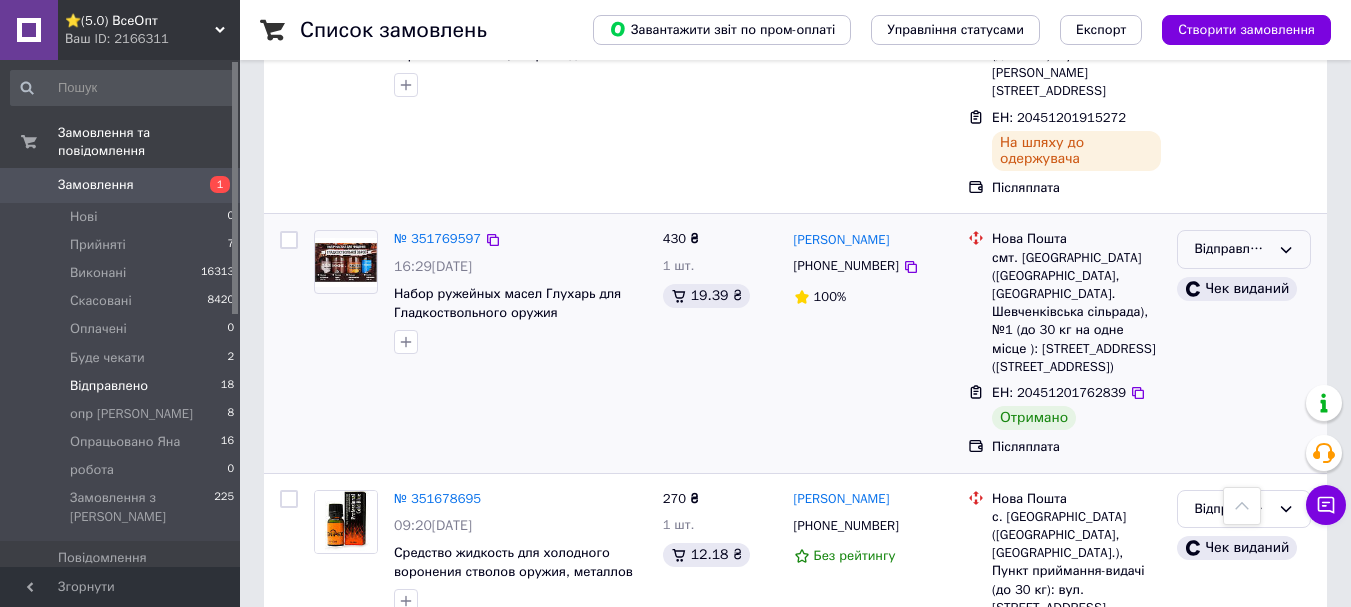 click on "Відправлено" at bounding box center (1232, 249) 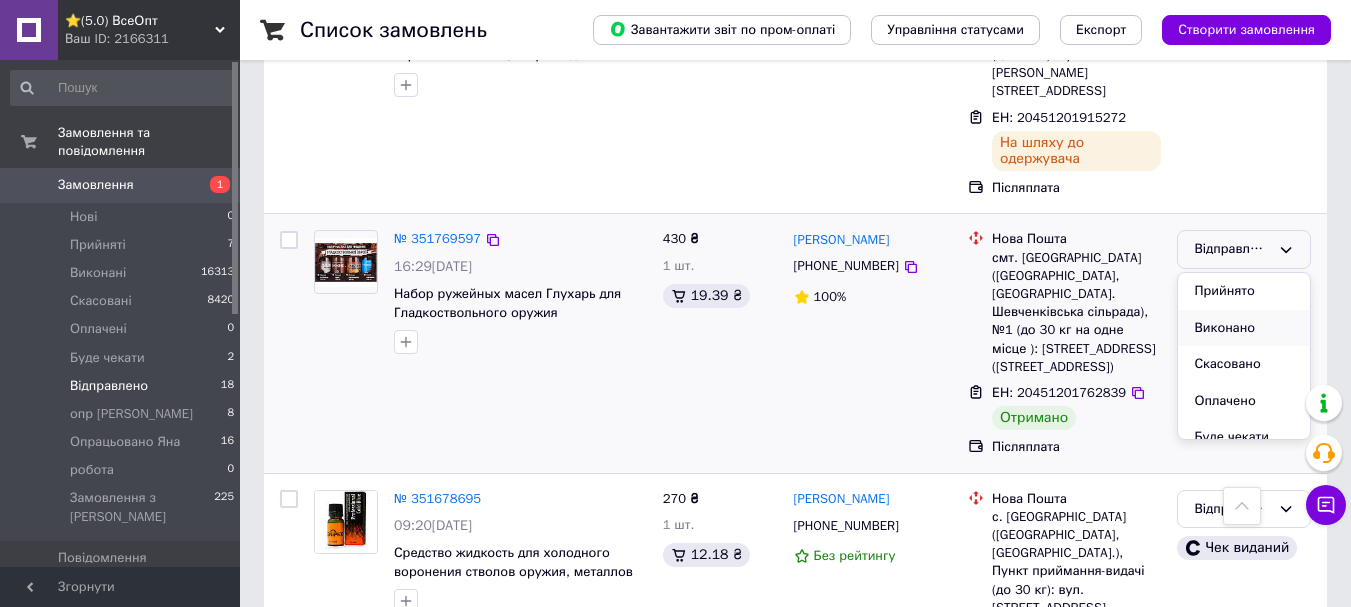click on "Виконано" at bounding box center [1244, 328] 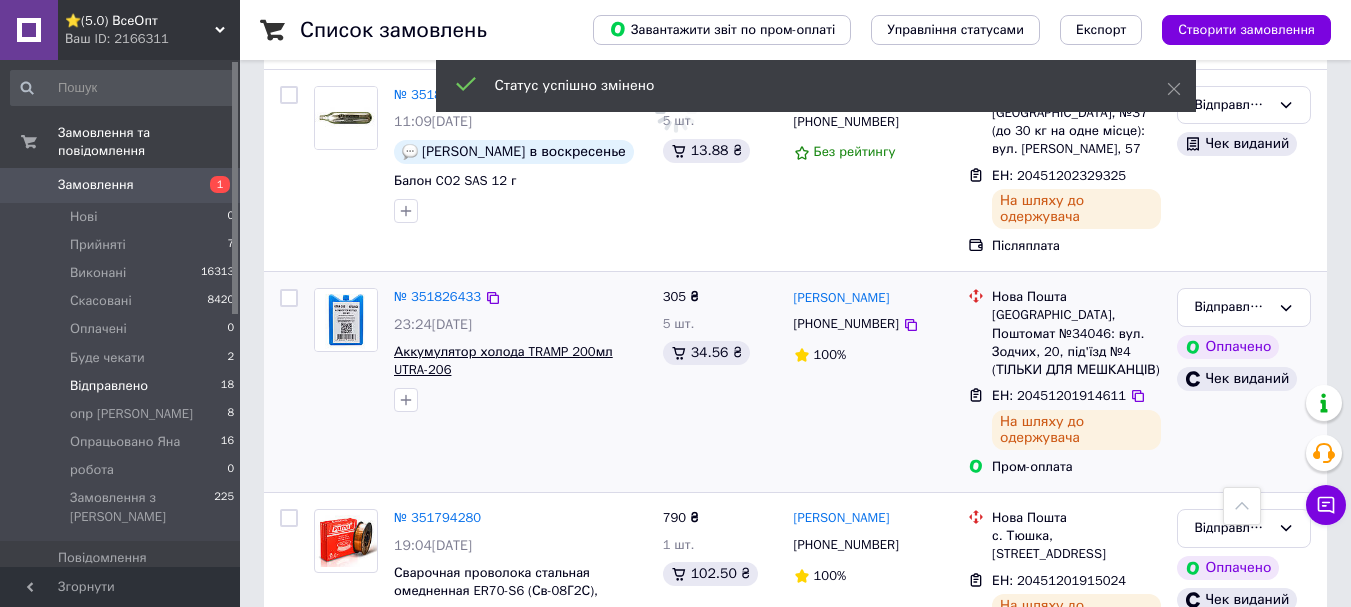scroll, scrollTop: 281, scrollLeft: 0, axis: vertical 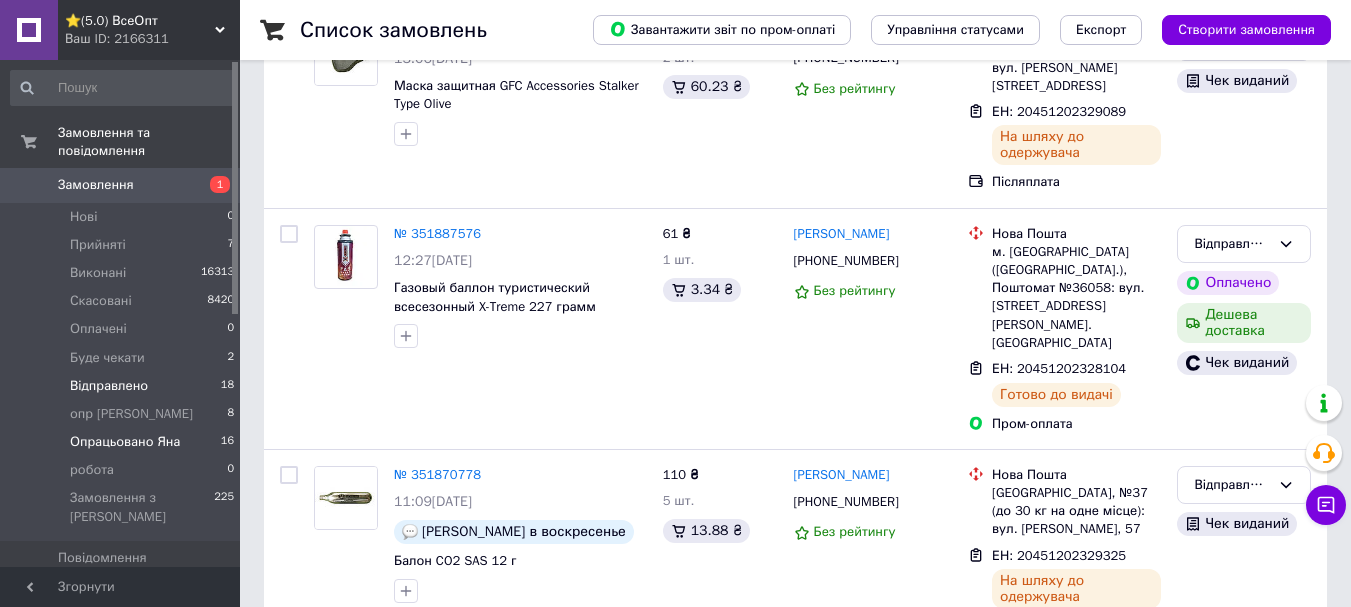 click on "Опрацьовано  Яна" at bounding box center (125, 442) 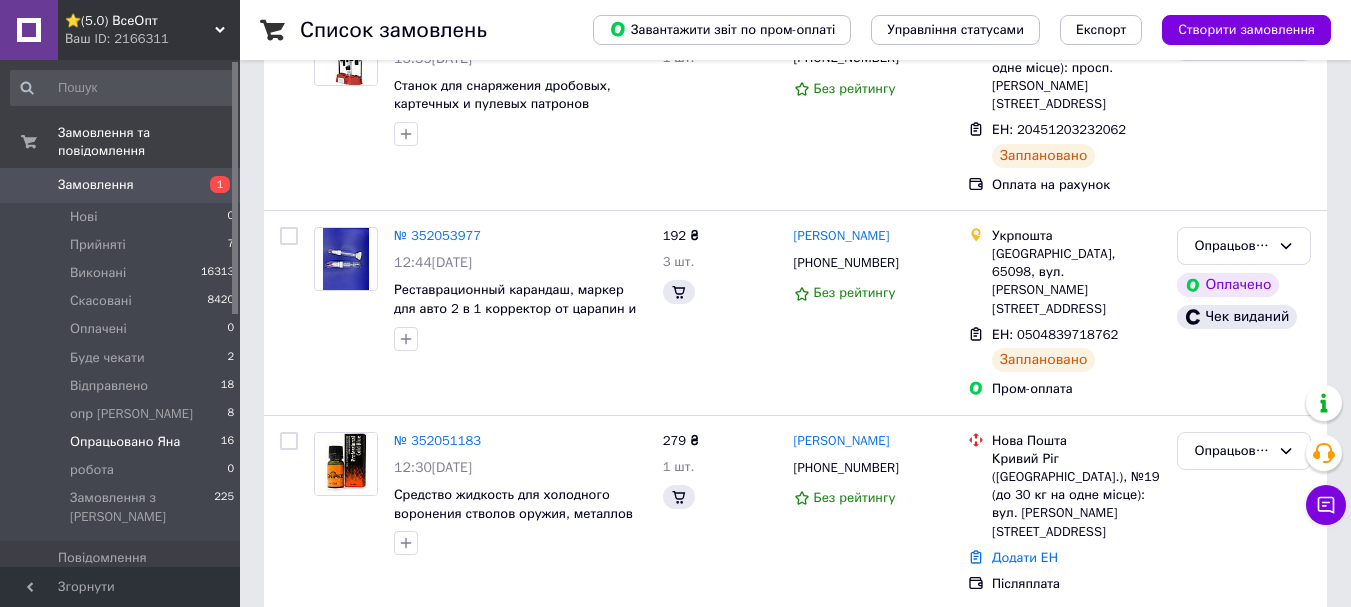scroll, scrollTop: 0, scrollLeft: 0, axis: both 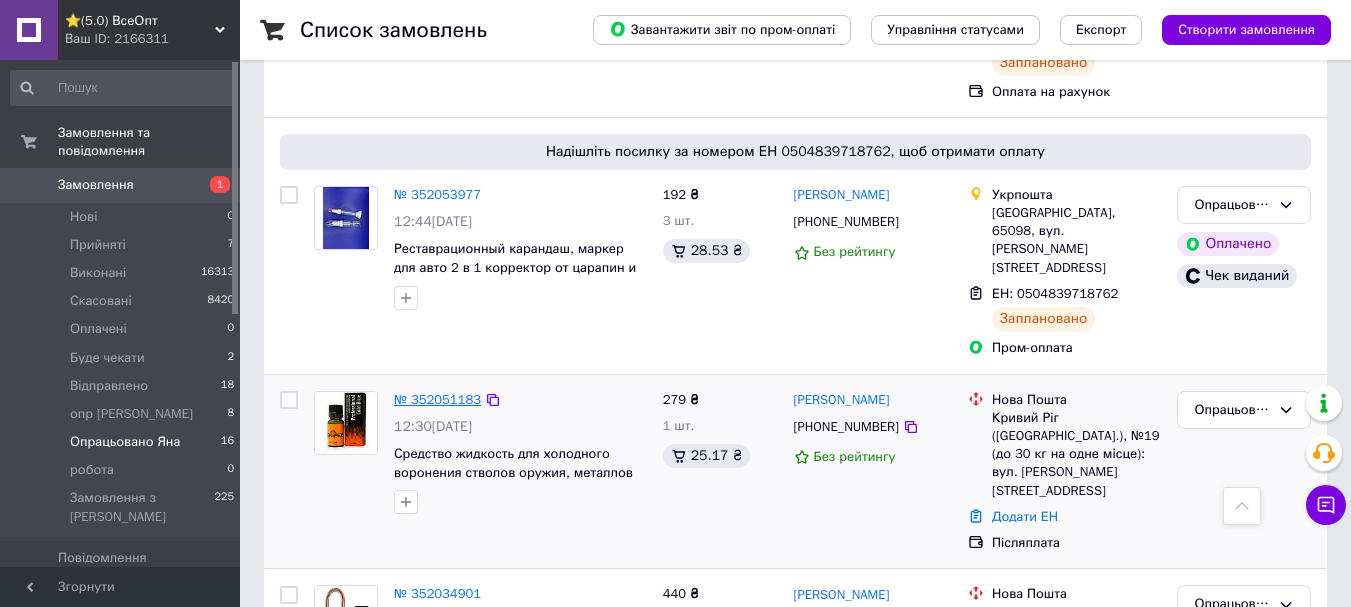 click on "№ 352051183" at bounding box center (437, 399) 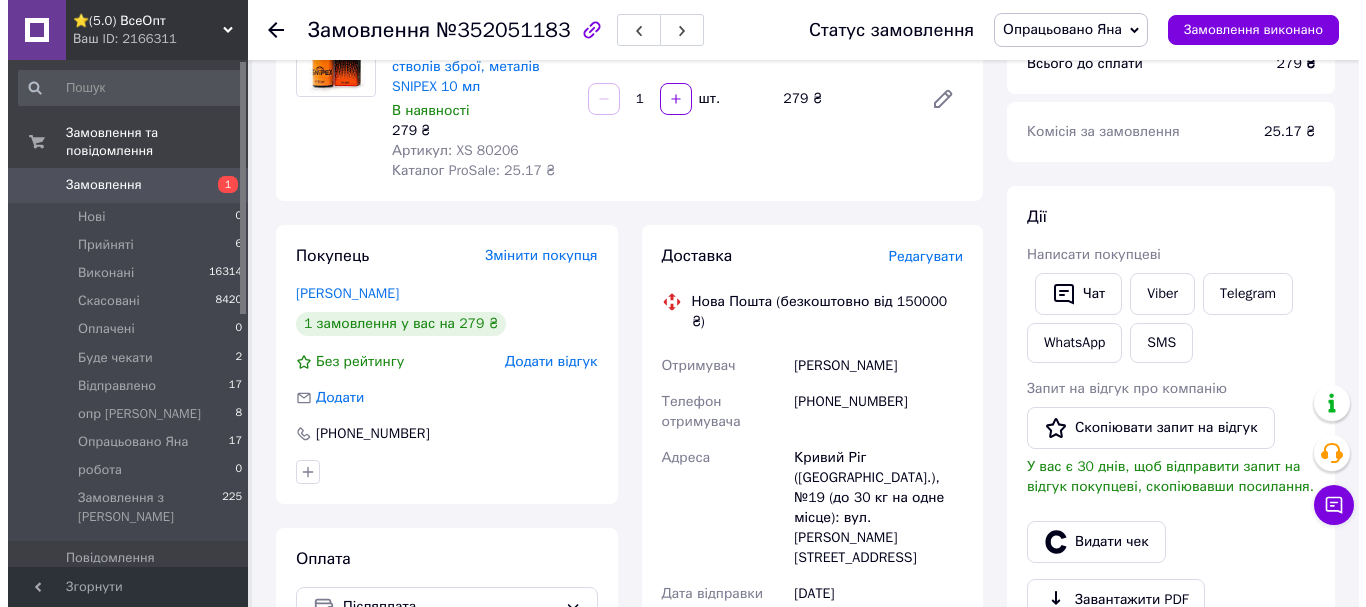 scroll, scrollTop: 300, scrollLeft: 0, axis: vertical 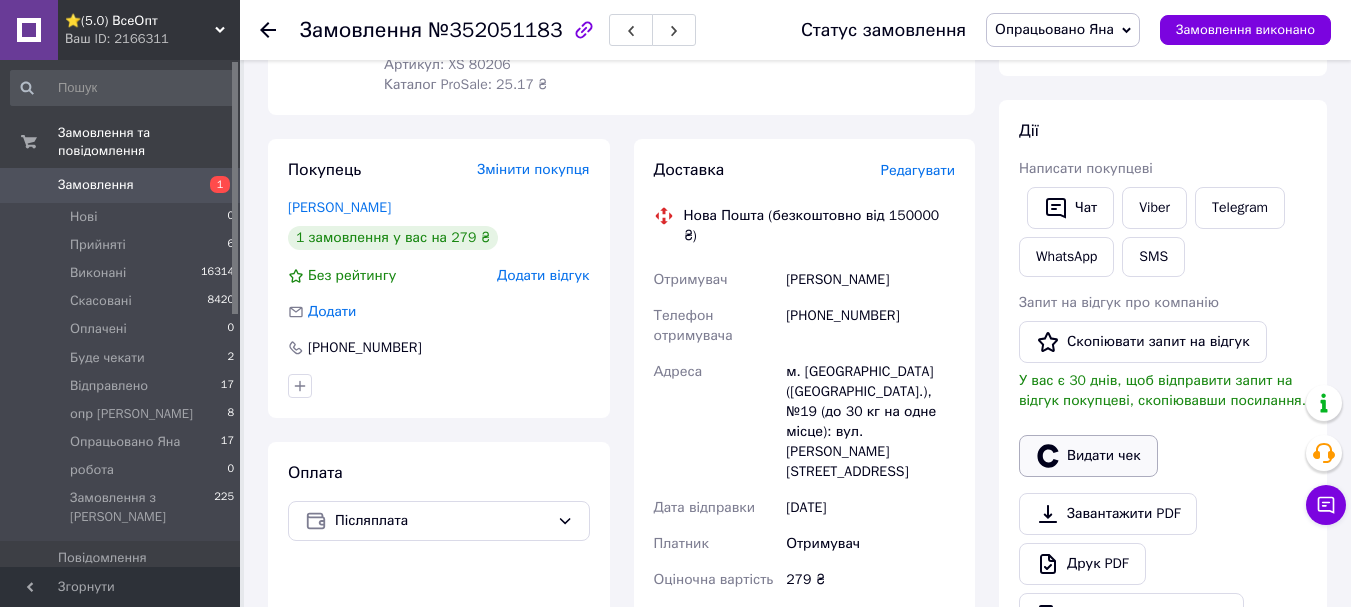click on "Видати чек" at bounding box center [1088, 456] 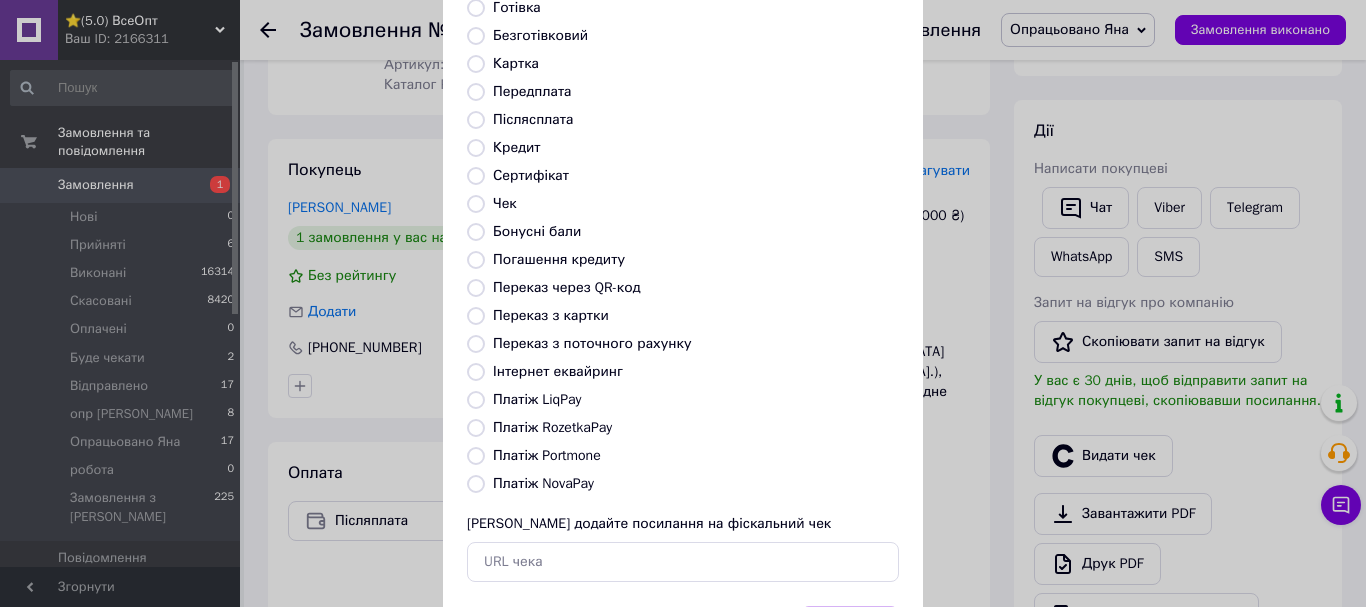 scroll, scrollTop: 252, scrollLeft: 0, axis: vertical 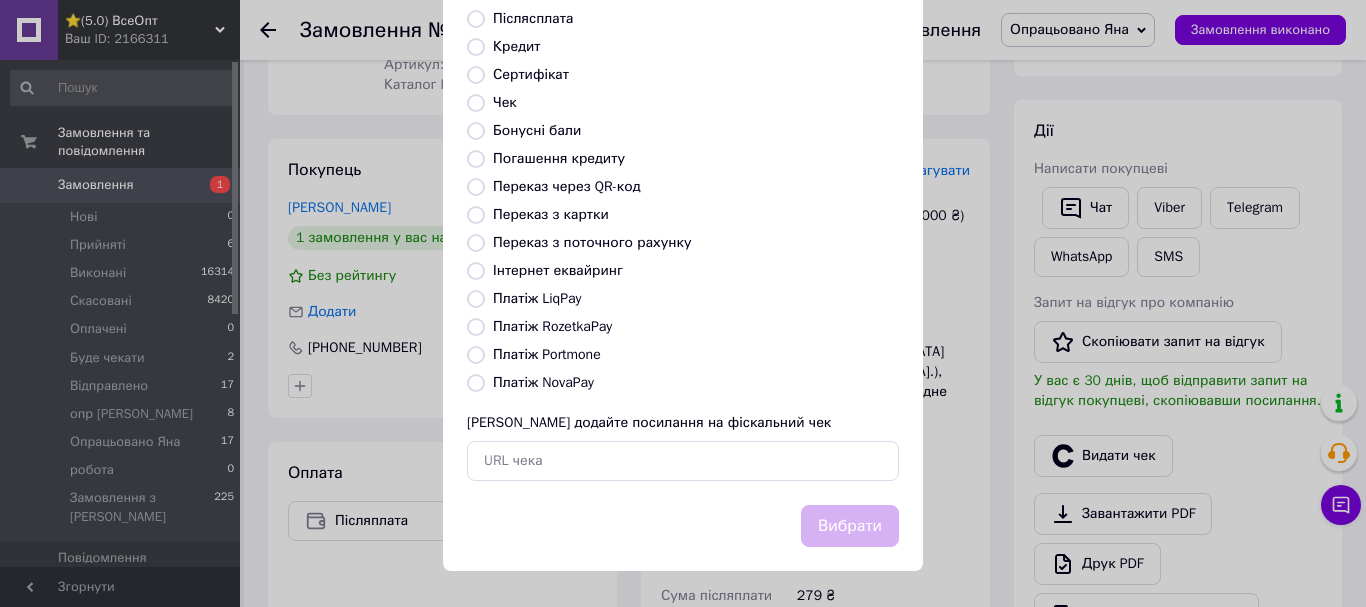 click on "Платіж NovaPay" at bounding box center [476, 383] 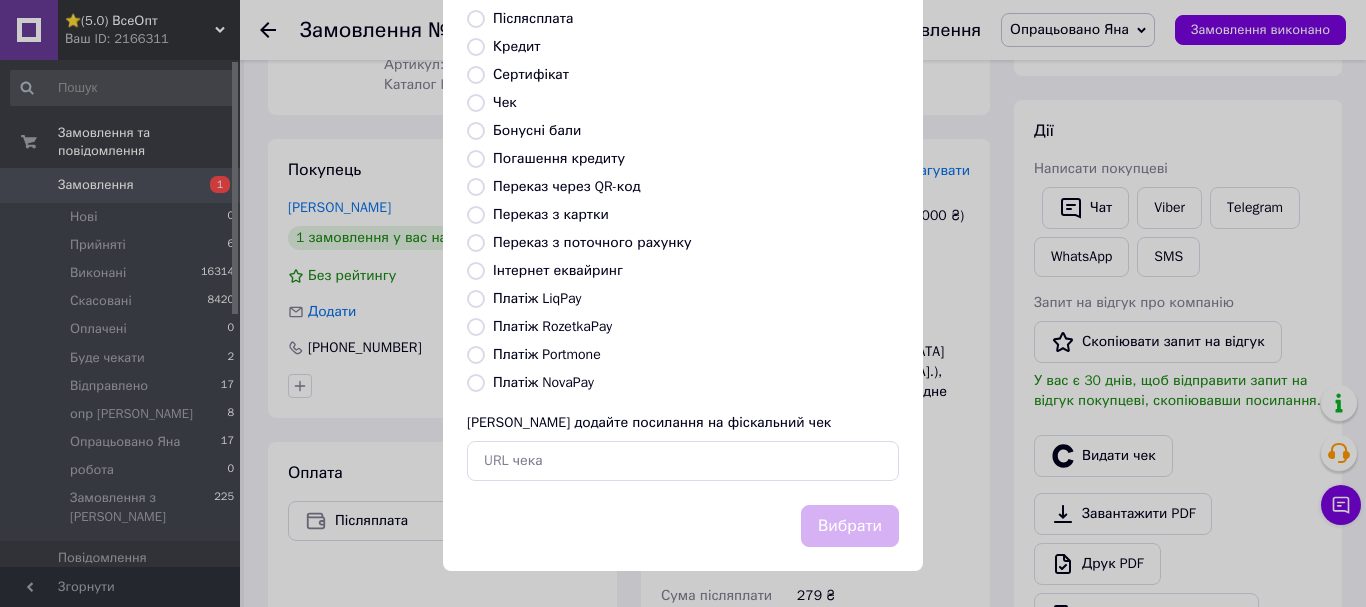 radio on "true" 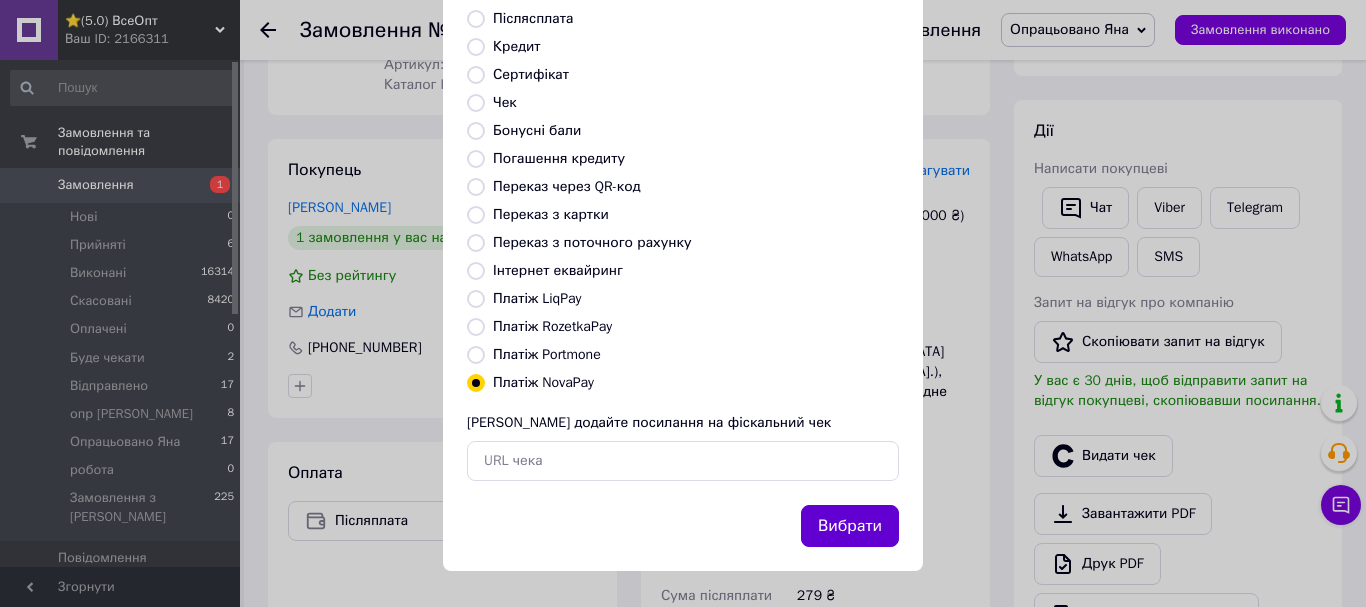 click on "Вибрати" at bounding box center [850, 526] 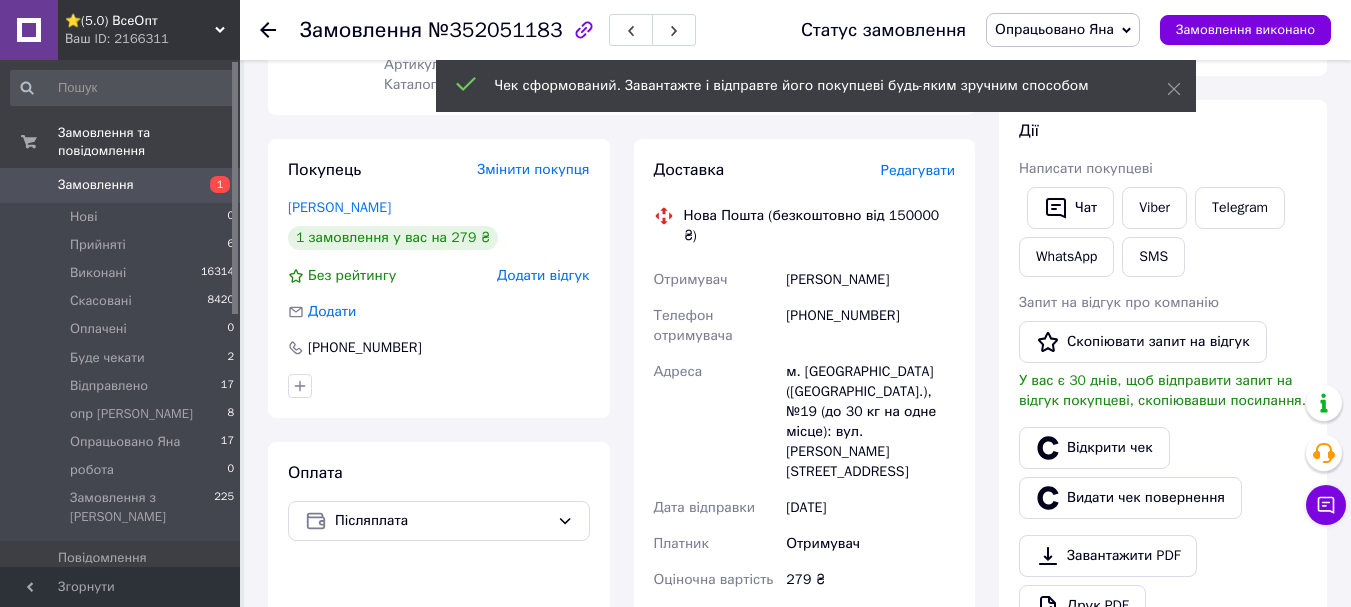 click on "Редагувати" at bounding box center [918, 170] 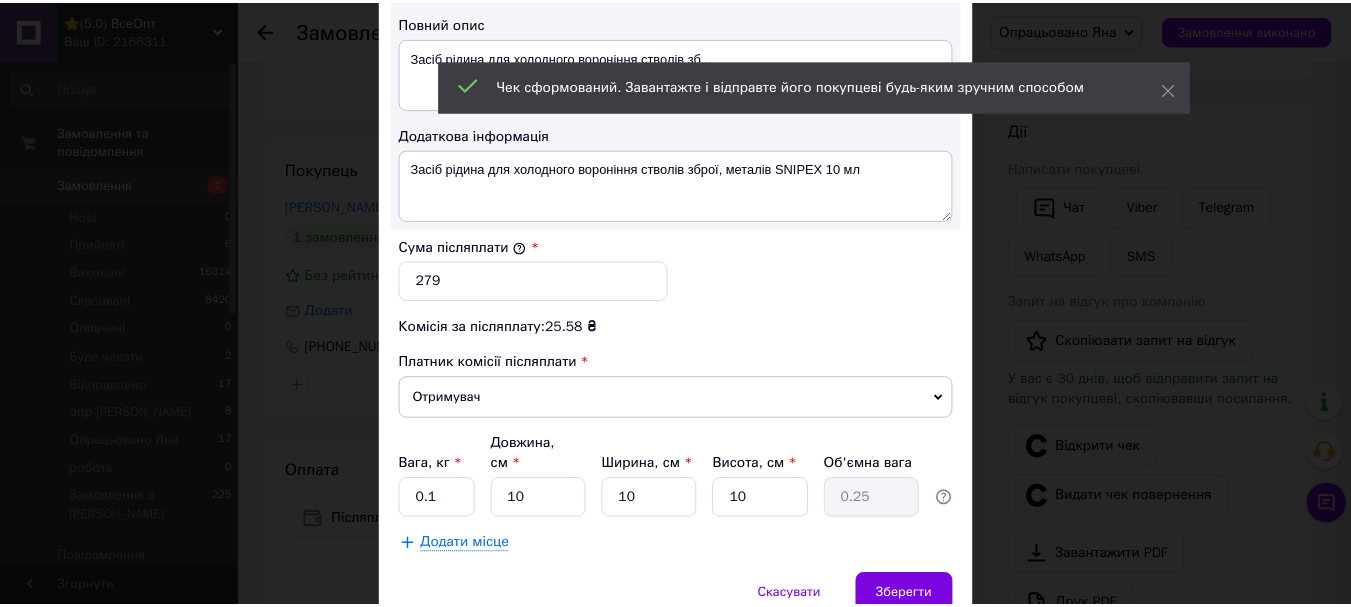 scroll, scrollTop: 1143, scrollLeft: 0, axis: vertical 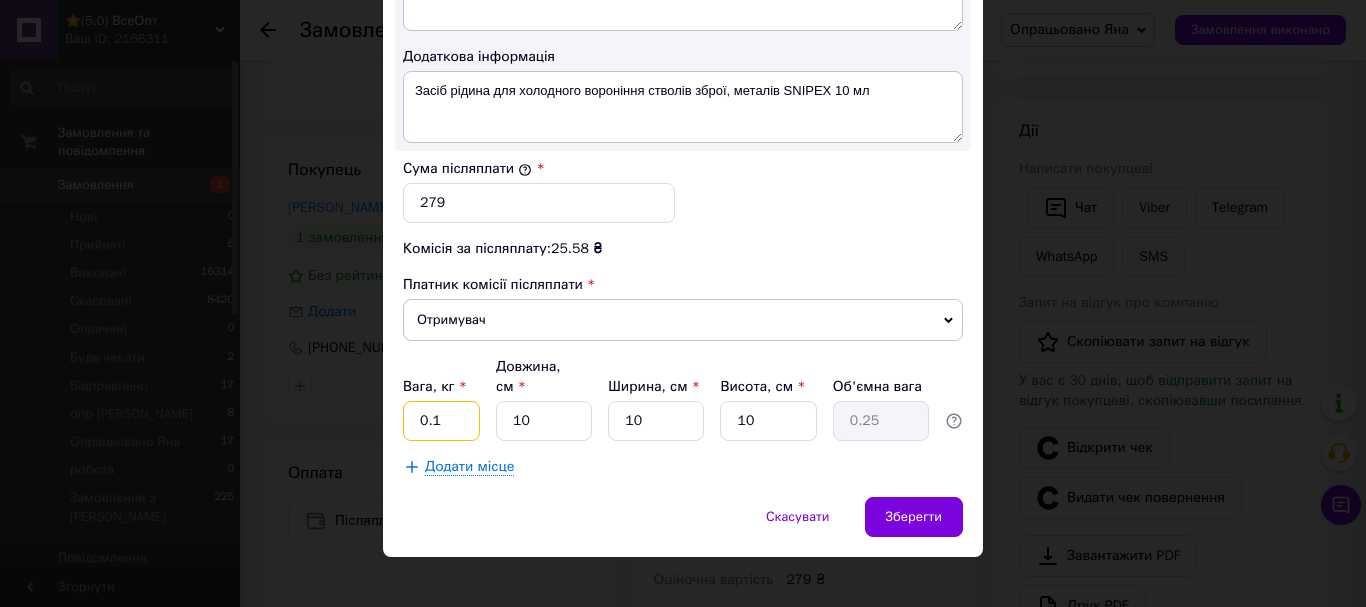 click on "0.1" at bounding box center (441, 421) 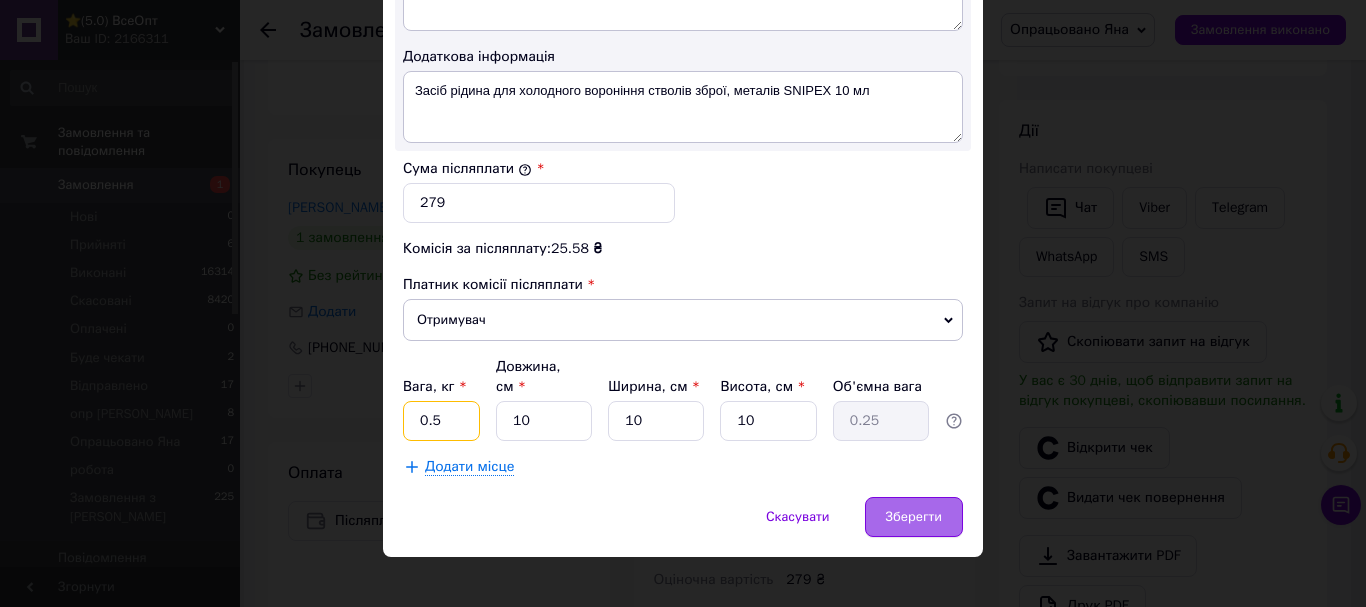 type on "0.5" 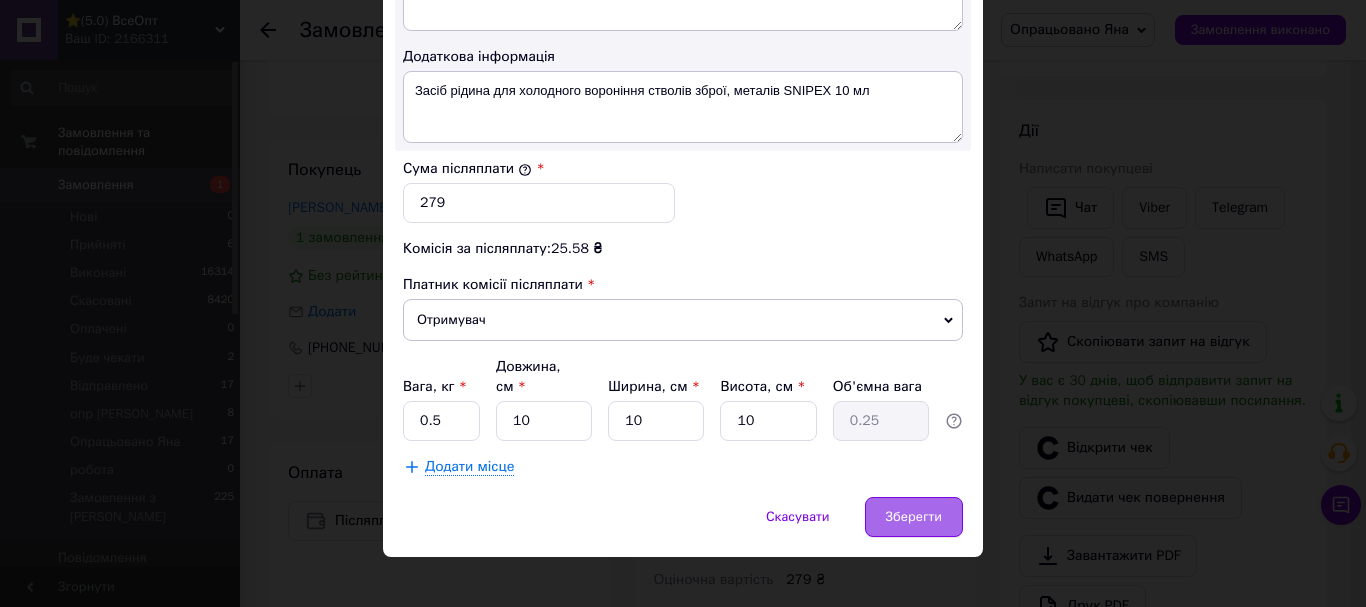 click on "Зберегти" at bounding box center [914, 517] 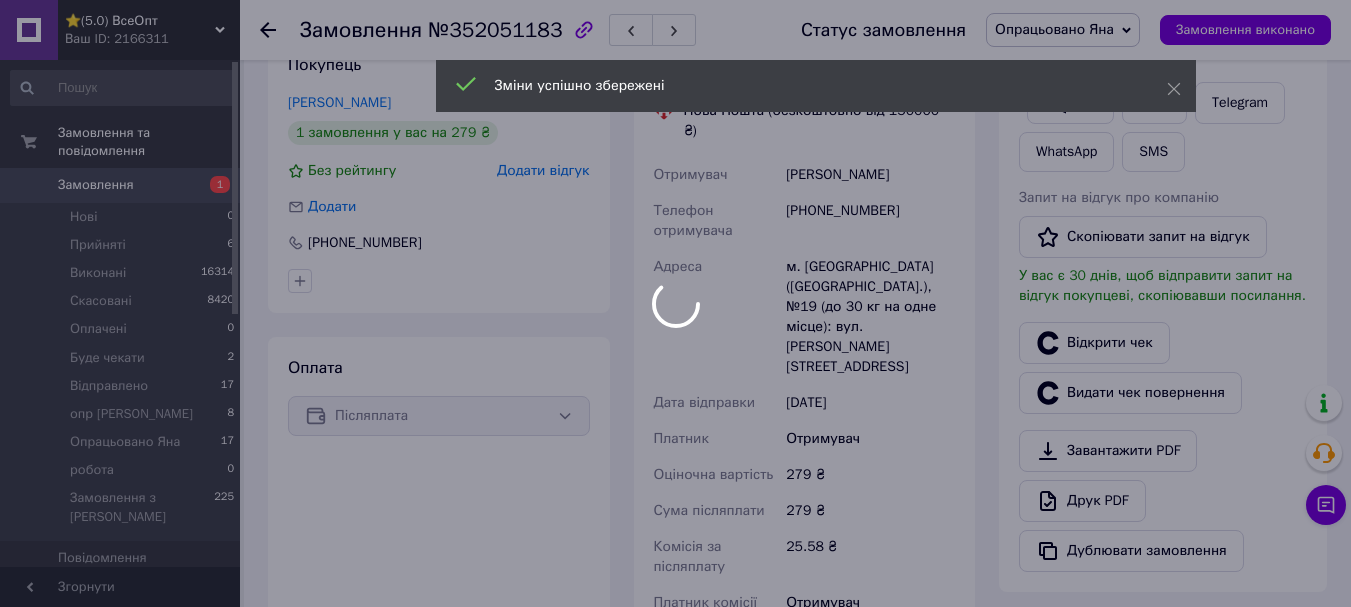 scroll, scrollTop: 700, scrollLeft: 0, axis: vertical 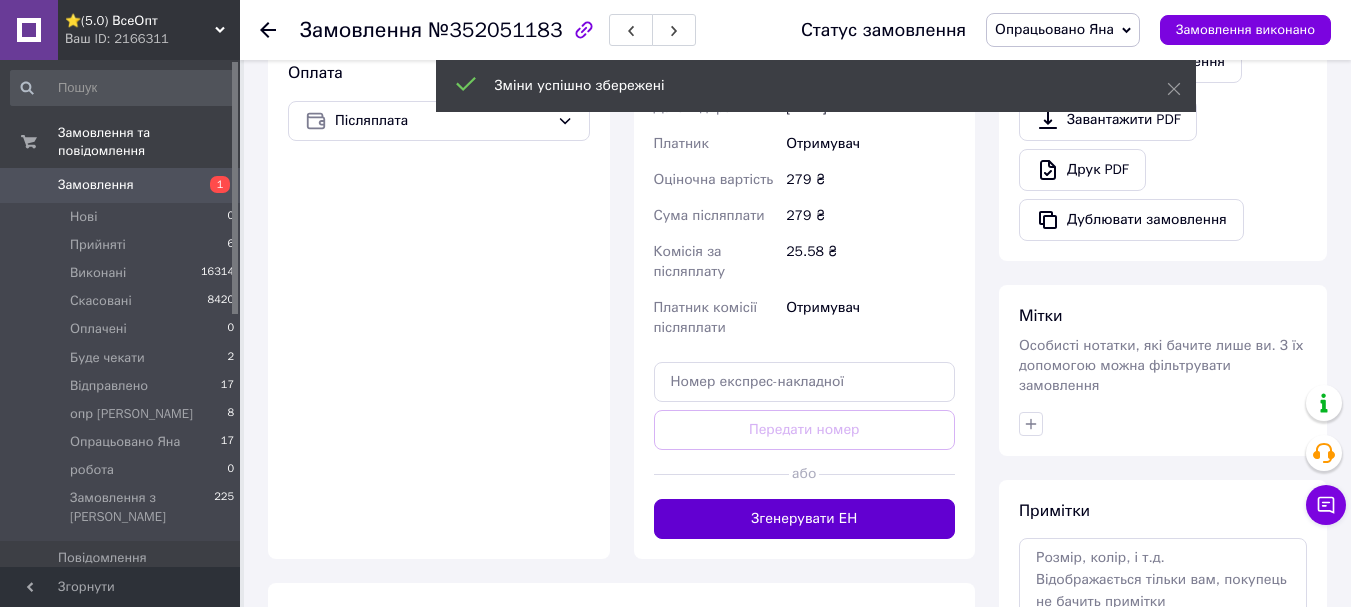click on "Згенерувати ЕН" at bounding box center (805, 519) 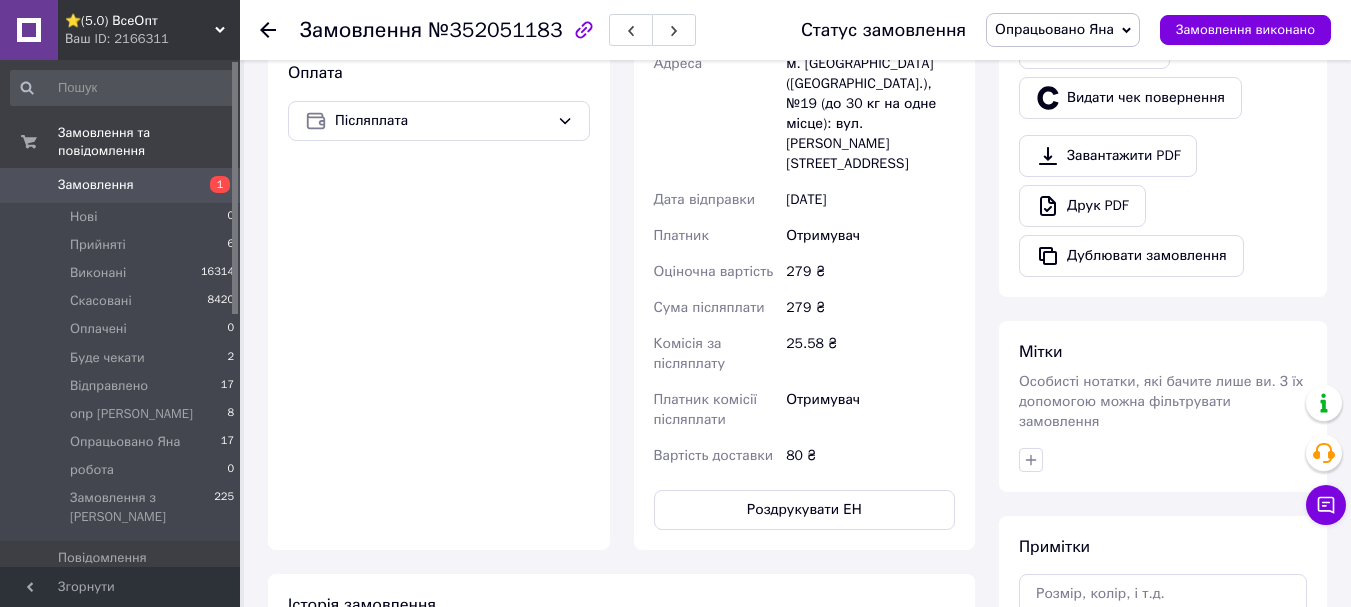 click 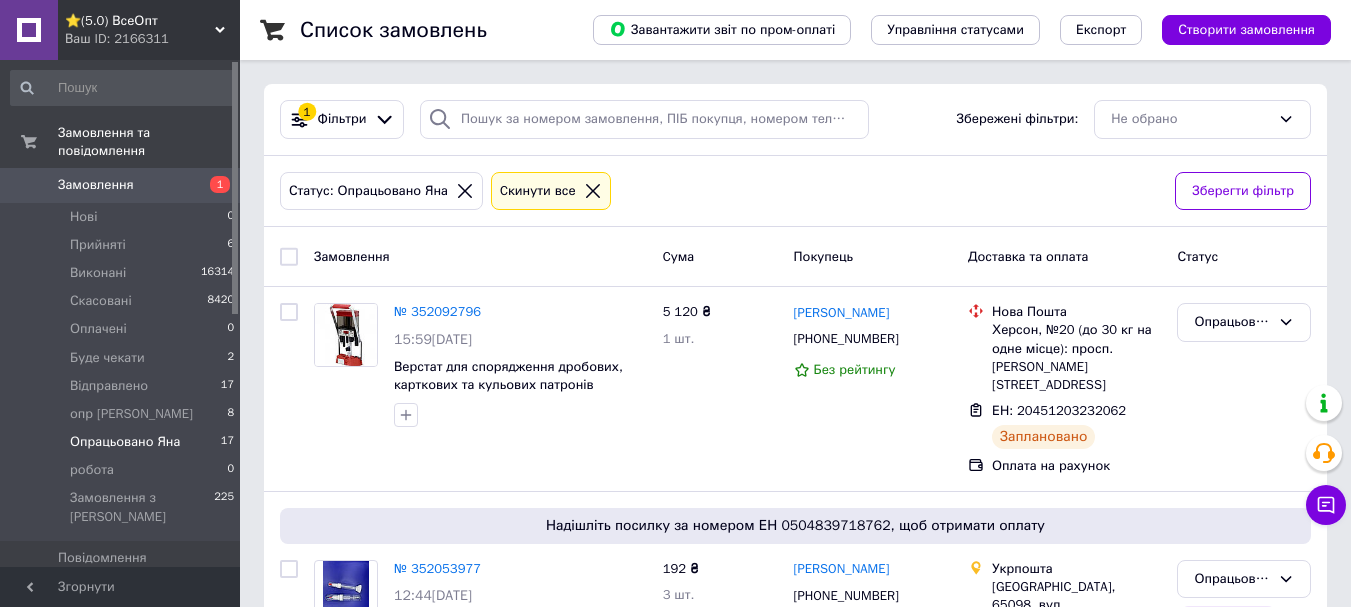 click on "Товари та послуги" at bounding box center [115, 592] 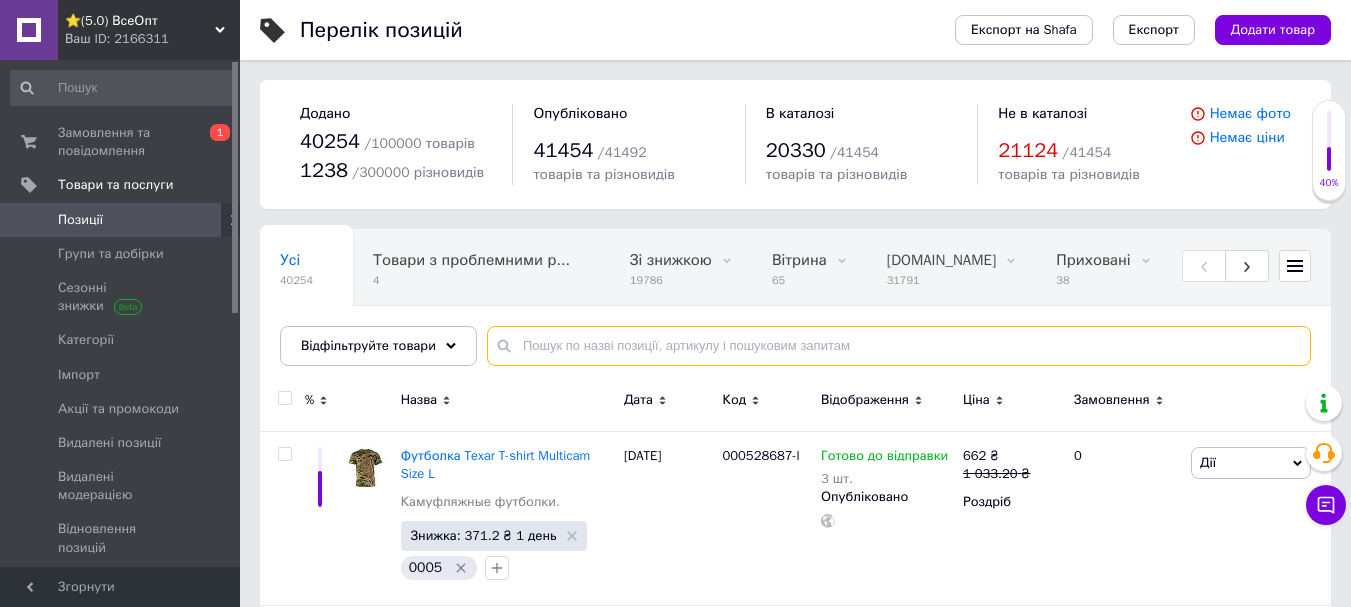 click at bounding box center [899, 346] 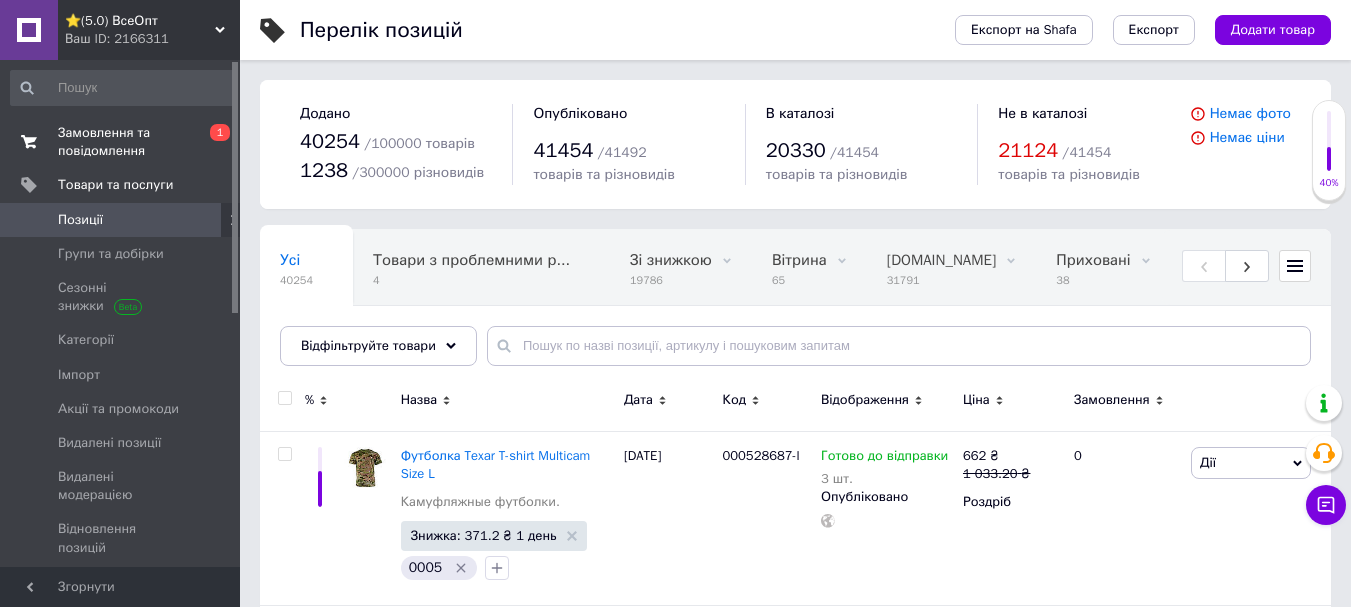 click on "Замовлення та повідомлення" at bounding box center (121, 142) 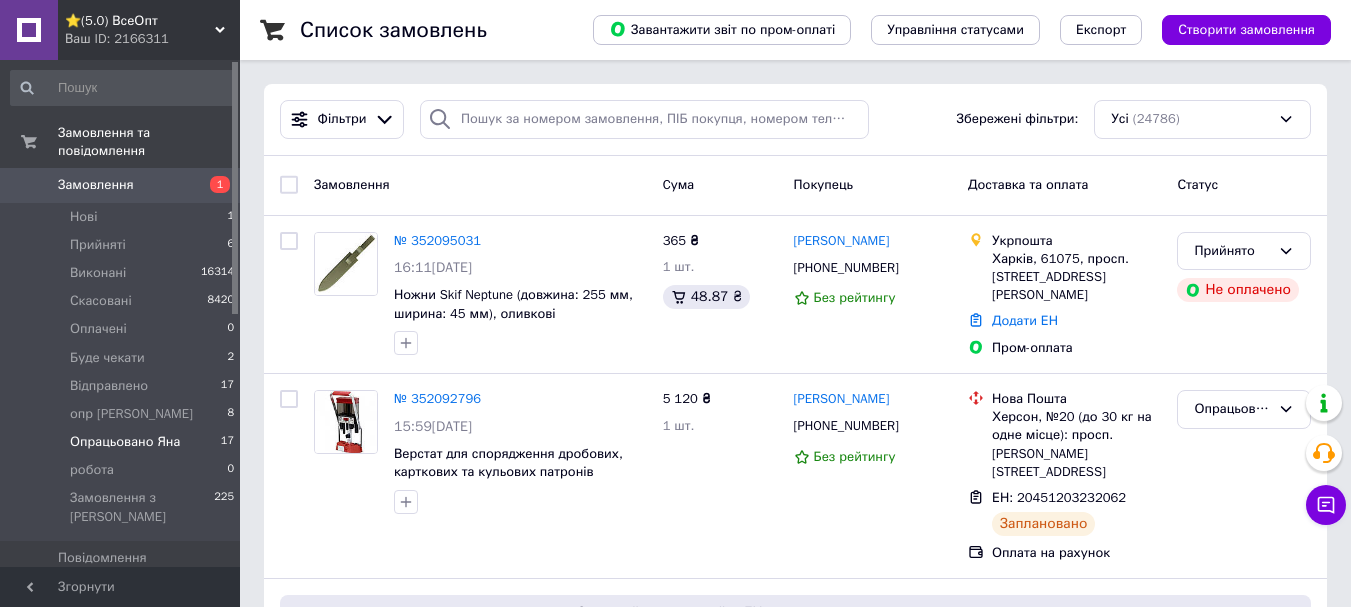 click on "Опрацьовано  Яна" at bounding box center [125, 442] 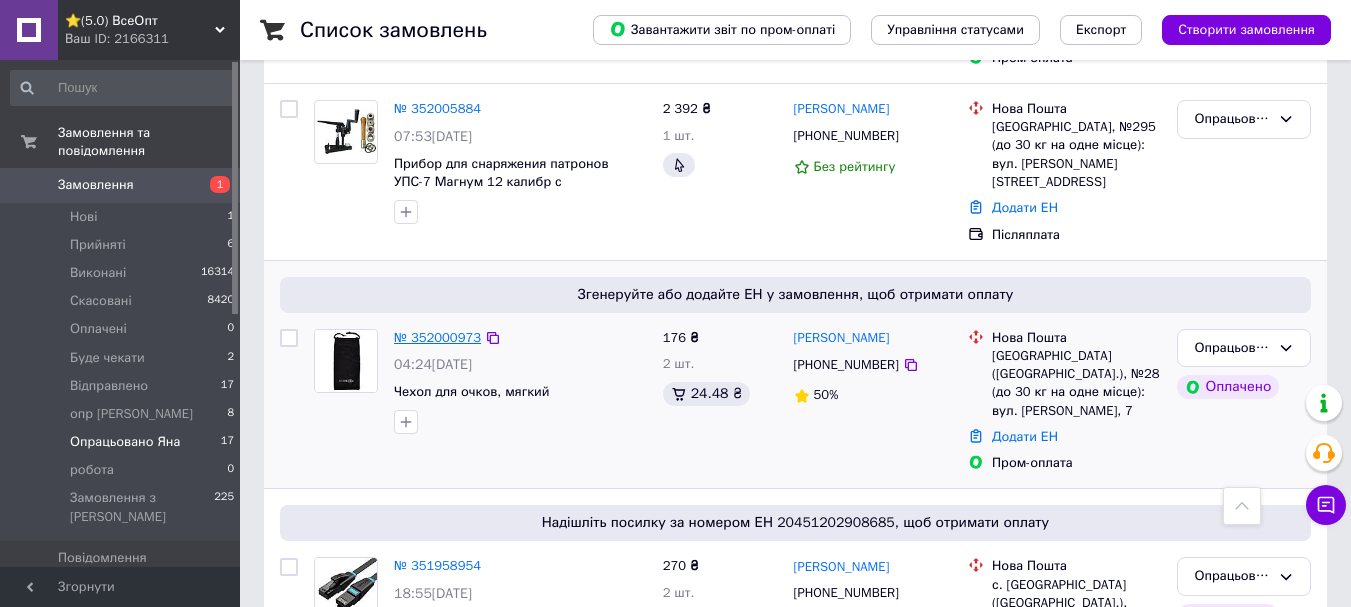 click on "№ 352000973" at bounding box center [437, 337] 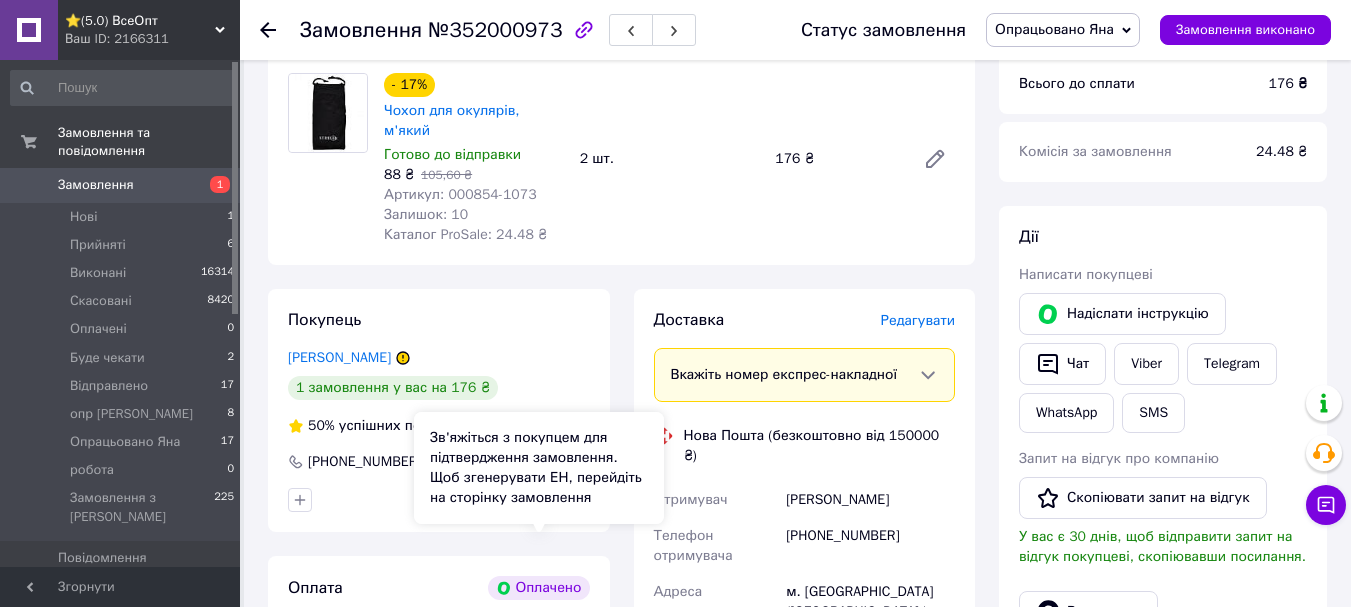 scroll, scrollTop: 736, scrollLeft: 0, axis: vertical 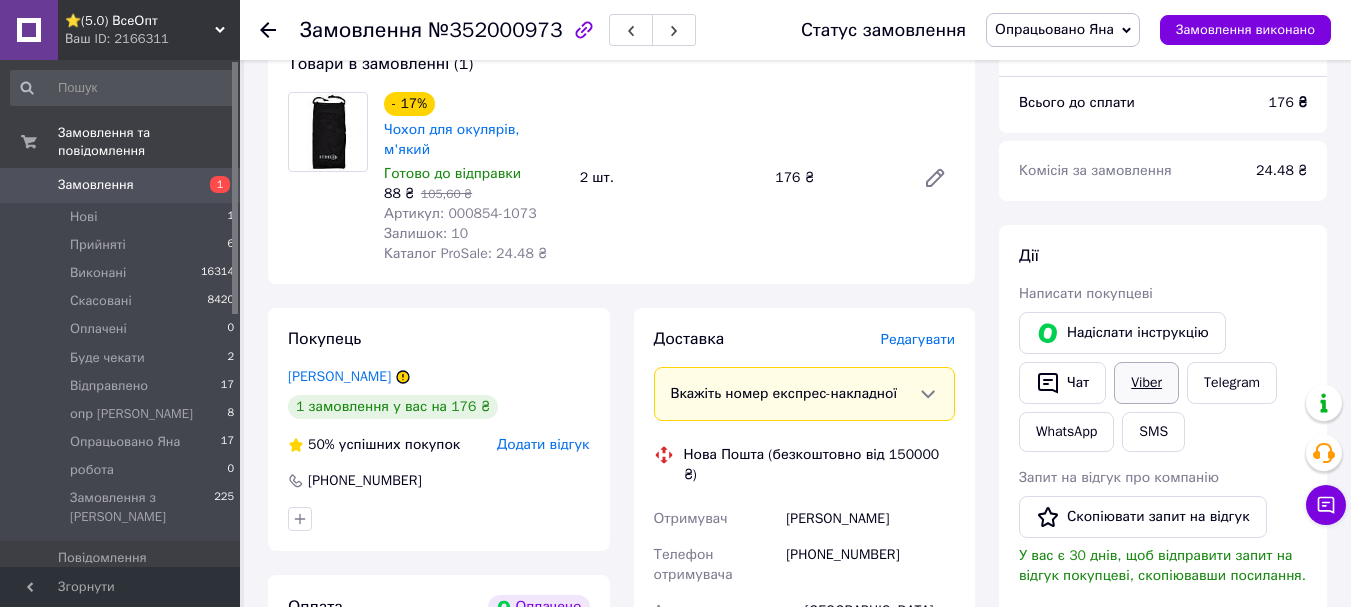 click on "Viber" at bounding box center (1146, 383) 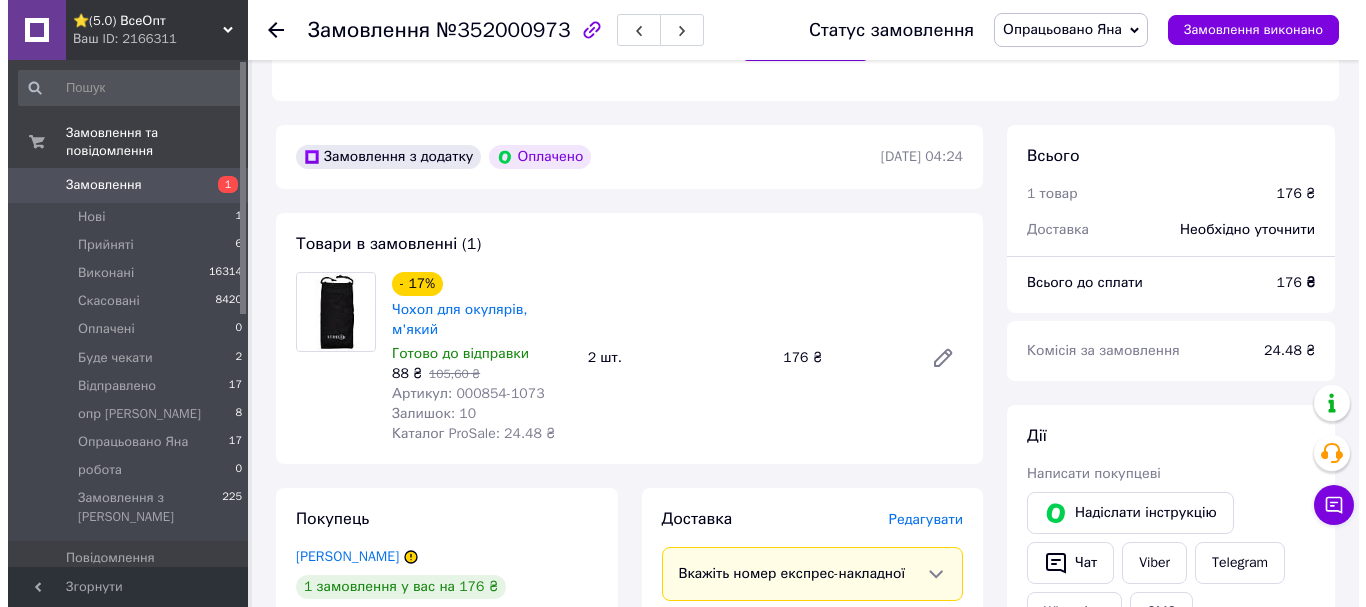 scroll, scrollTop: 736, scrollLeft: 0, axis: vertical 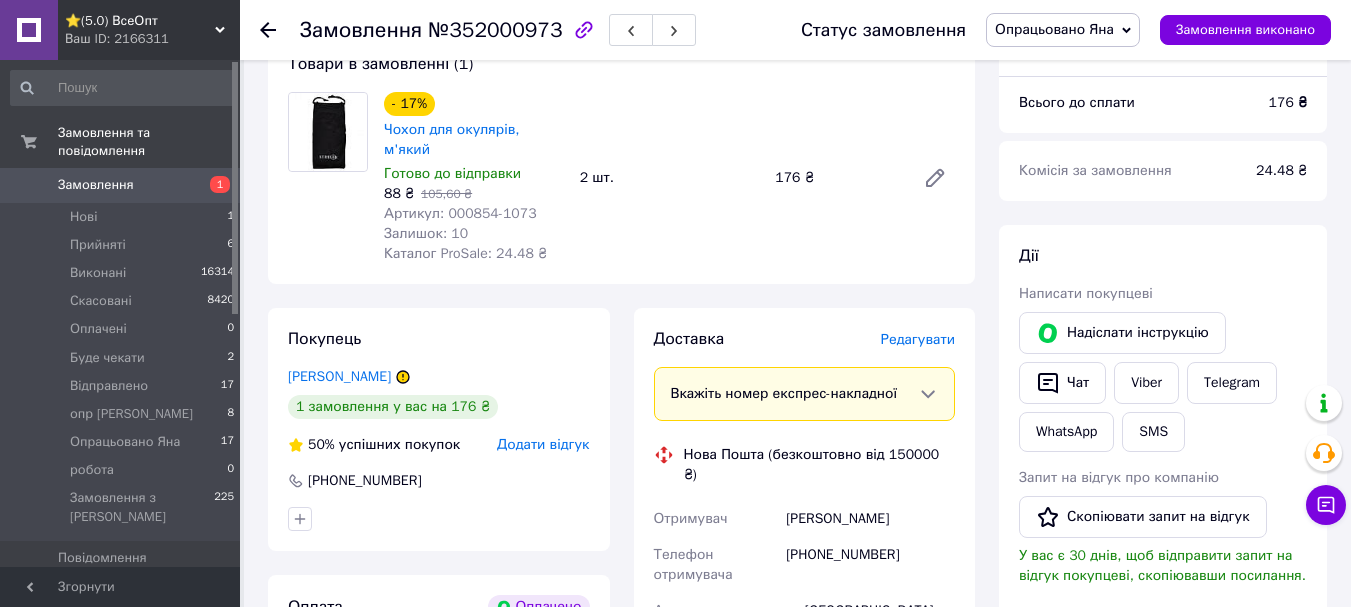 click on "Редагувати" at bounding box center [918, 339] 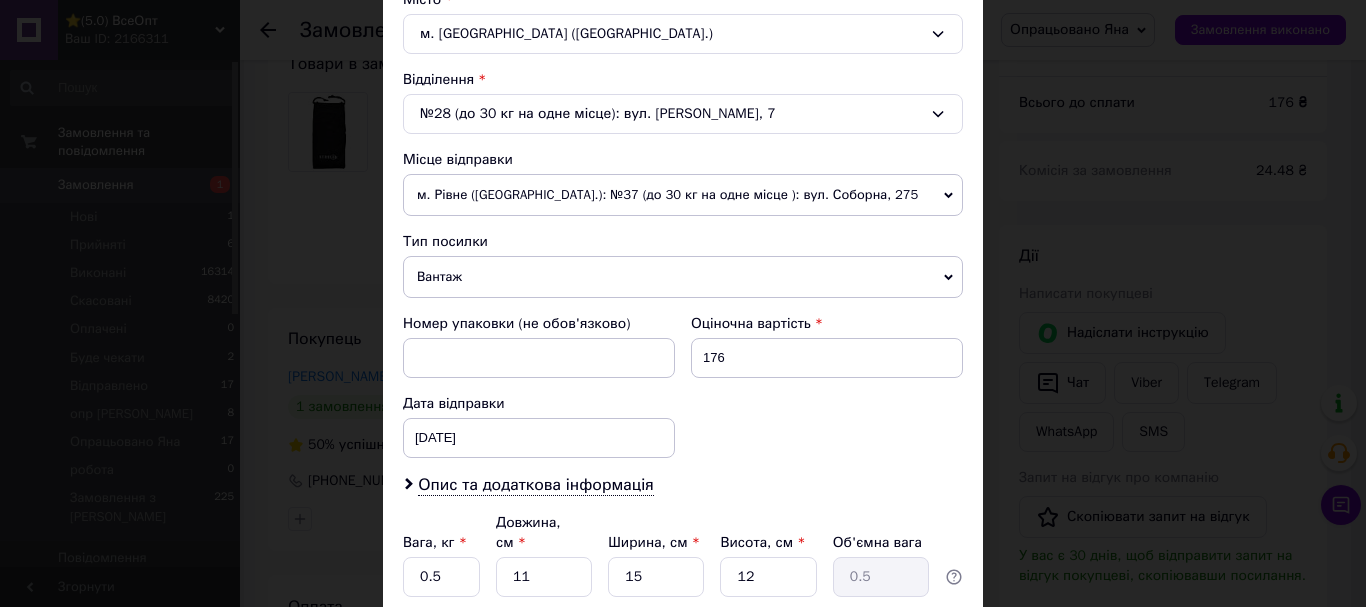 scroll, scrollTop: 600, scrollLeft: 0, axis: vertical 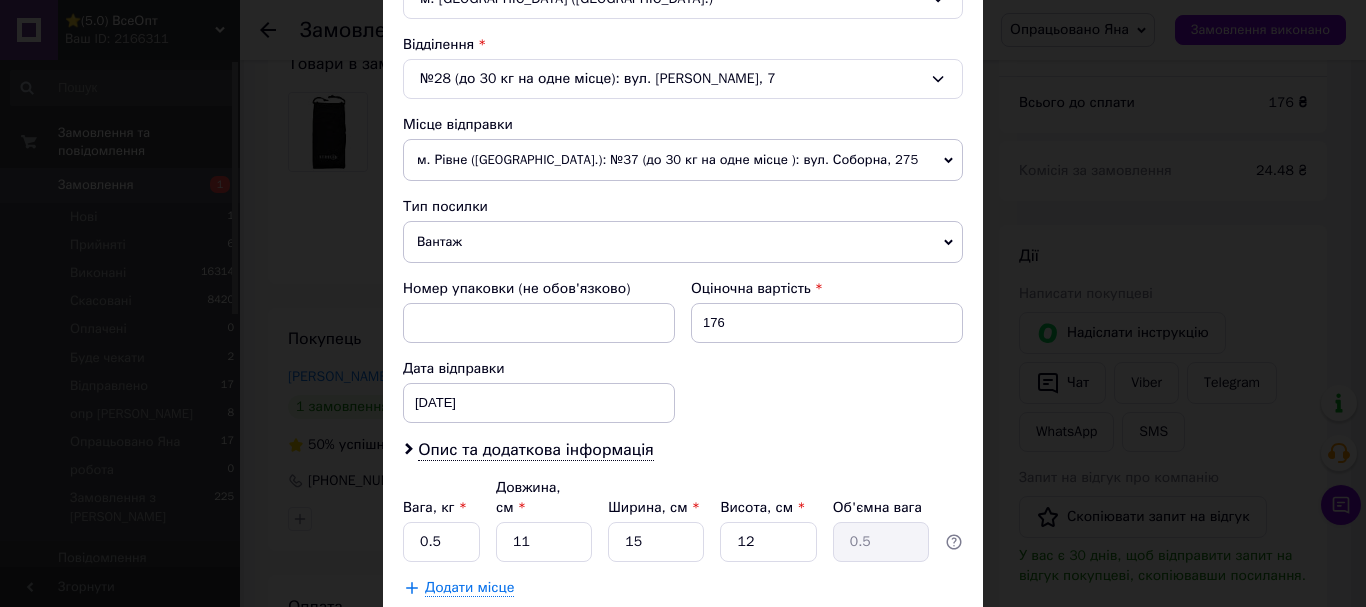click on "м. Рівне ([GEOGRAPHIC_DATA].): №37 (до 30 кг на одне місце ): вул. Соборна, 275" at bounding box center [683, 160] 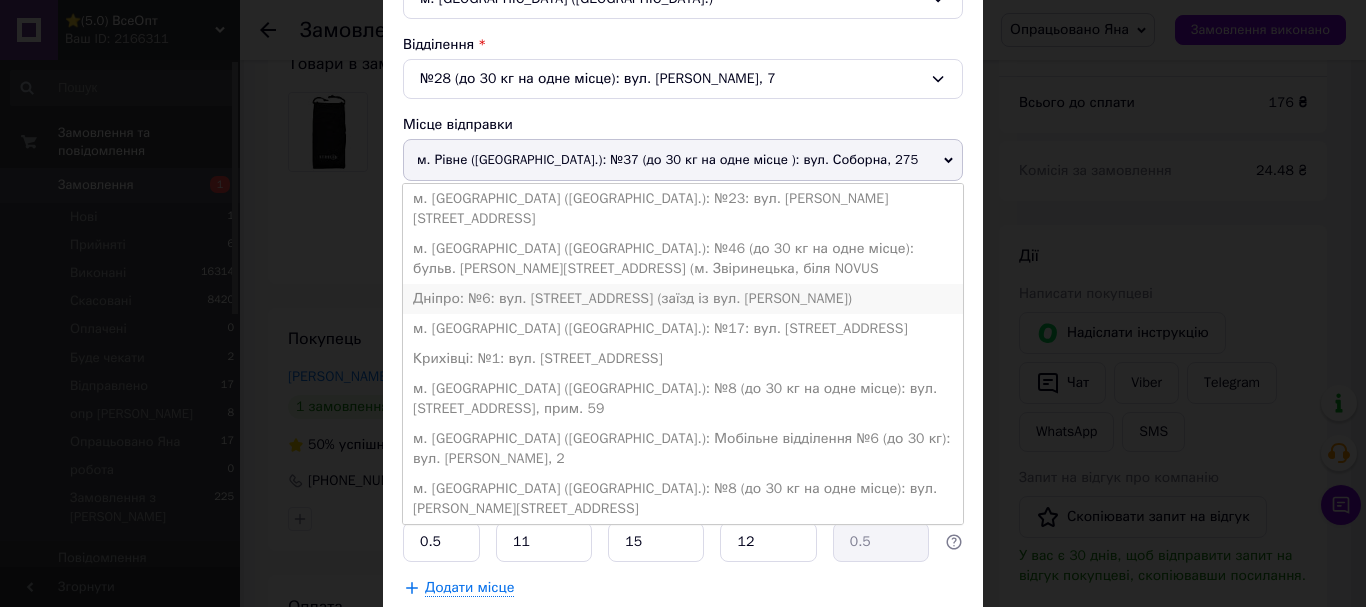 click on "Дніпро: №6: вул. [STREET_ADDRESS] (заїзд із вул. [PERSON_NAME])" at bounding box center (683, 299) 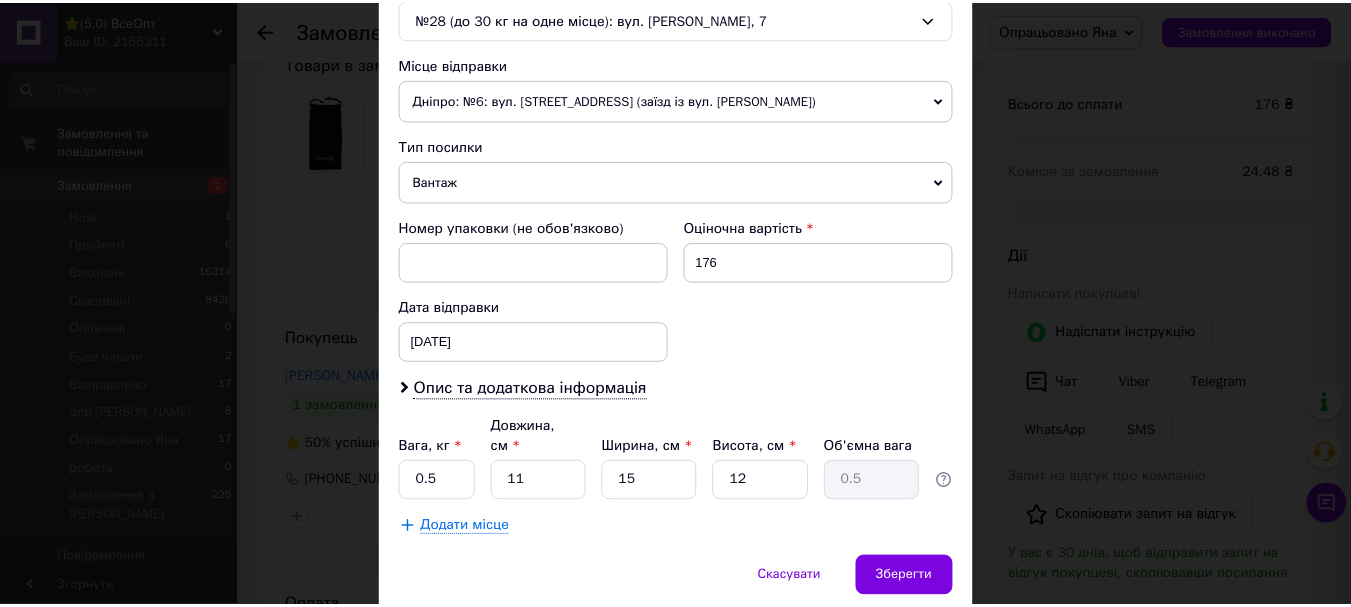 scroll, scrollTop: 721, scrollLeft: 0, axis: vertical 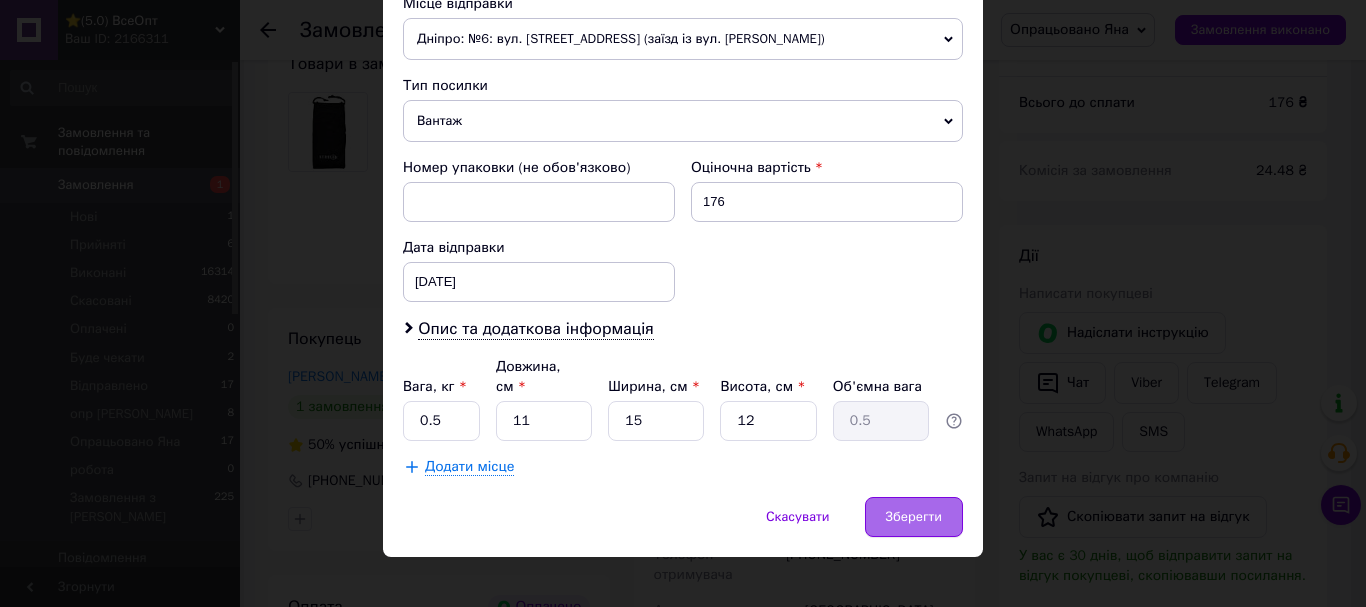 click on "Зберегти" at bounding box center [914, 517] 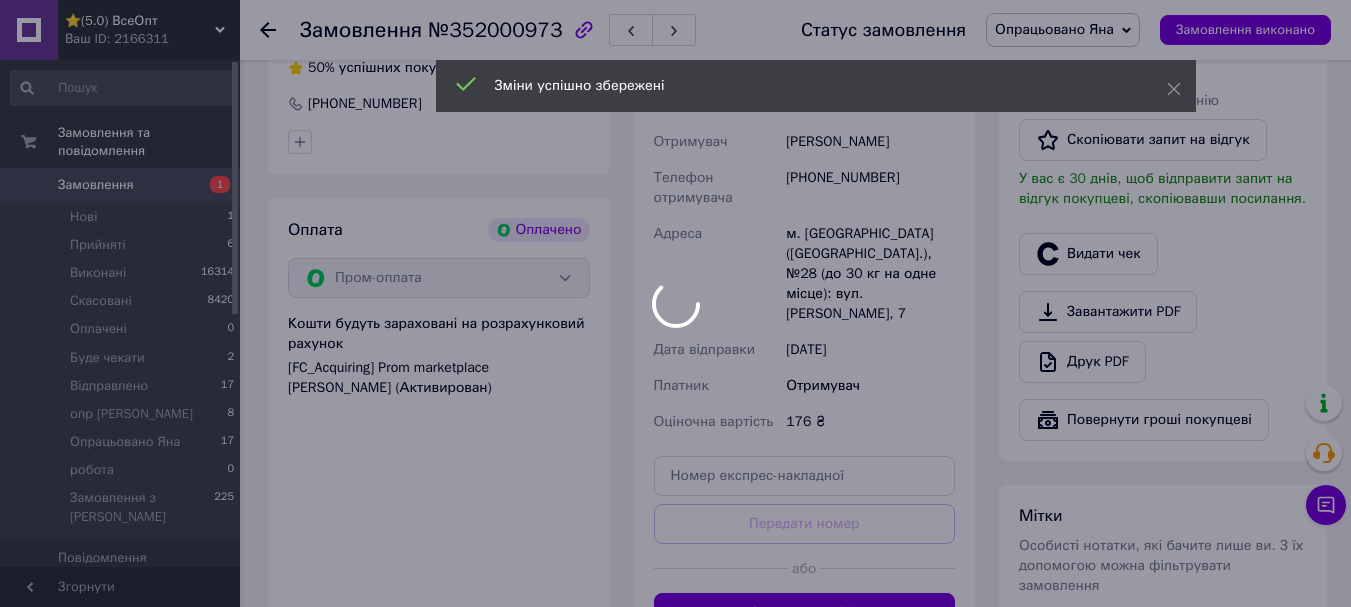 scroll, scrollTop: 1136, scrollLeft: 0, axis: vertical 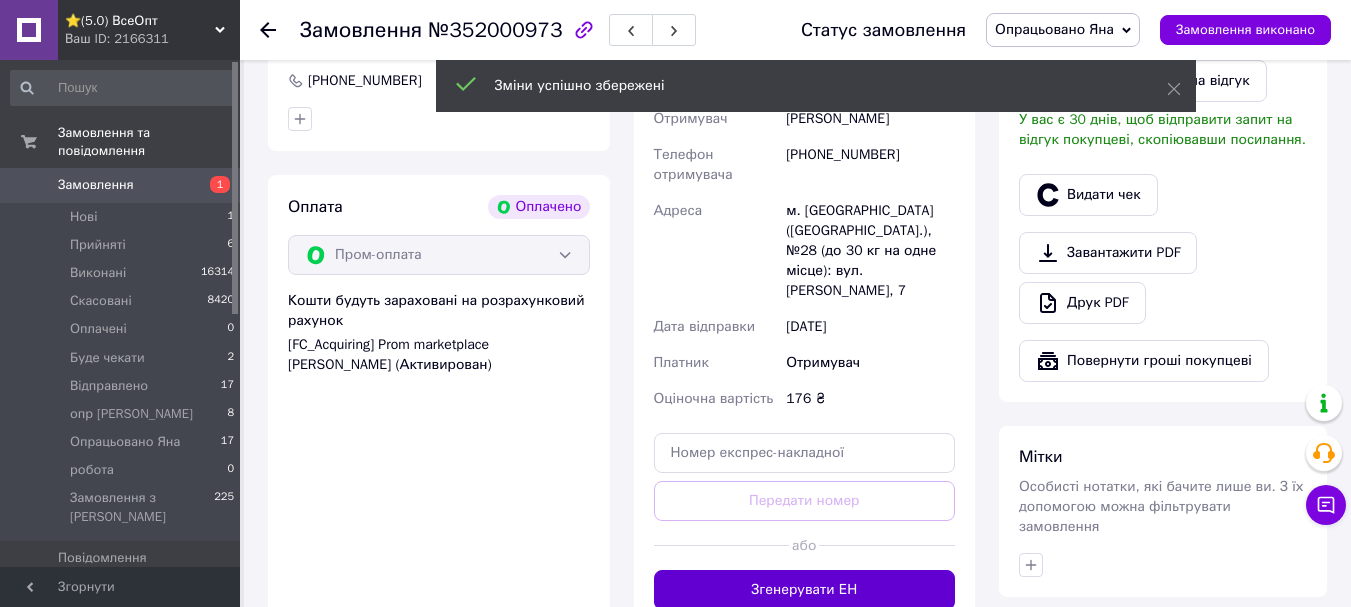 click on "Згенерувати ЕН" at bounding box center [805, 590] 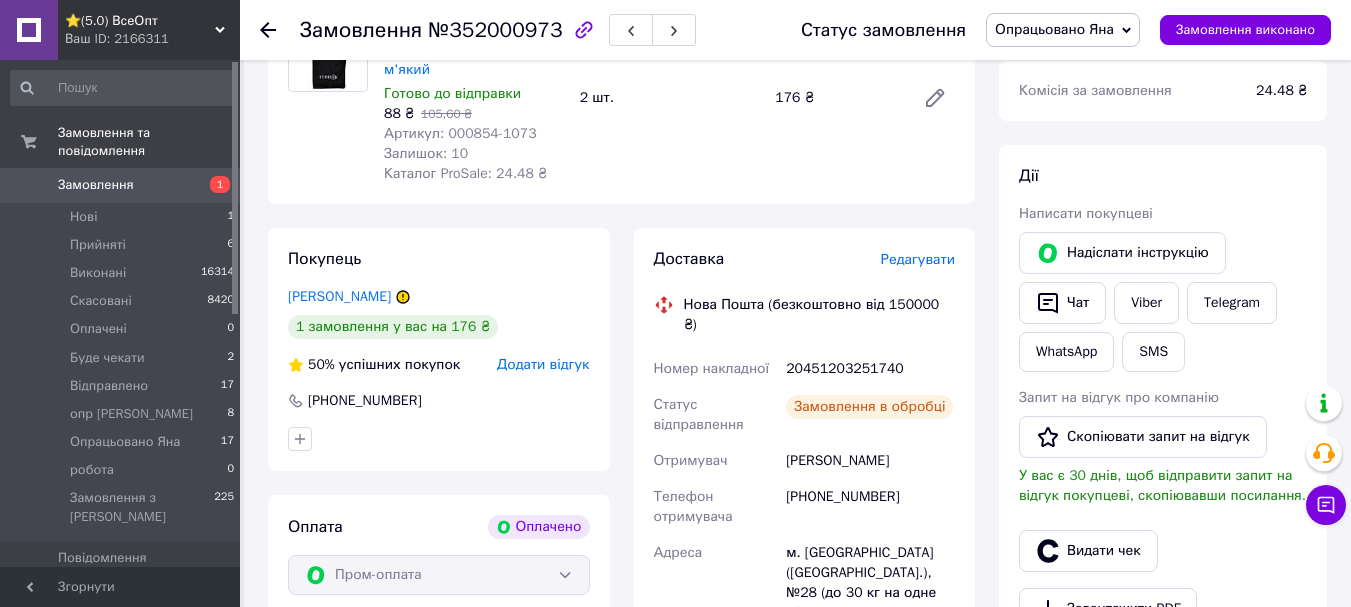scroll, scrollTop: 936, scrollLeft: 0, axis: vertical 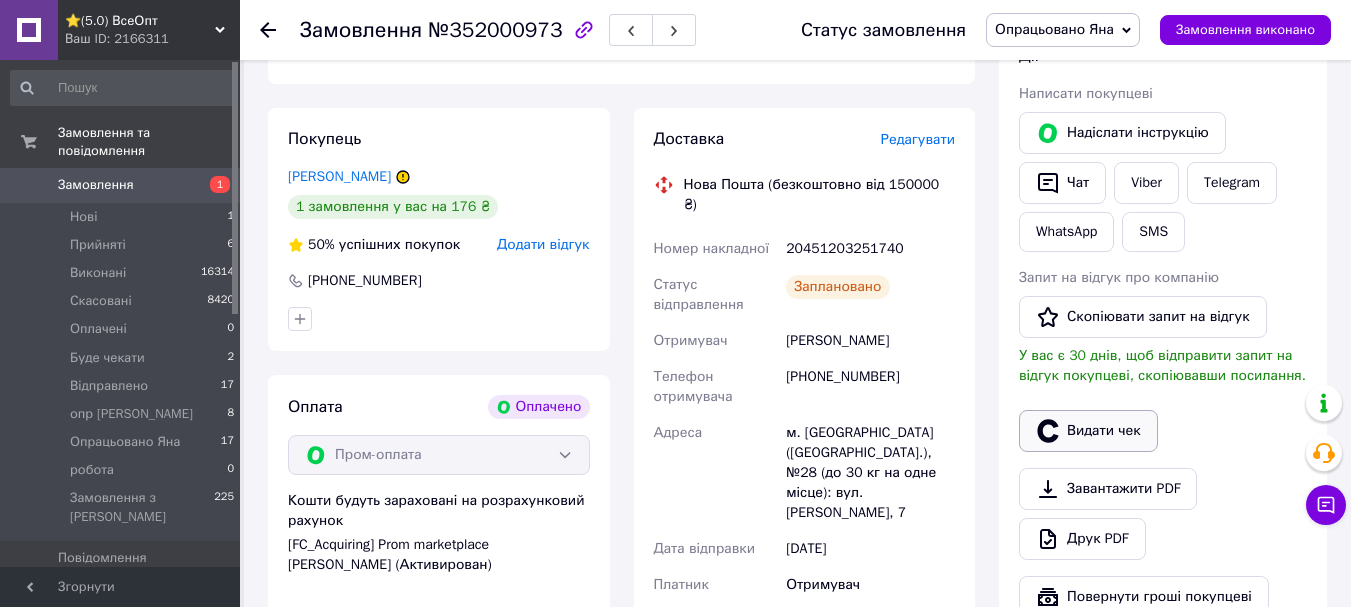 click on "Видати чек" at bounding box center [1088, 431] 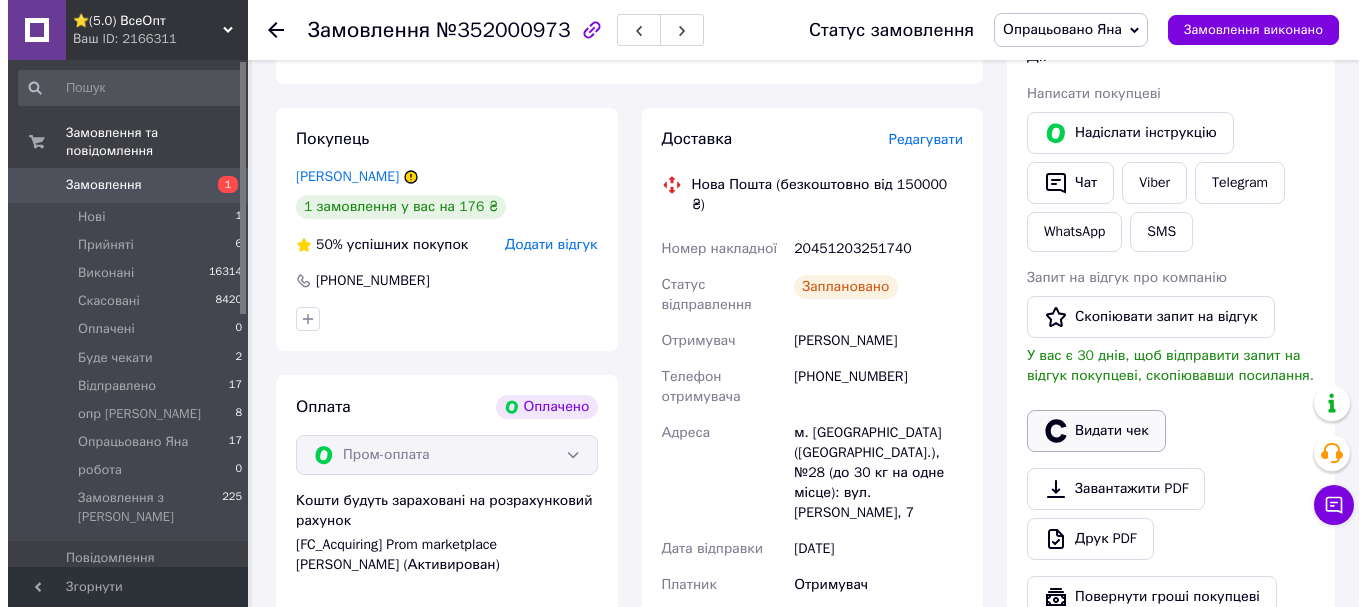 scroll, scrollTop: 916, scrollLeft: 0, axis: vertical 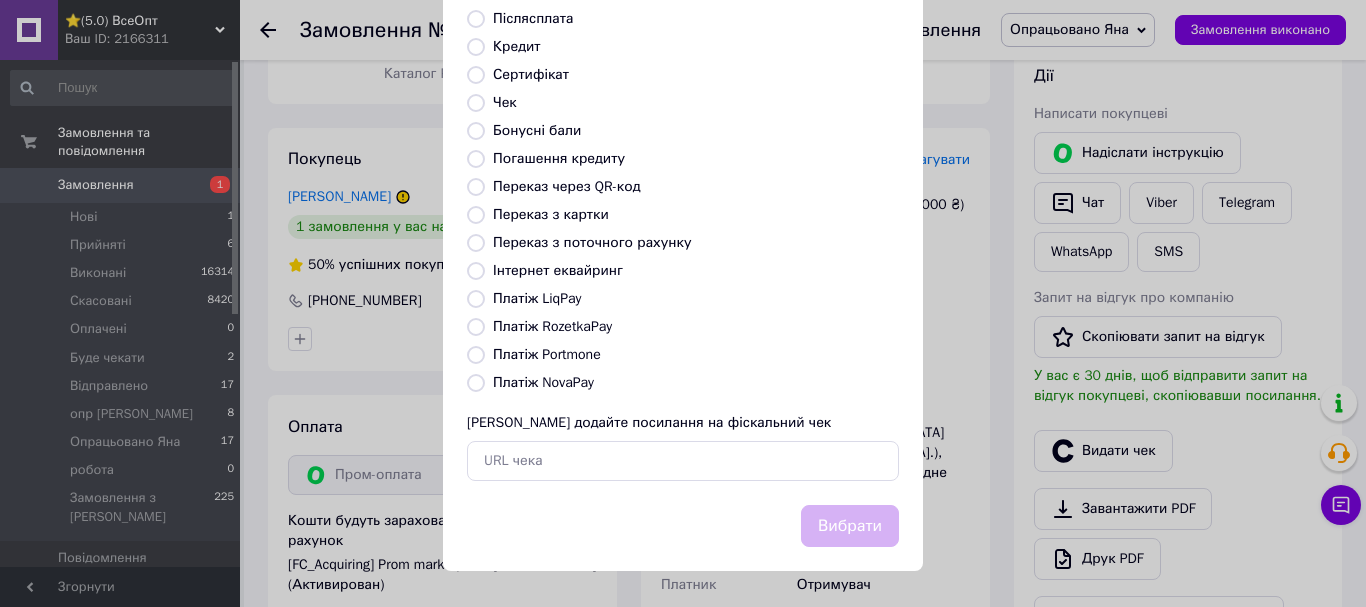 click on "Платіж RozetkaPay" at bounding box center [476, 327] 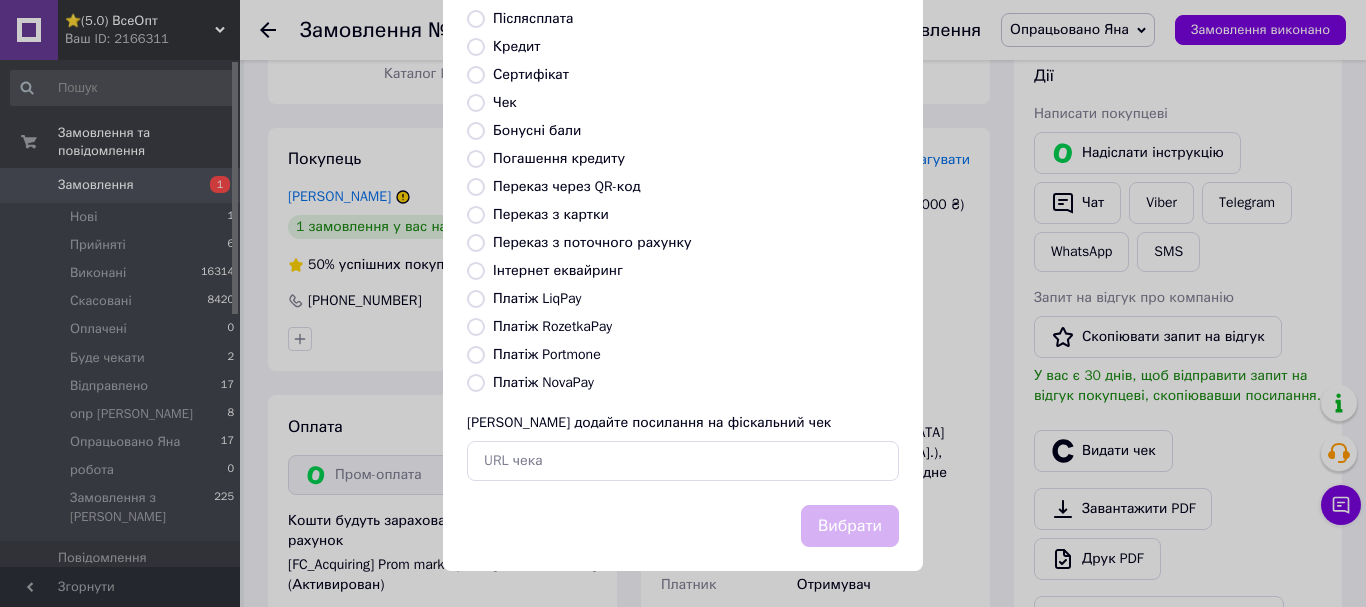 radio on "true" 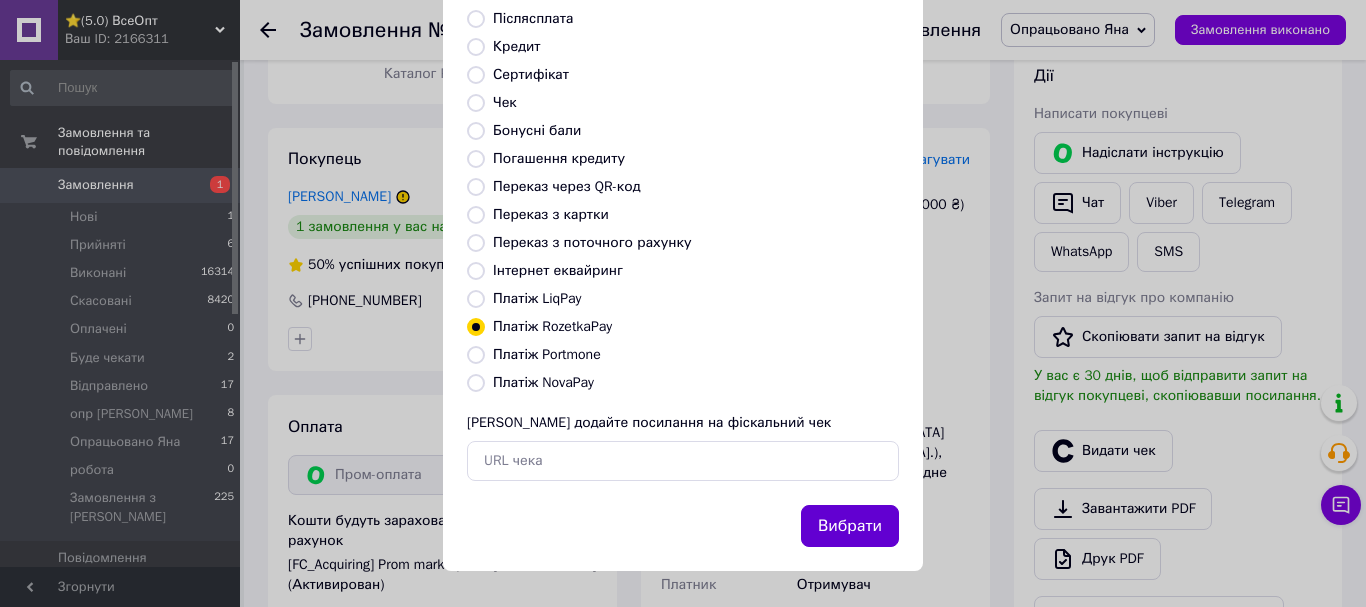 click on "Вибрати" at bounding box center (850, 526) 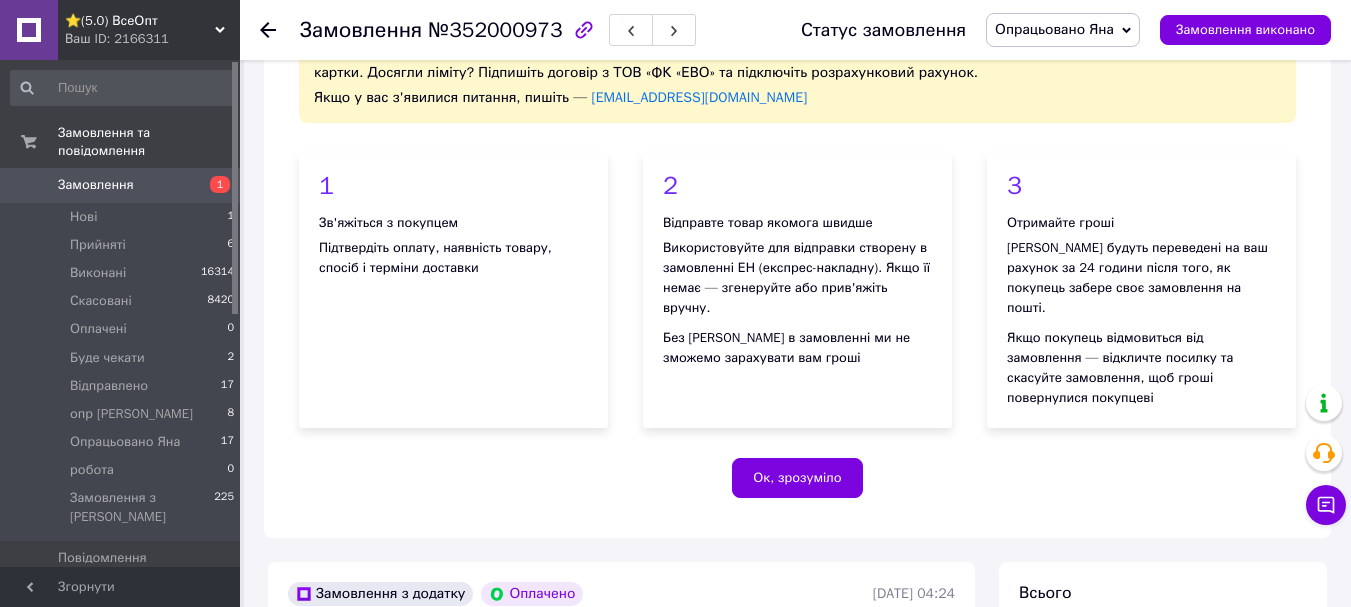 scroll, scrollTop: 0, scrollLeft: 0, axis: both 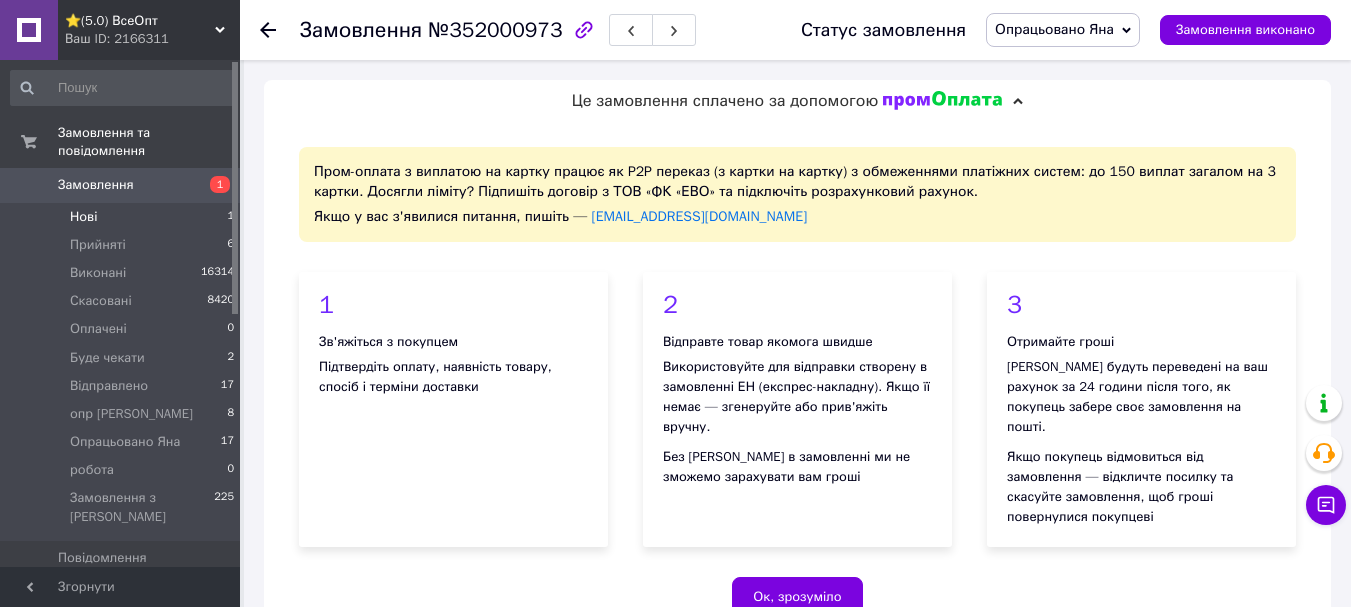 click on "Нові 1" at bounding box center [123, 217] 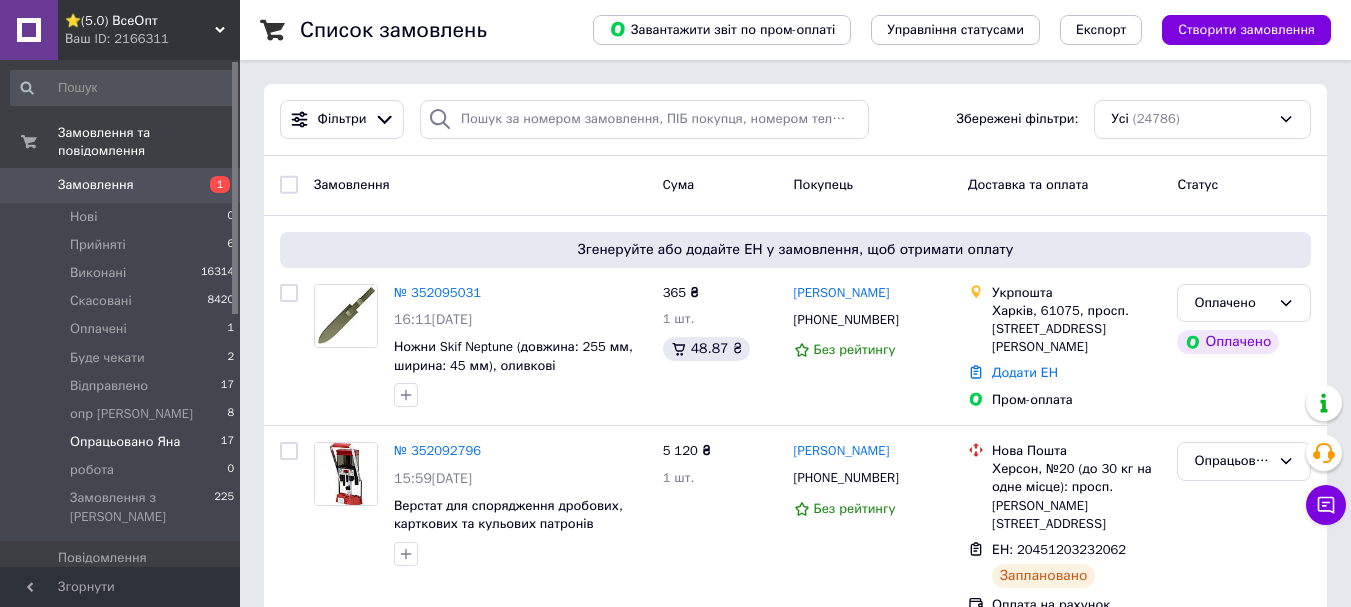 click on "Опрацьовано  Яна" at bounding box center [125, 442] 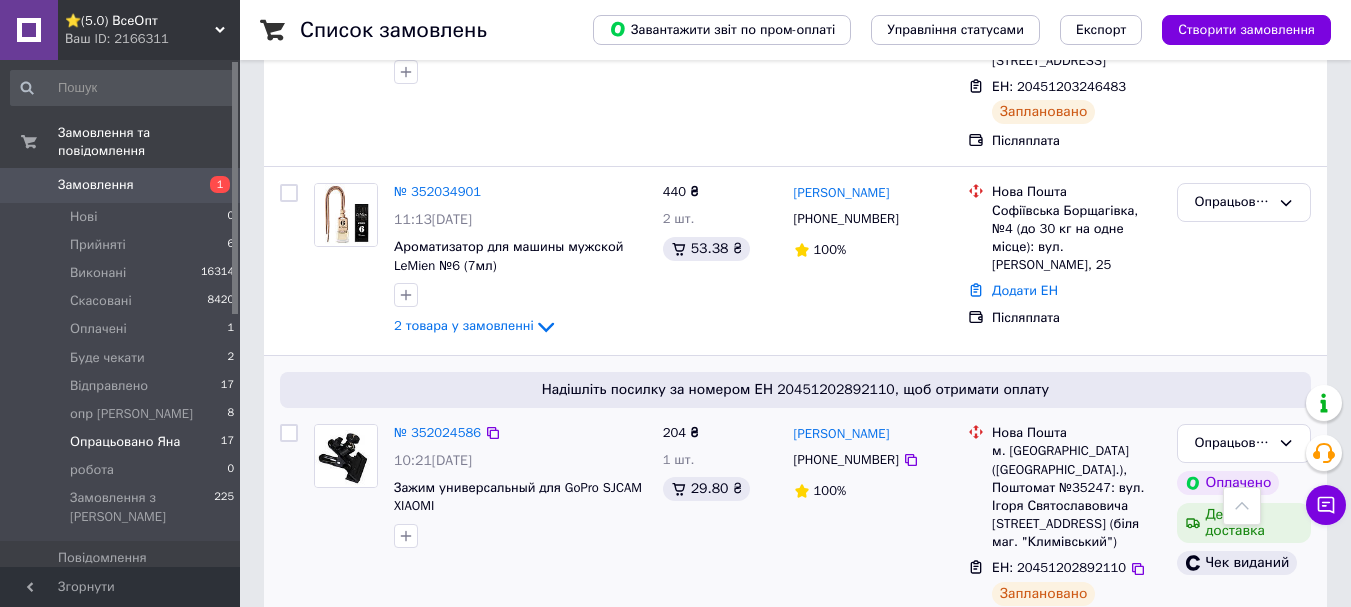 scroll, scrollTop: 730, scrollLeft: 0, axis: vertical 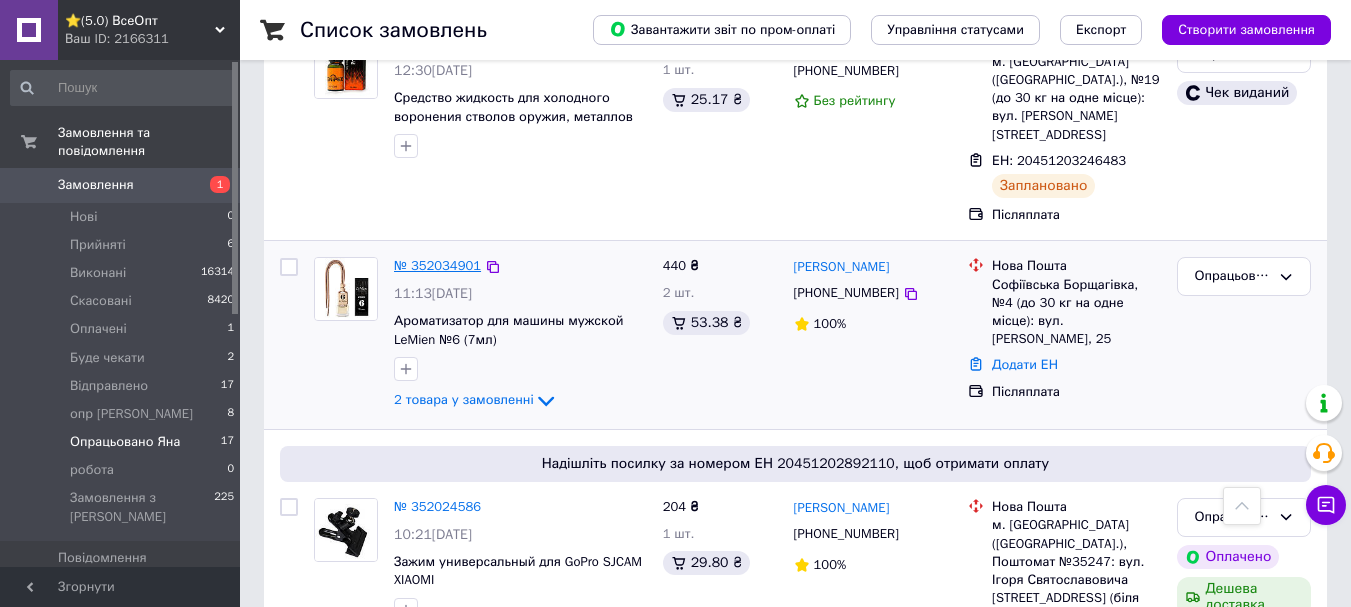 click on "№ 352034901" at bounding box center [437, 265] 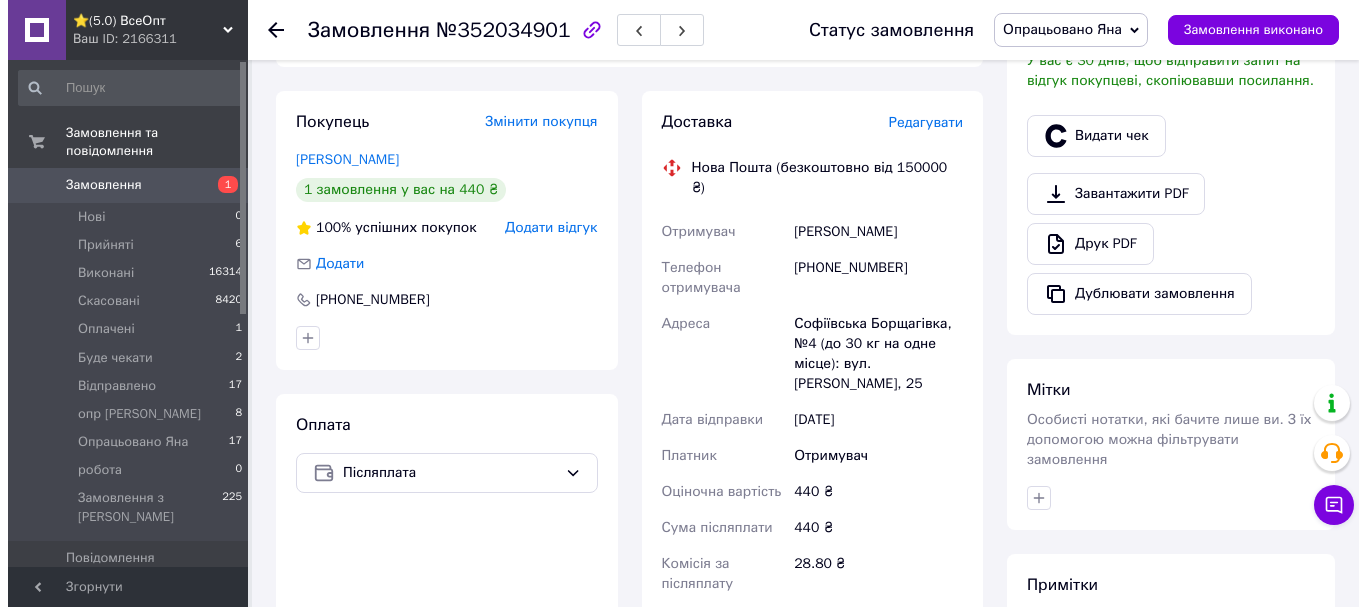 scroll, scrollTop: 600, scrollLeft: 0, axis: vertical 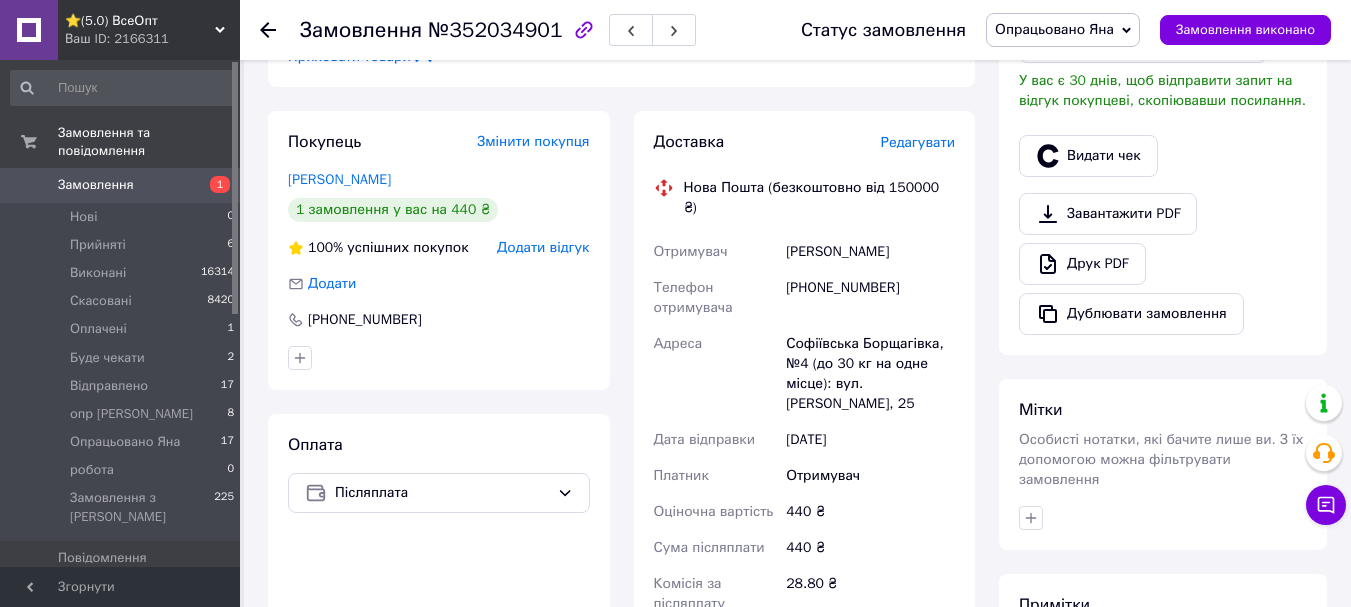 click on "Редагувати" at bounding box center (918, 142) 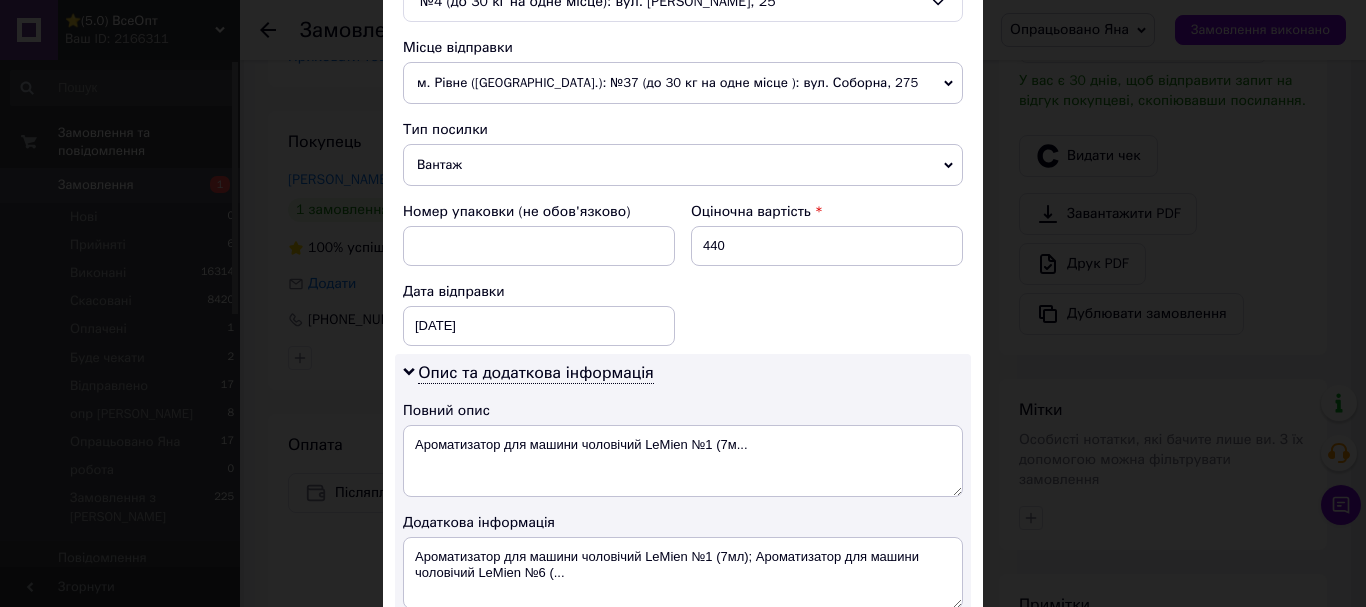 scroll, scrollTop: 643, scrollLeft: 0, axis: vertical 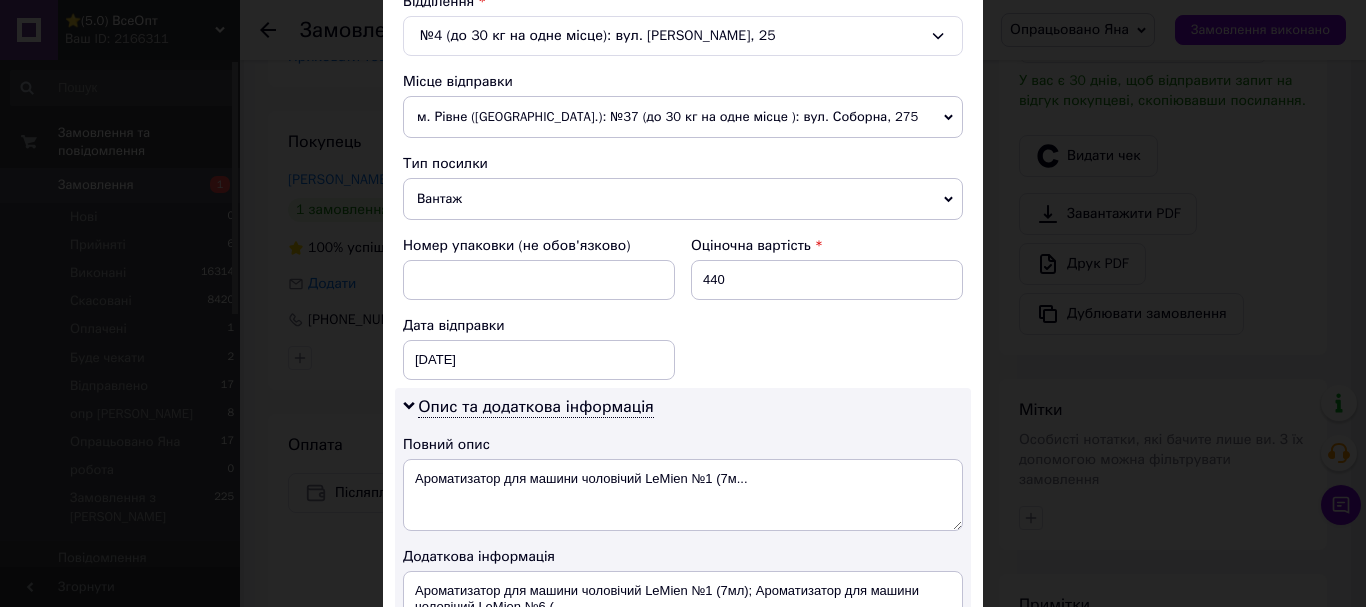 click on "м. Рівне ([GEOGRAPHIC_DATA].): №37 (до 30 кг на одне місце ): вул. Соборна, 275" at bounding box center [683, 117] 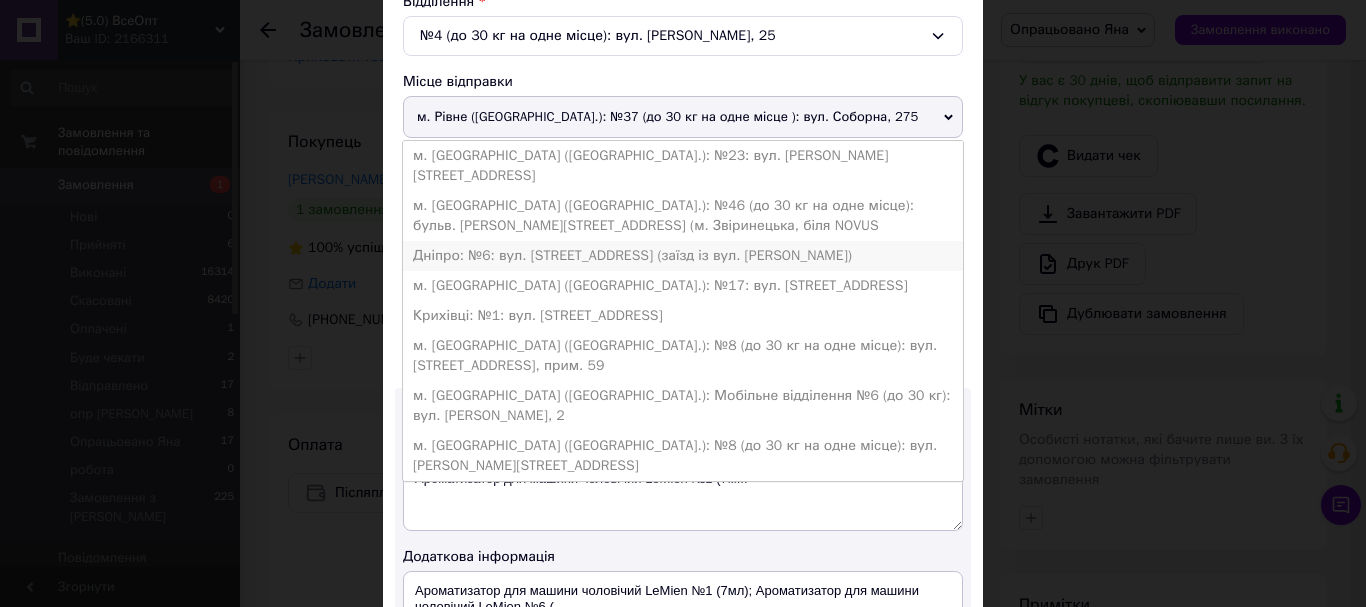 click on "Дніпро: №6: вул. [STREET_ADDRESS] (заїзд із вул. [PERSON_NAME])" at bounding box center [683, 256] 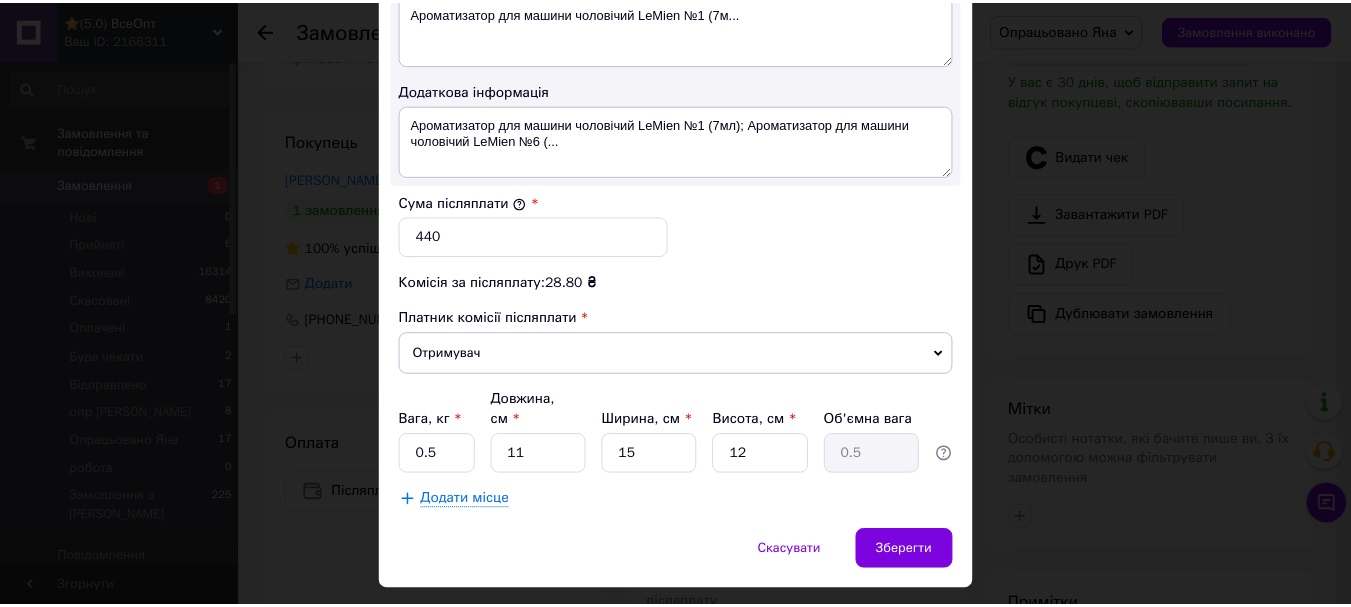 scroll, scrollTop: 1143, scrollLeft: 0, axis: vertical 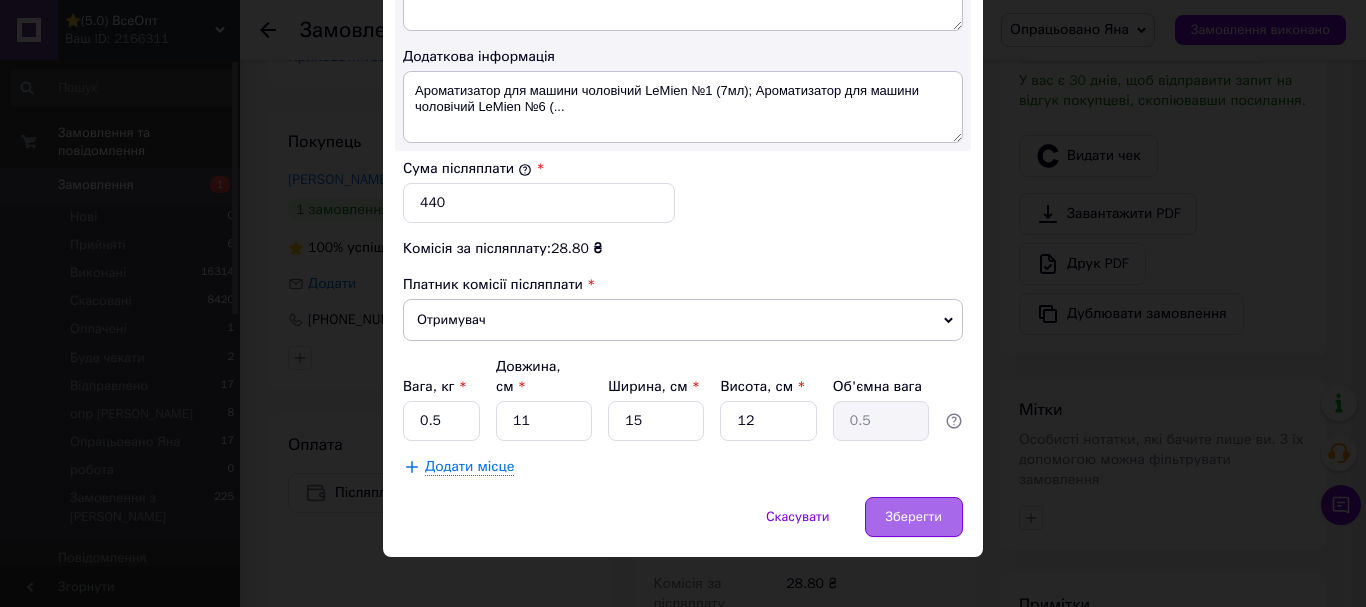click on "Зберегти" at bounding box center [914, 517] 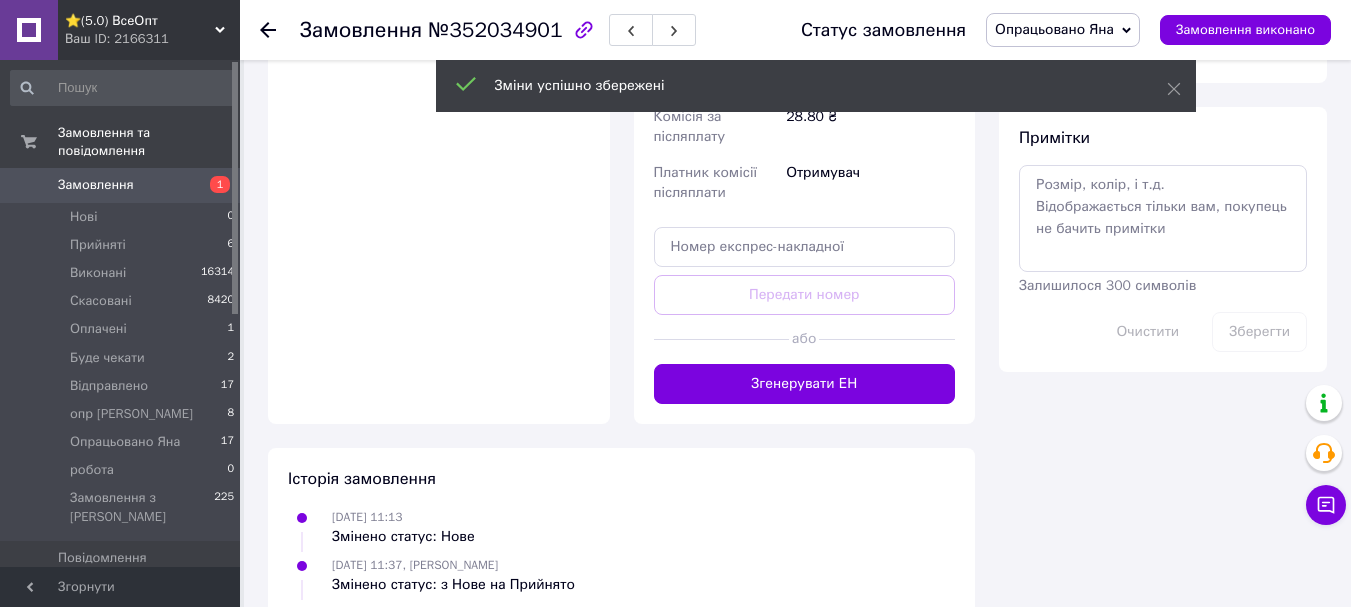 scroll, scrollTop: 1100, scrollLeft: 0, axis: vertical 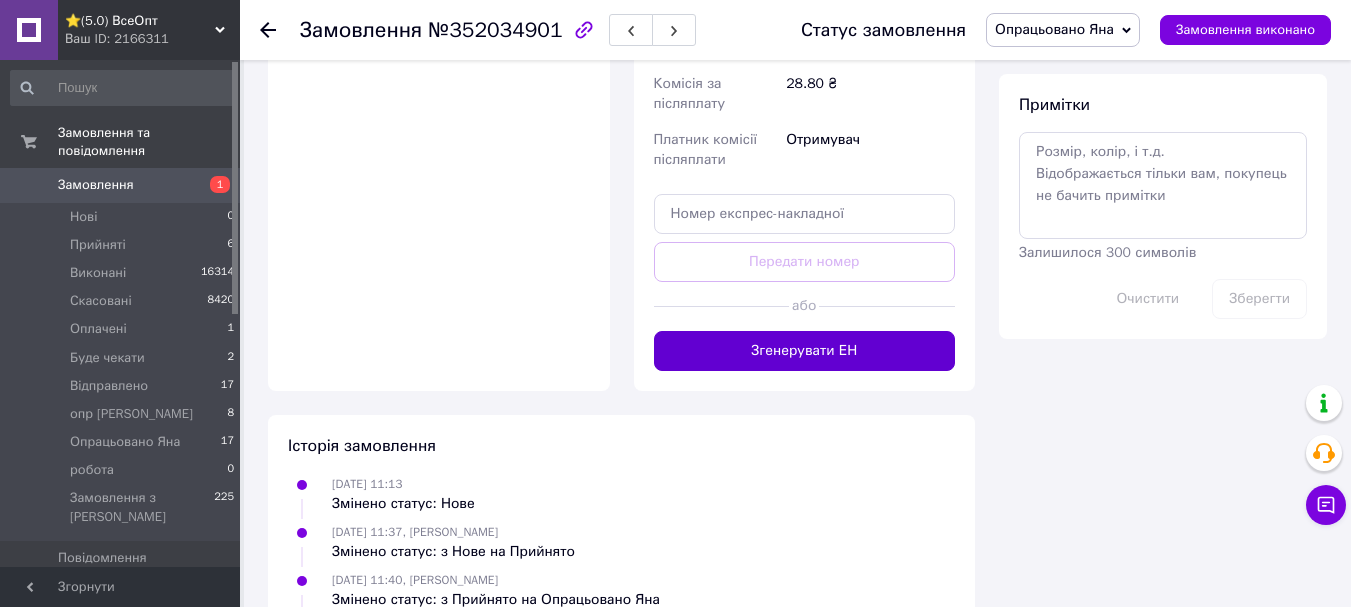 click on "Згенерувати ЕН" at bounding box center (805, 351) 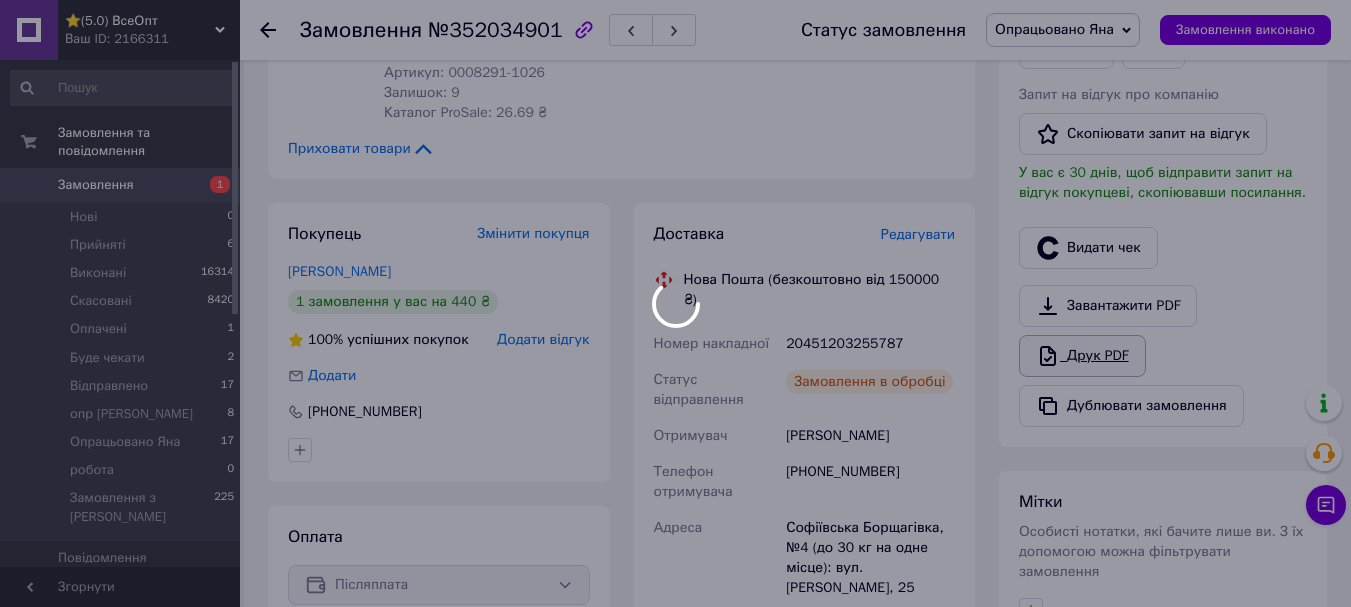 scroll, scrollTop: 500, scrollLeft: 0, axis: vertical 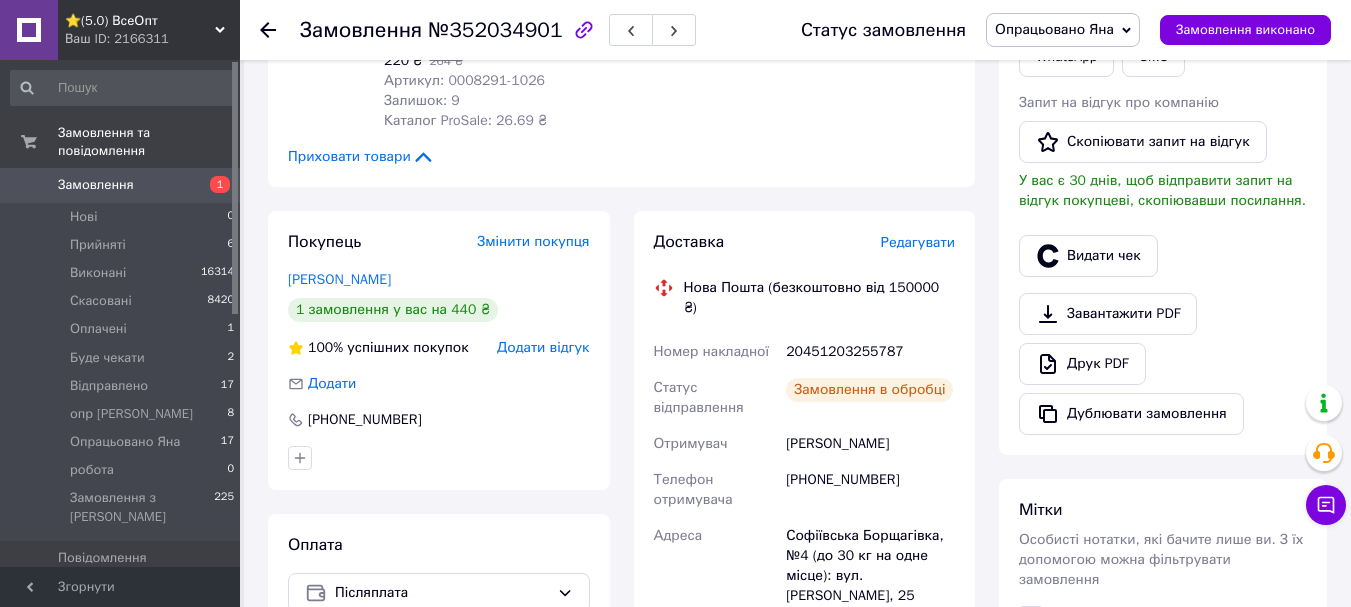 click on "Видати чек" at bounding box center (1088, 256) 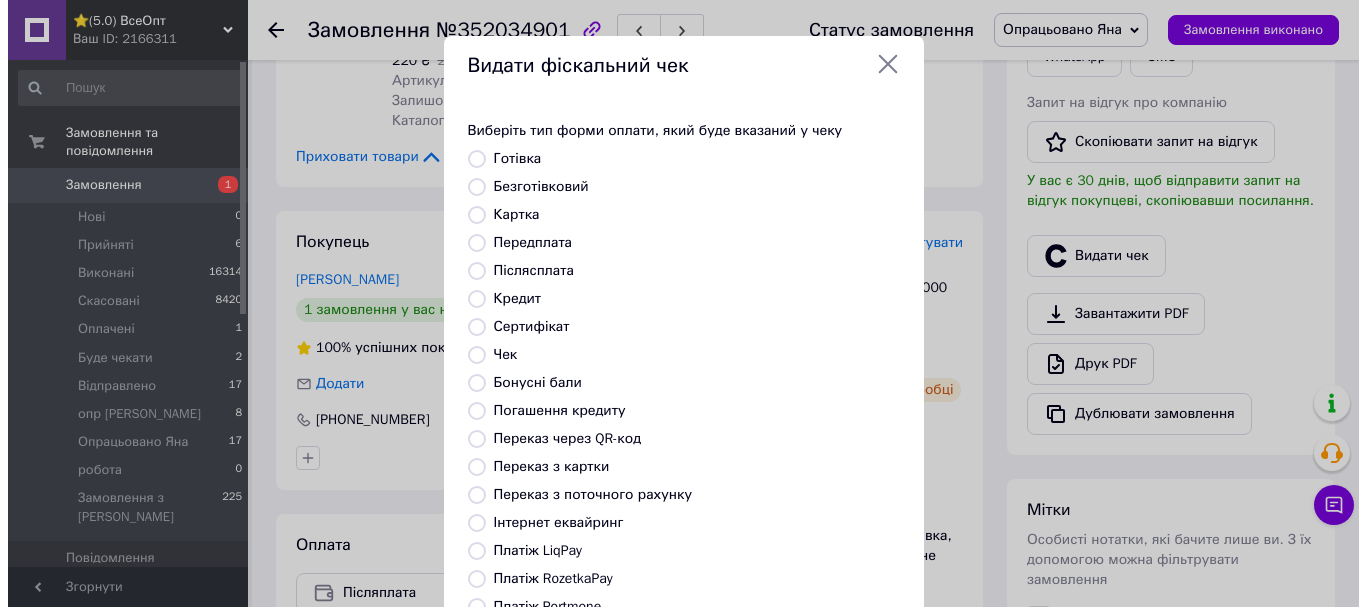scroll, scrollTop: 480, scrollLeft: 0, axis: vertical 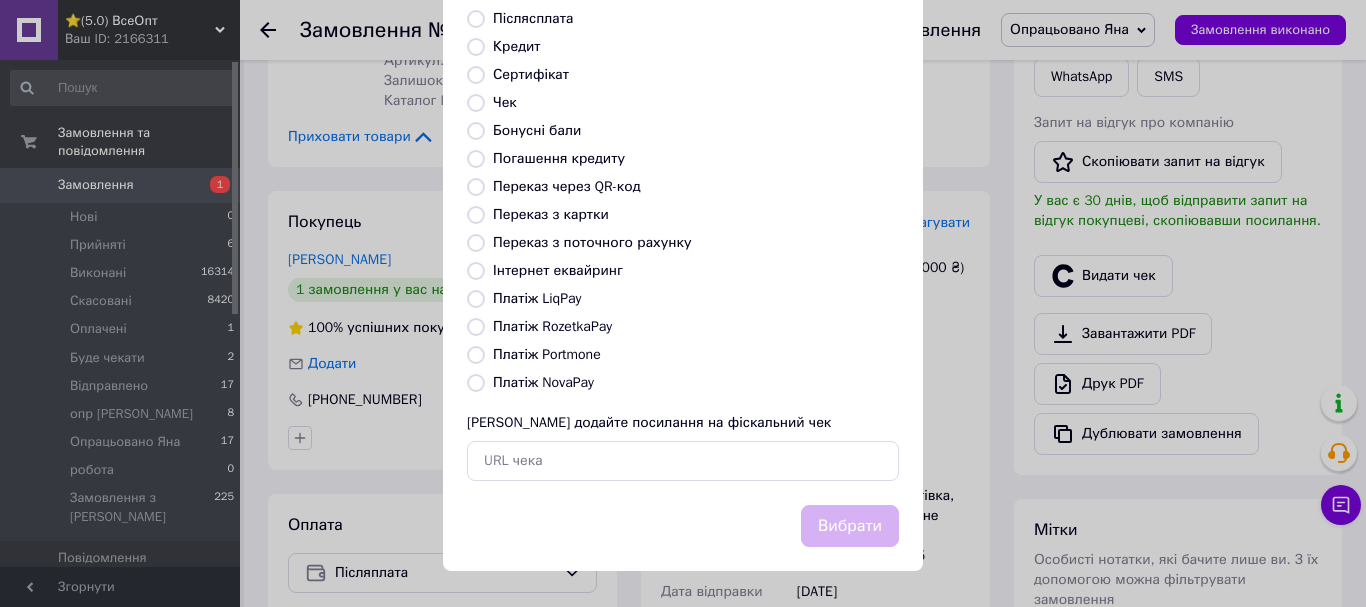 click on "Платіж NovaPay" at bounding box center (476, 383) 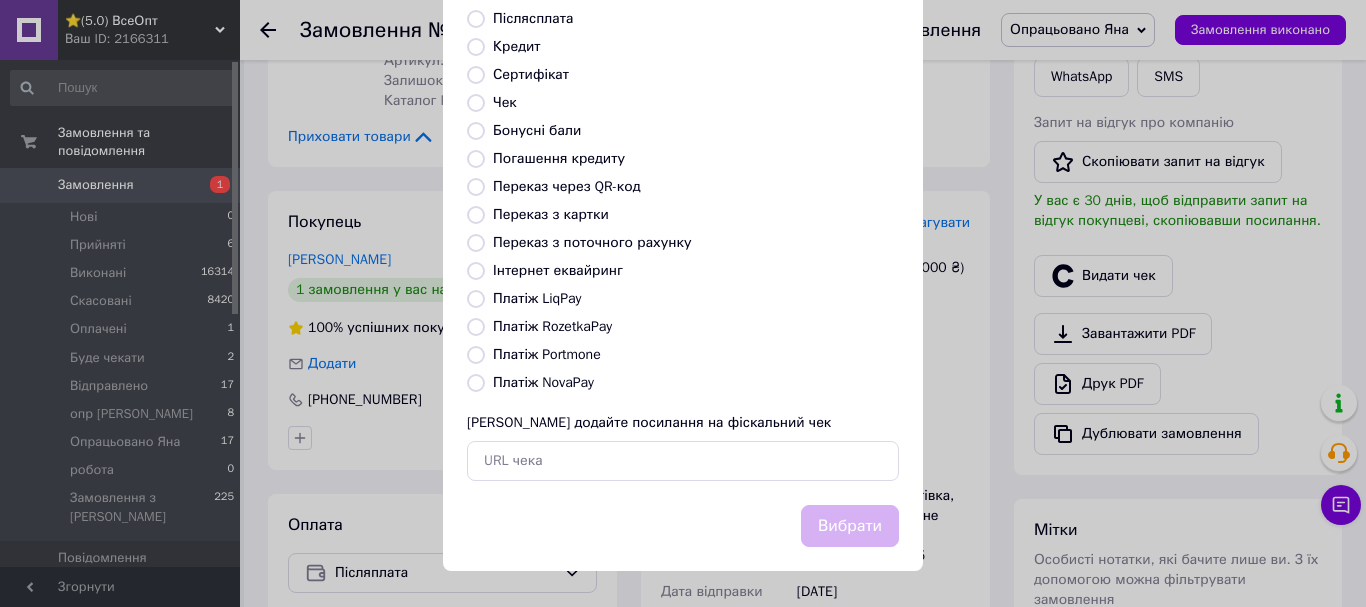 radio on "true" 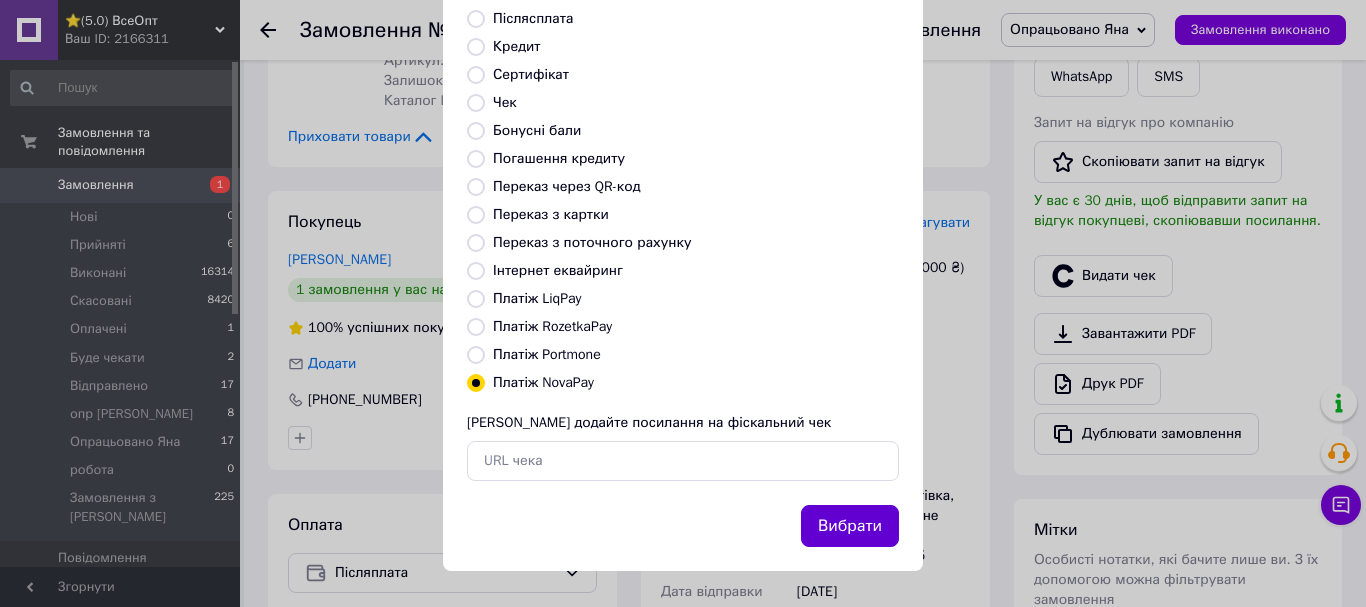 click on "Вибрати" at bounding box center [850, 526] 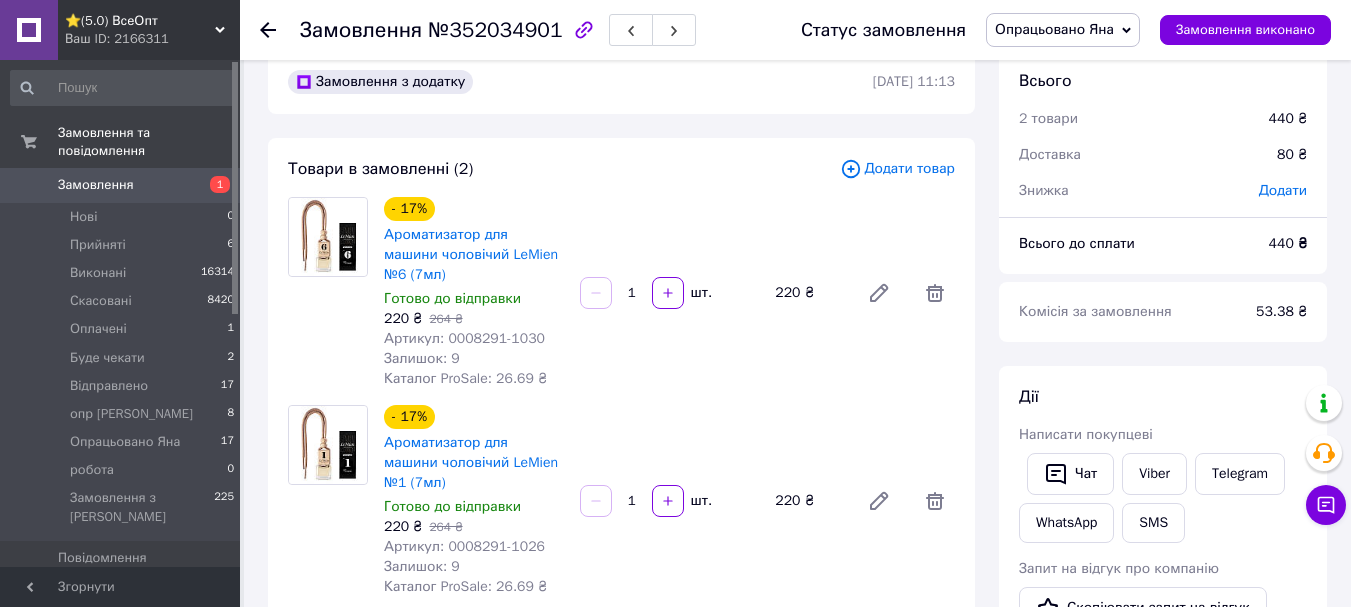 scroll, scrollTop: 0, scrollLeft: 0, axis: both 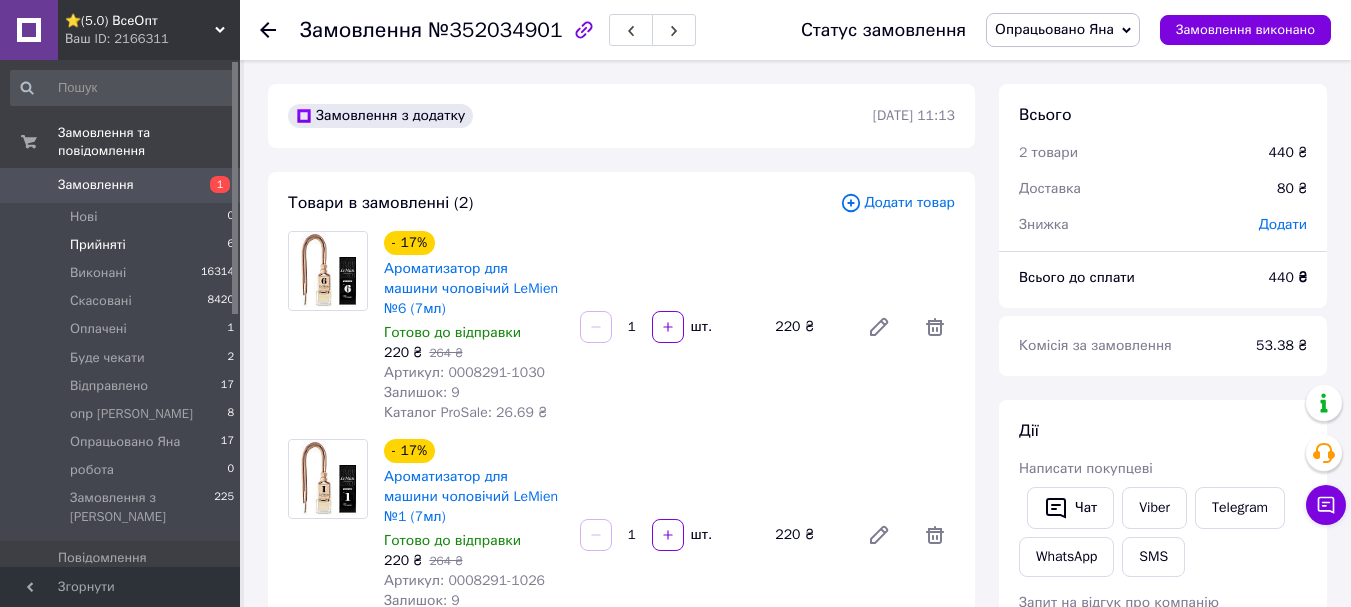 click on "Прийняті" at bounding box center [98, 245] 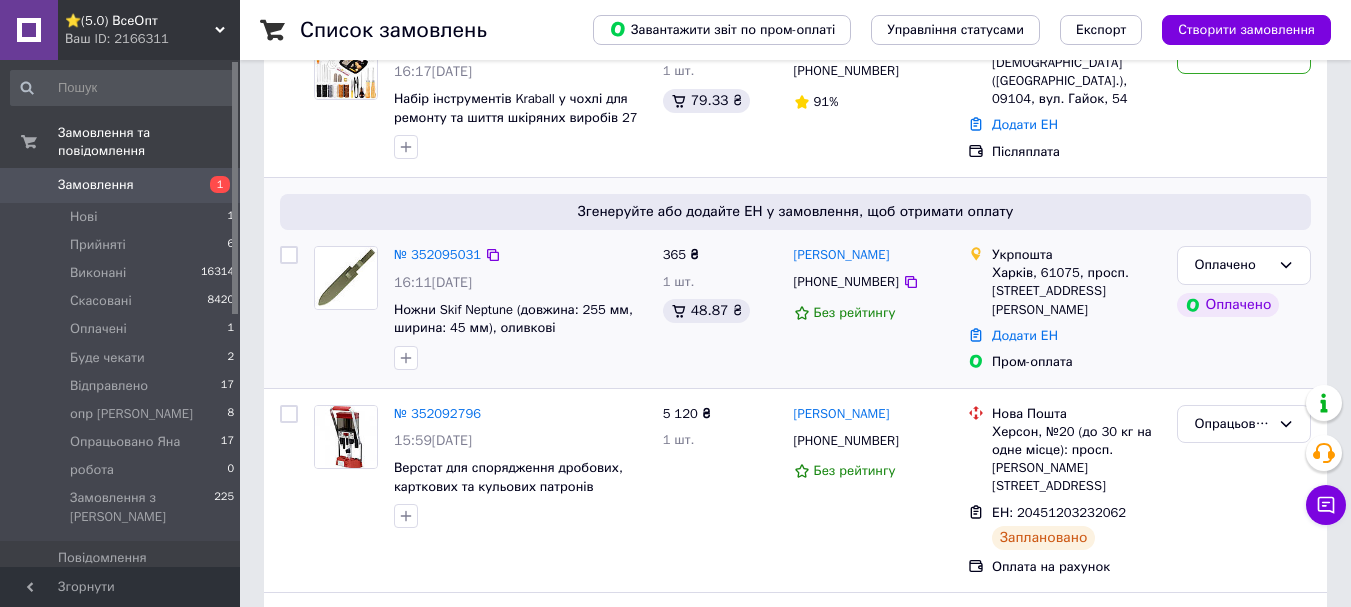 scroll, scrollTop: 200, scrollLeft: 0, axis: vertical 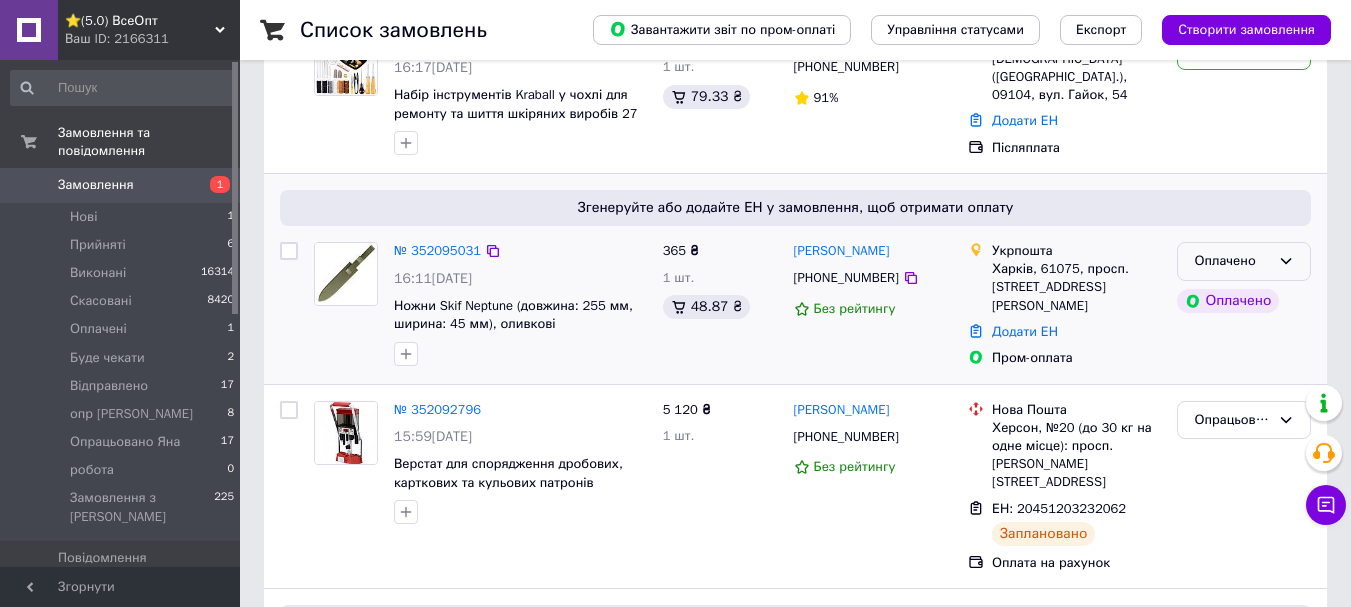 click on "Оплачено" at bounding box center [1232, 261] 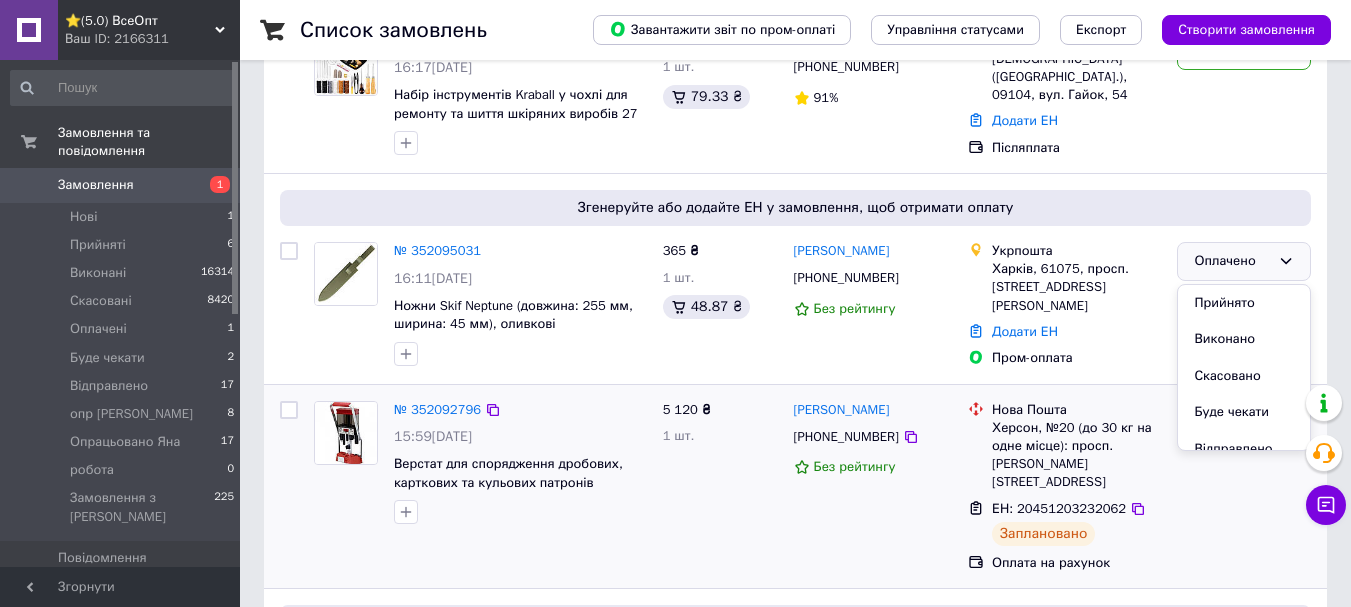 drag, startPoint x: 1241, startPoint y: 292, endPoint x: 680, endPoint y: 511, distance: 602.23083 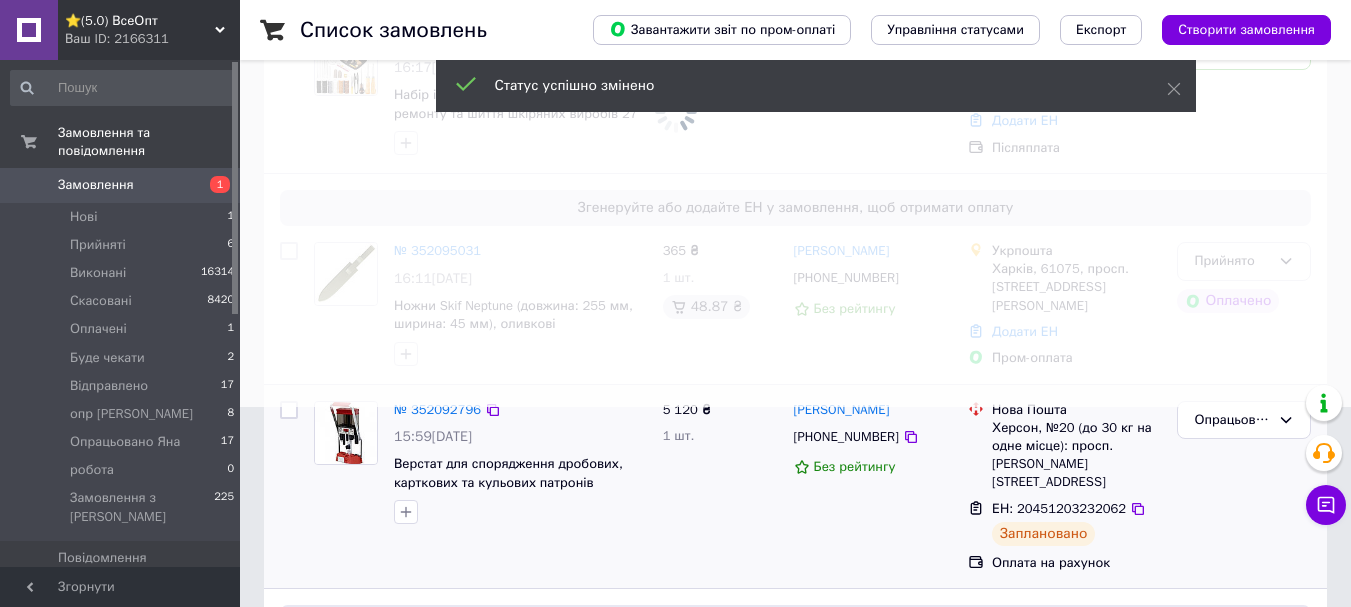 scroll, scrollTop: 0, scrollLeft: 0, axis: both 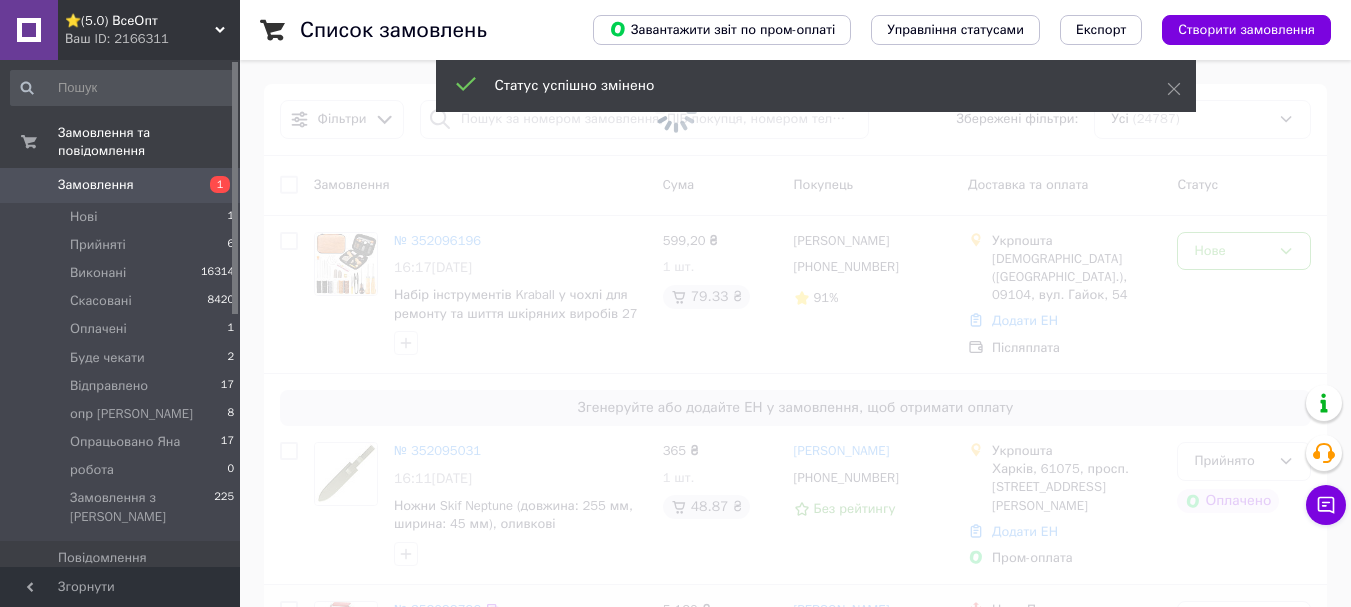 click at bounding box center (675, 303) 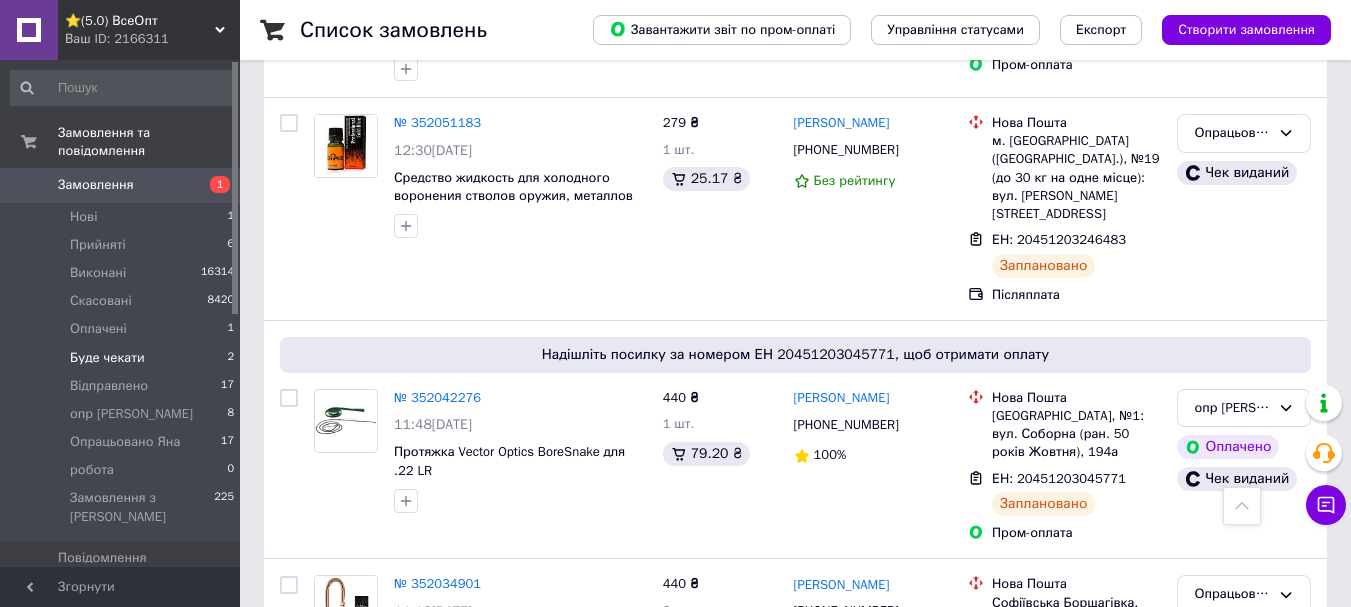 scroll, scrollTop: 3300, scrollLeft: 0, axis: vertical 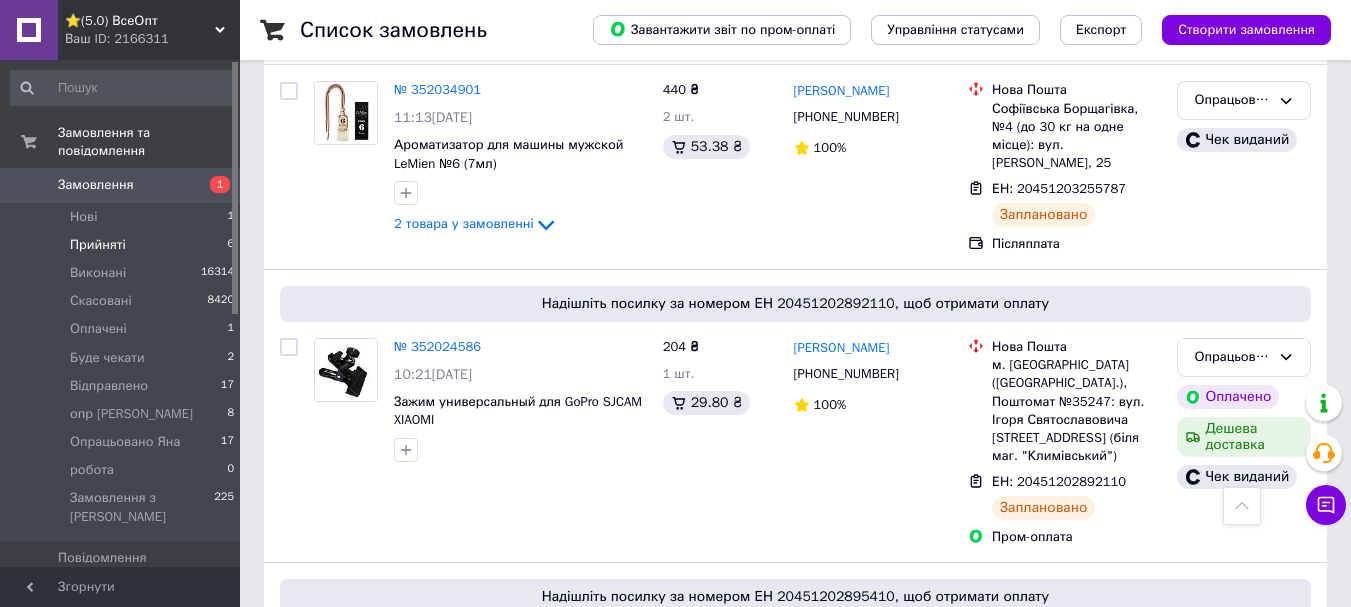 click on "Прийняті" at bounding box center [98, 245] 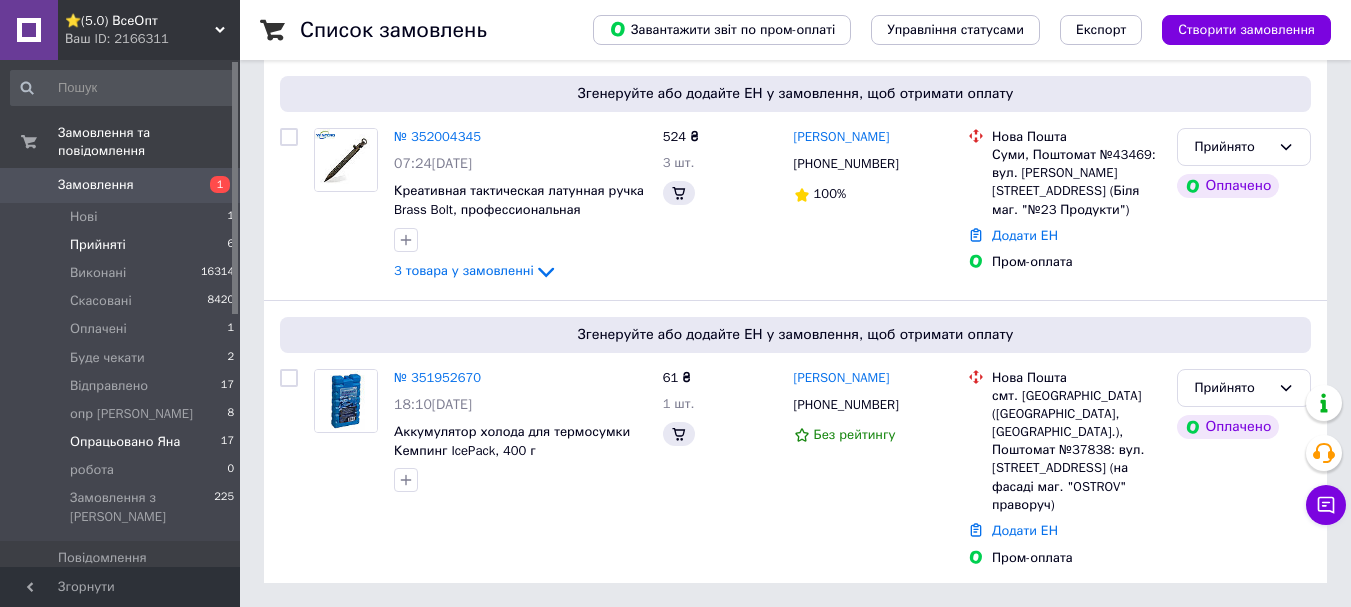 scroll, scrollTop: 0, scrollLeft: 0, axis: both 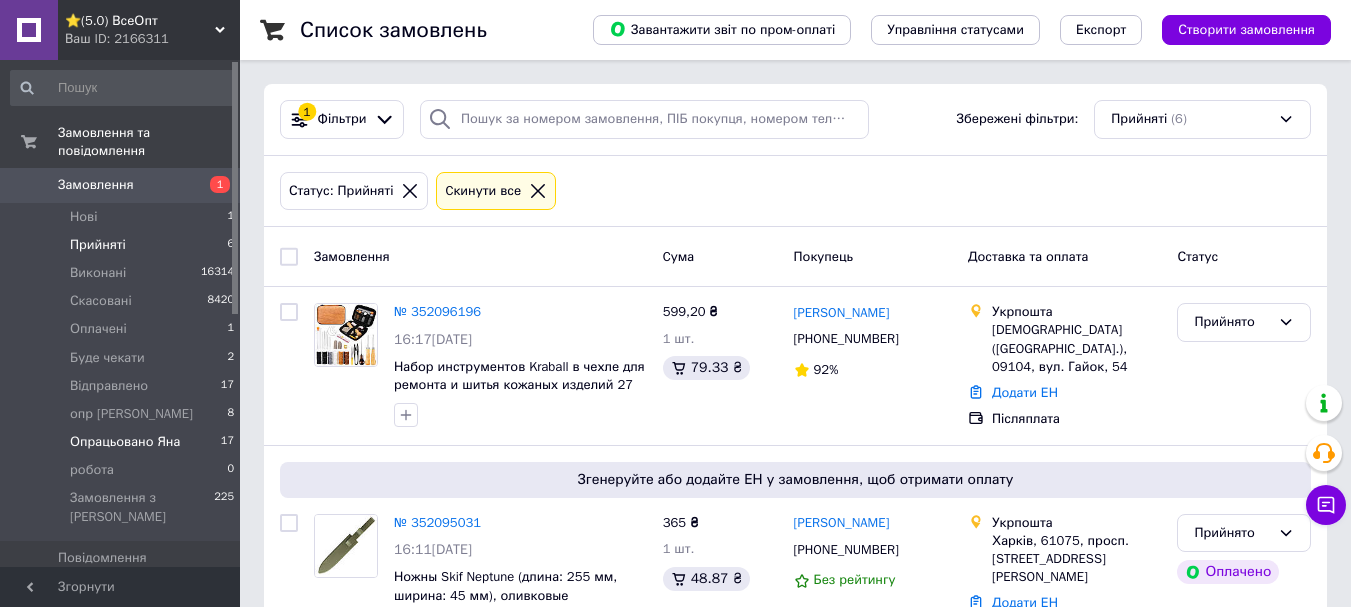 click on "Опрацьовано  Яна" at bounding box center (125, 442) 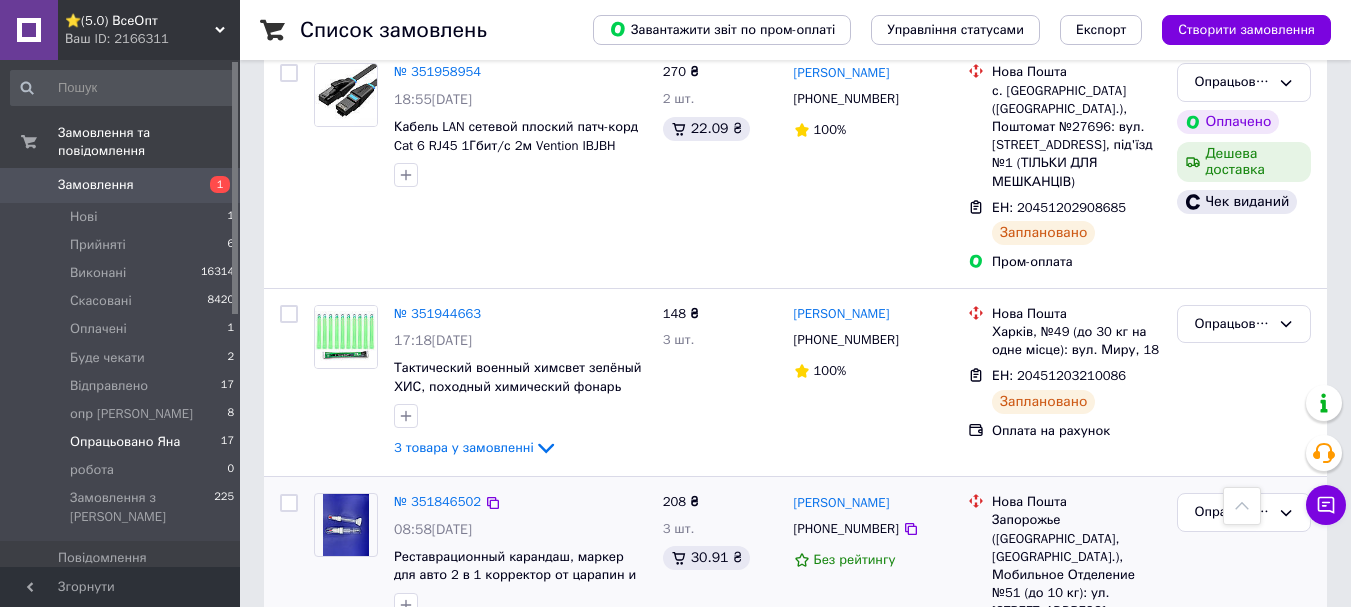 scroll, scrollTop: 2630, scrollLeft: 0, axis: vertical 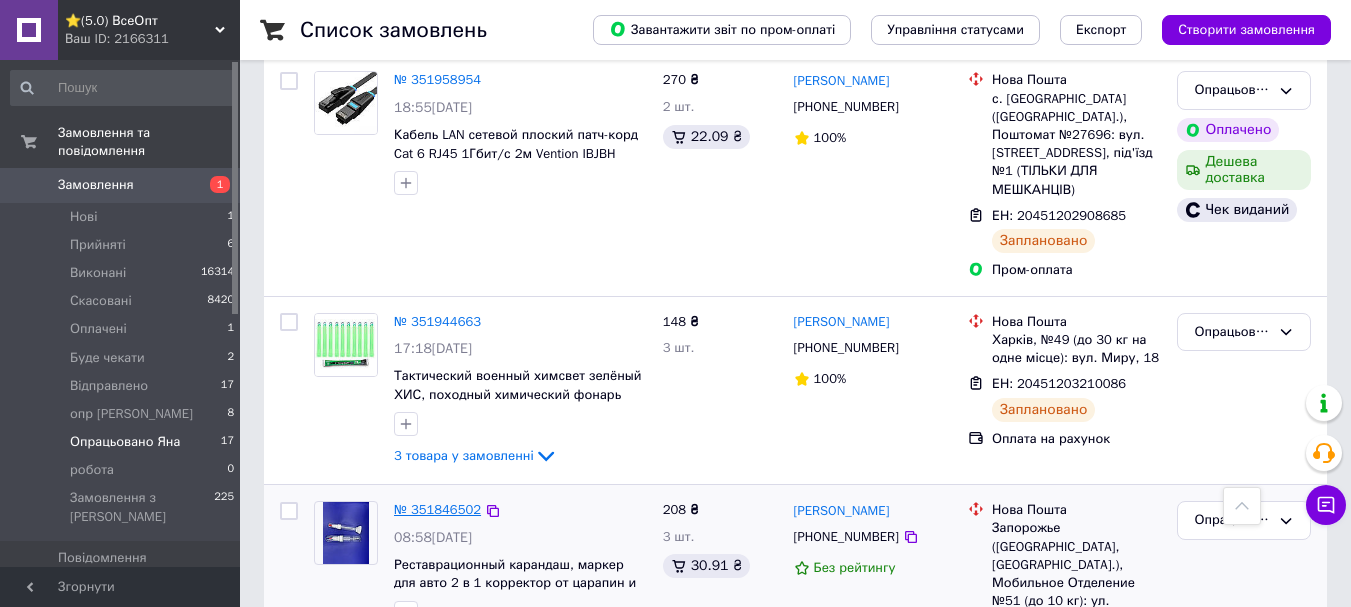 click on "№ 351846502" at bounding box center (437, 509) 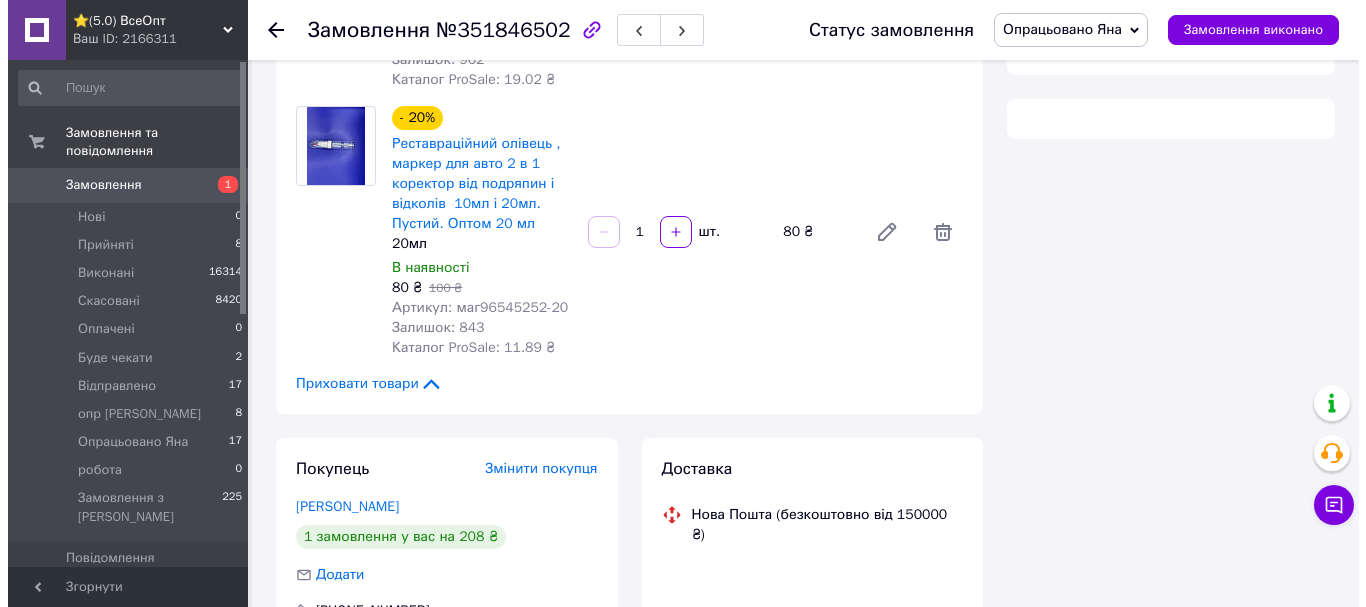 scroll, scrollTop: 400, scrollLeft: 0, axis: vertical 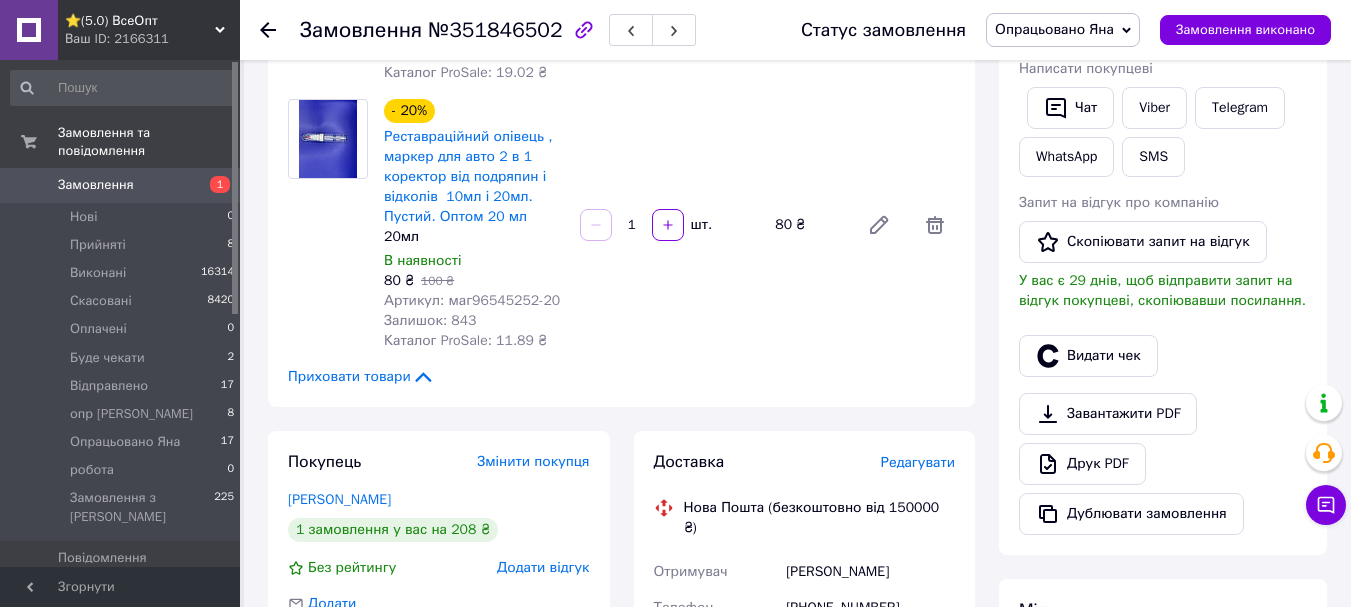 click on "Редагувати" at bounding box center [918, 462] 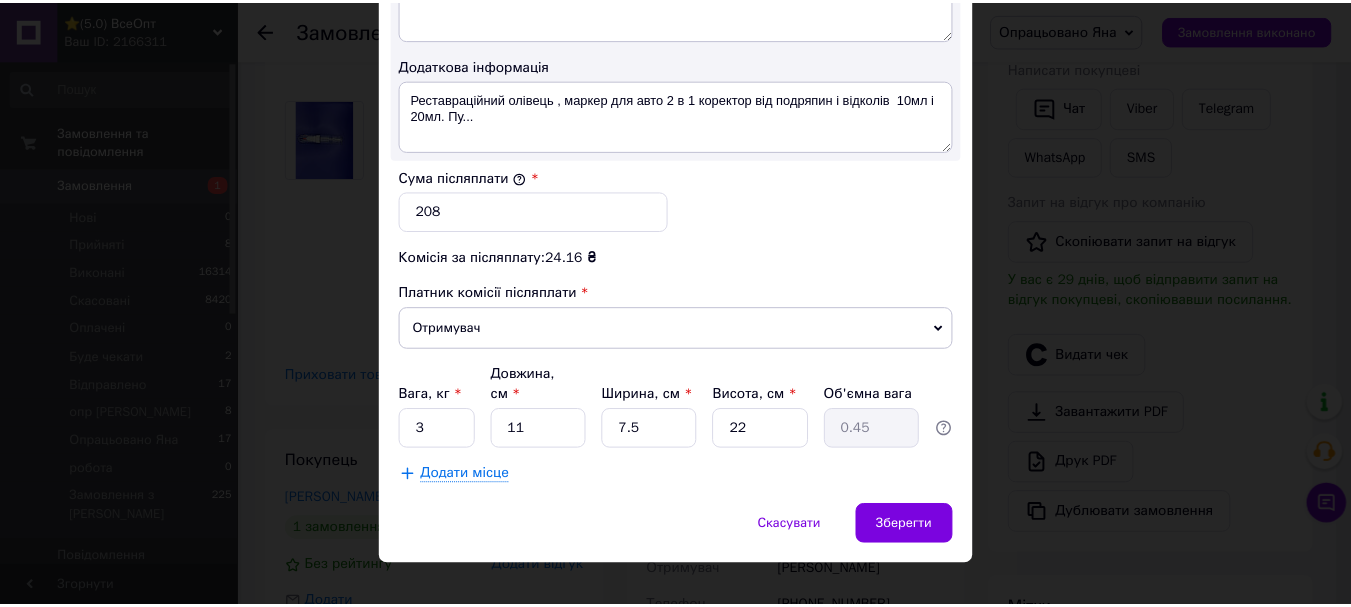 scroll, scrollTop: 1143, scrollLeft: 0, axis: vertical 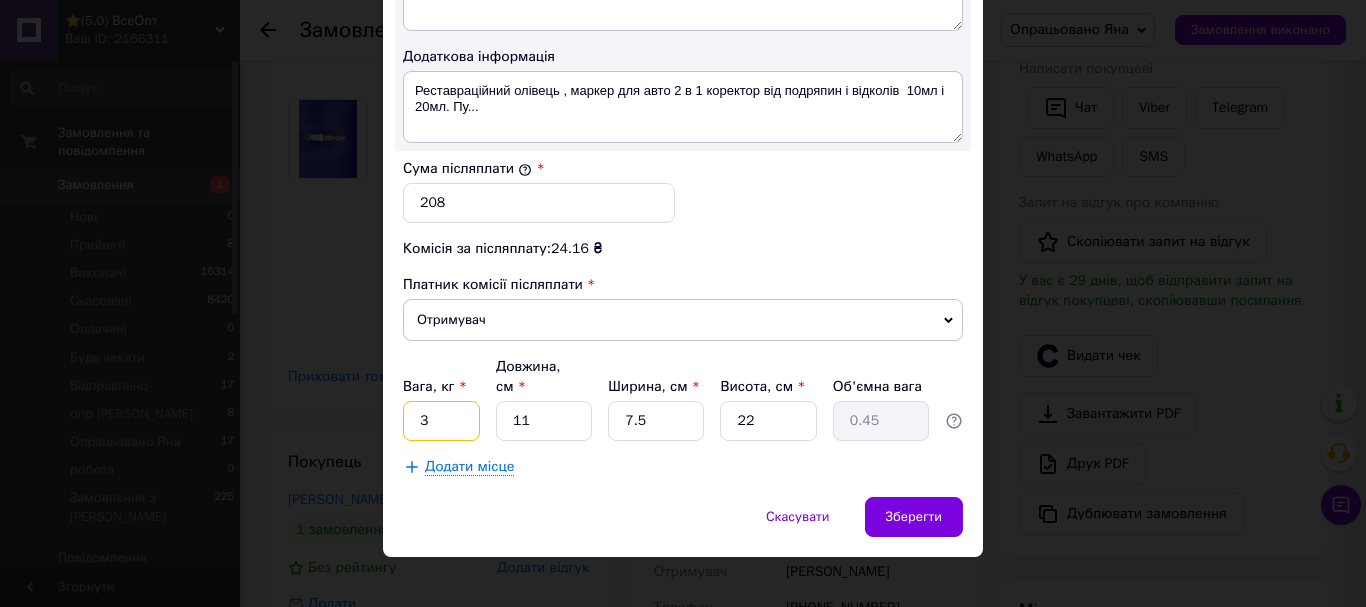 click on "3" at bounding box center [441, 421] 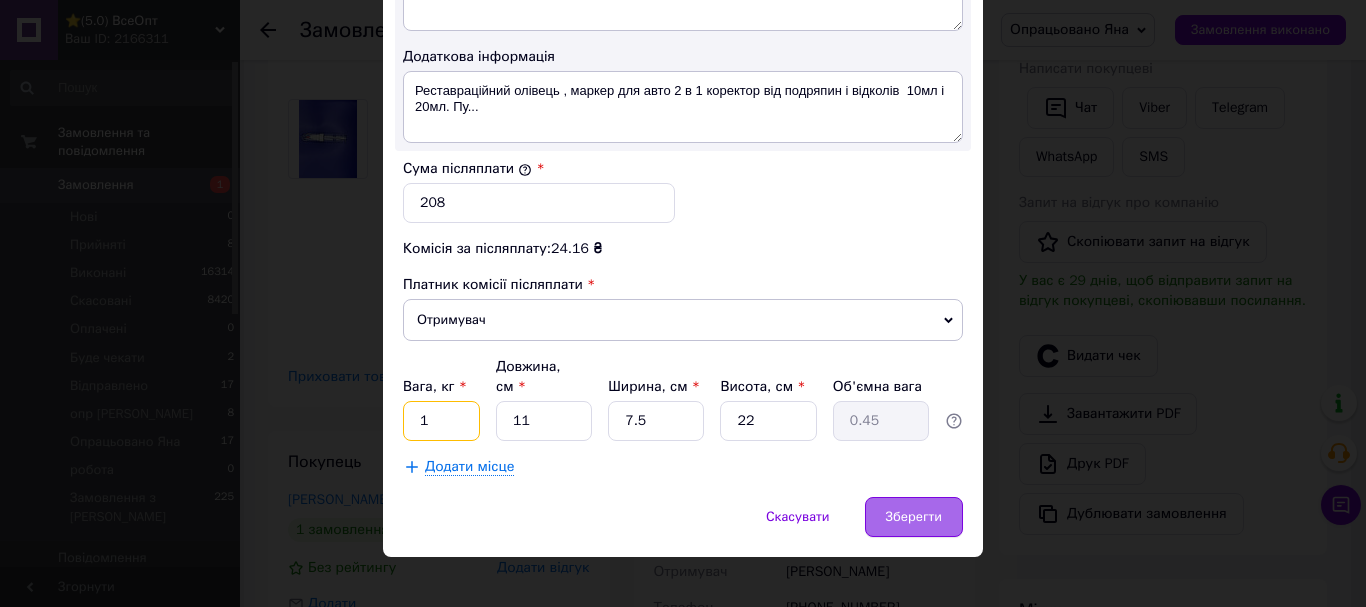 type on "1" 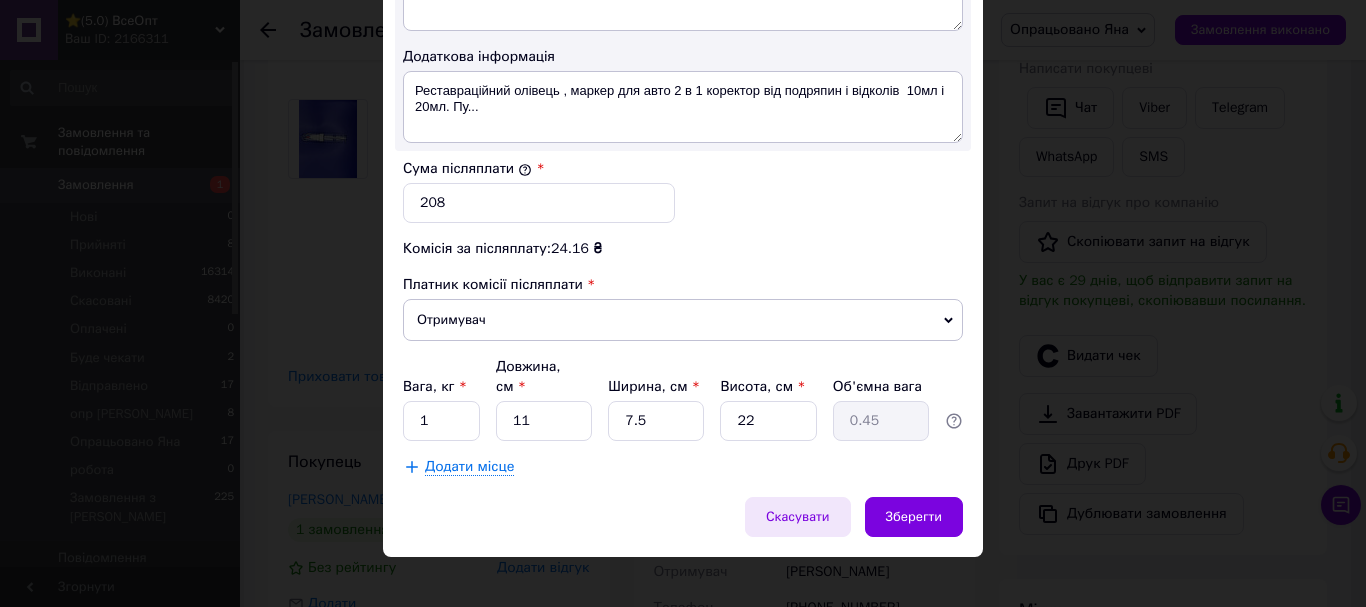 drag, startPoint x: 939, startPoint y: 486, endPoint x: 771, endPoint y: 490, distance: 168.0476 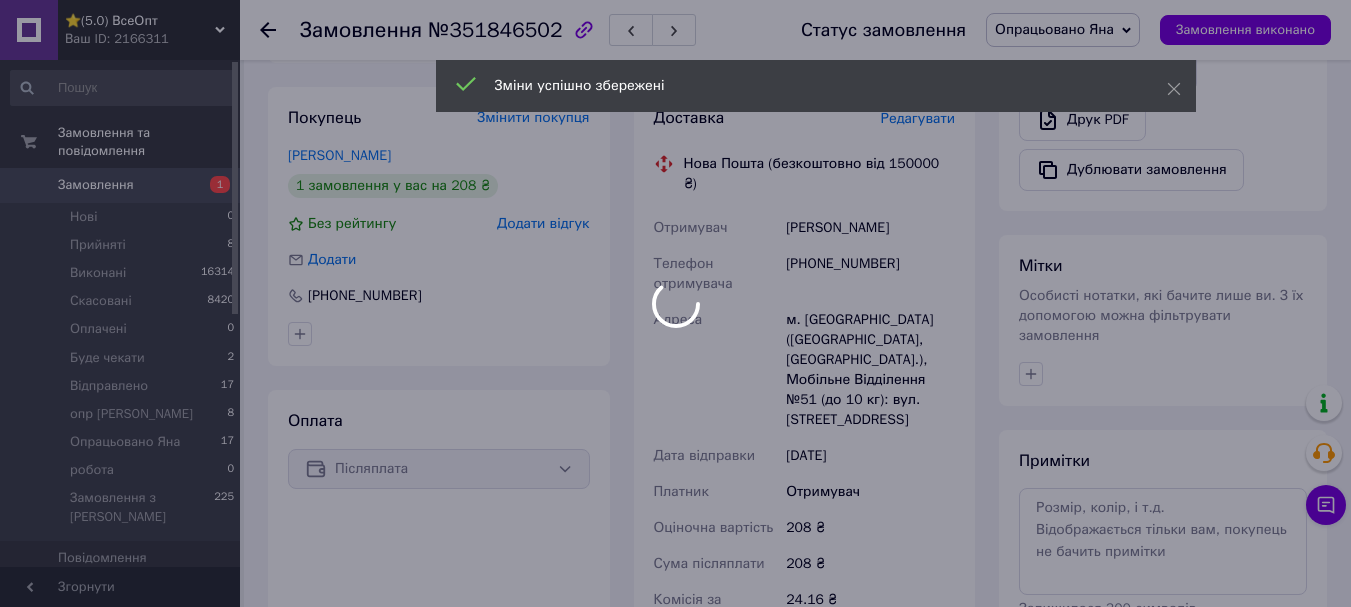 scroll, scrollTop: 800, scrollLeft: 0, axis: vertical 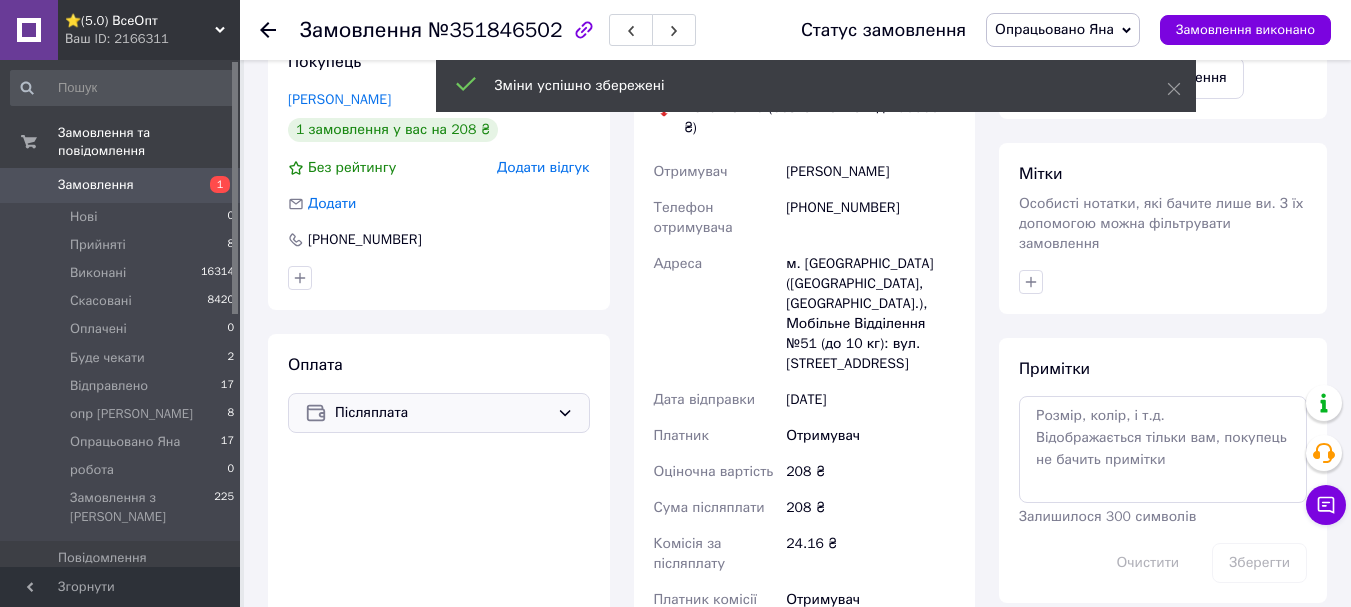 click on "Післяплата" at bounding box center (442, 413) 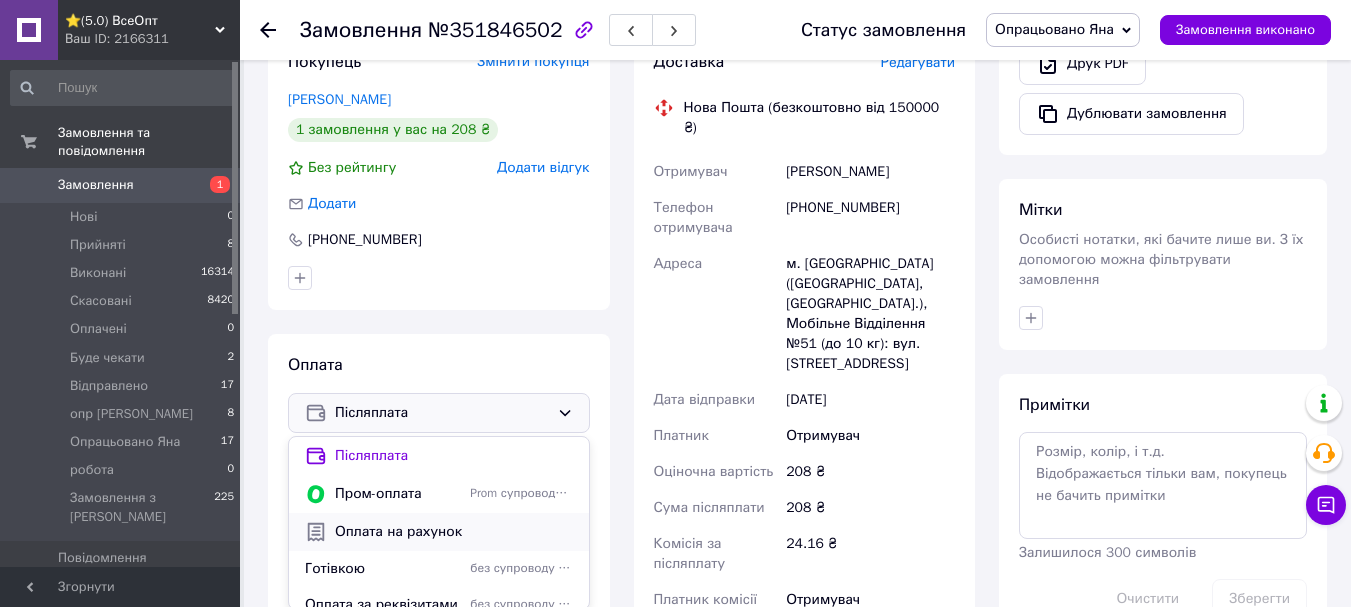 click on "Оплата на рахунок" at bounding box center [454, 532] 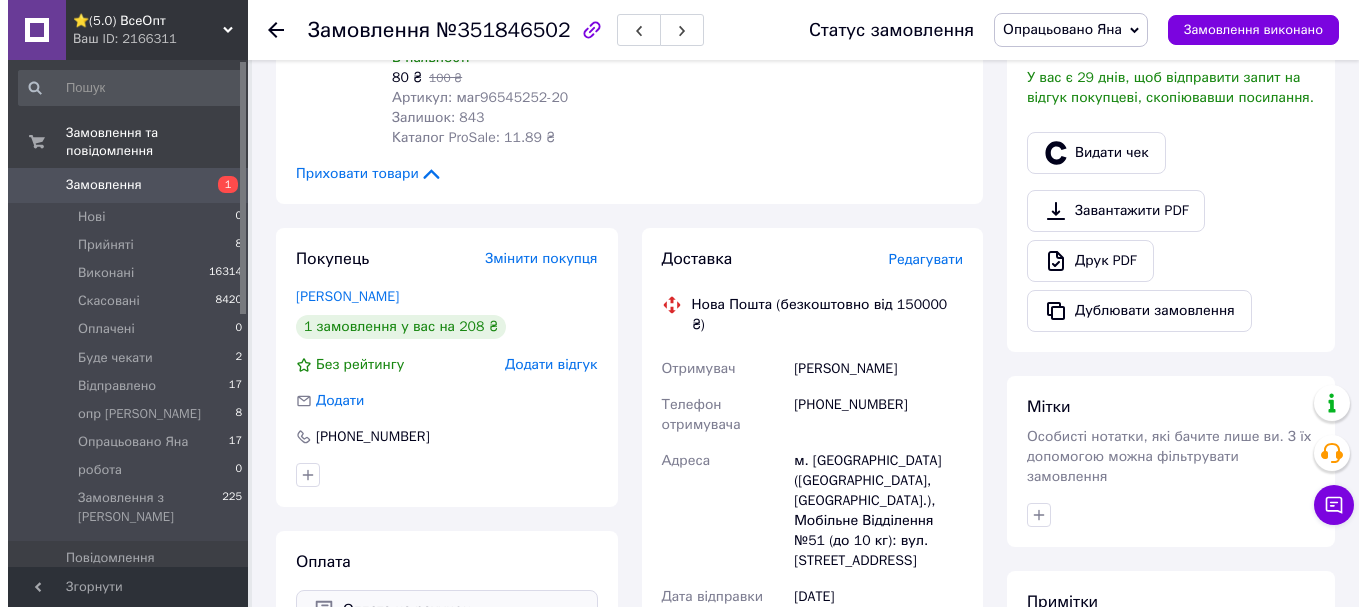 scroll, scrollTop: 600, scrollLeft: 0, axis: vertical 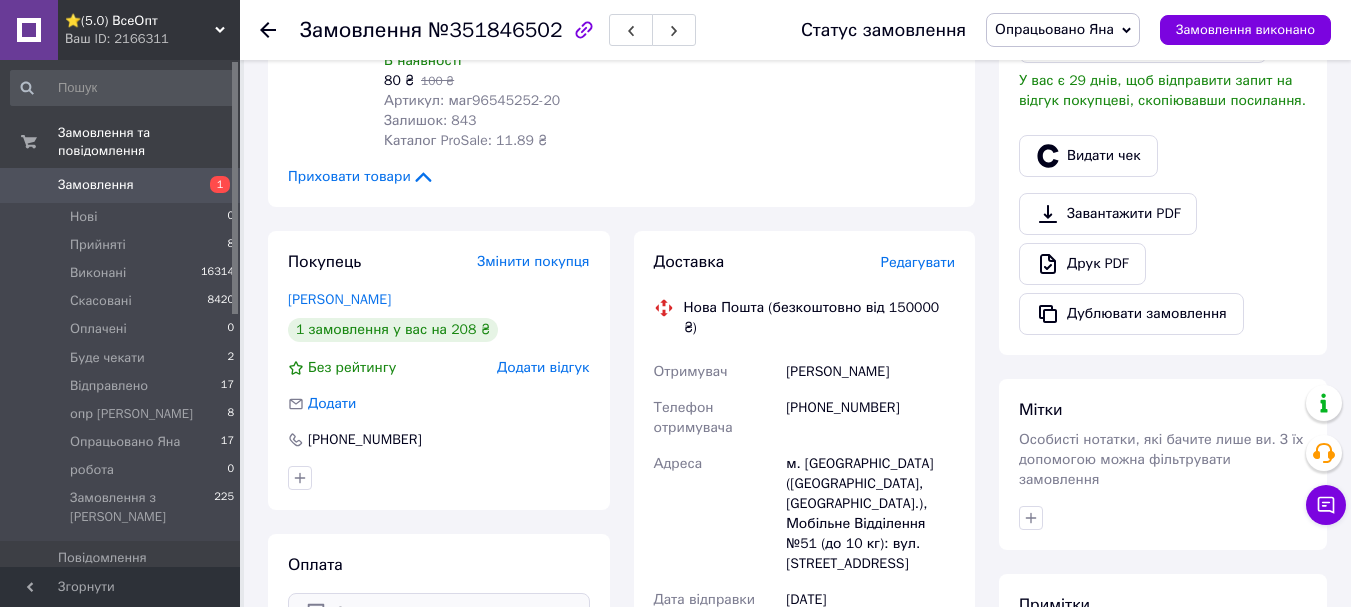 click on "Редагувати" at bounding box center [918, 262] 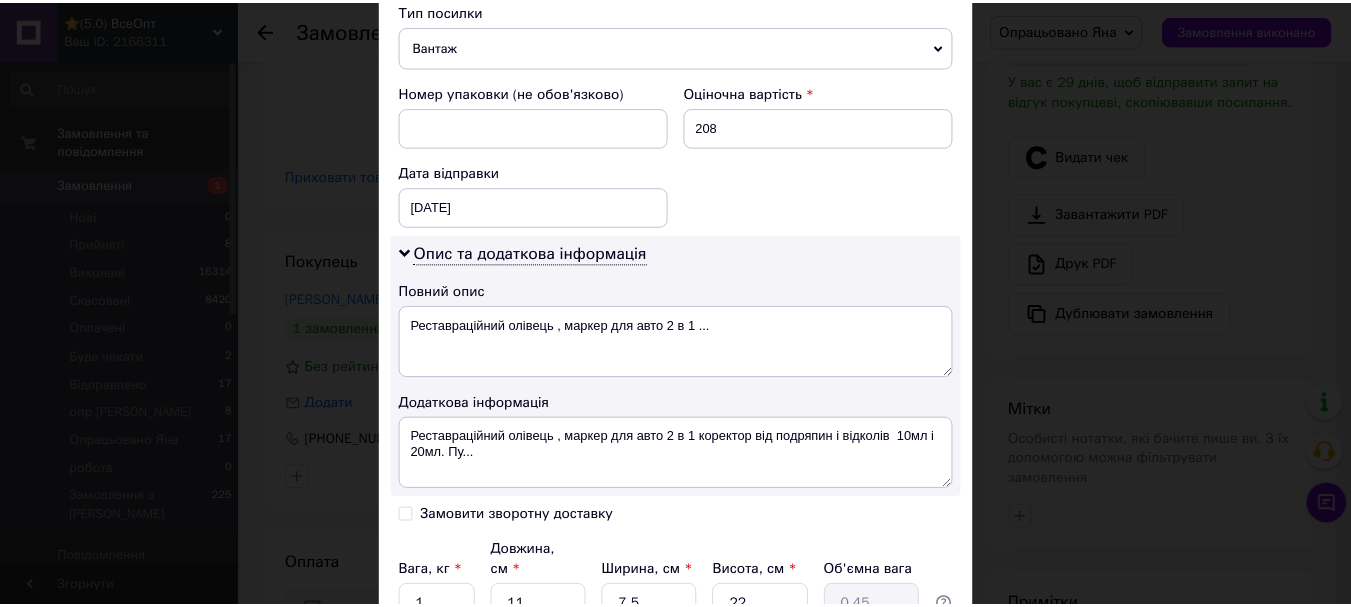 scroll, scrollTop: 981, scrollLeft: 0, axis: vertical 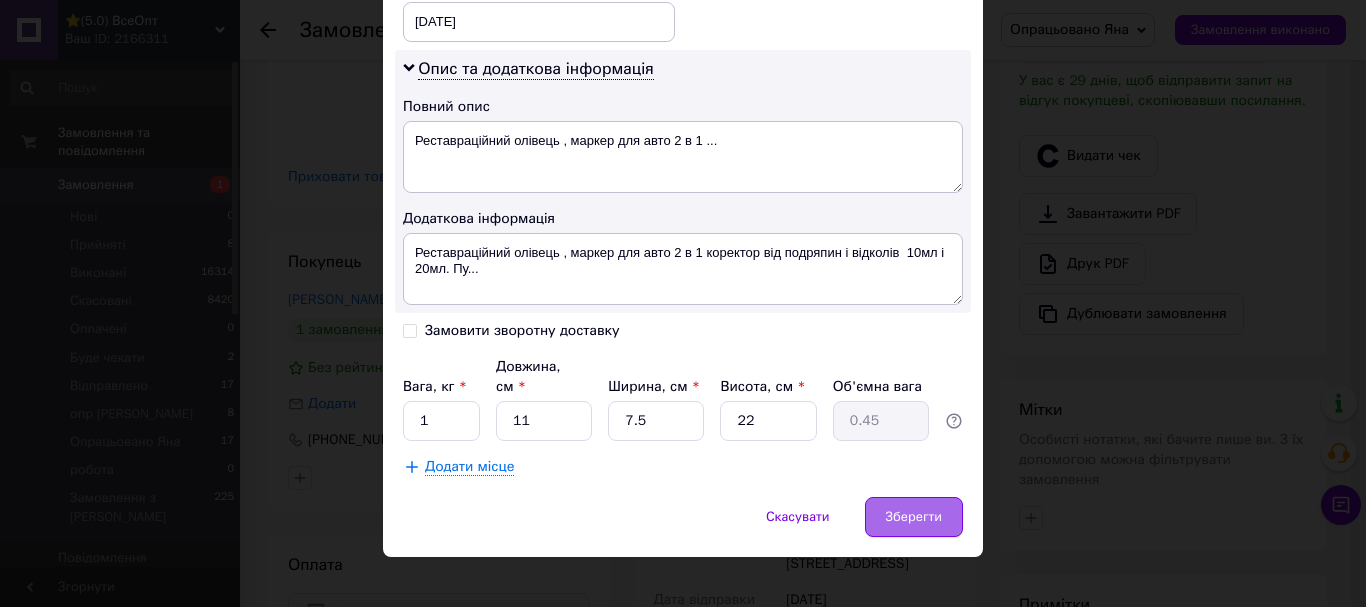 click on "Зберегти" at bounding box center [914, 517] 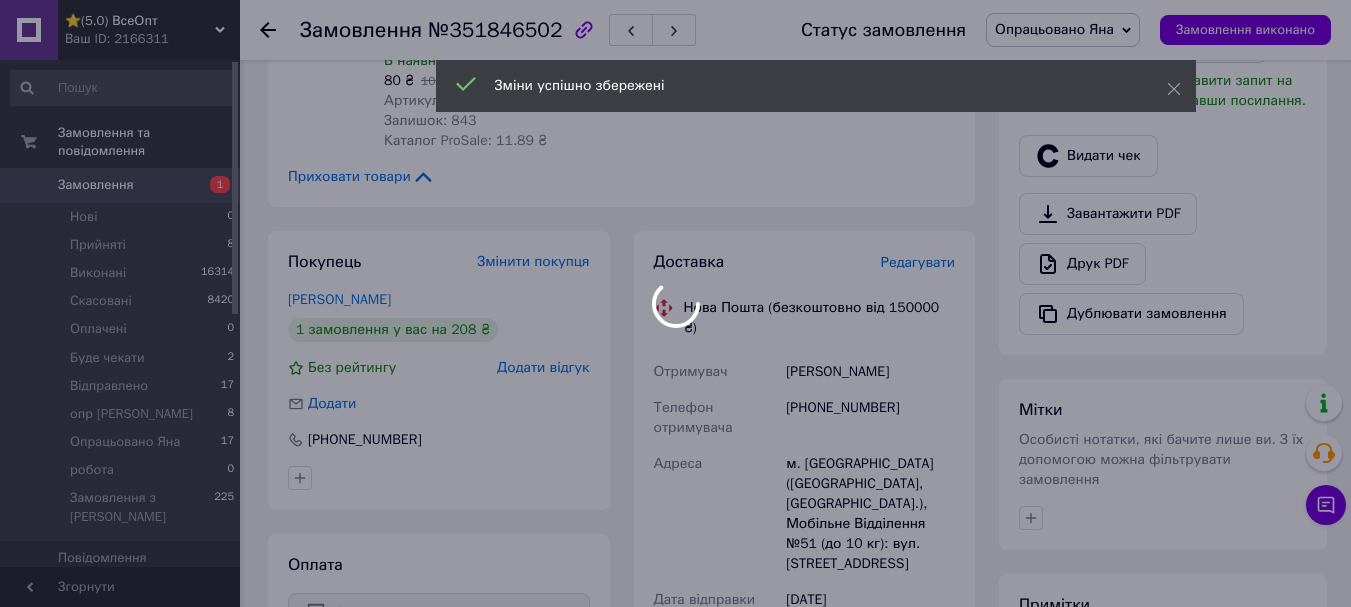 scroll, scrollTop: 1000, scrollLeft: 0, axis: vertical 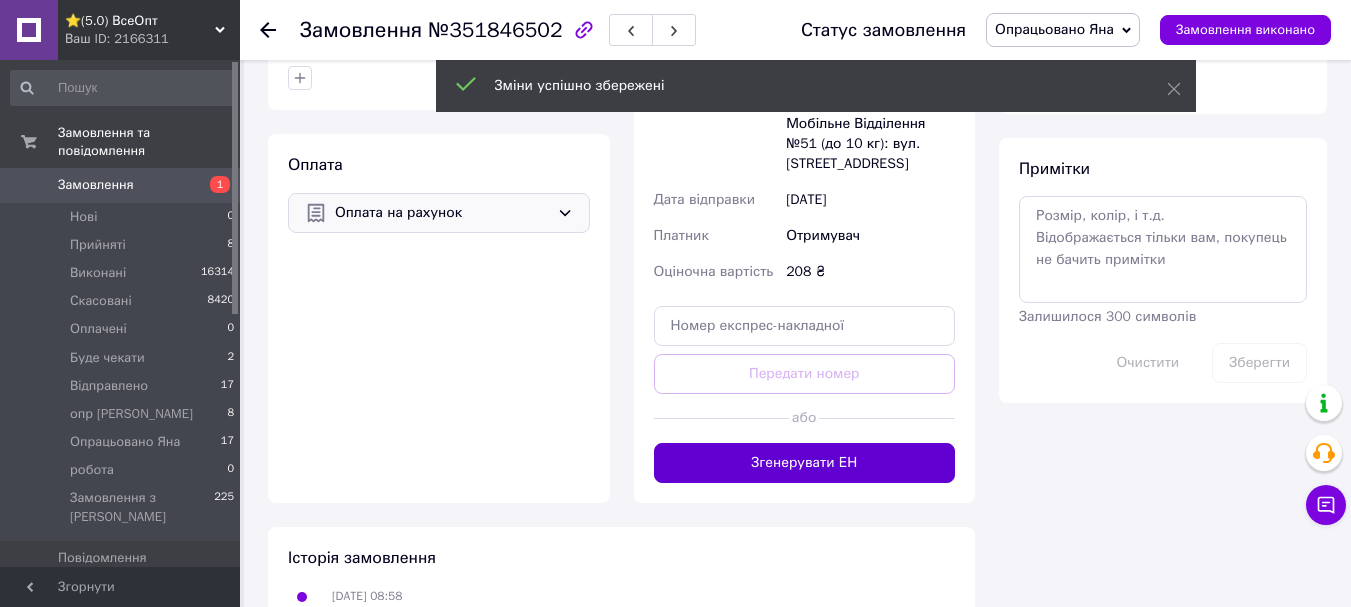 click on "Згенерувати ЕН" at bounding box center (805, 463) 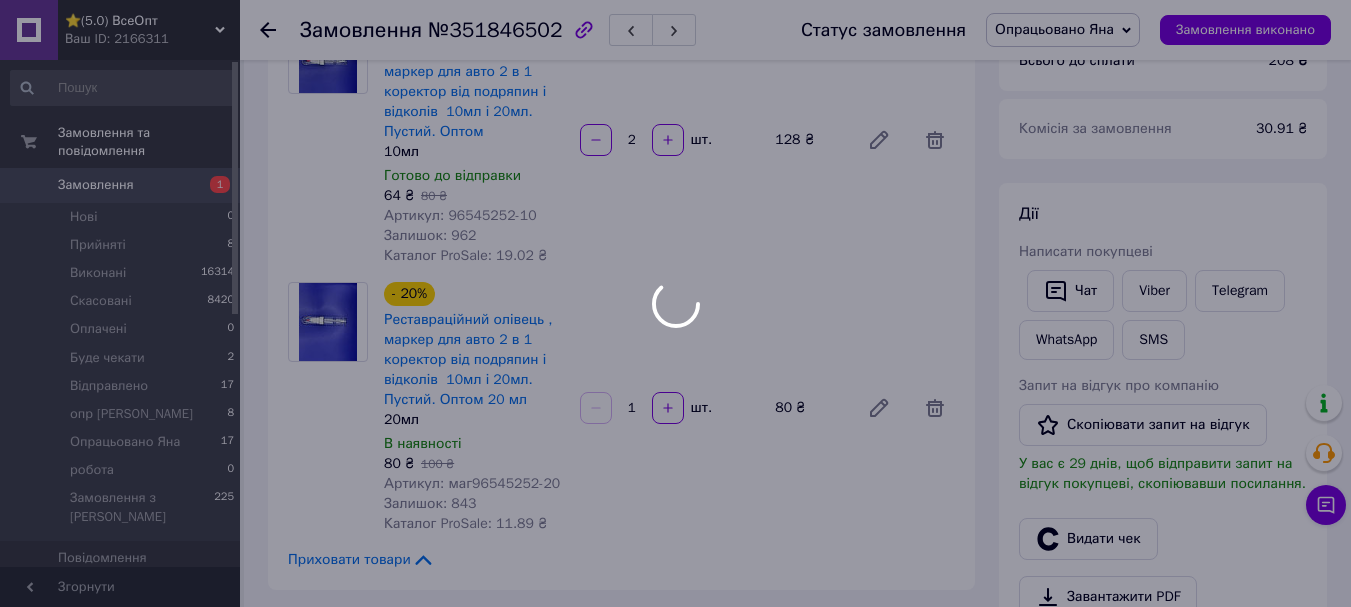 scroll, scrollTop: 100, scrollLeft: 0, axis: vertical 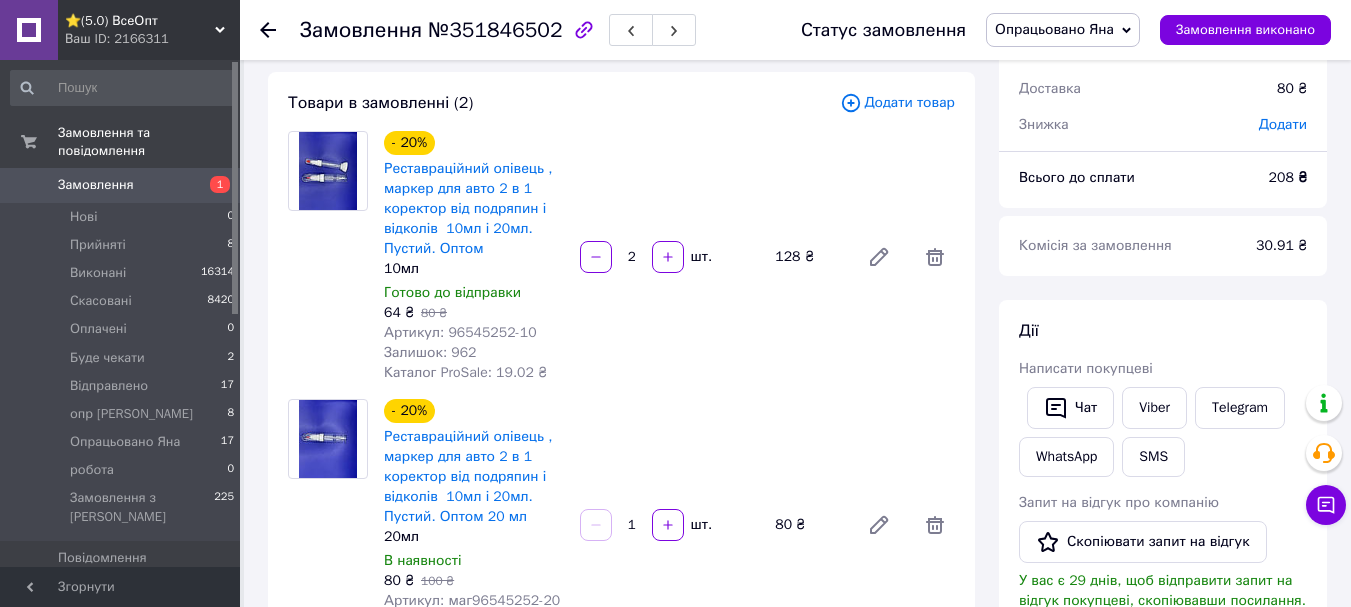 click 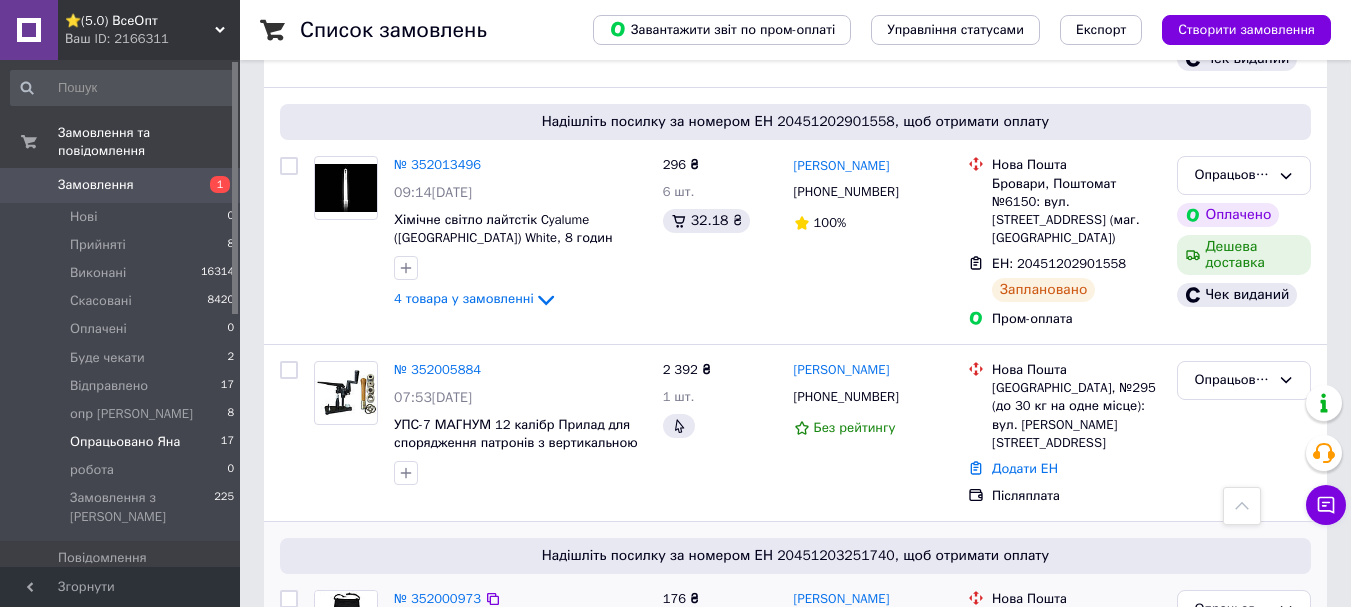 scroll, scrollTop: 1758, scrollLeft: 0, axis: vertical 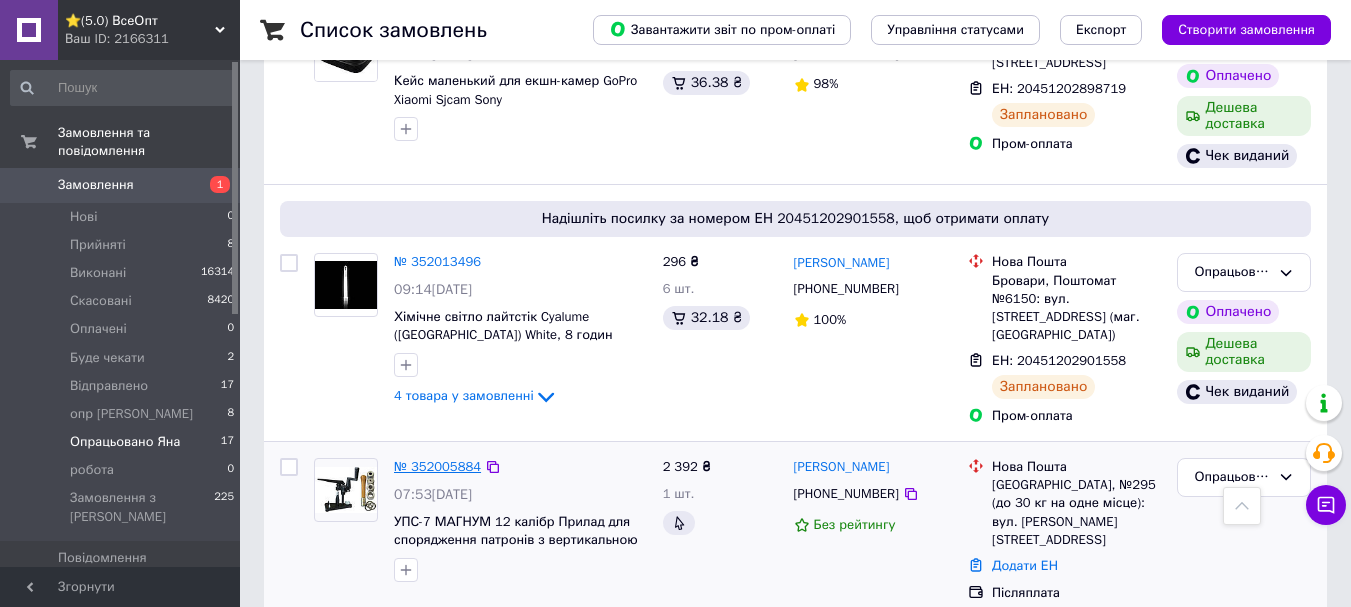 click on "№ 352005884" at bounding box center [437, 466] 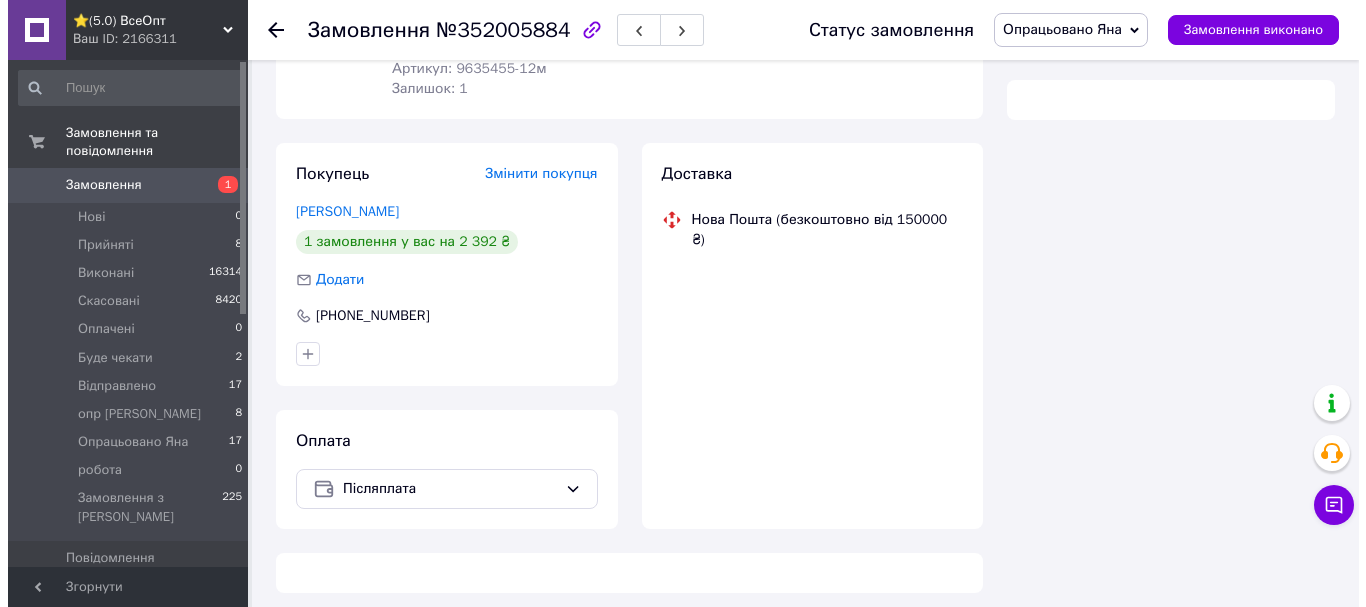 scroll, scrollTop: 354, scrollLeft: 0, axis: vertical 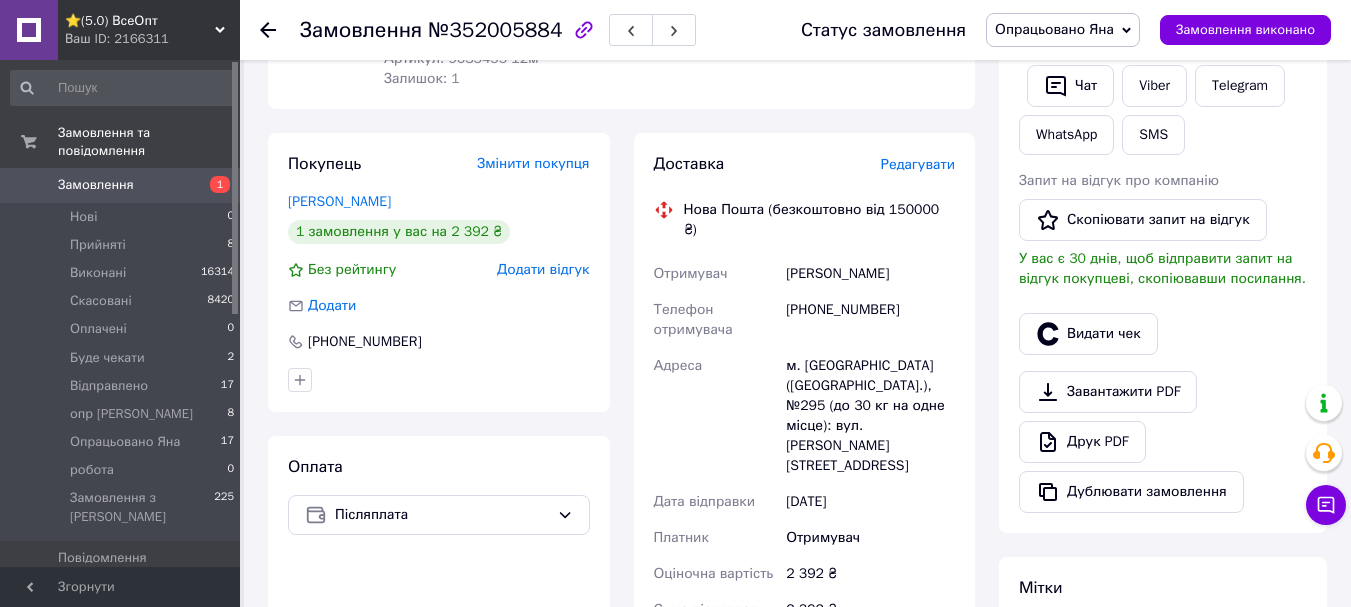 click on "Редагувати" at bounding box center (918, 164) 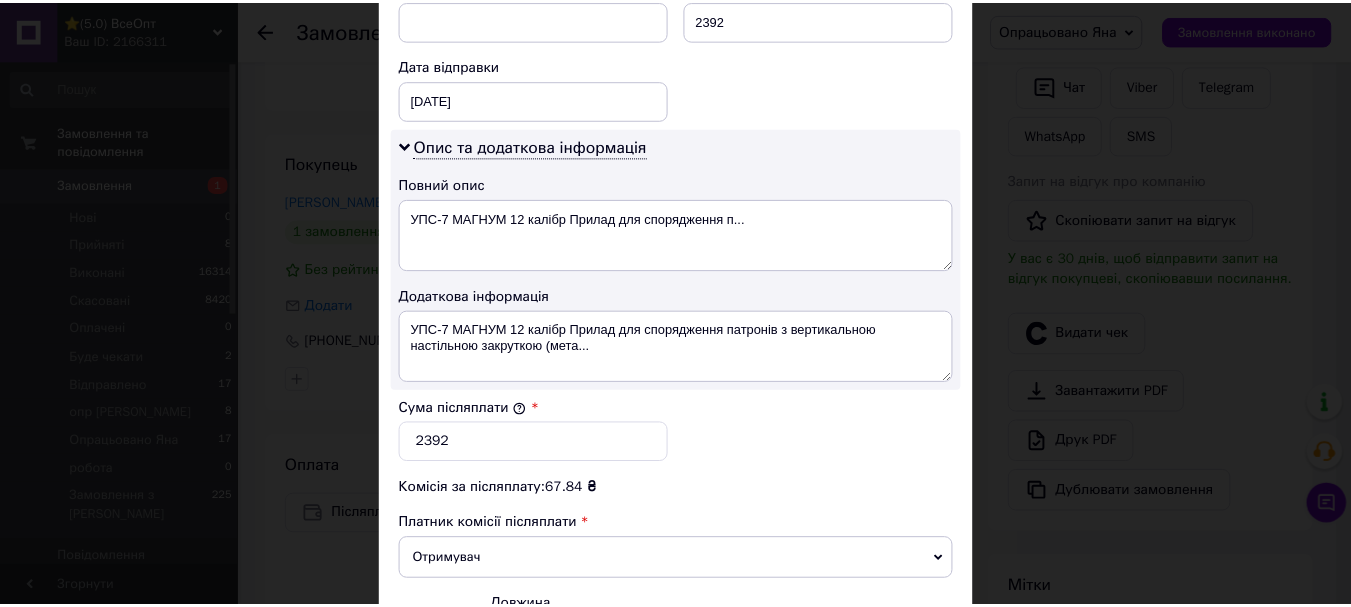 scroll, scrollTop: 1143, scrollLeft: 0, axis: vertical 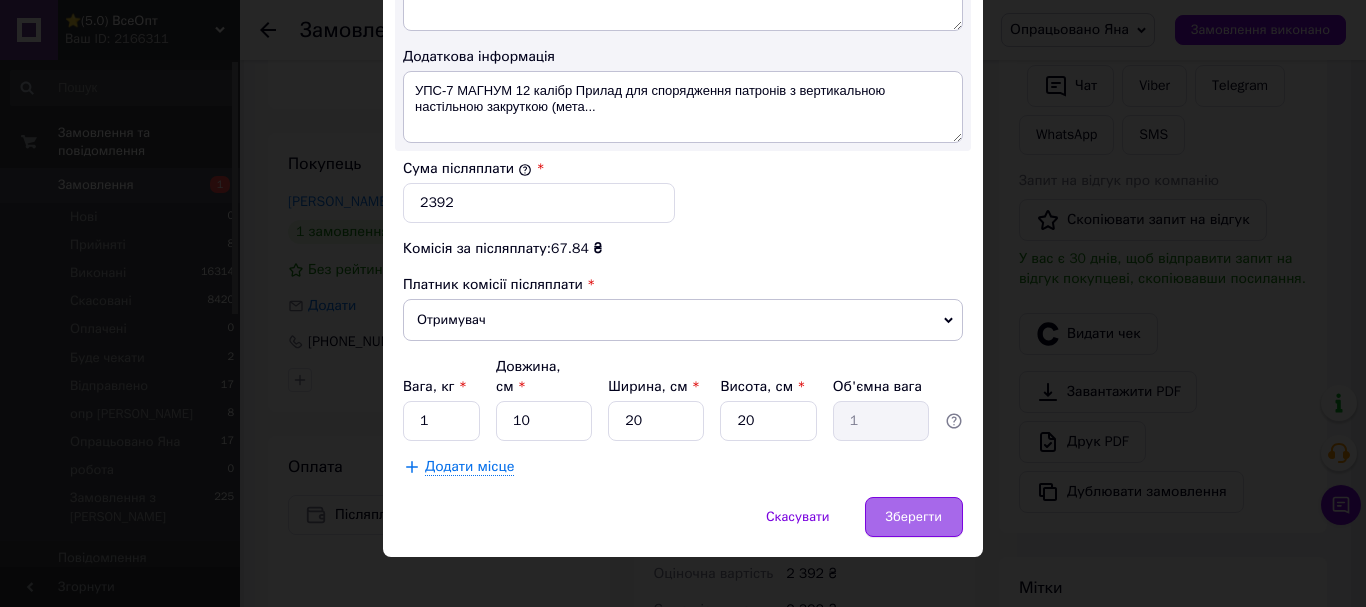 click on "Зберегти" at bounding box center [914, 517] 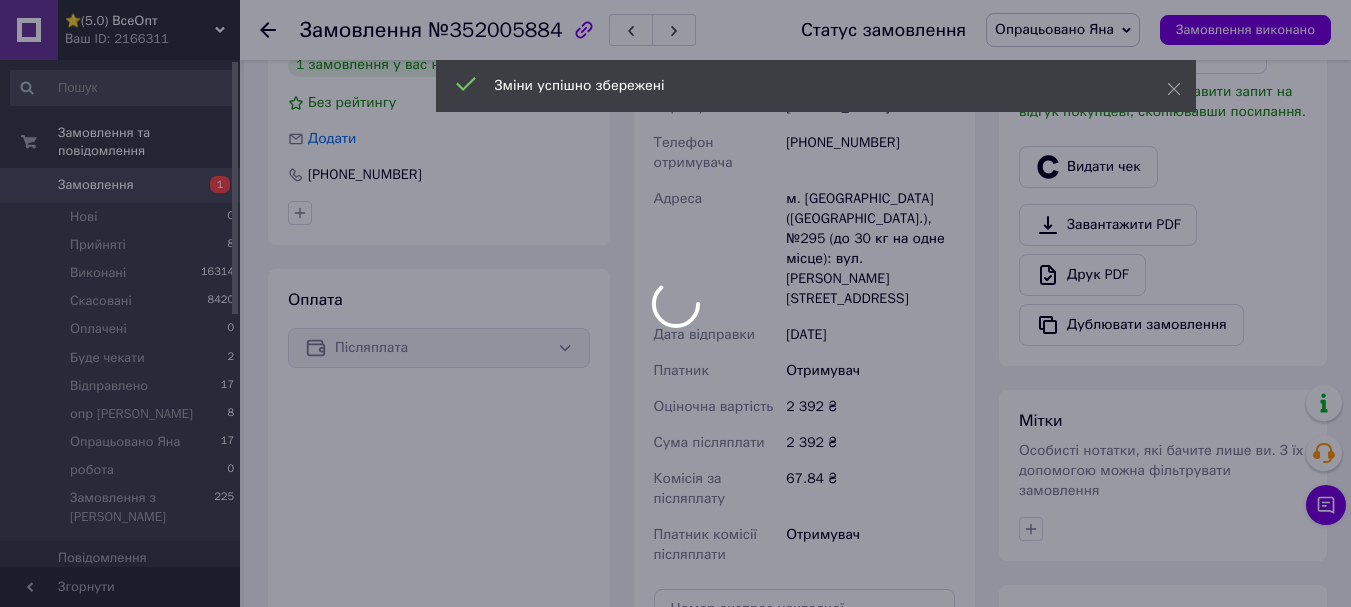 scroll, scrollTop: 754, scrollLeft: 0, axis: vertical 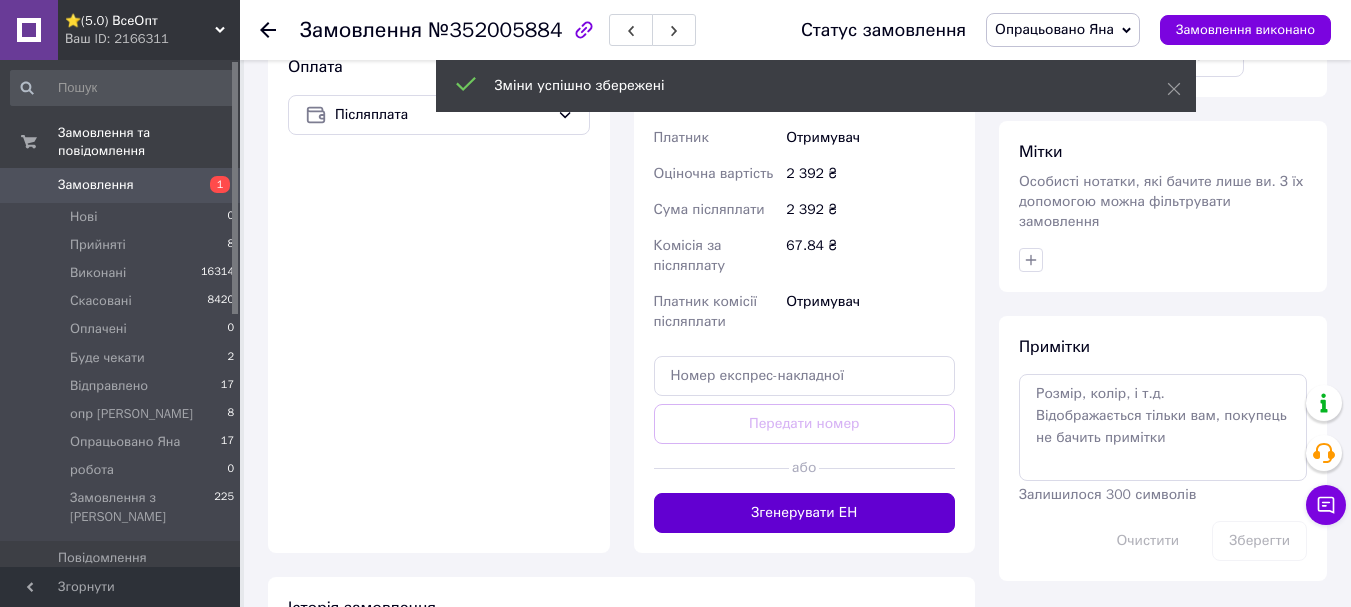 click on "Згенерувати ЕН" at bounding box center (805, 513) 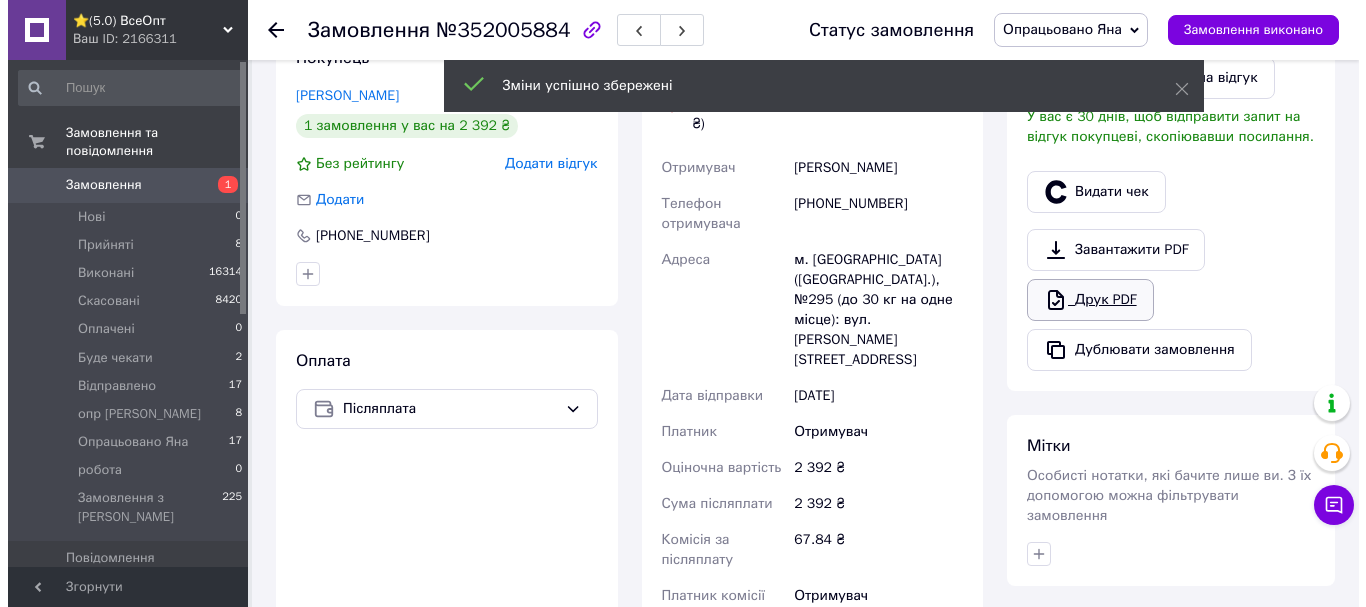 scroll, scrollTop: 454, scrollLeft: 0, axis: vertical 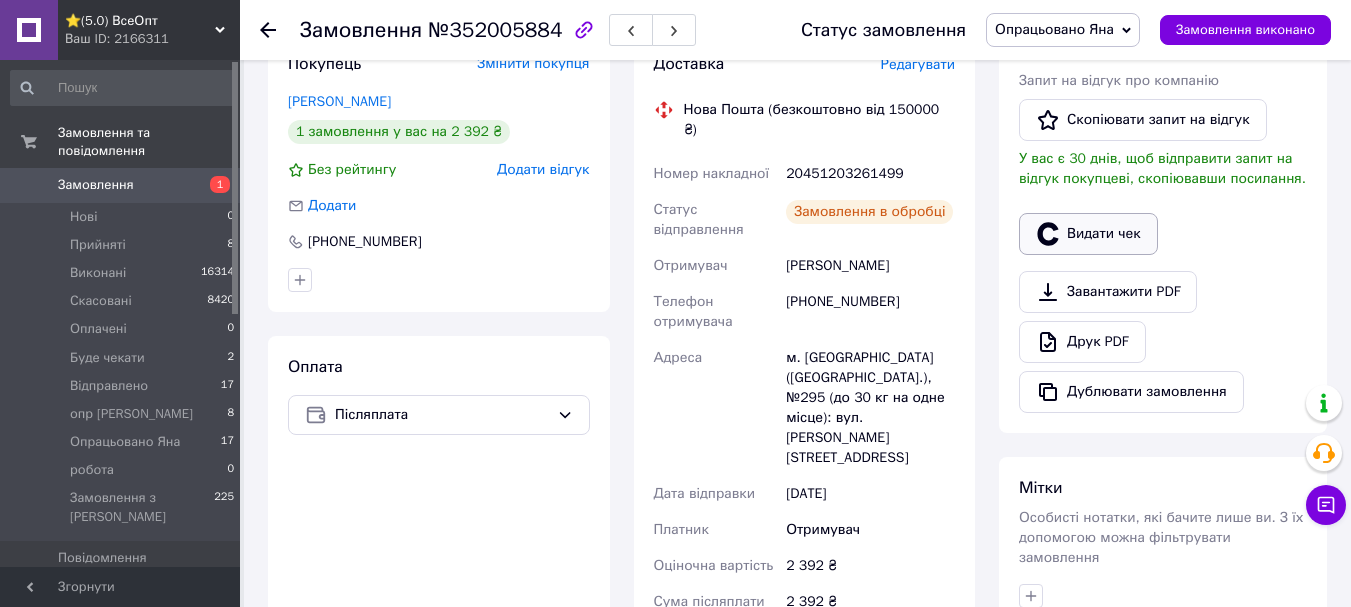 click on "Видати чек" at bounding box center [1088, 234] 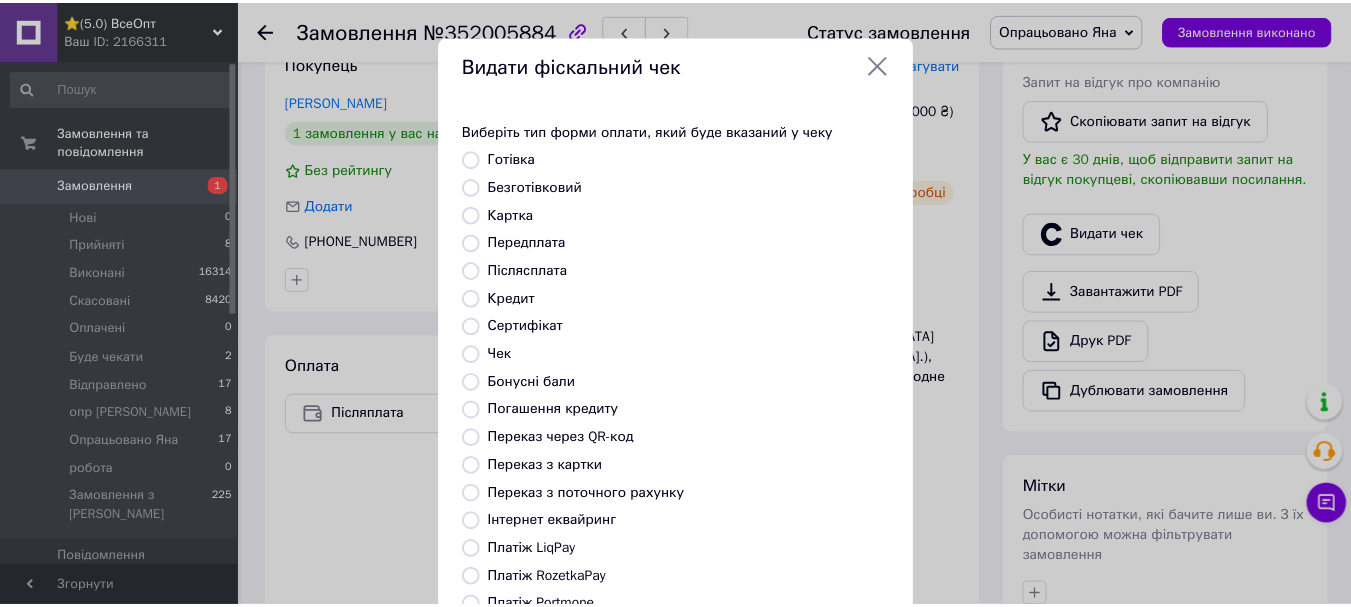 scroll, scrollTop: 252, scrollLeft: 0, axis: vertical 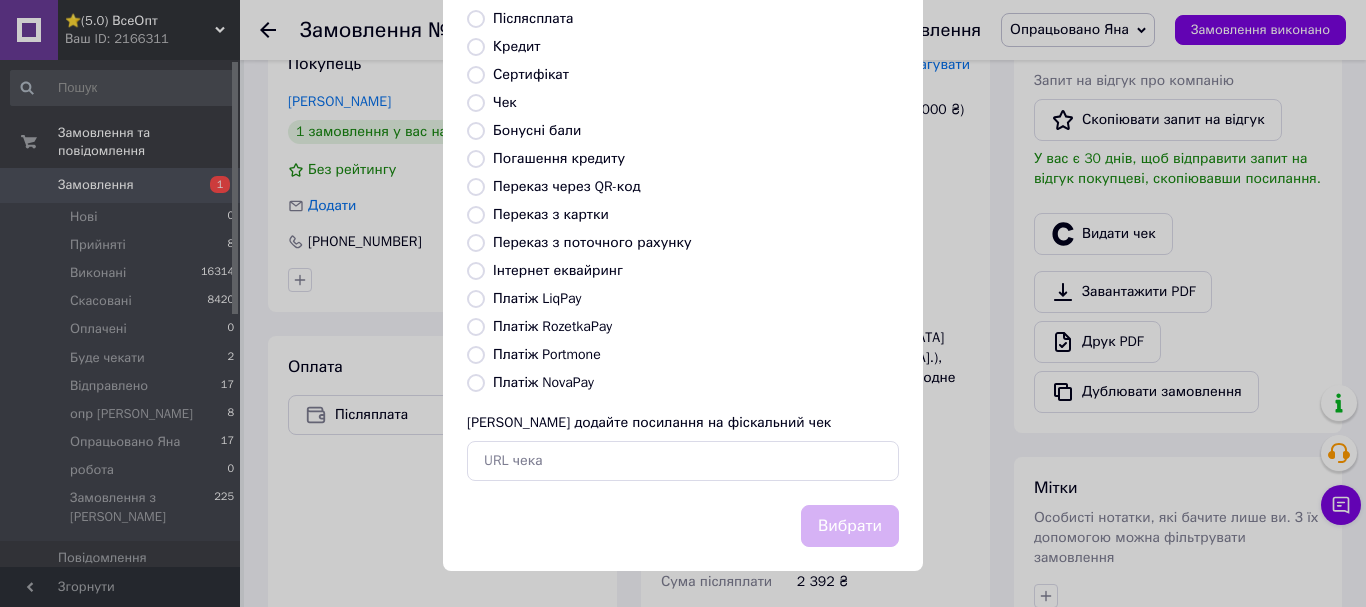 click on "Платіж NovaPay" at bounding box center [476, 383] 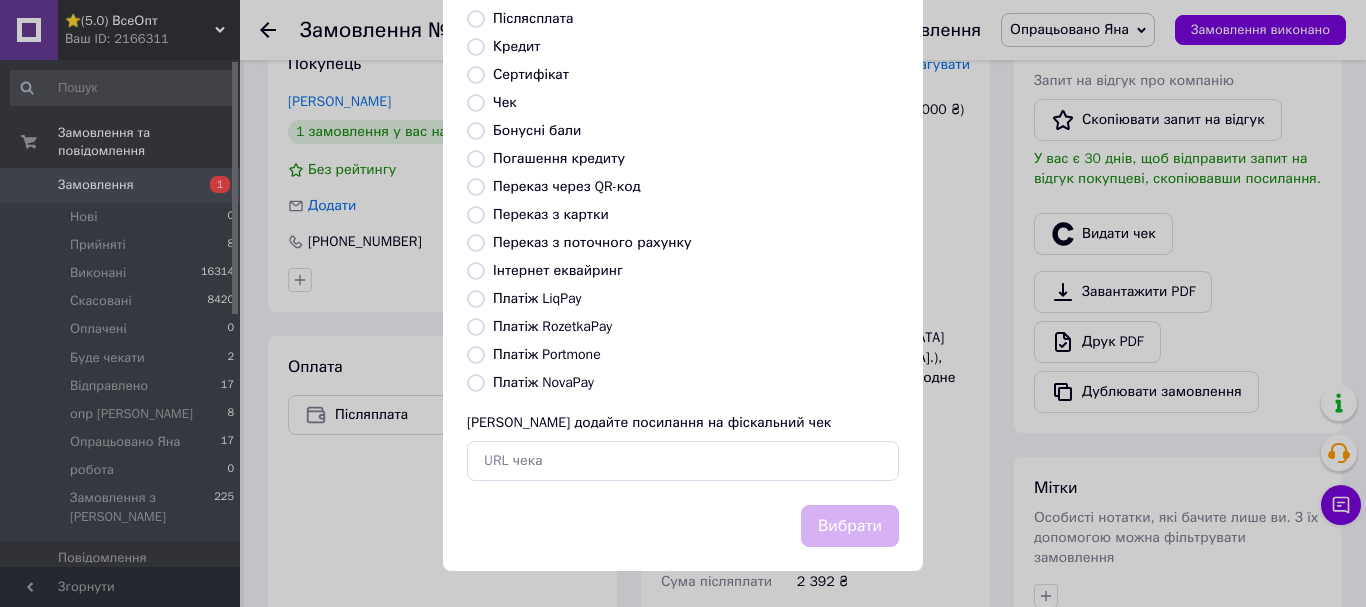 radio on "true" 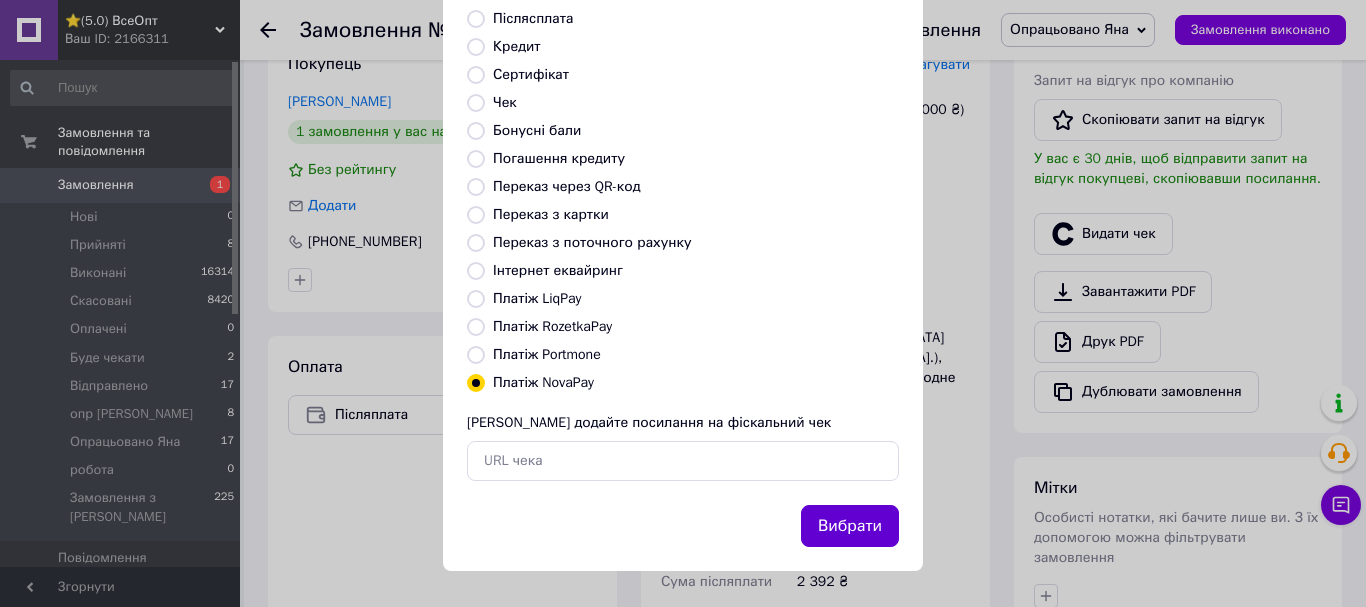 click on "Вибрати" at bounding box center (850, 526) 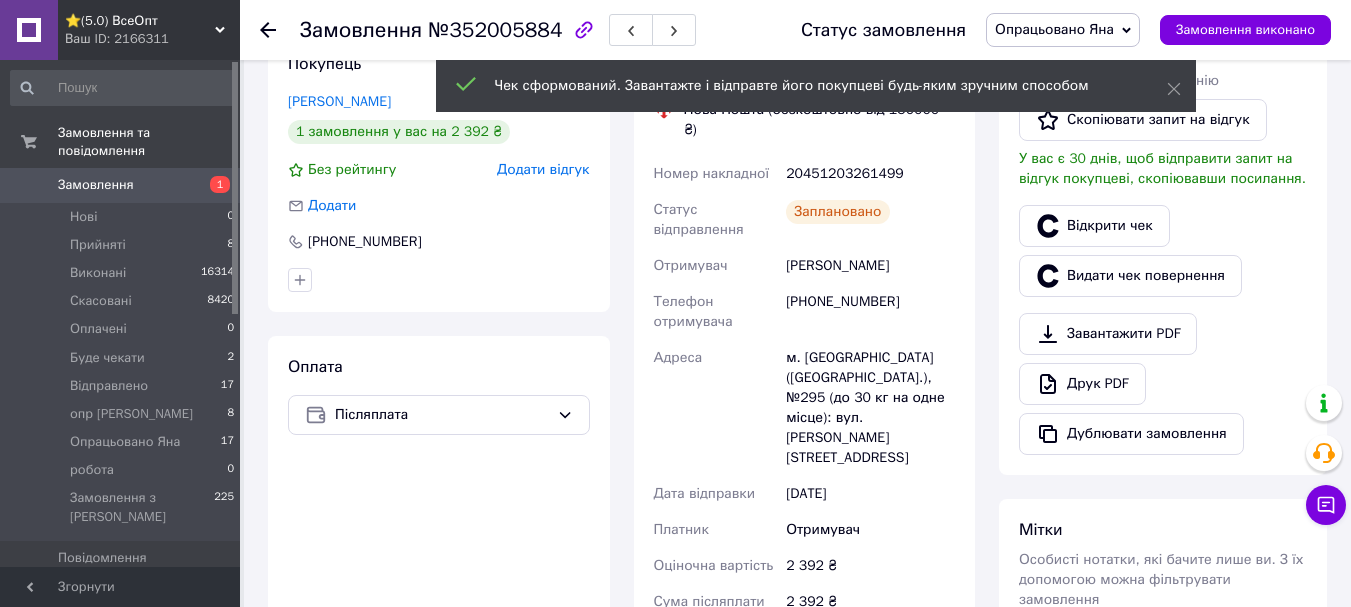 click 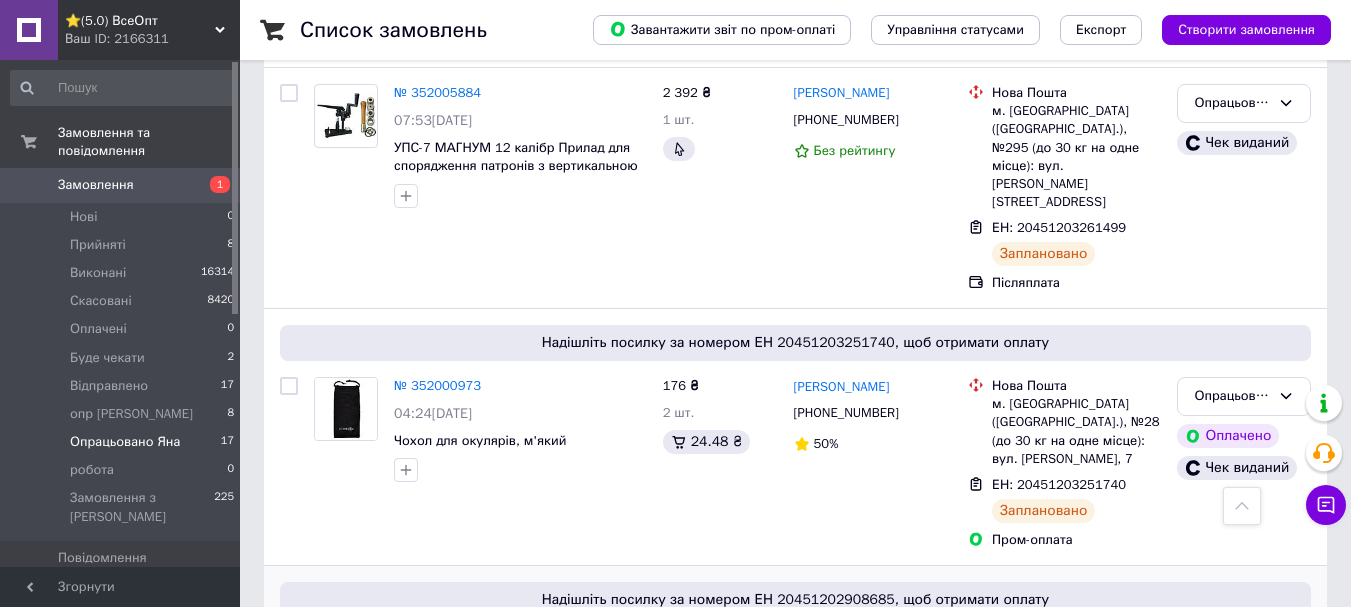 scroll, scrollTop: 2200, scrollLeft: 0, axis: vertical 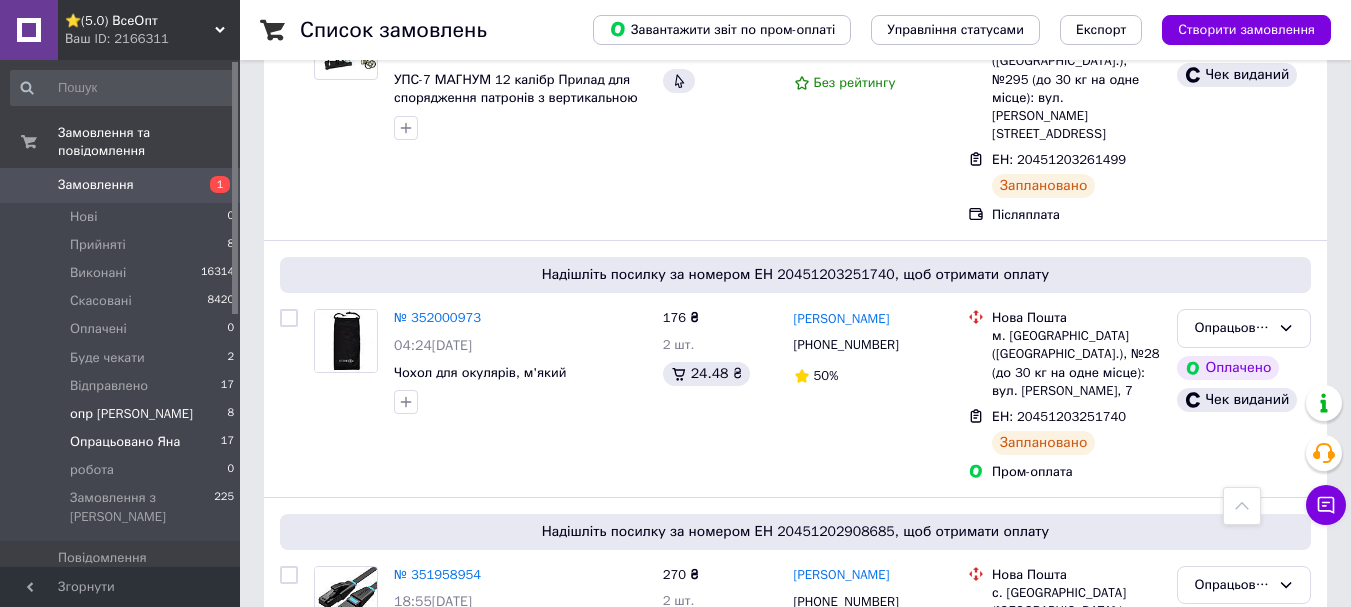 click on "опр [PERSON_NAME]" at bounding box center [131, 414] 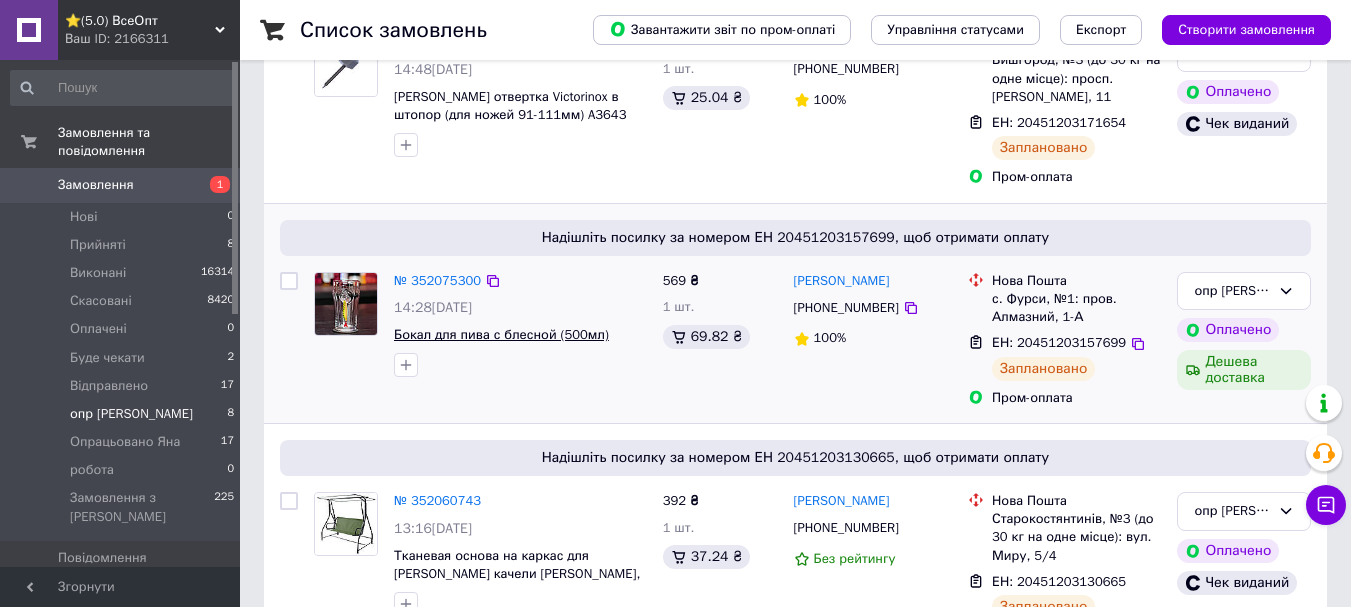 scroll, scrollTop: 404, scrollLeft: 0, axis: vertical 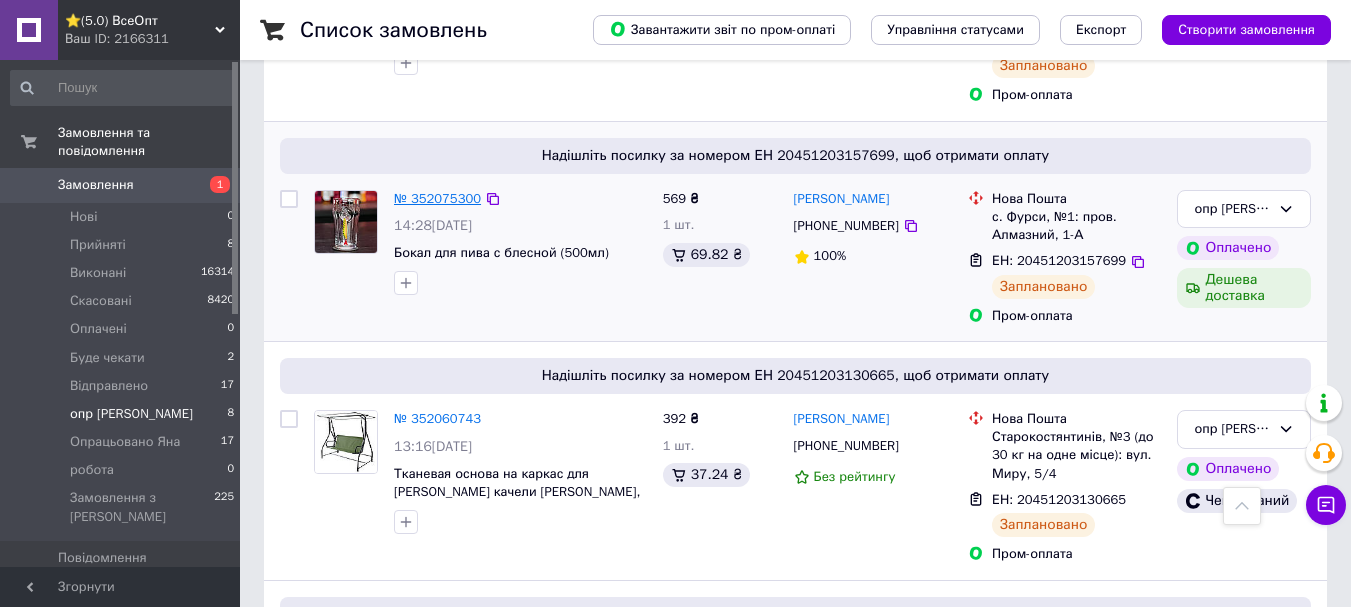 click on "№ 352075300" at bounding box center (437, 198) 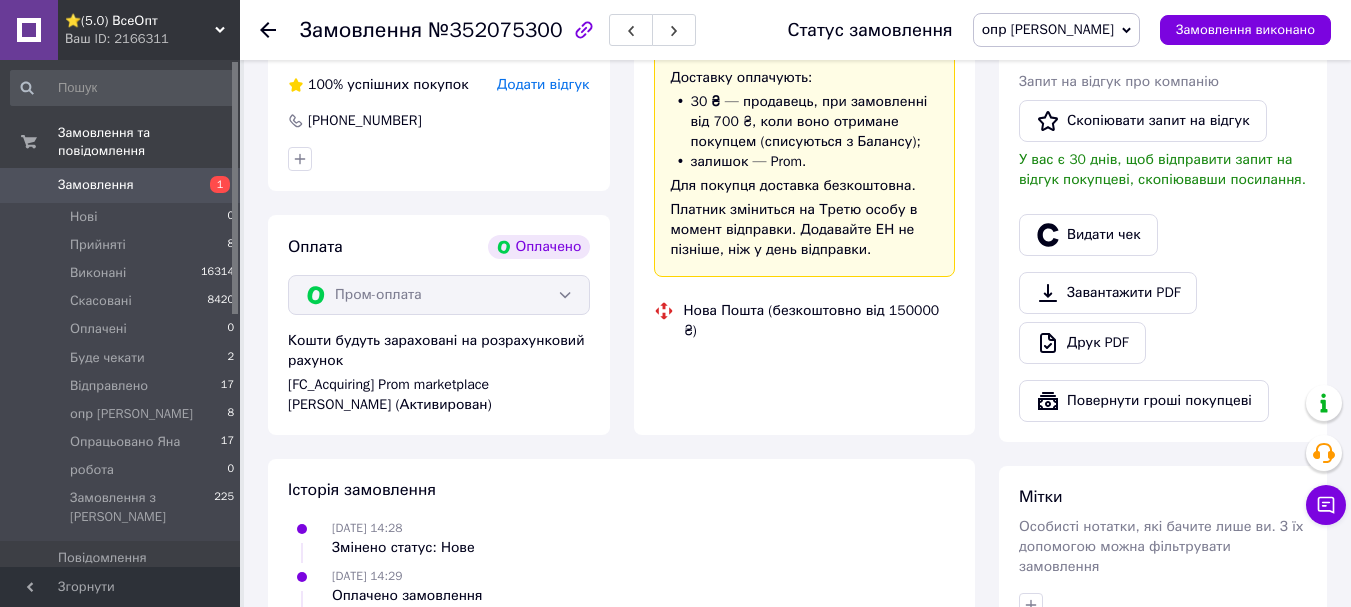 scroll, scrollTop: 1100, scrollLeft: 0, axis: vertical 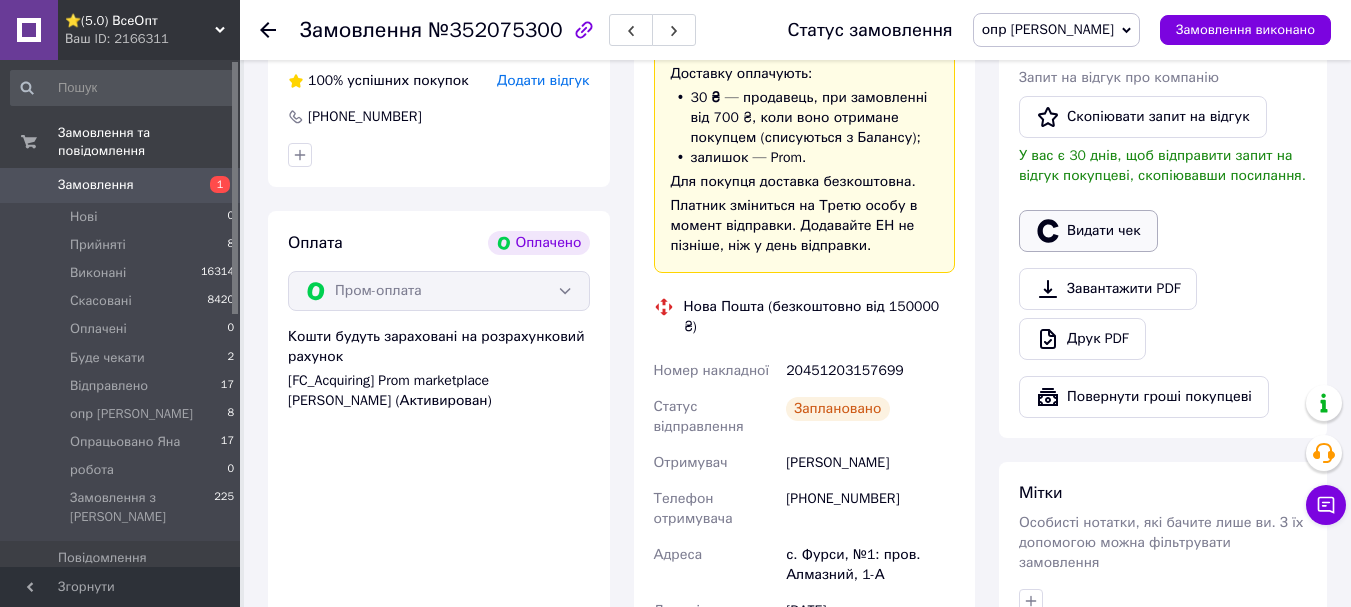 click on "Видати чек" at bounding box center (1088, 231) 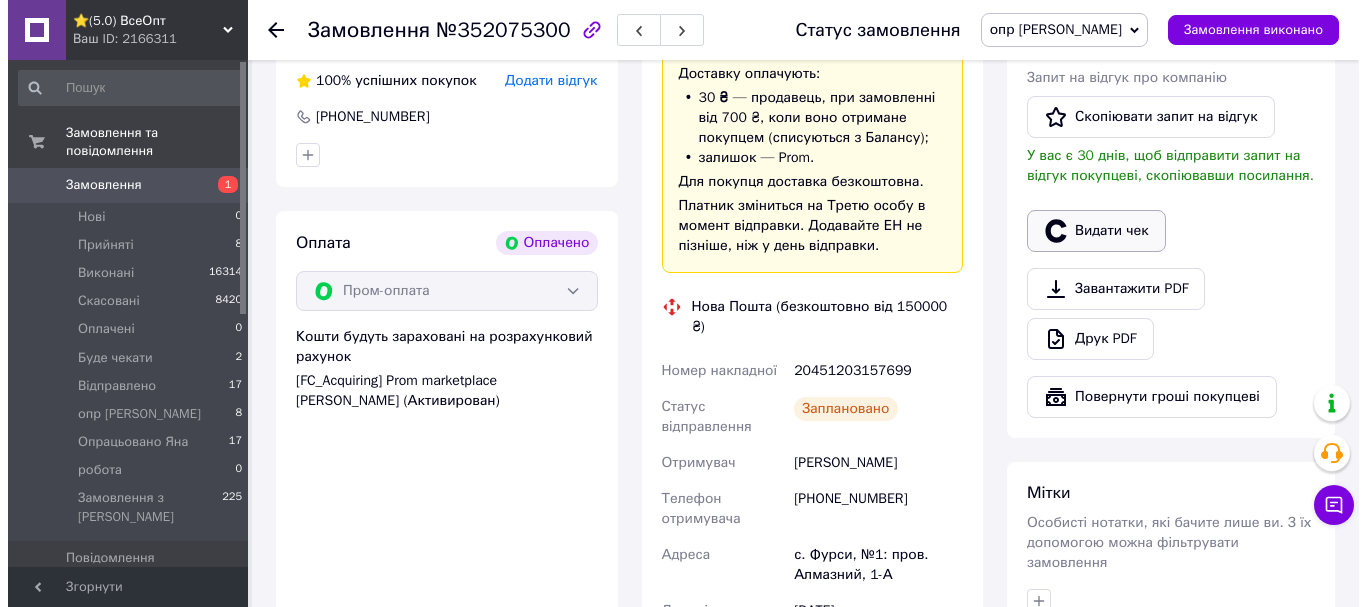 scroll, scrollTop: 1080, scrollLeft: 0, axis: vertical 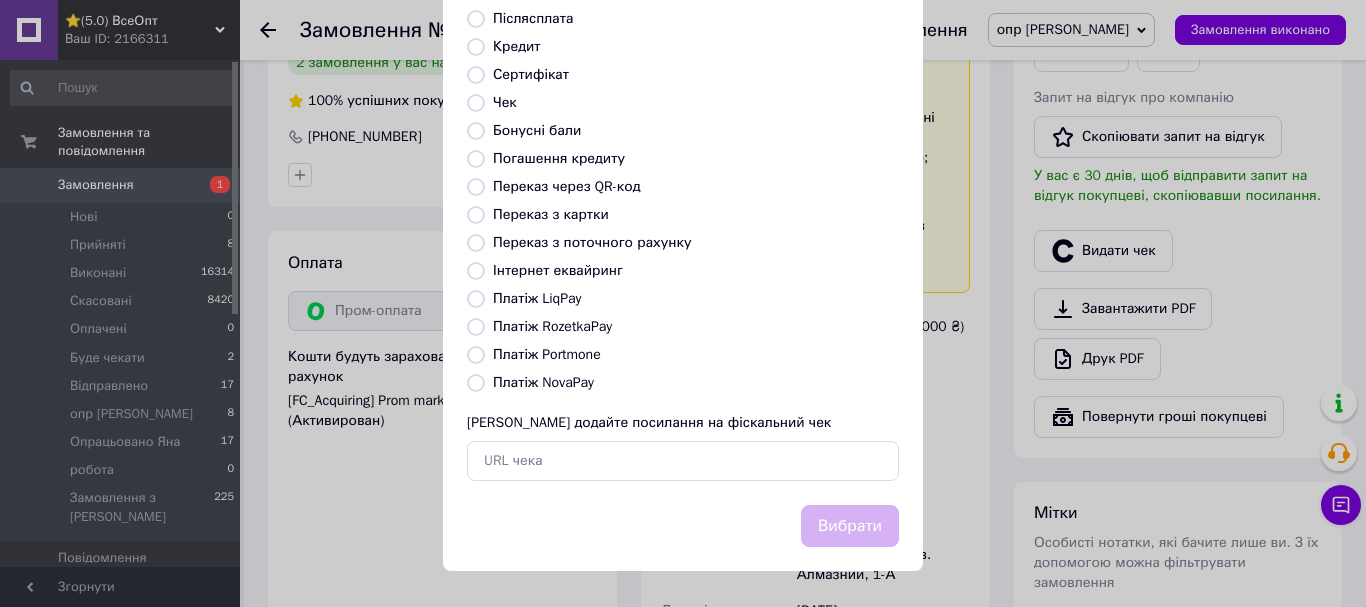 click on "Платіж RozetkaPay" at bounding box center [476, 327] 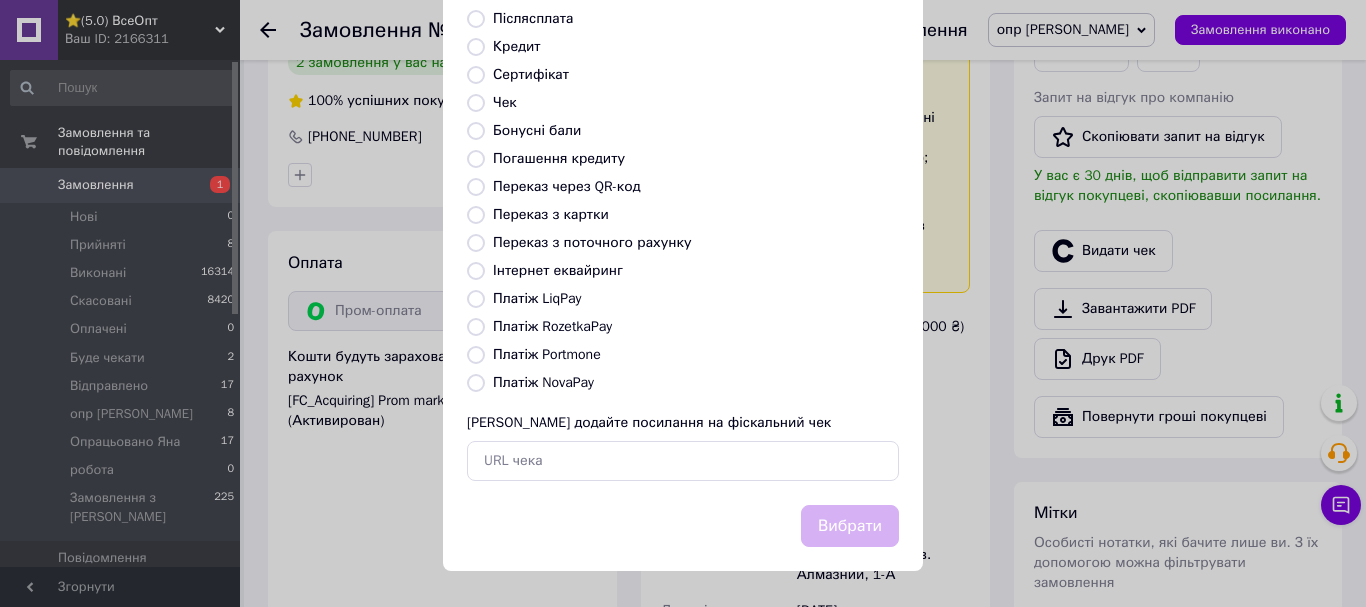 radio on "true" 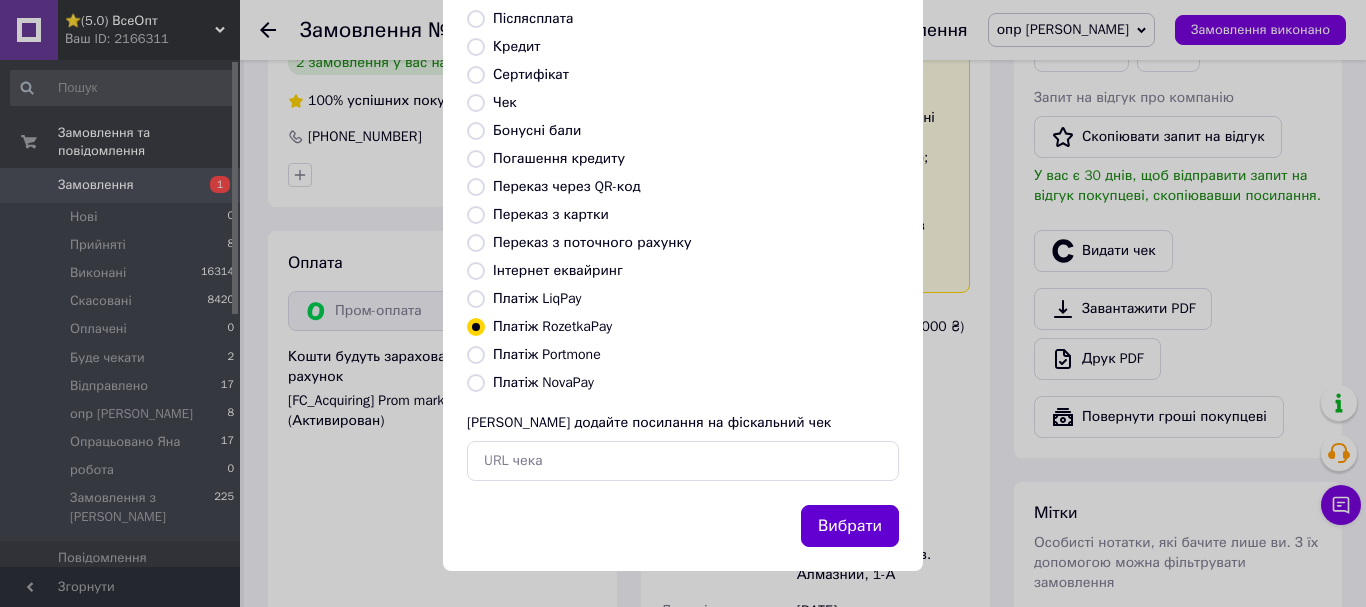 click on "Вибрати" at bounding box center [850, 526] 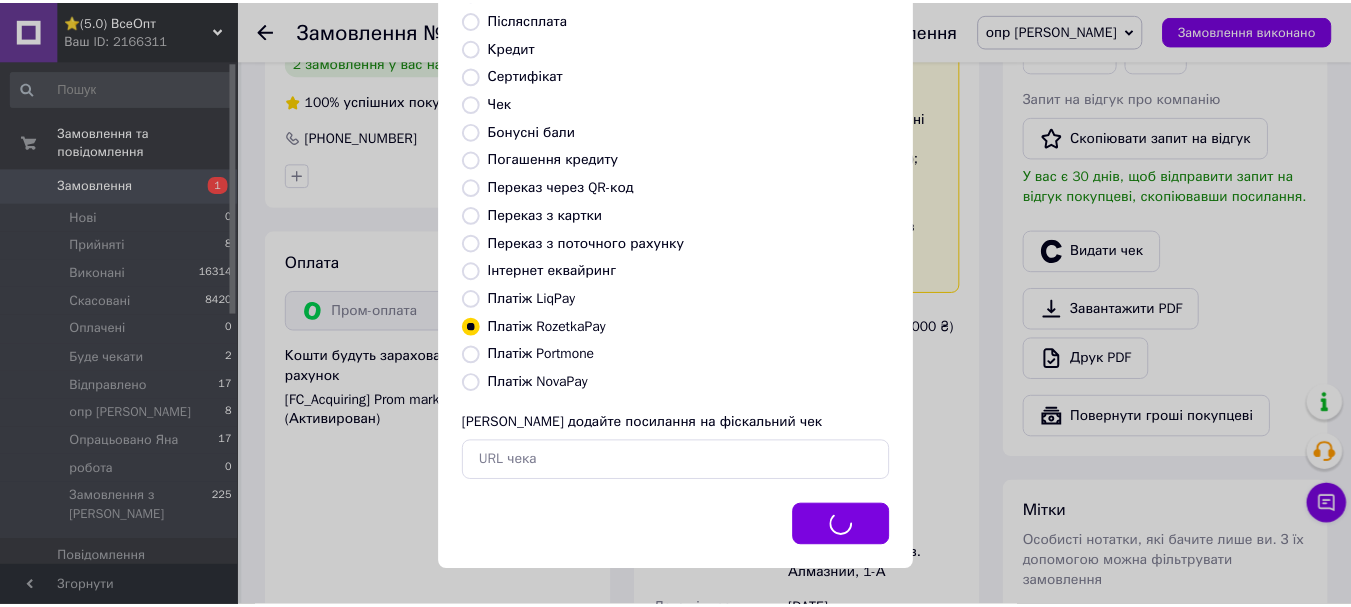 scroll, scrollTop: 1100, scrollLeft: 0, axis: vertical 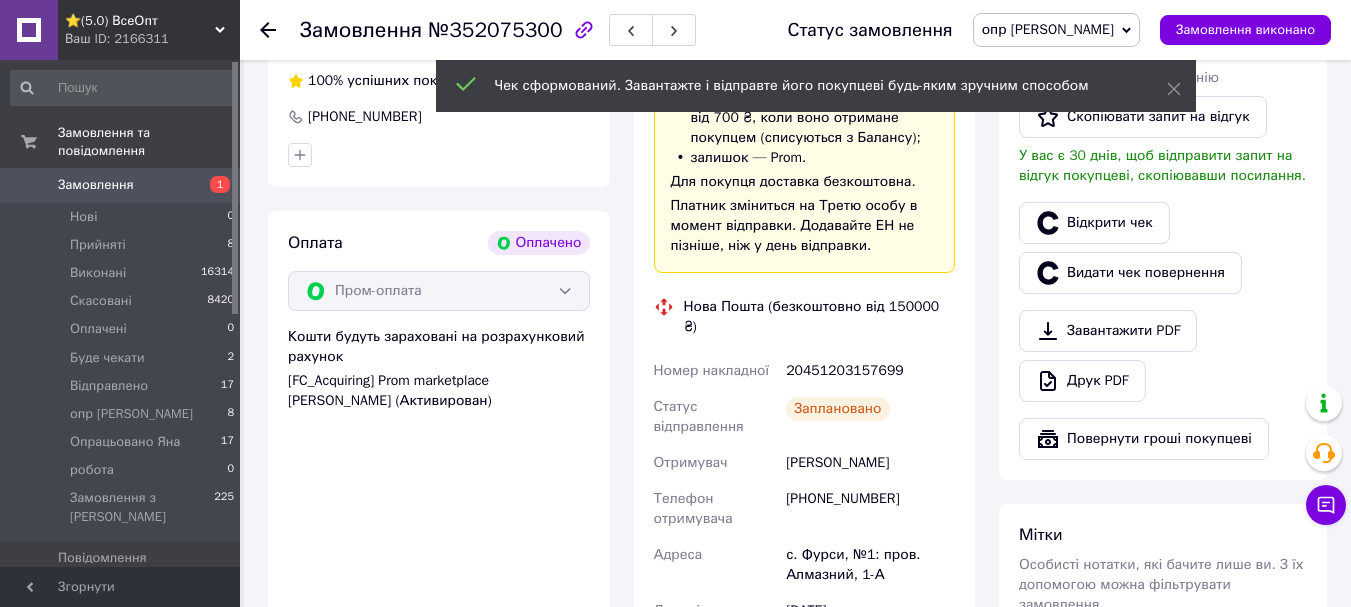 click 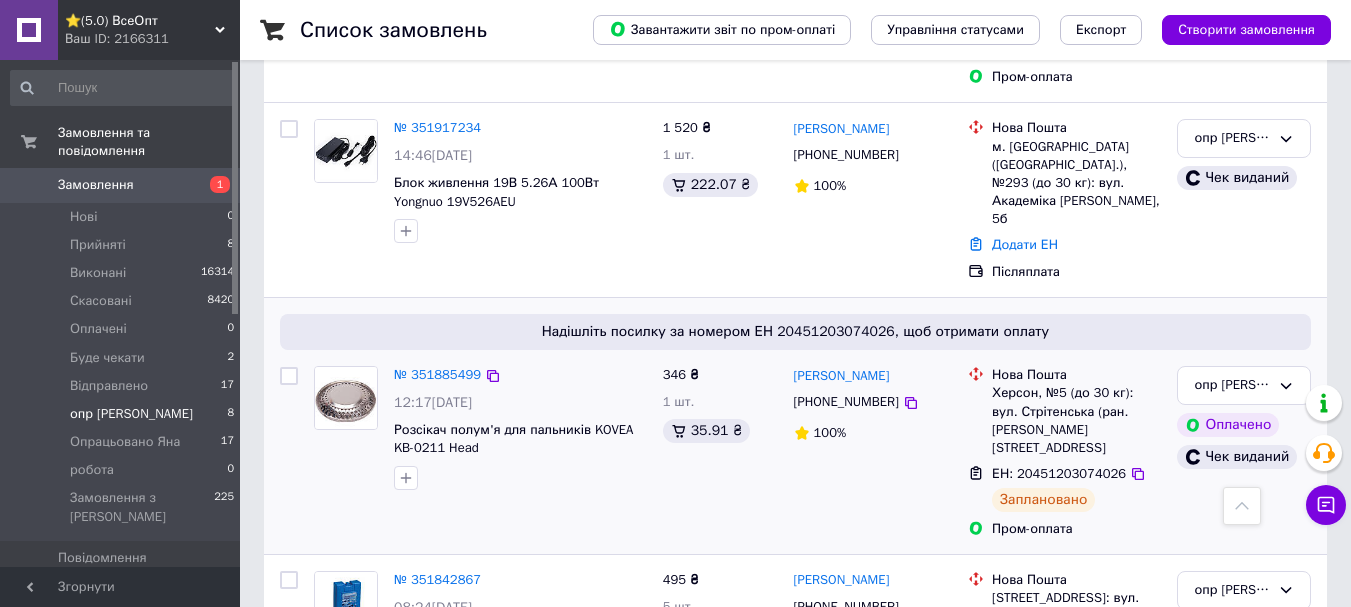 scroll, scrollTop: 1473, scrollLeft: 0, axis: vertical 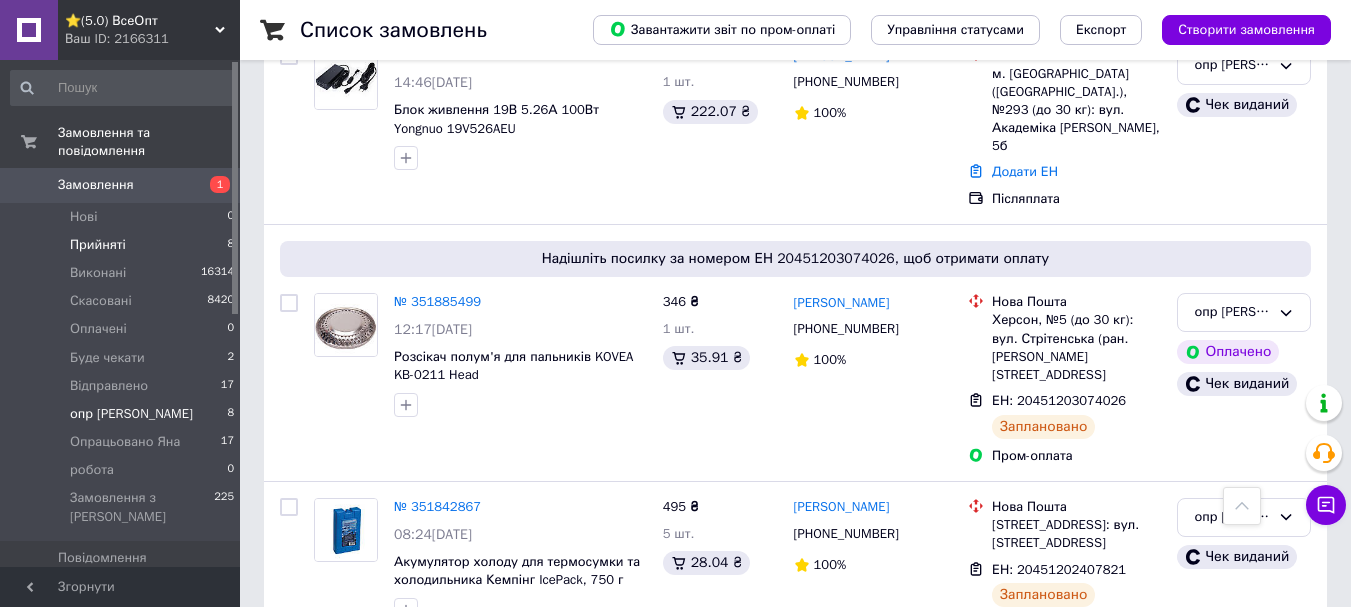 click on "Прийняті" at bounding box center (98, 245) 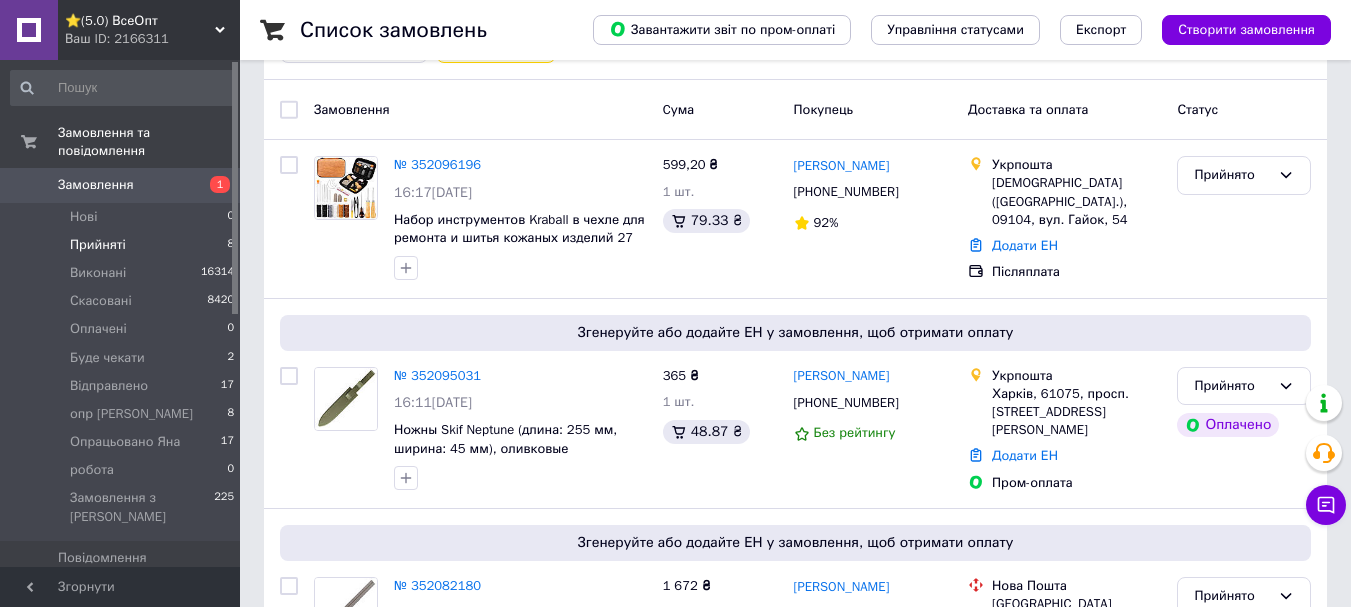 scroll, scrollTop: 0, scrollLeft: 0, axis: both 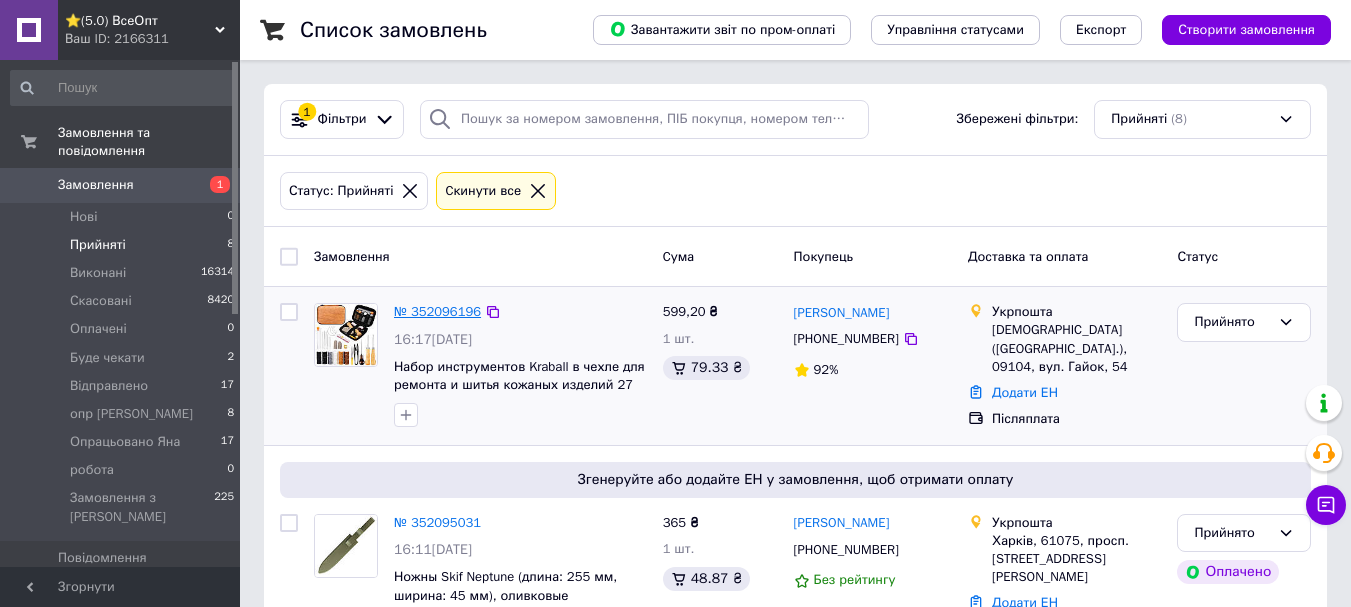 click on "№ 352096196" at bounding box center [437, 311] 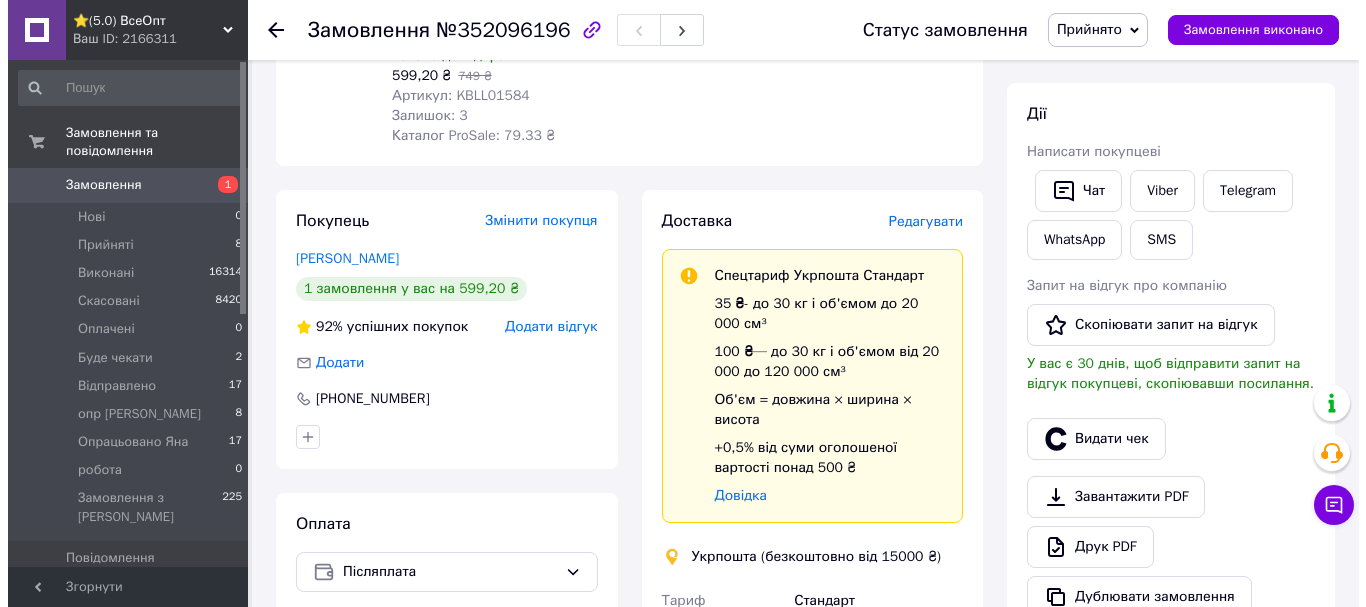 scroll, scrollTop: 300, scrollLeft: 0, axis: vertical 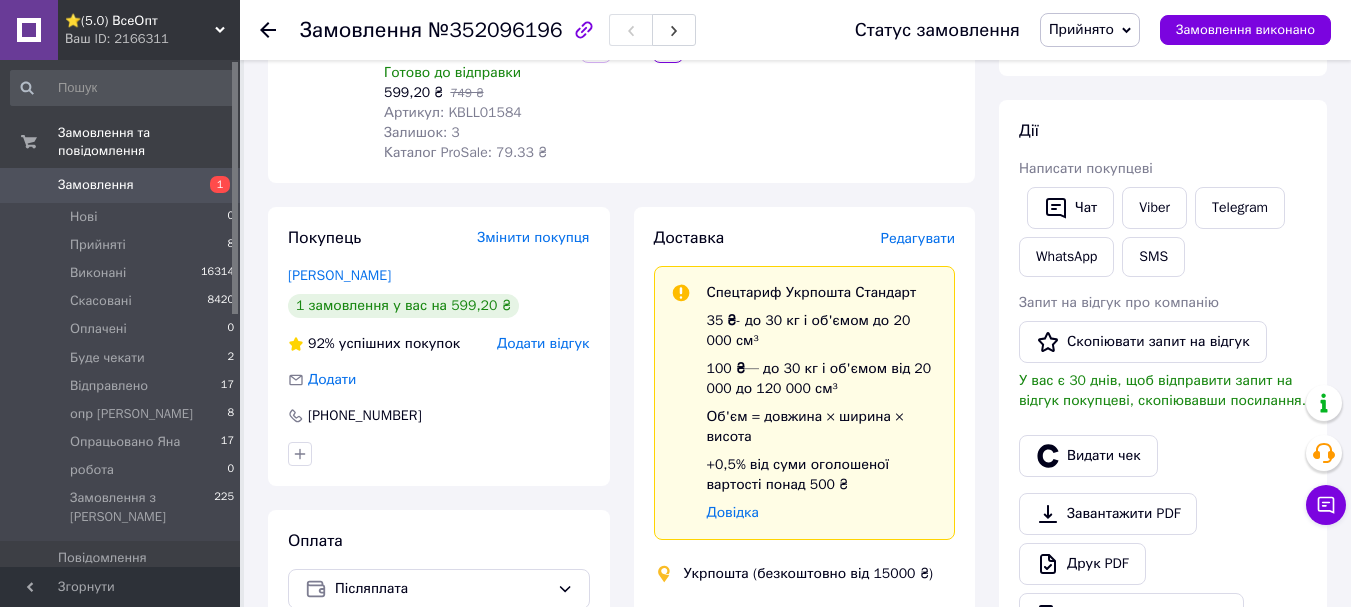 click on "Редагувати" at bounding box center (918, 238) 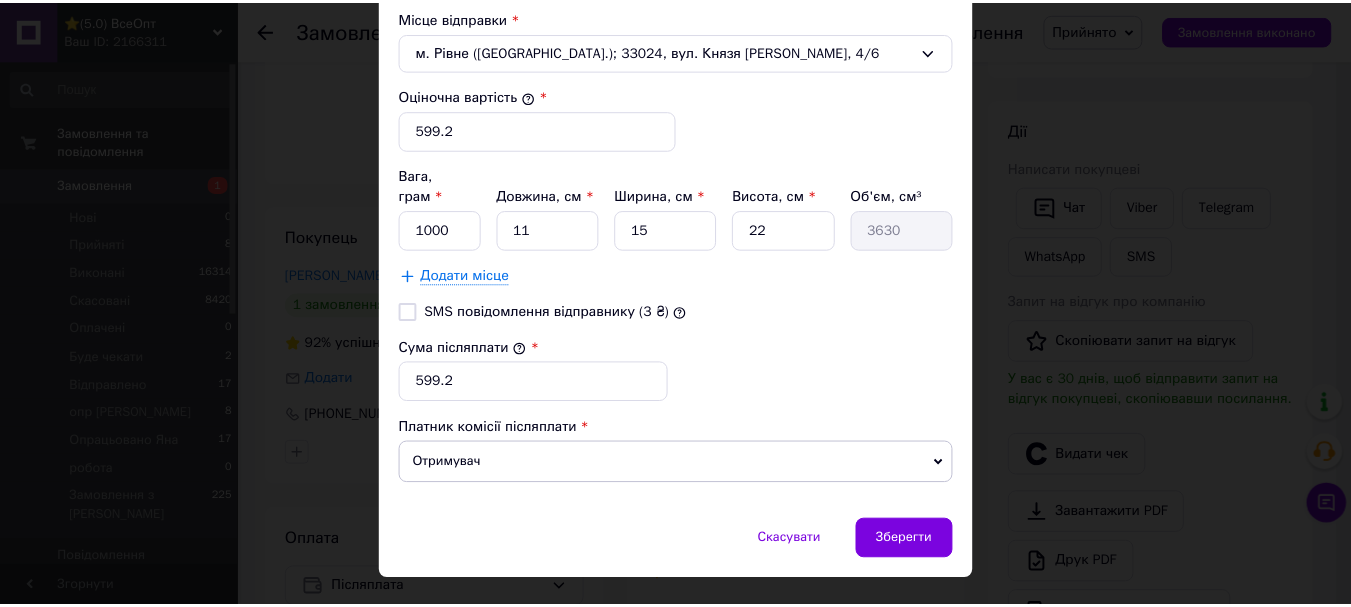 scroll, scrollTop: 806, scrollLeft: 0, axis: vertical 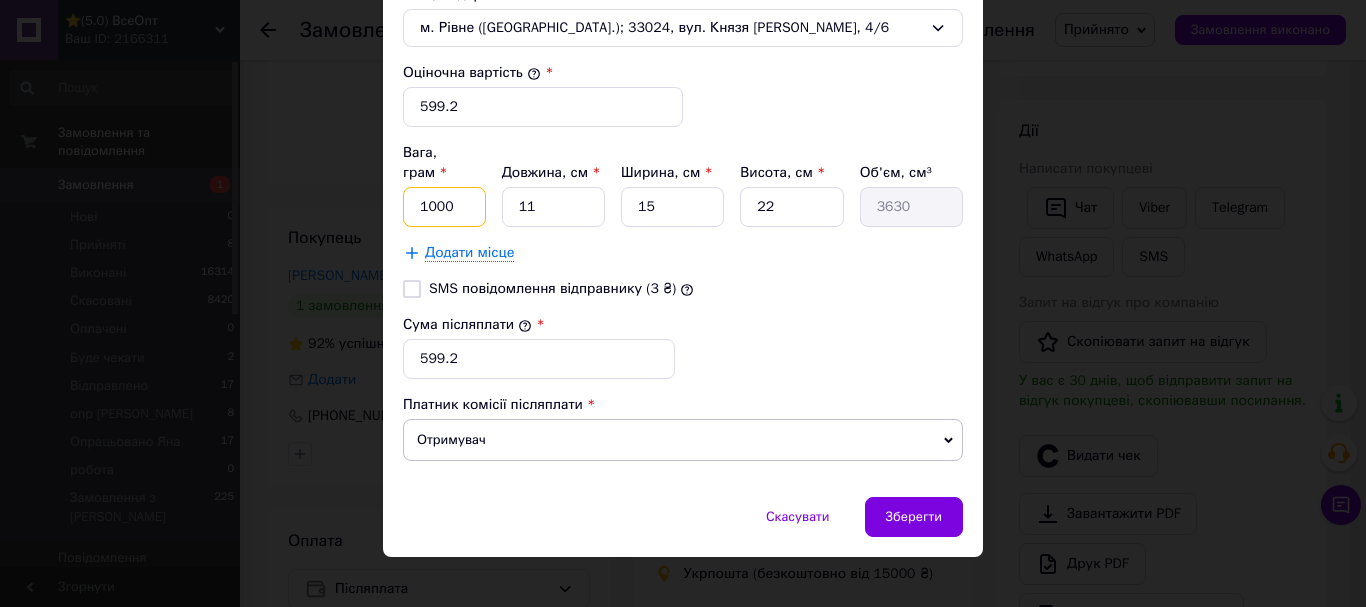 click on "1000" at bounding box center [444, 207] 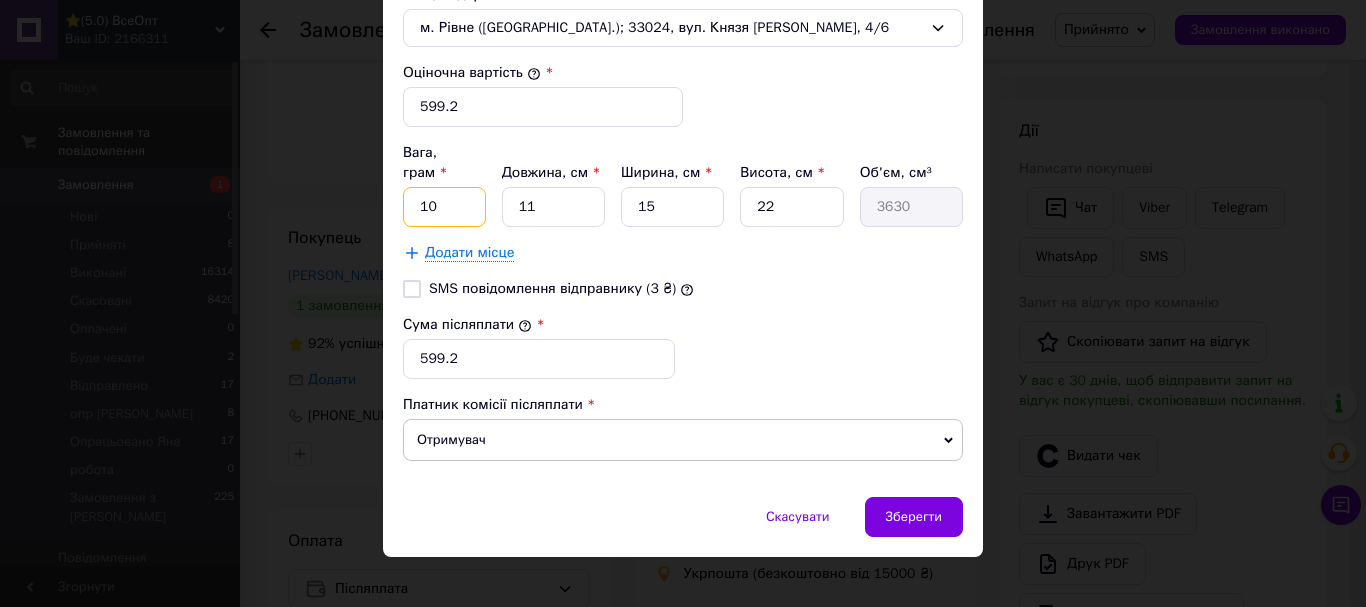 type on "1" 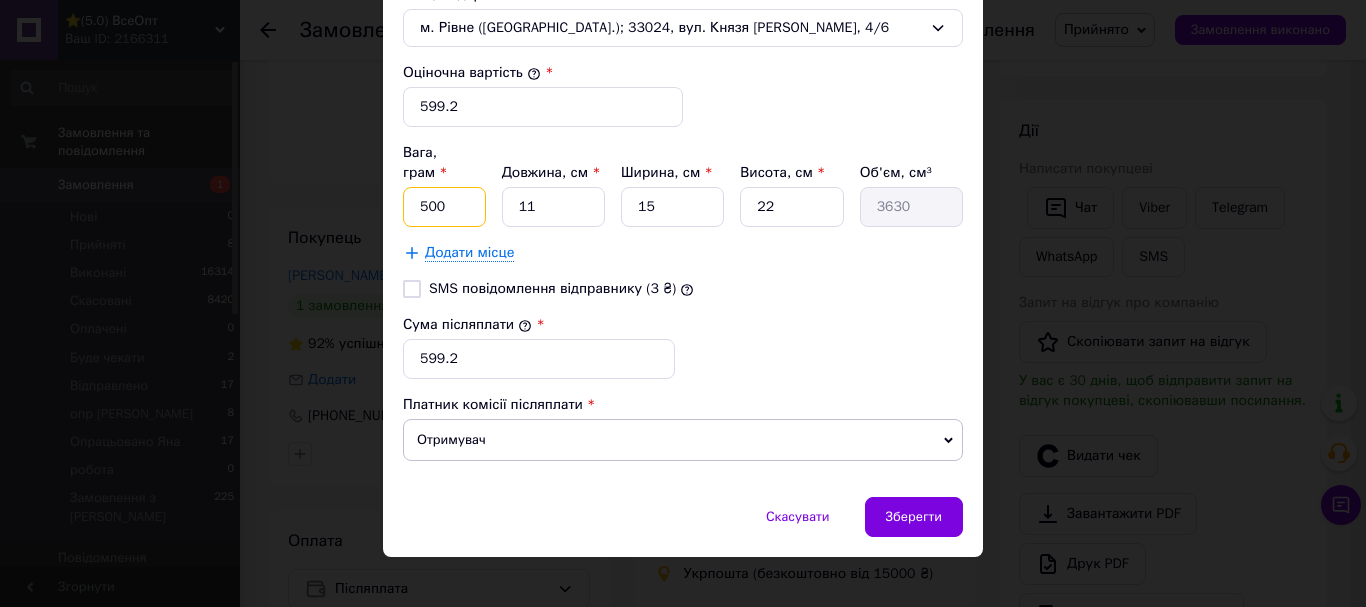 type on "500" 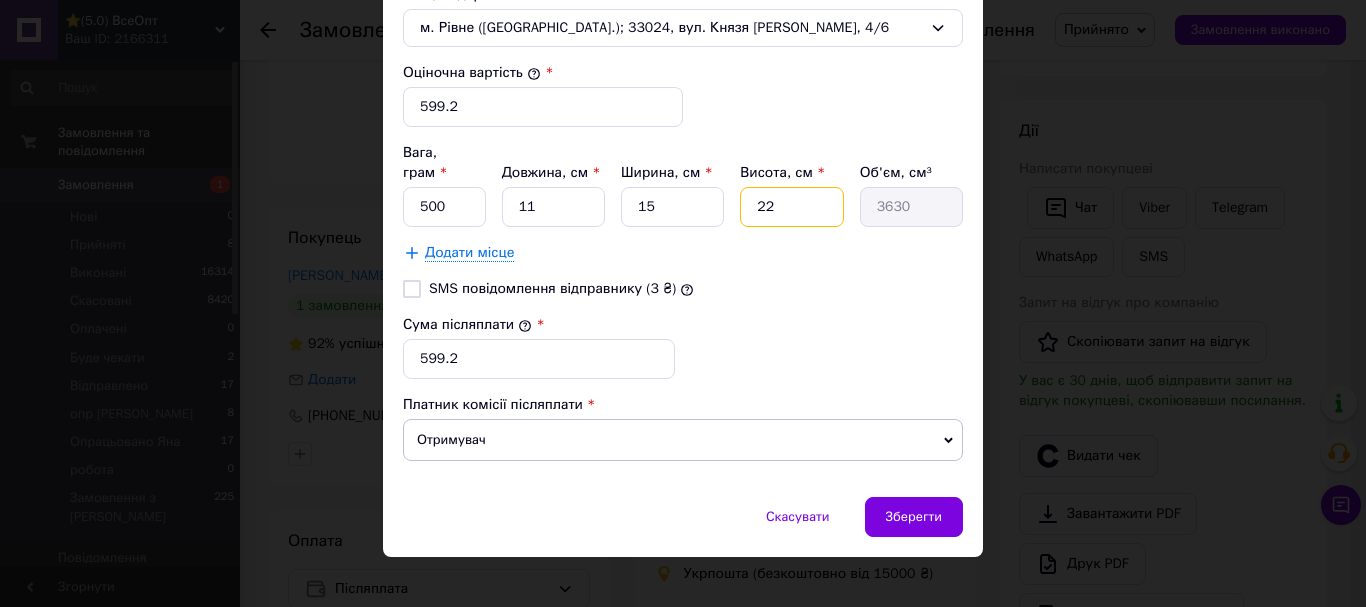 click on "22" at bounding box center (791, 207) 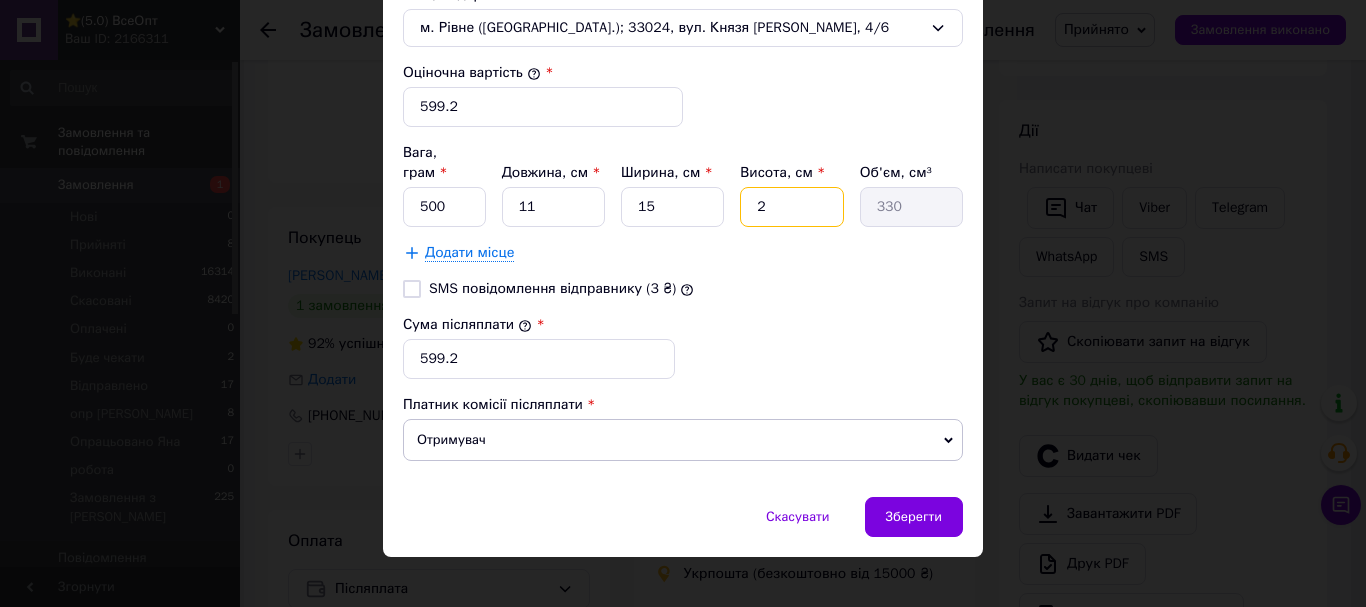 type 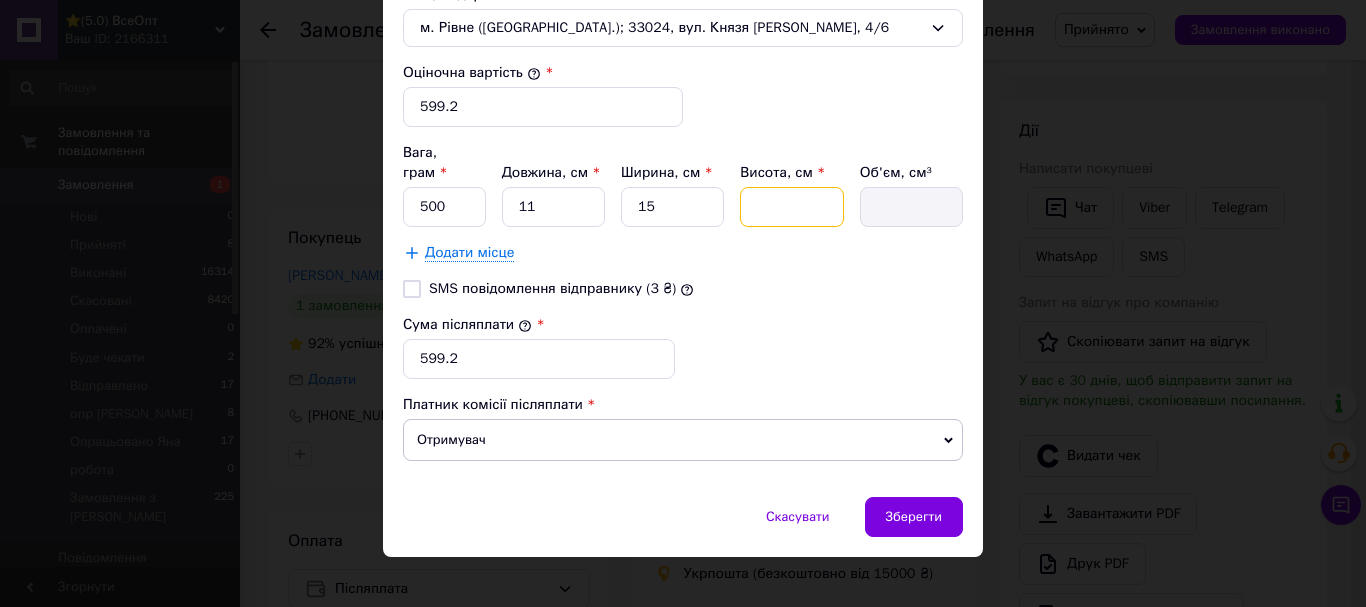 type on "1" 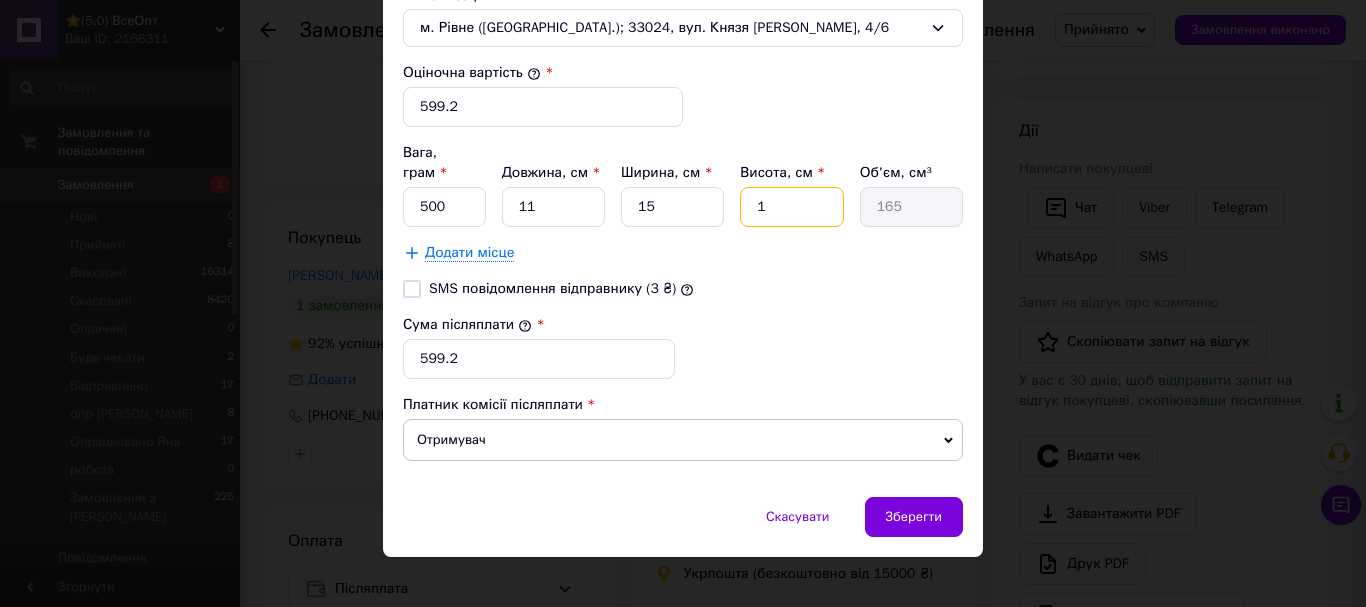 type on "15" 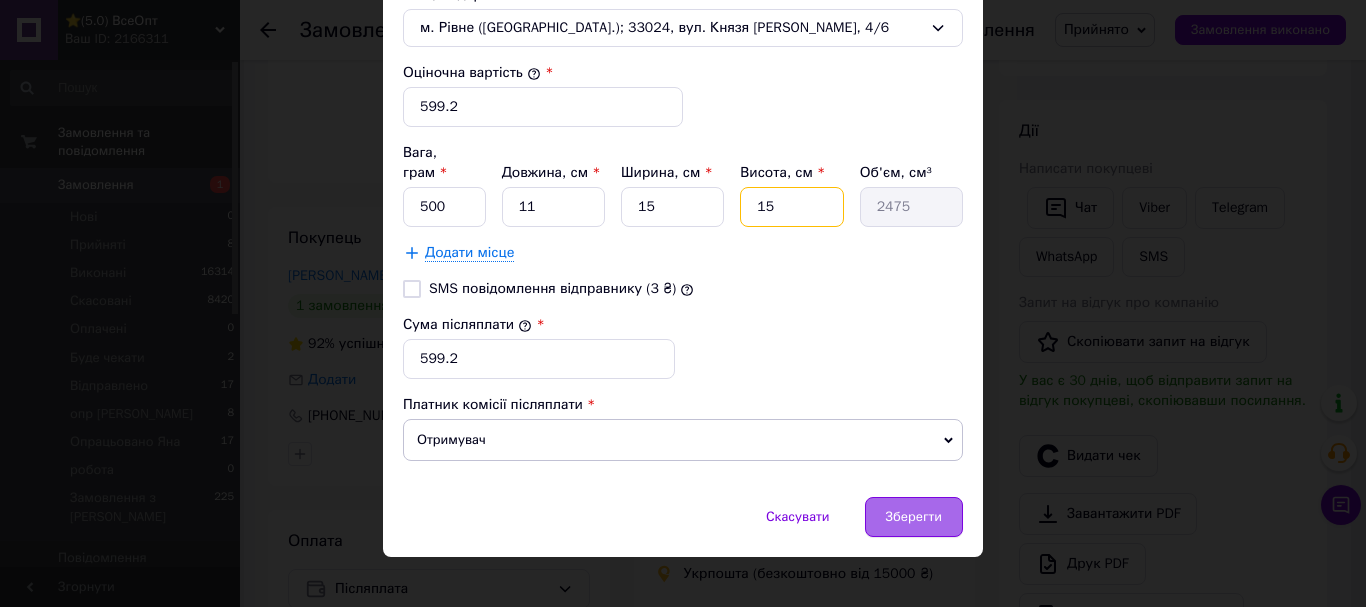 type on "15" 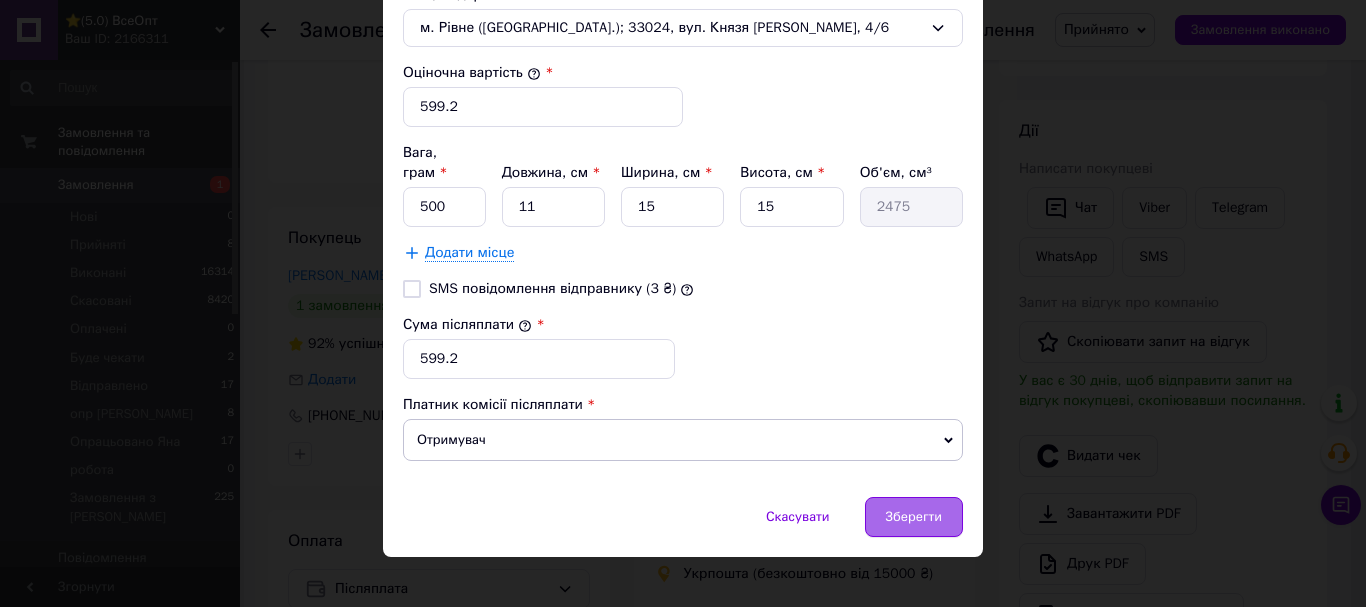 click on "Зберегти" at bounding box center (914, 517) 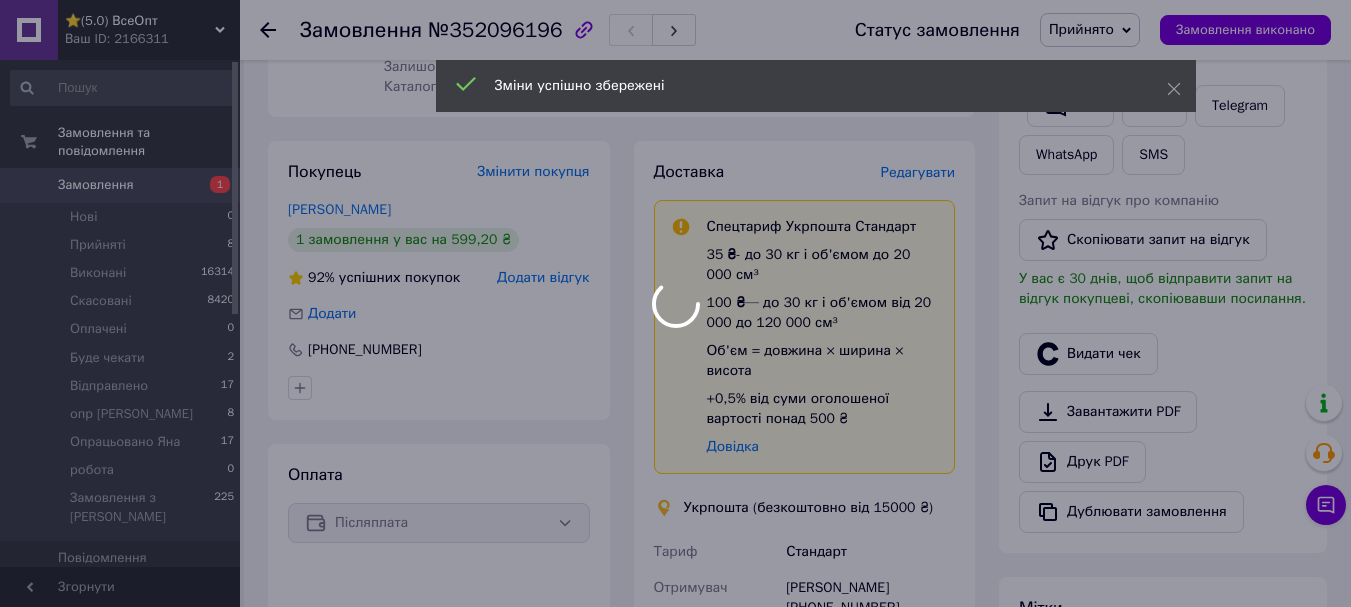 scroll, scrollTop: 400, scrollLeft: 0, axis: vertical 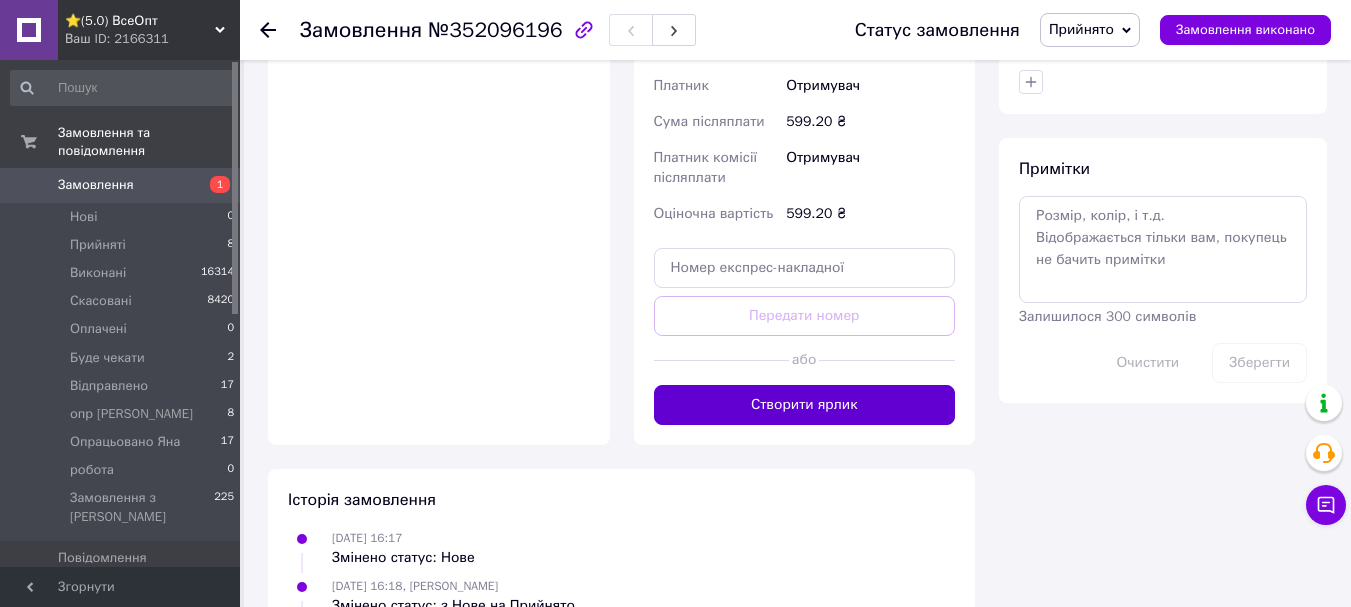 click on "Створити ярлик" at bounding box center (805, 405) 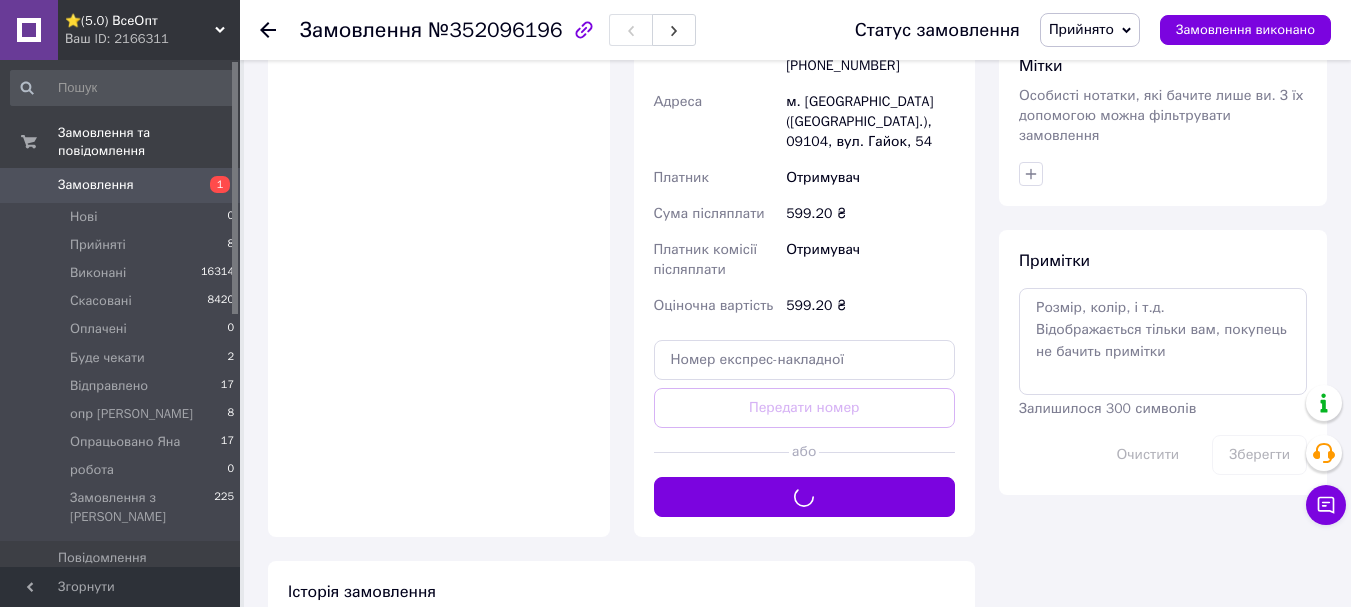 scroll, scrollTop: 700, scrollLeft: 0, axis: vertical 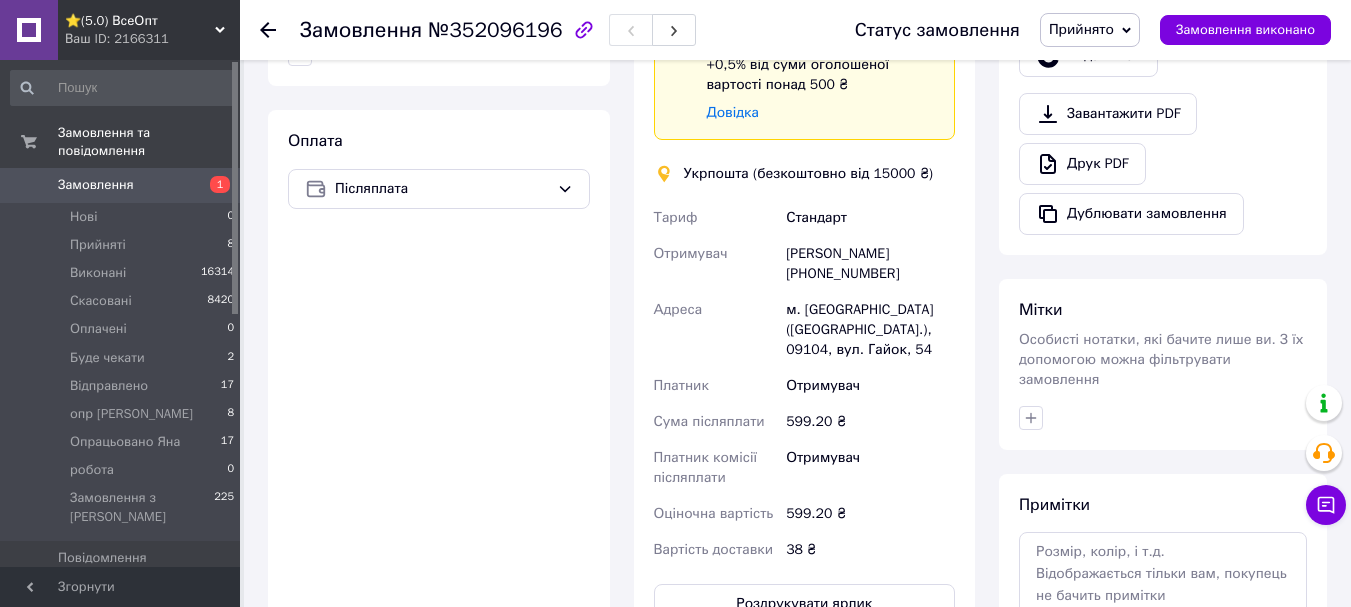click on "Прийнято" at bounding box center [1081, 29] 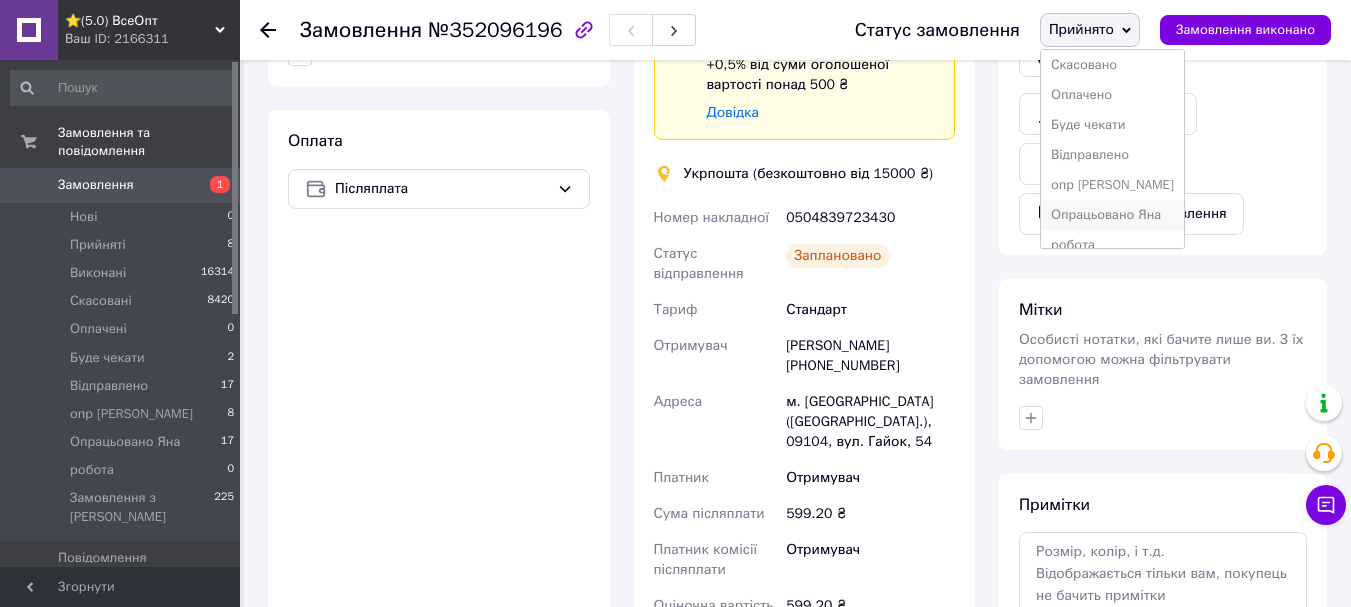scroll, scrollTop: 52, scrollLeft: 0, axis: vertical 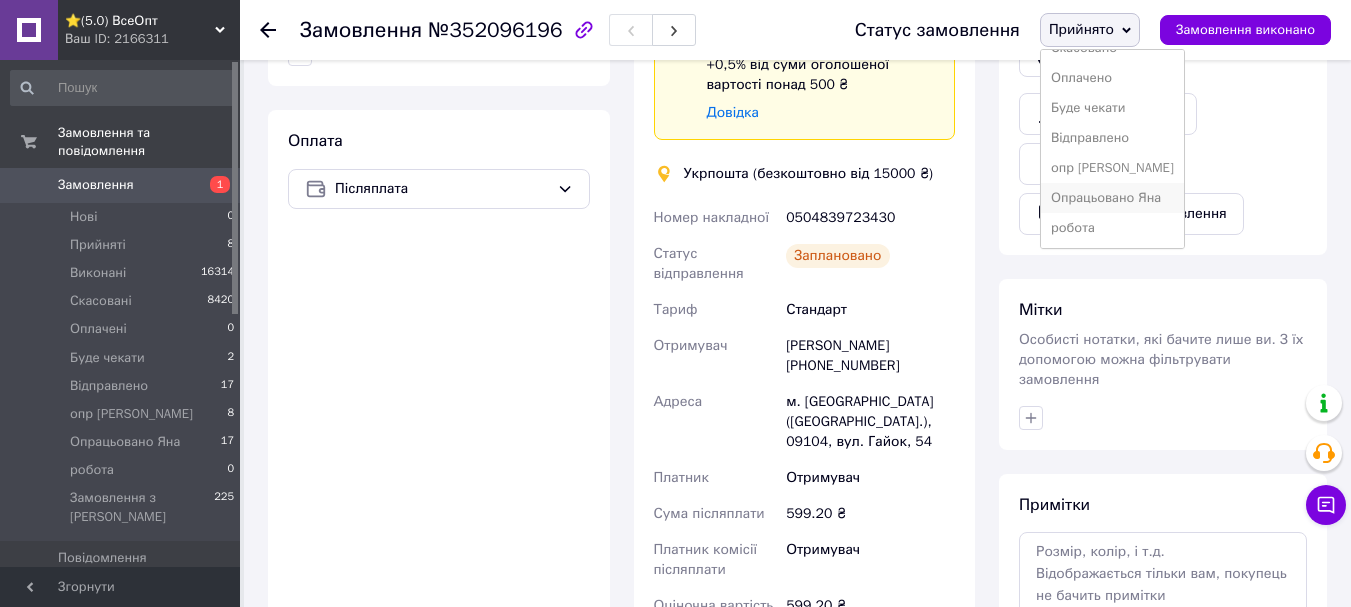 click on "Опрацьовано  Яна" at bounding box center (1112, 198) 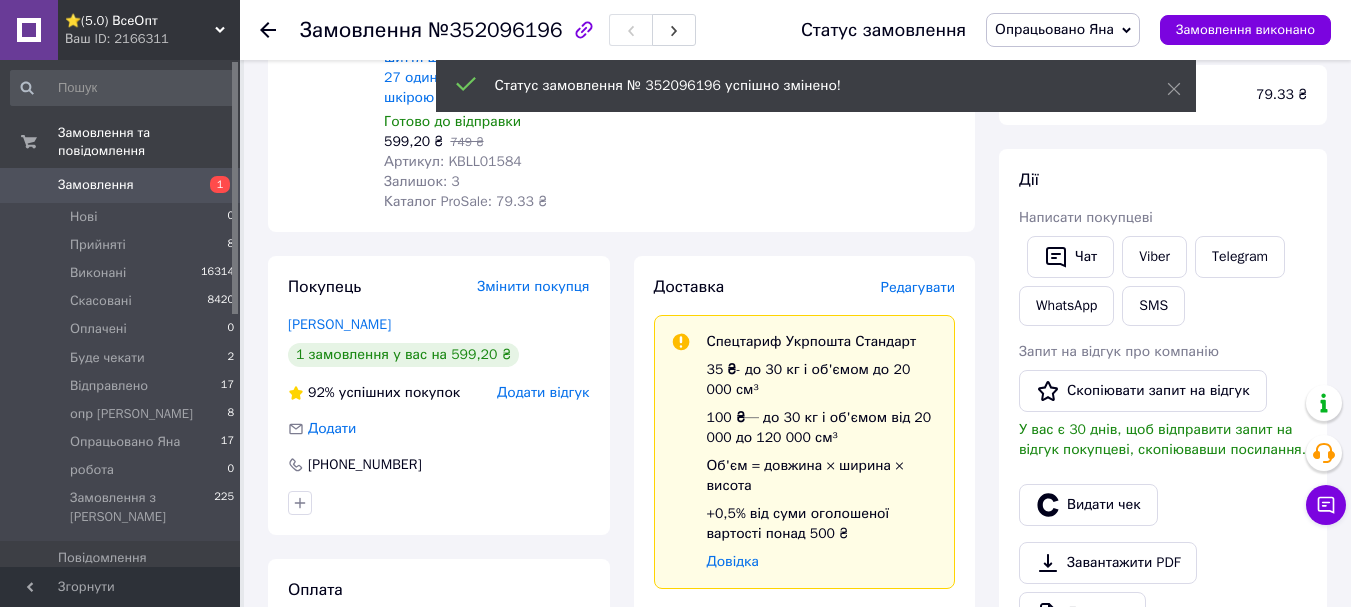 scroll, scrollTop: 200, scrollLeft: 0, axis: vertical 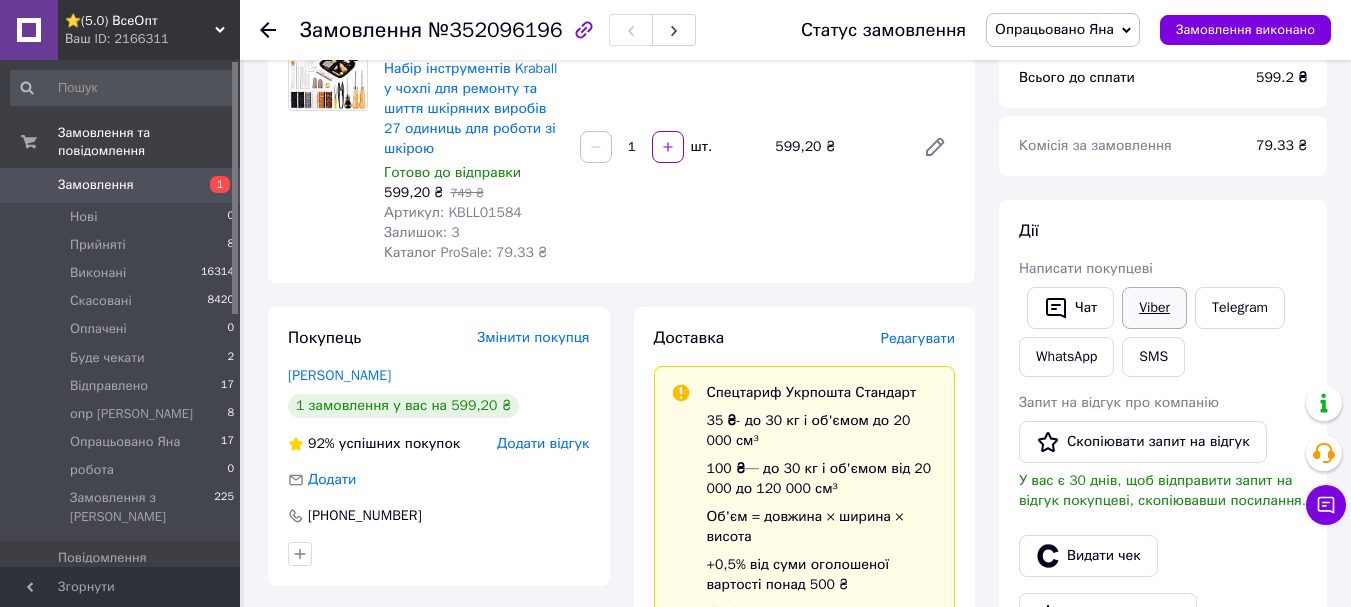 click on "Viber" at bounding box center [1154, 308] 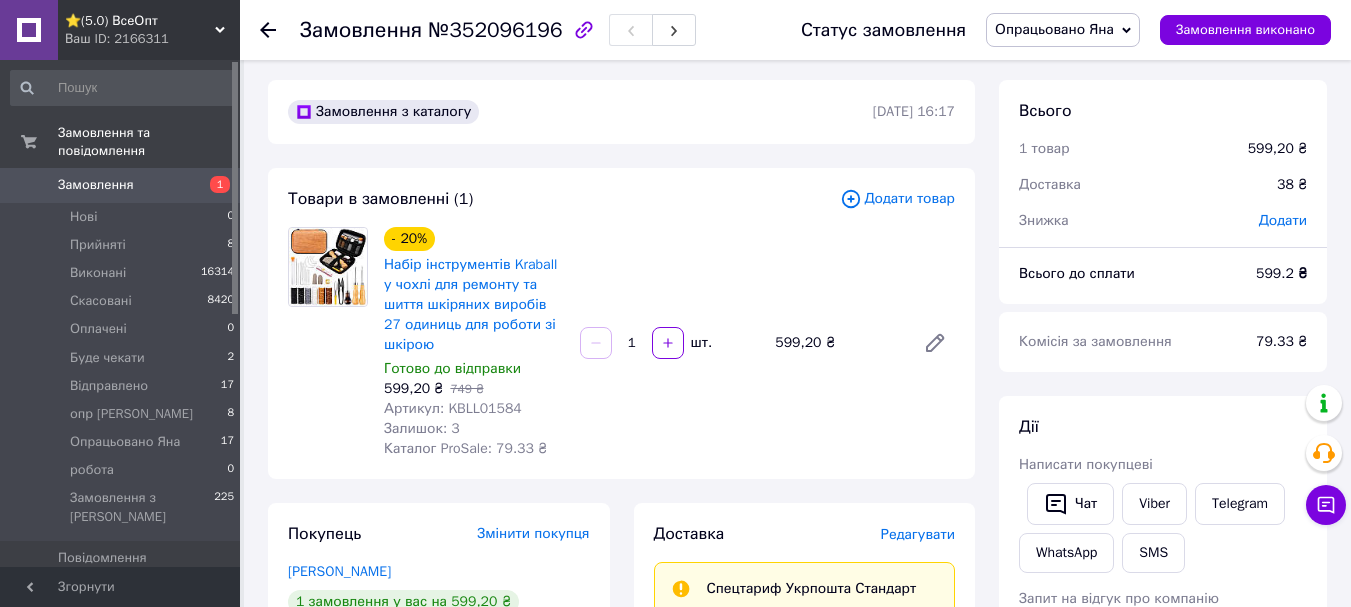 scroll, scrollTop: 0, scrollLeft: 0, axis: both 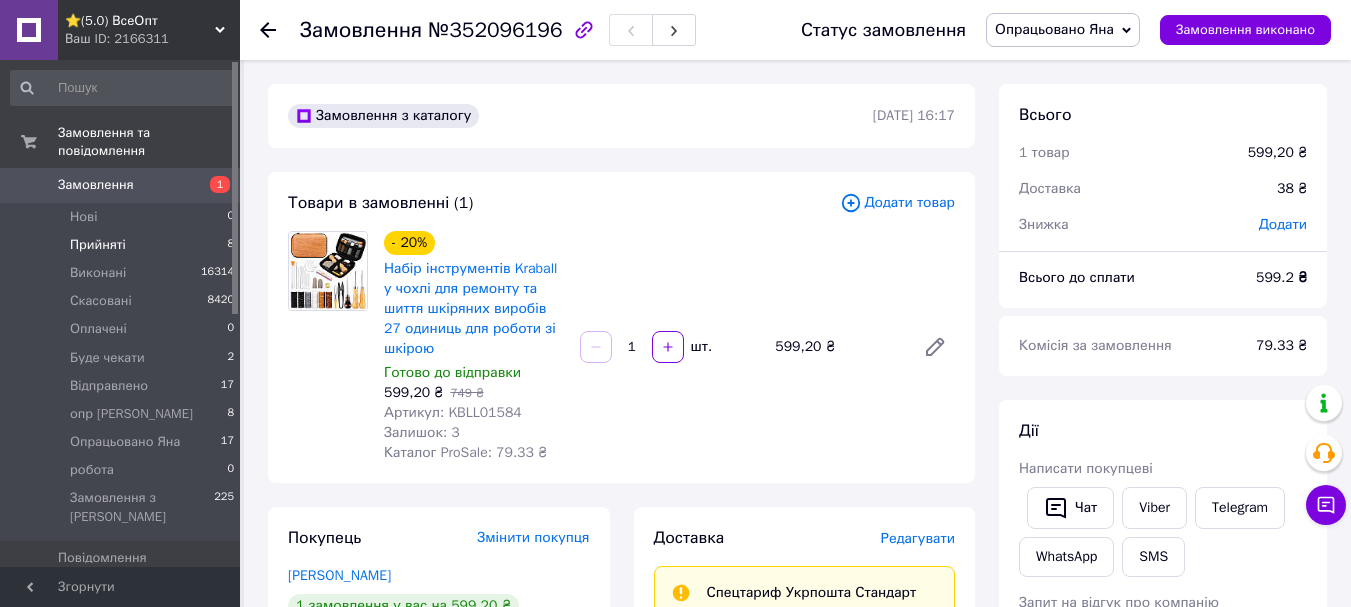 click on "Прийняті" at bounding box center [98, 245] 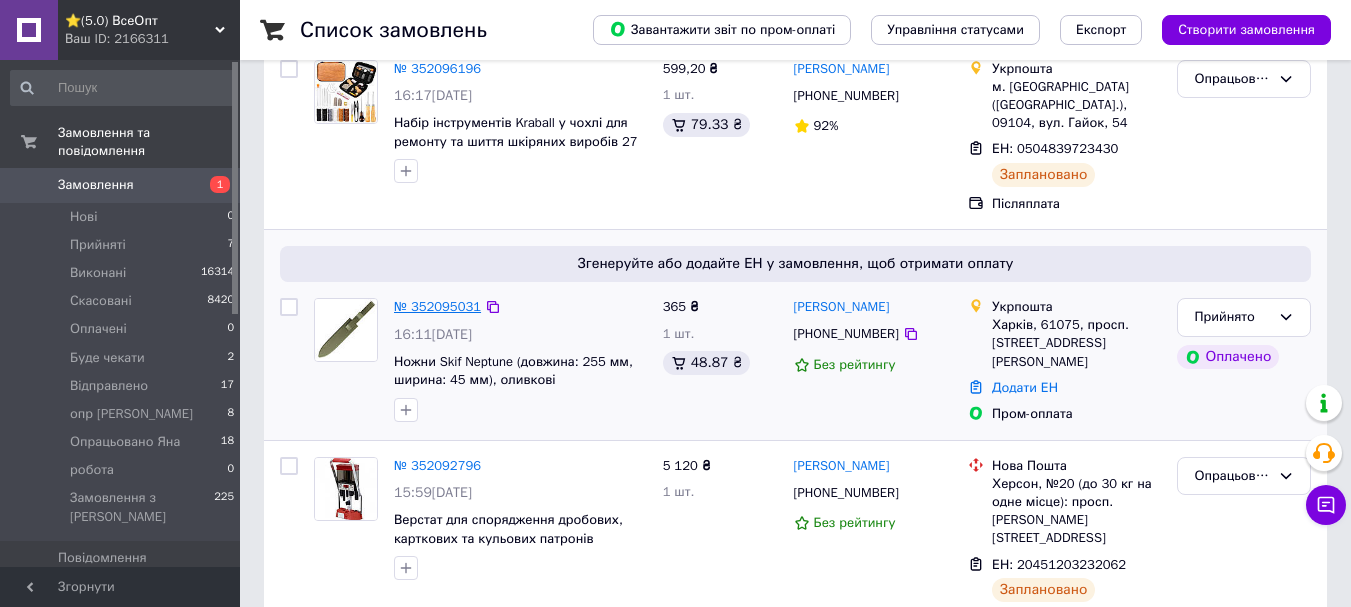 scroll, scrollTop: 200, scrollLeft: 0, axis: vertical 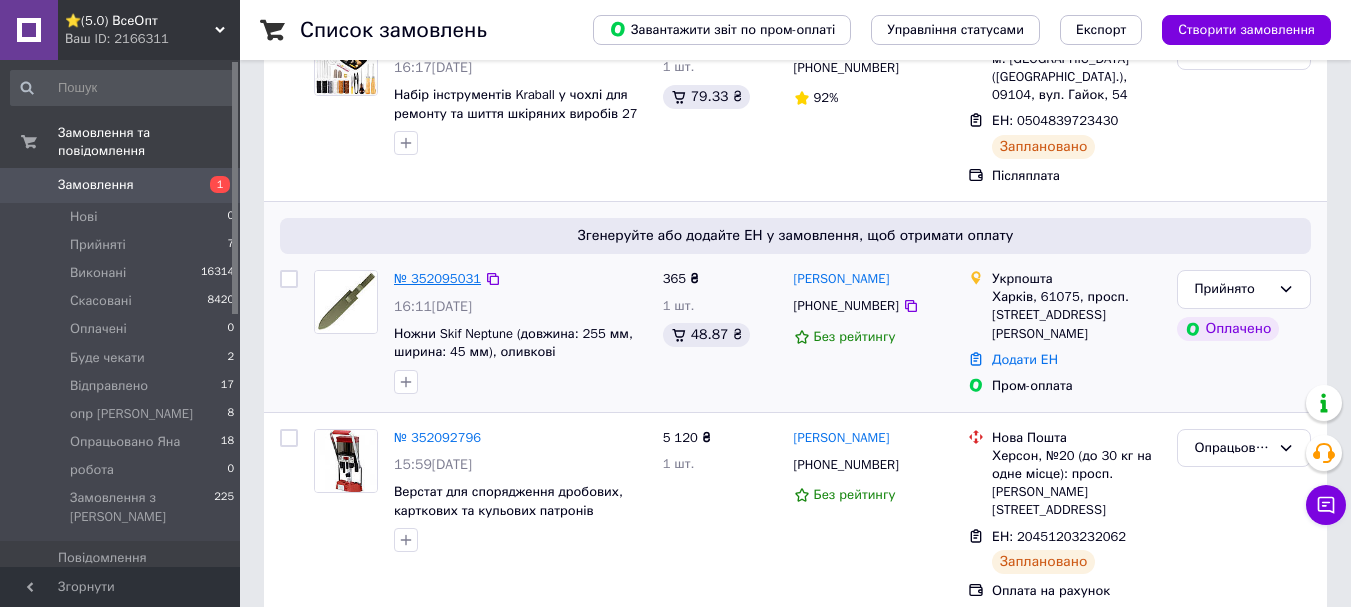click on "№ 352095031" at bounding box center [437, 278] 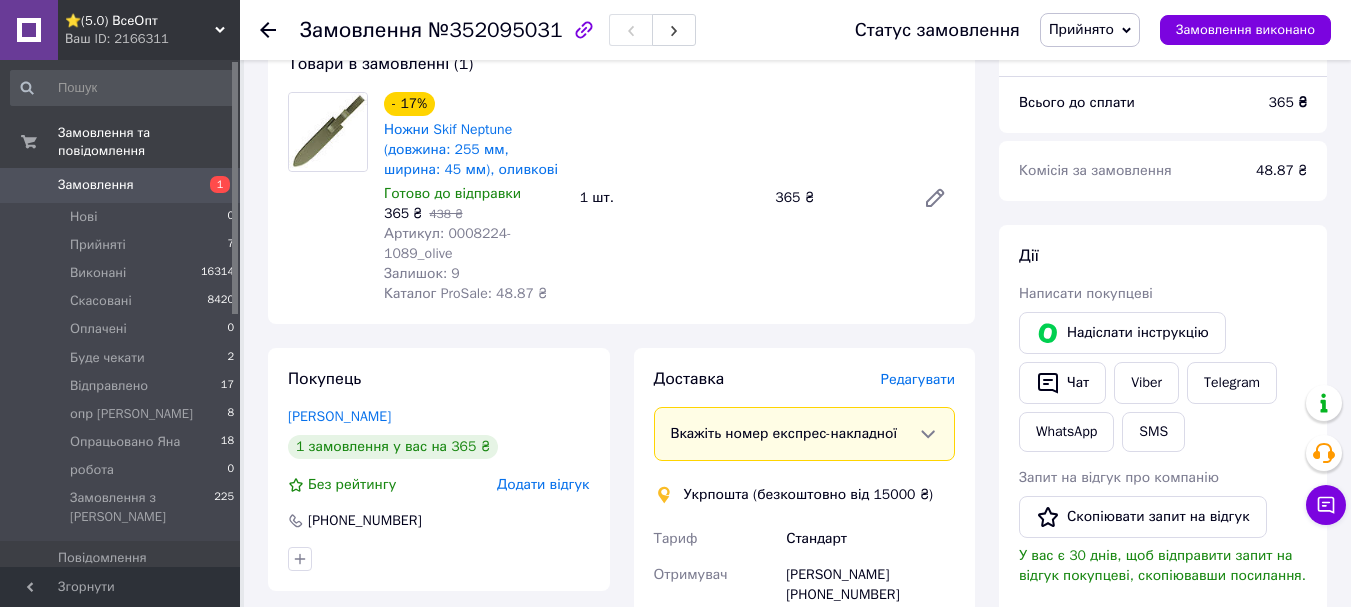 scroll, scrollTop: 600, scrollLeft: 0, axis: vertical 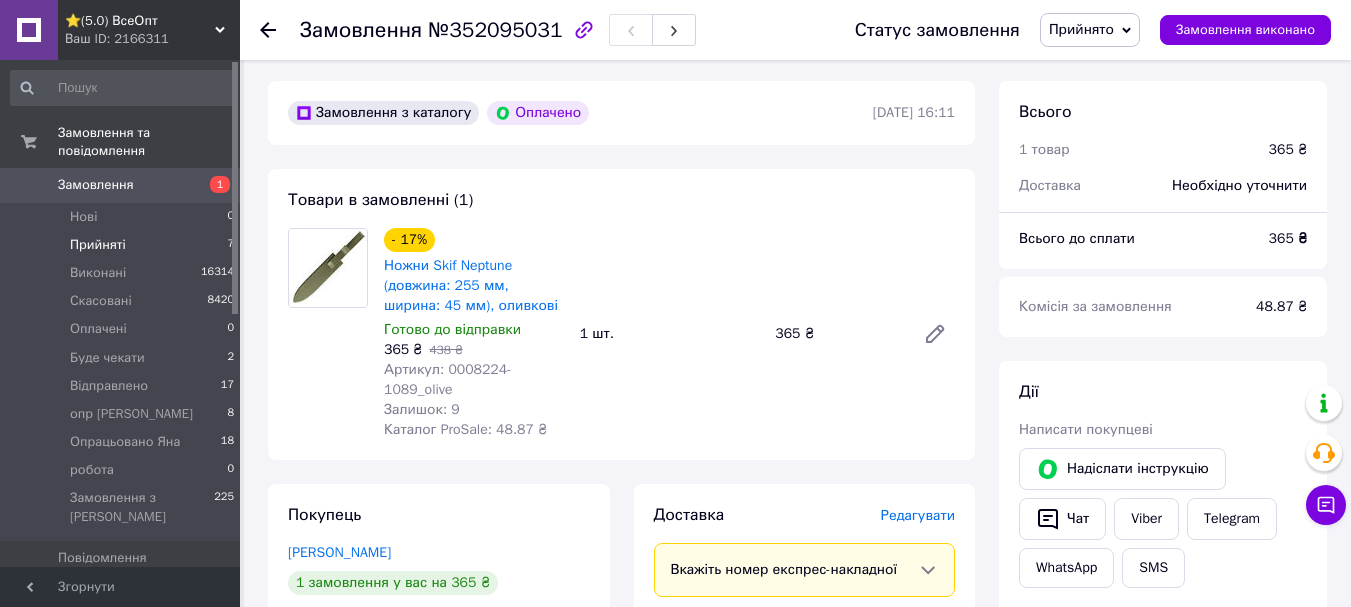click on "Прийняті" at bounding box center (98, 245) 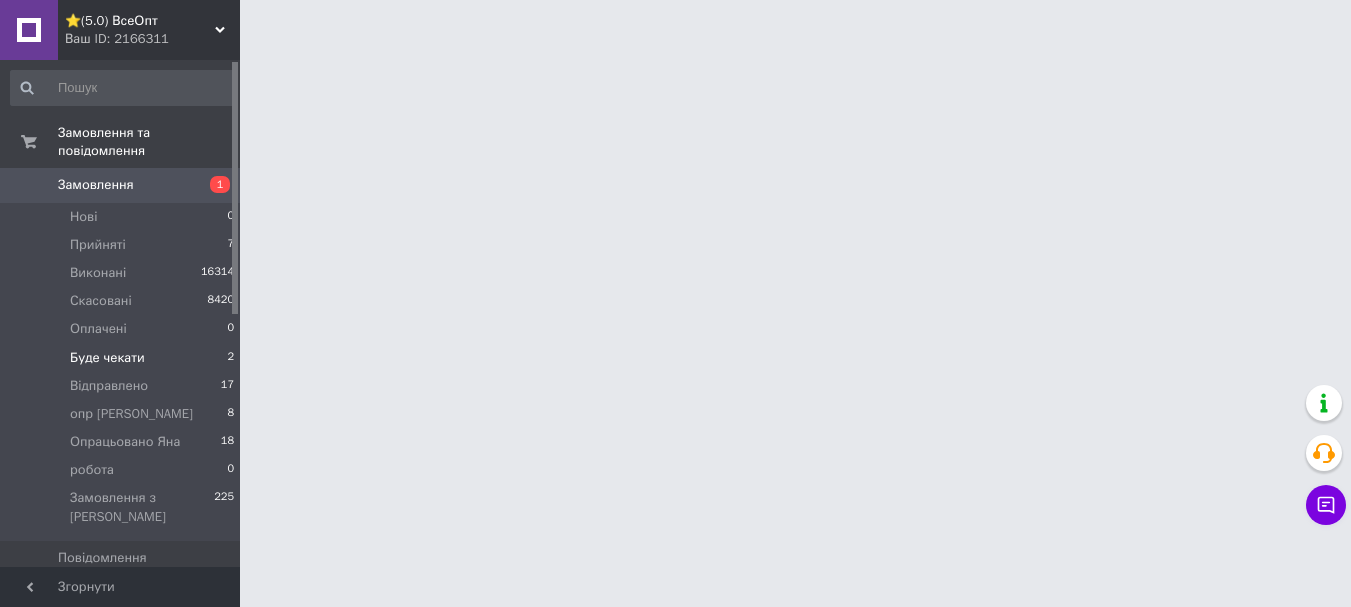 scroll, scrollTop: 0, scrollLeft: 0, axis: both 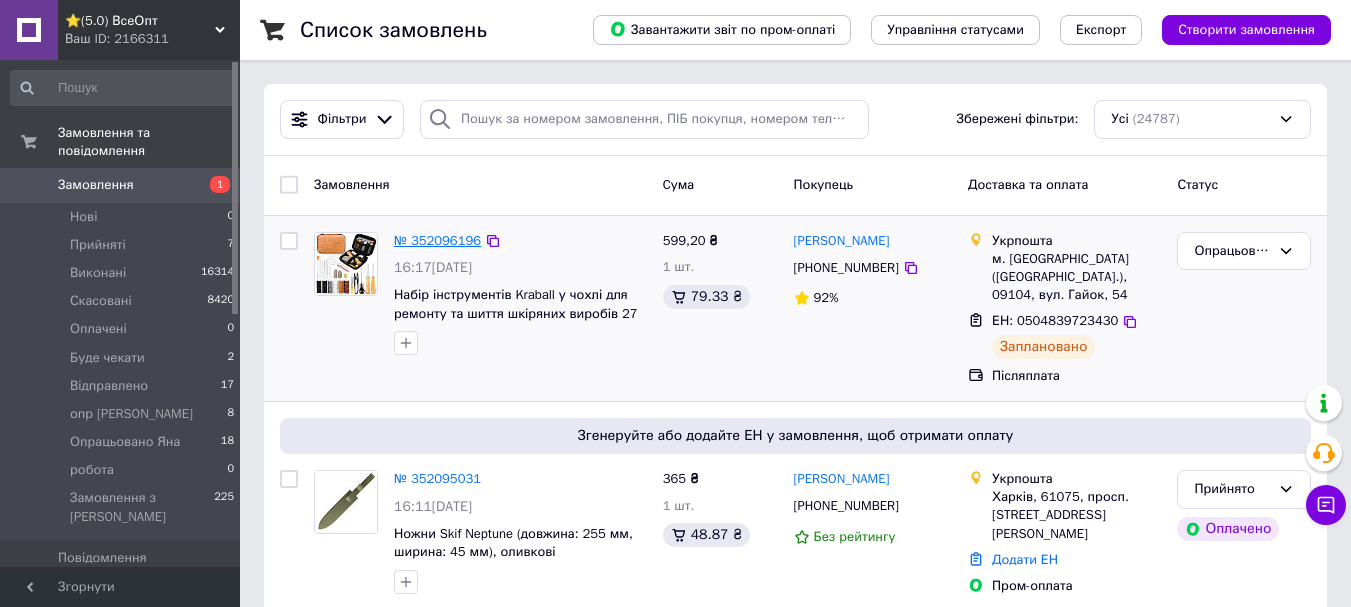 click on "№ 352096196" at bounding box center [437, 240] 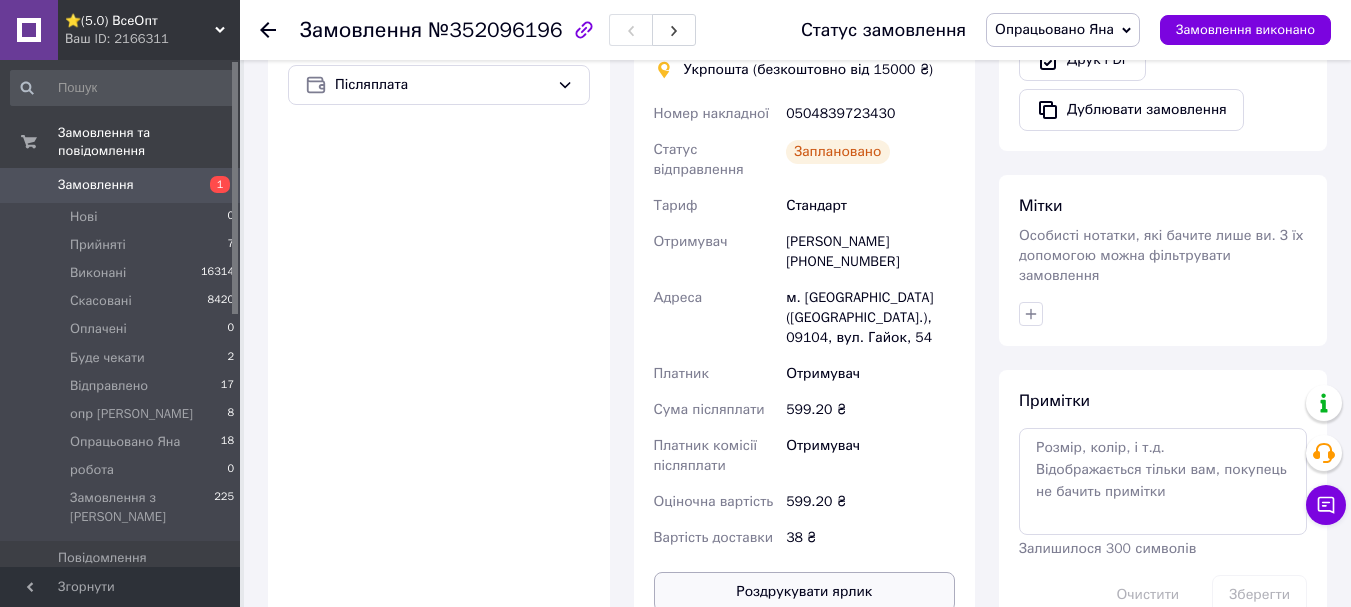 scroll, scrollTop: 1000, scrollLeft: 0, axis: vertical 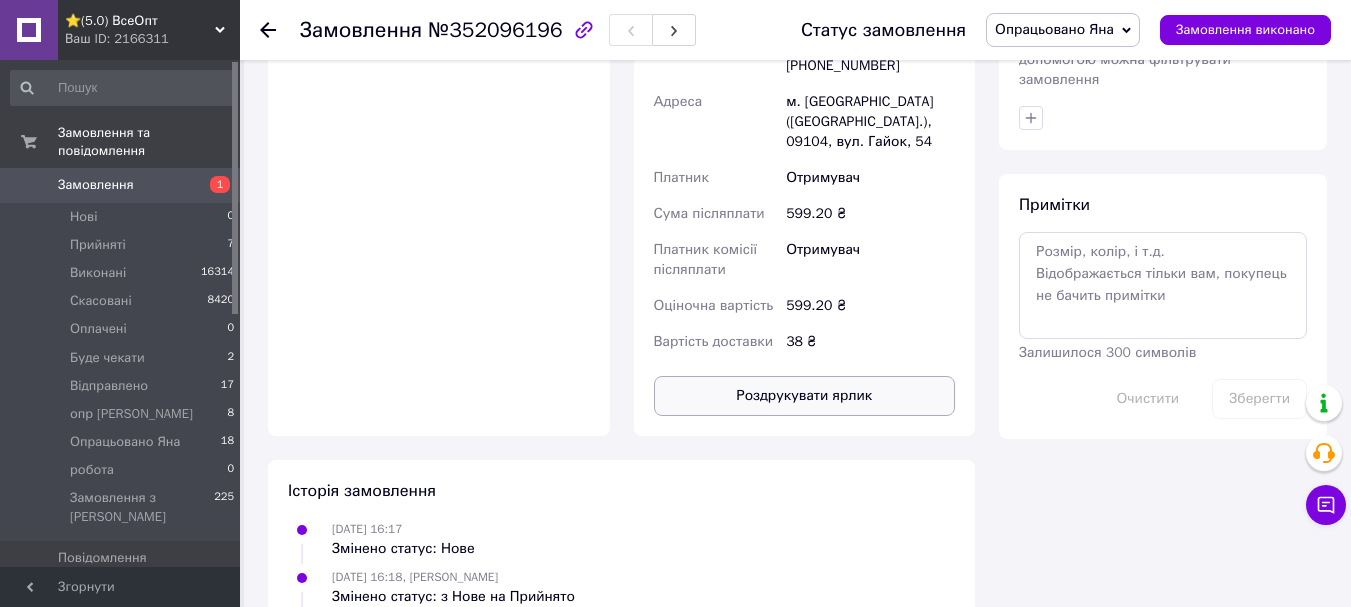 click on "Роздрукувати ярлик" at bounding box center (805, 396) 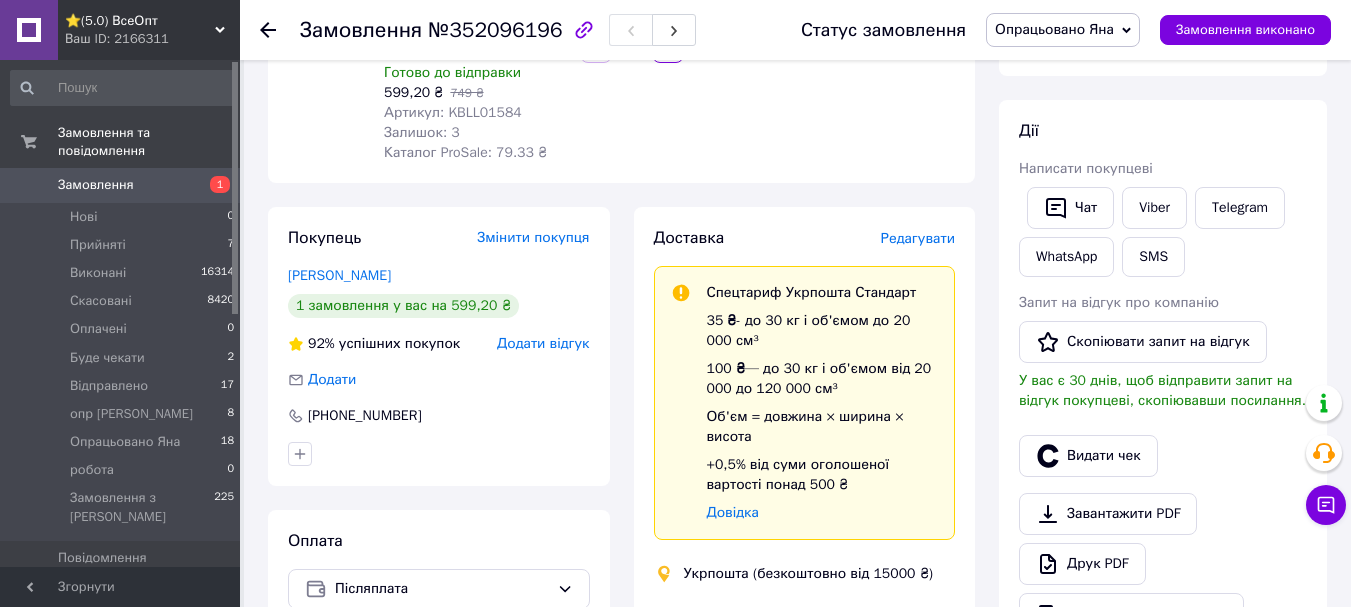 scroll, scrollTop: 0, scrollLeft: 0, axis: both 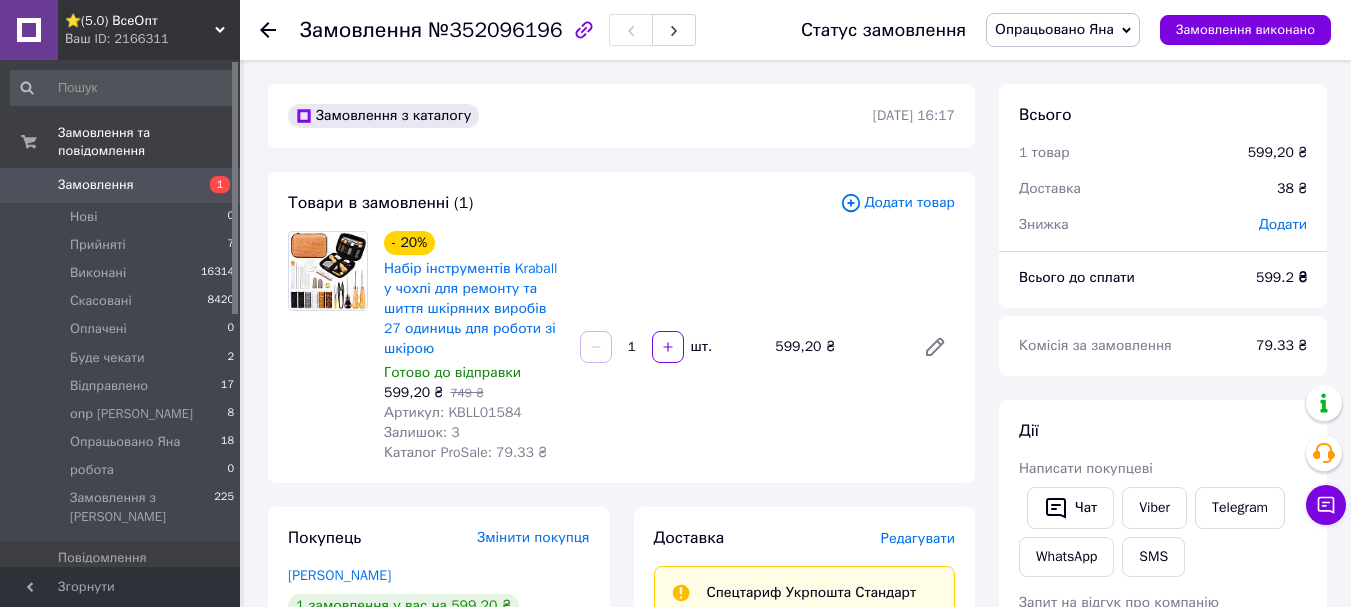 click on "Товари та послуги" at bounding box center [115, 592] 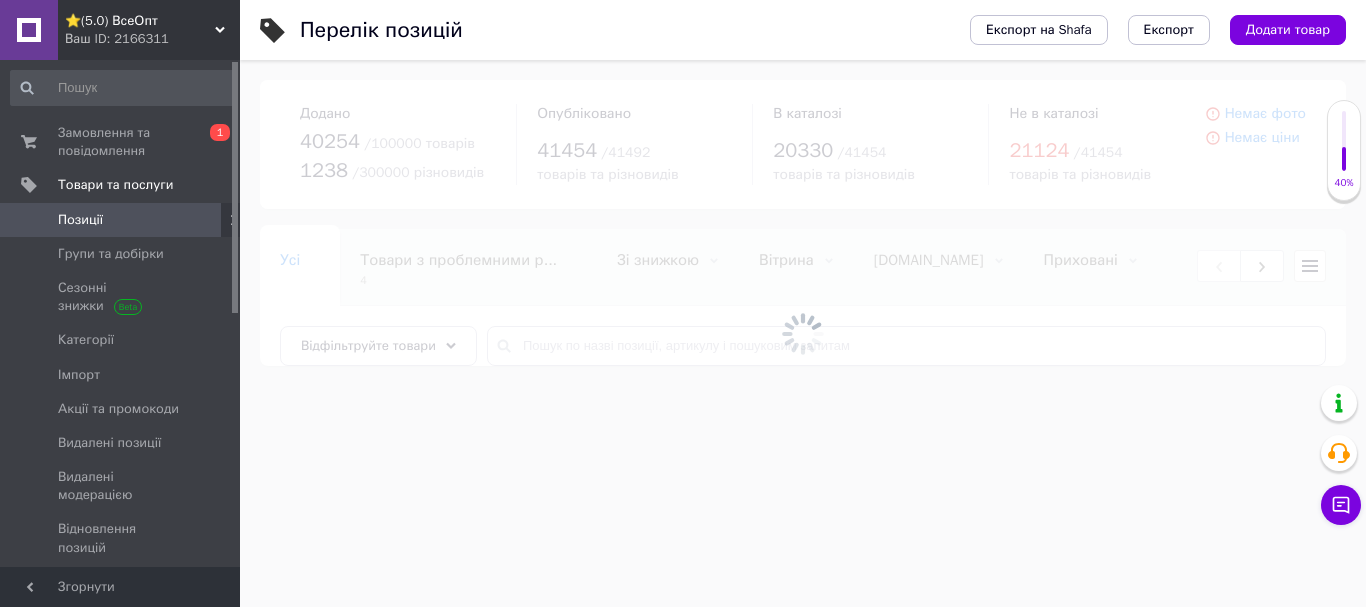 click on "Товари та послуги" at bounding box center (123, 185) 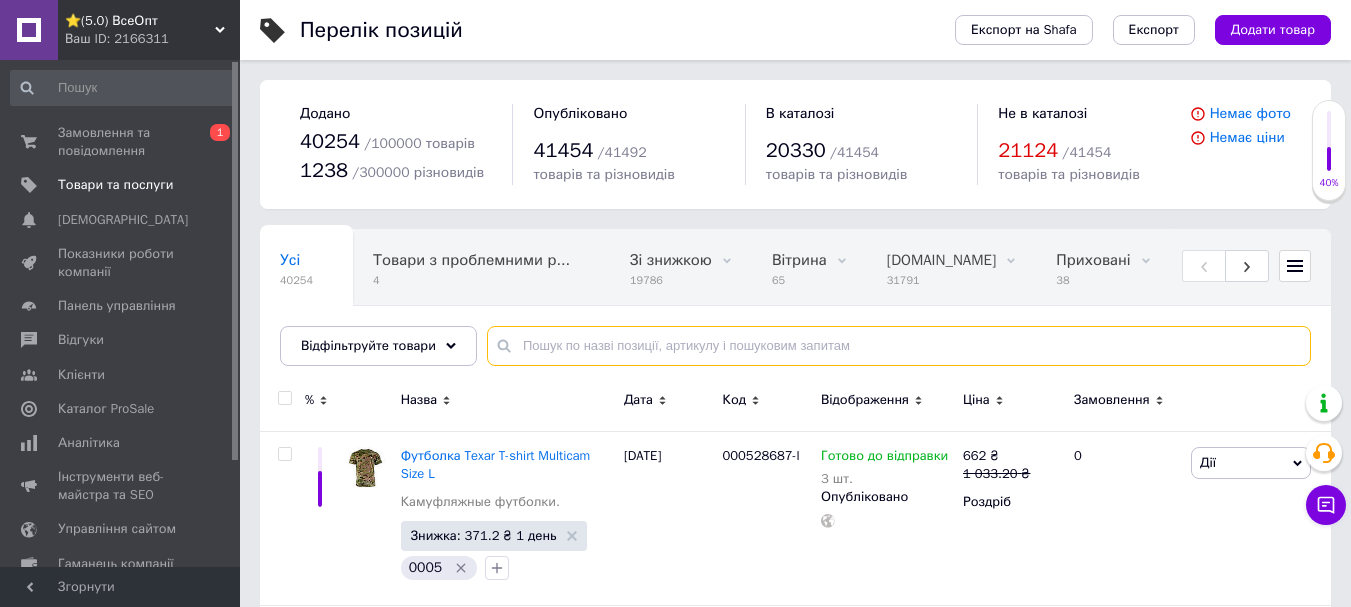 click at bounding box center [899, 346] 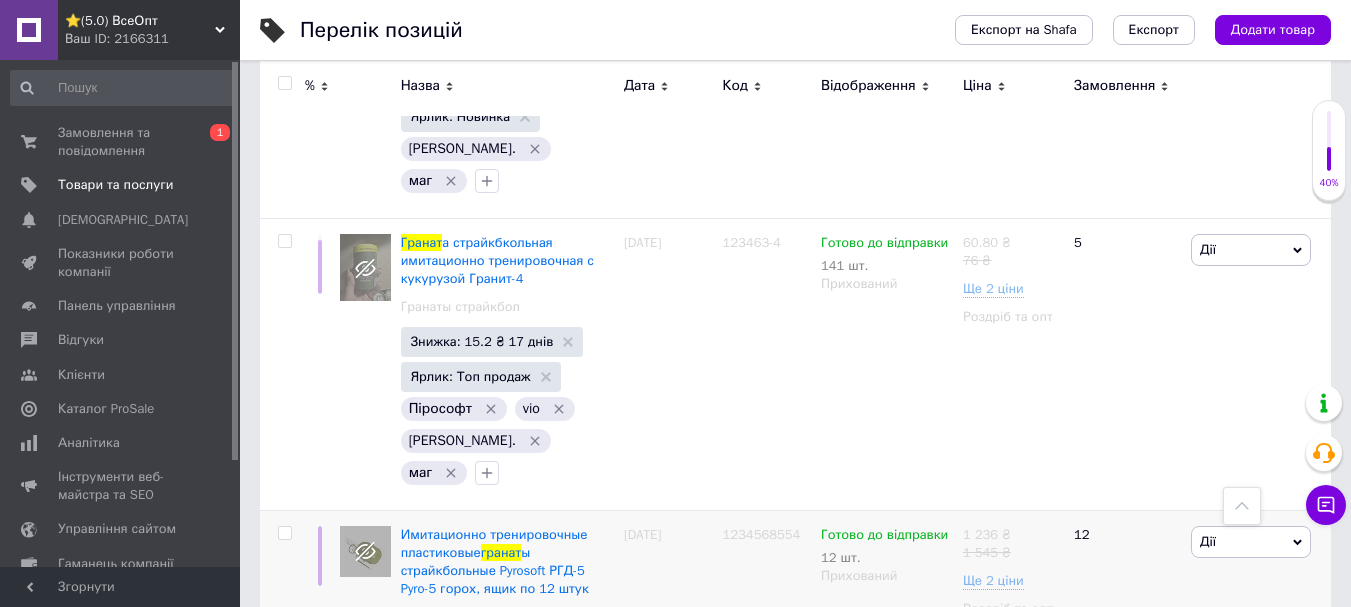 scroll, scrollTop: 4038, scrollLeft: 0, axis: vertical 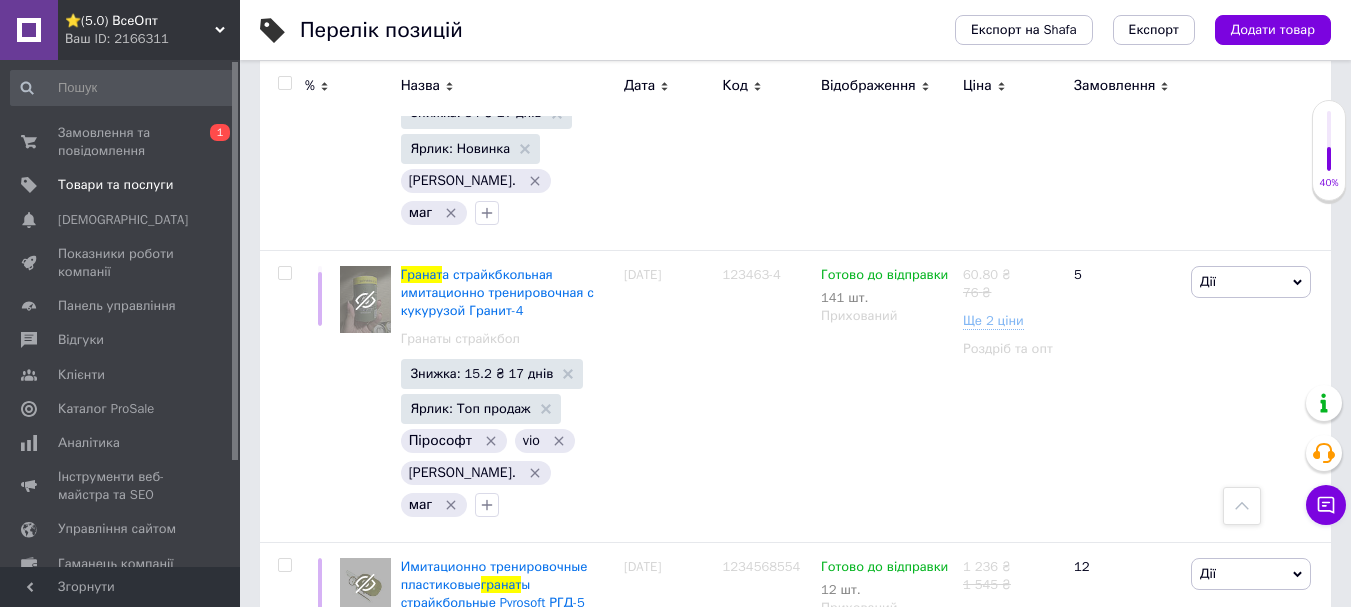 type on "гранат" 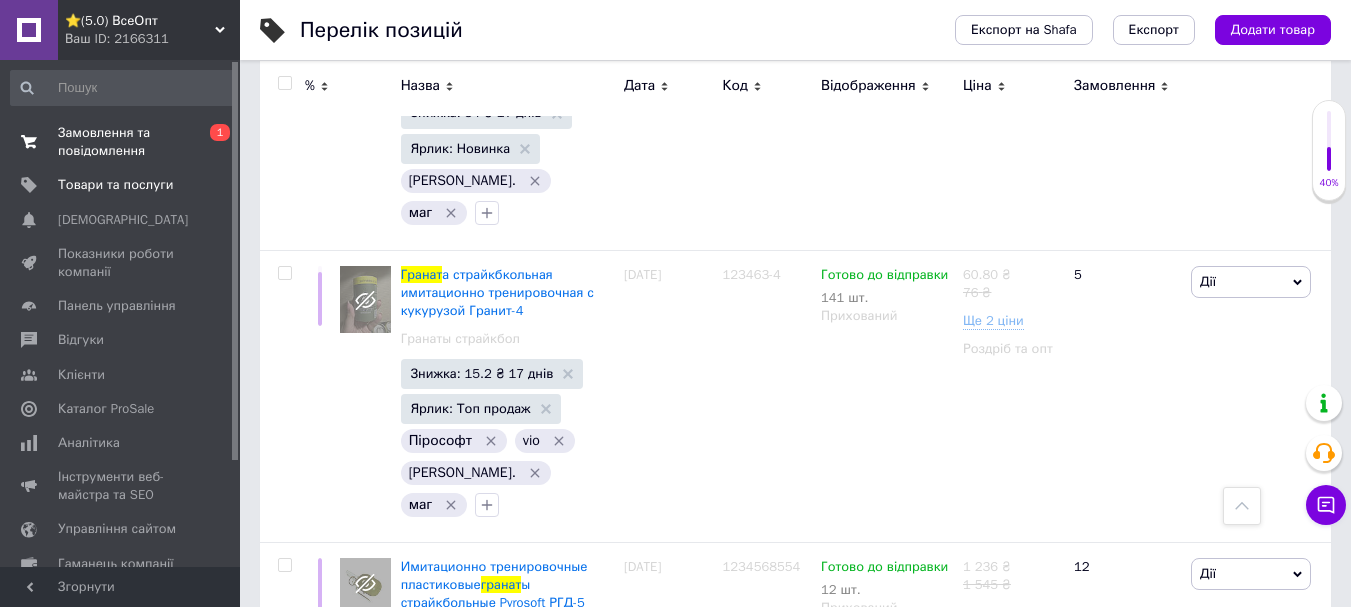 click on "Замовлення та повідомлення" at bounding box center [121, 142] 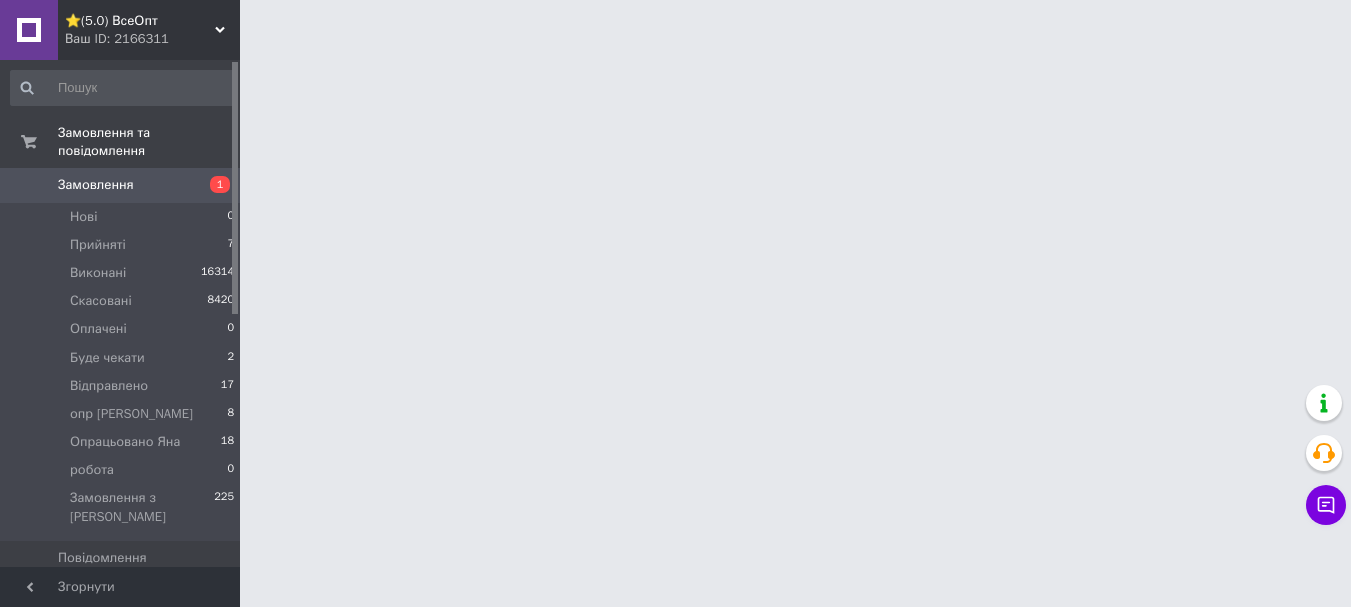 scroll, scrollTop: 0, scrollLeft: 0, axis: both 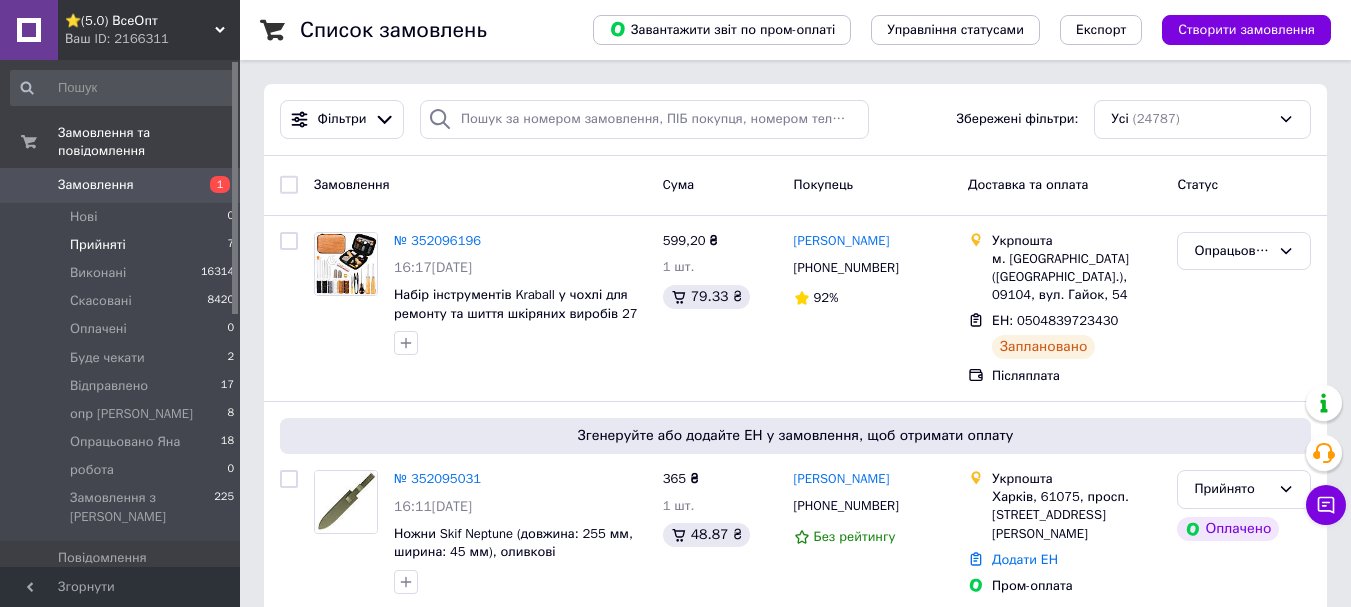 click on "Прийняті" at bounding box center (98, 245) 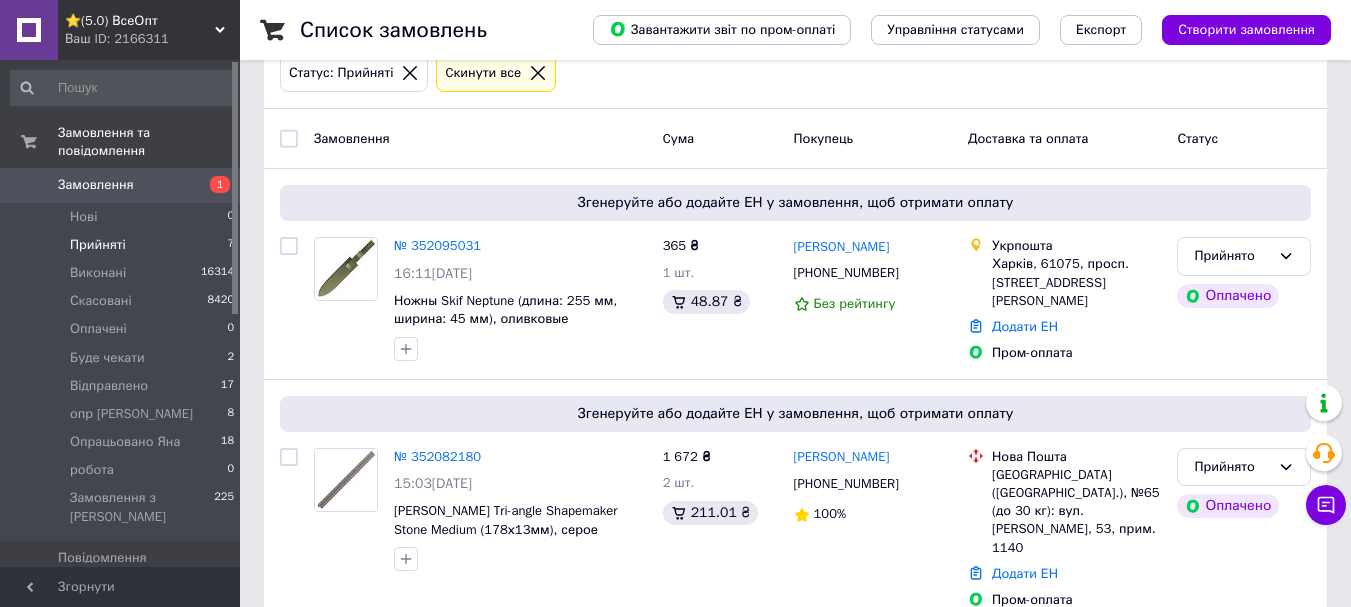 scroll, scrollTop: 400, scrollLeft: 0, axis: vertical 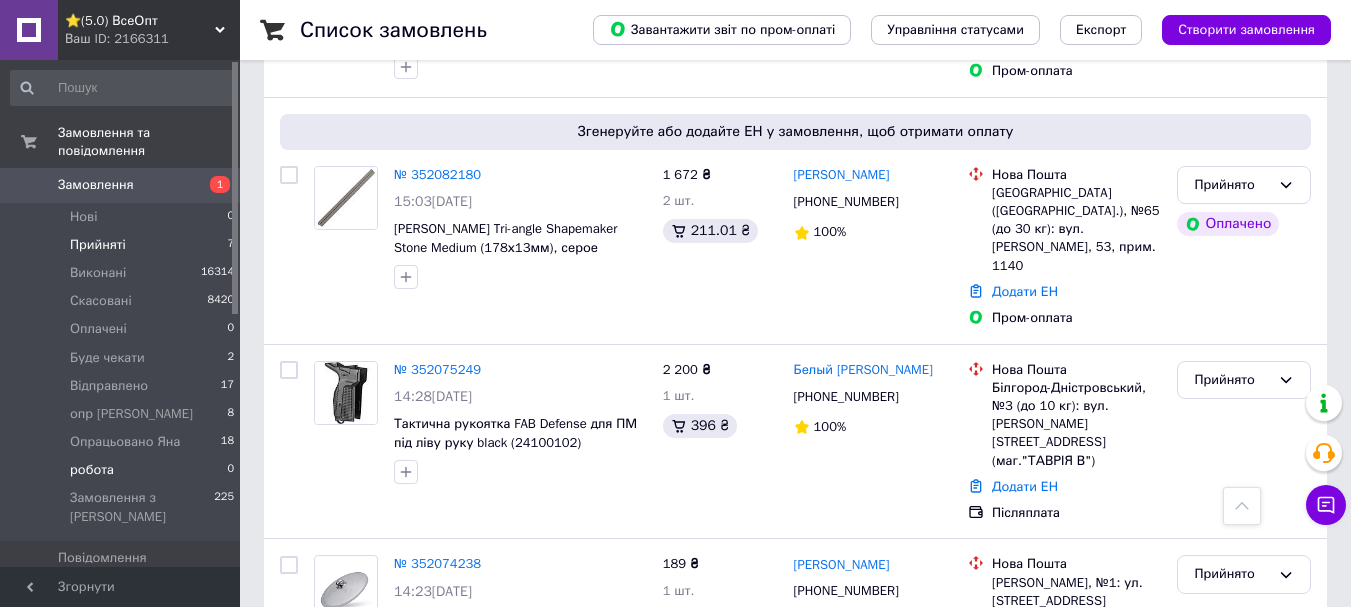 click on "Опрацьовано  Яна" at bounding box center [125, 442] 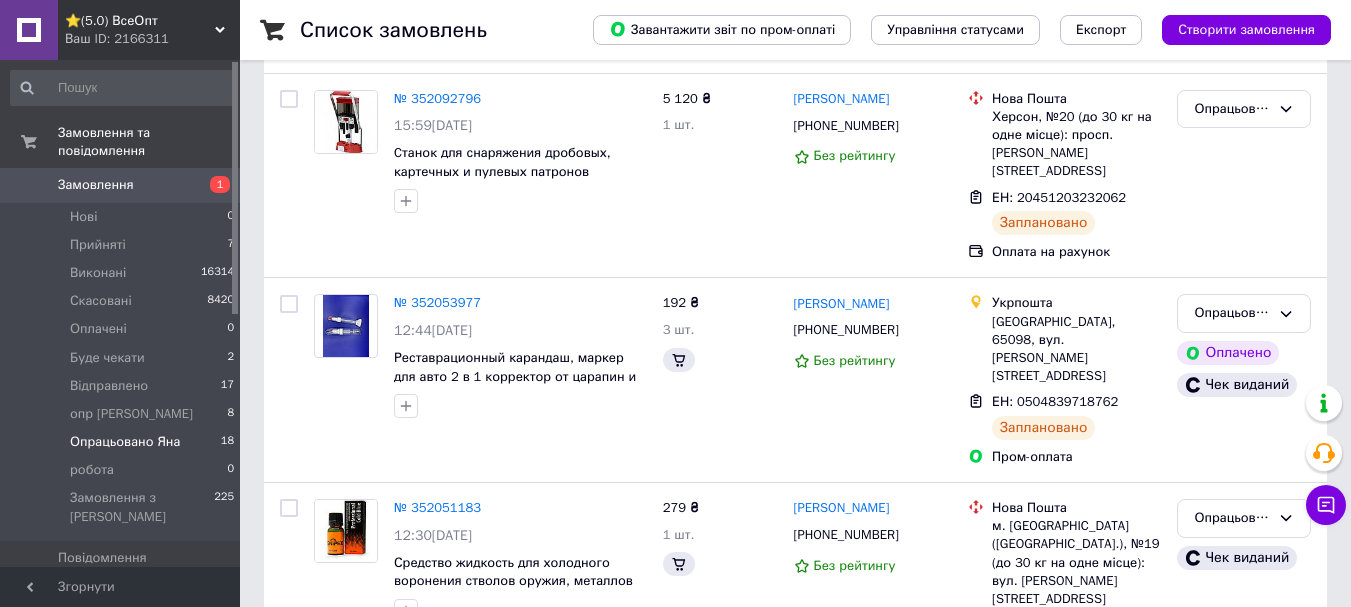 scroll, scrollTop: 0, scrollLeft: 0, axis: both 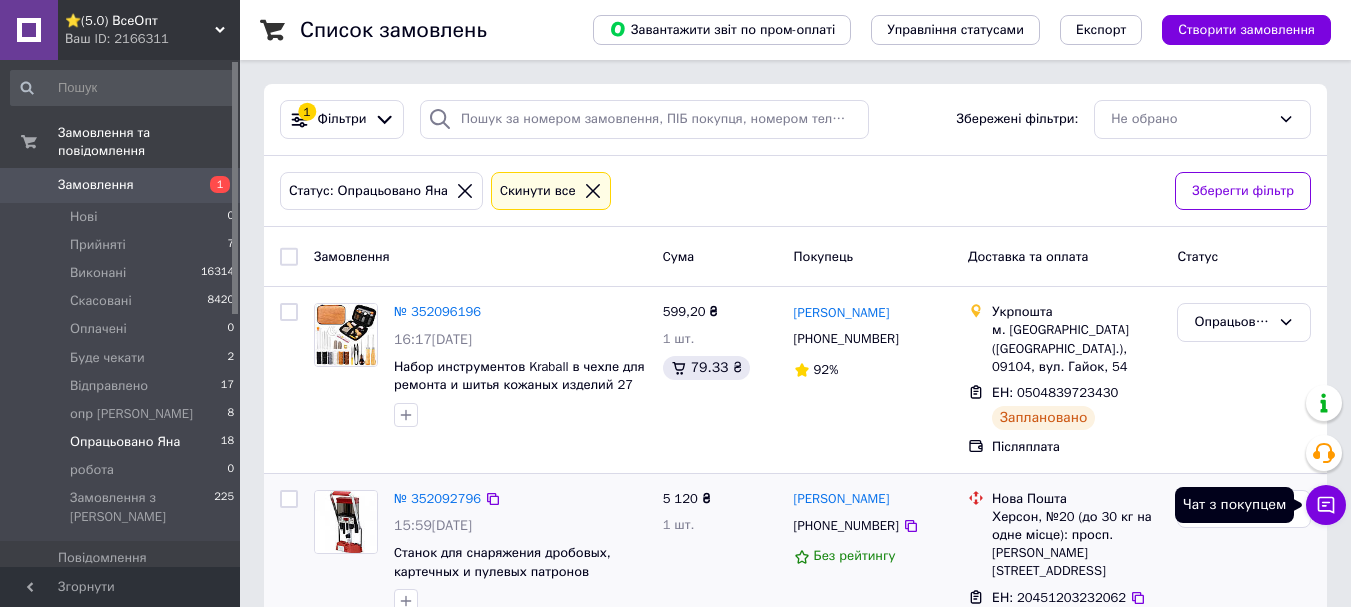 drag, startPoint x: 1333, startPoint y: 502, endPoint x: 1125, endPoint y: 464, distance: 211.44266 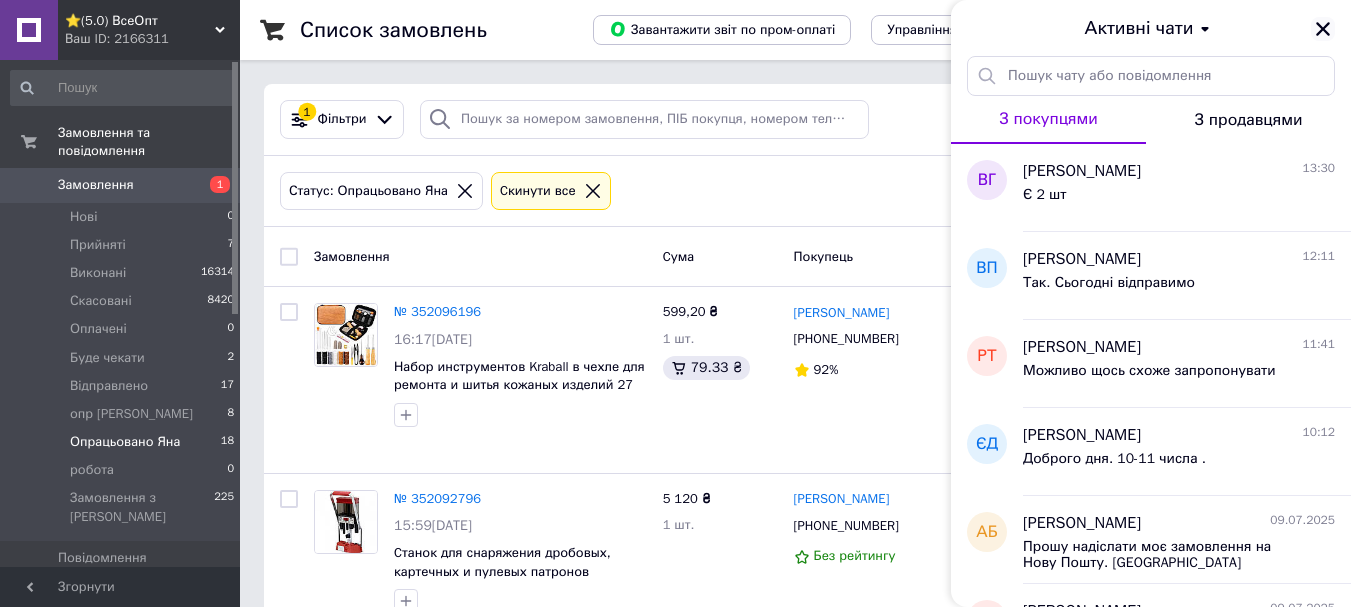 click 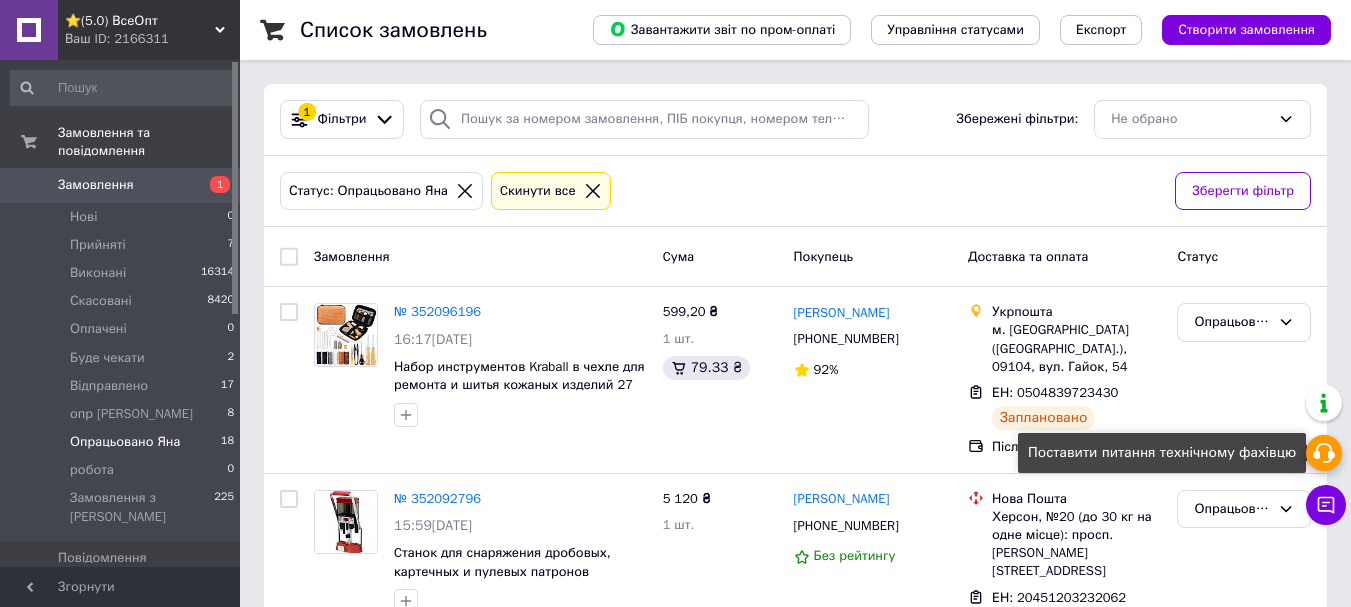 click 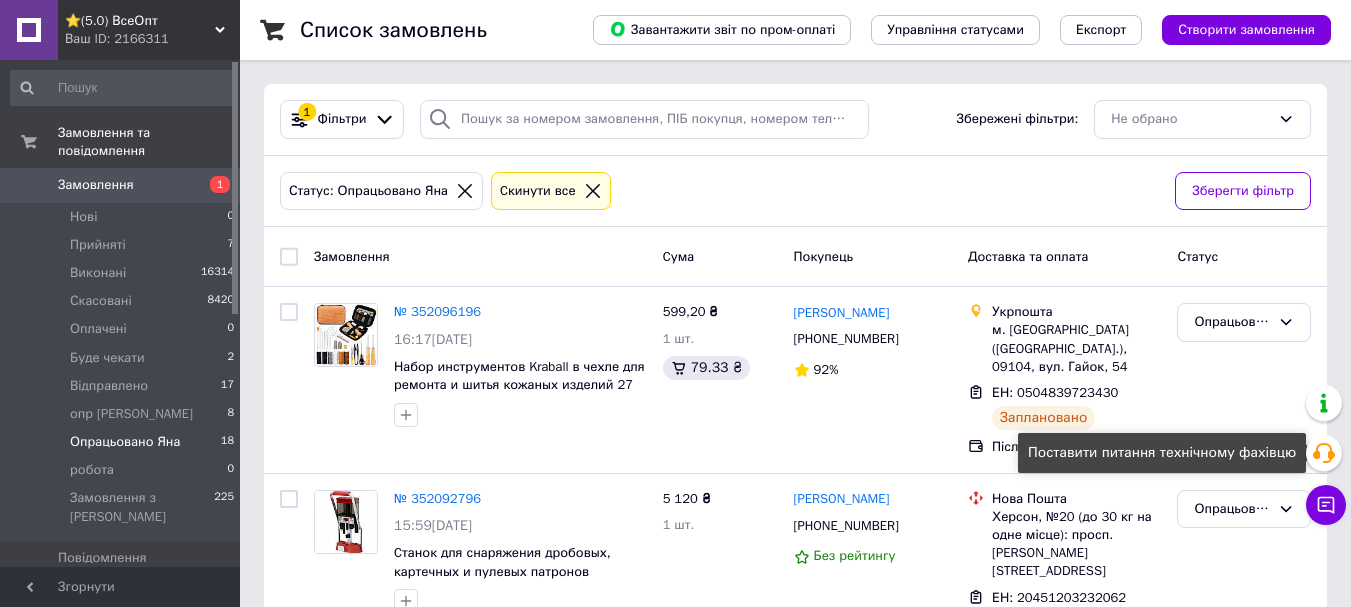 click on "Статус: Опрацьовано  [PERSON_NAME] все Зберегти фільтр" at bounding box center (795, 192) 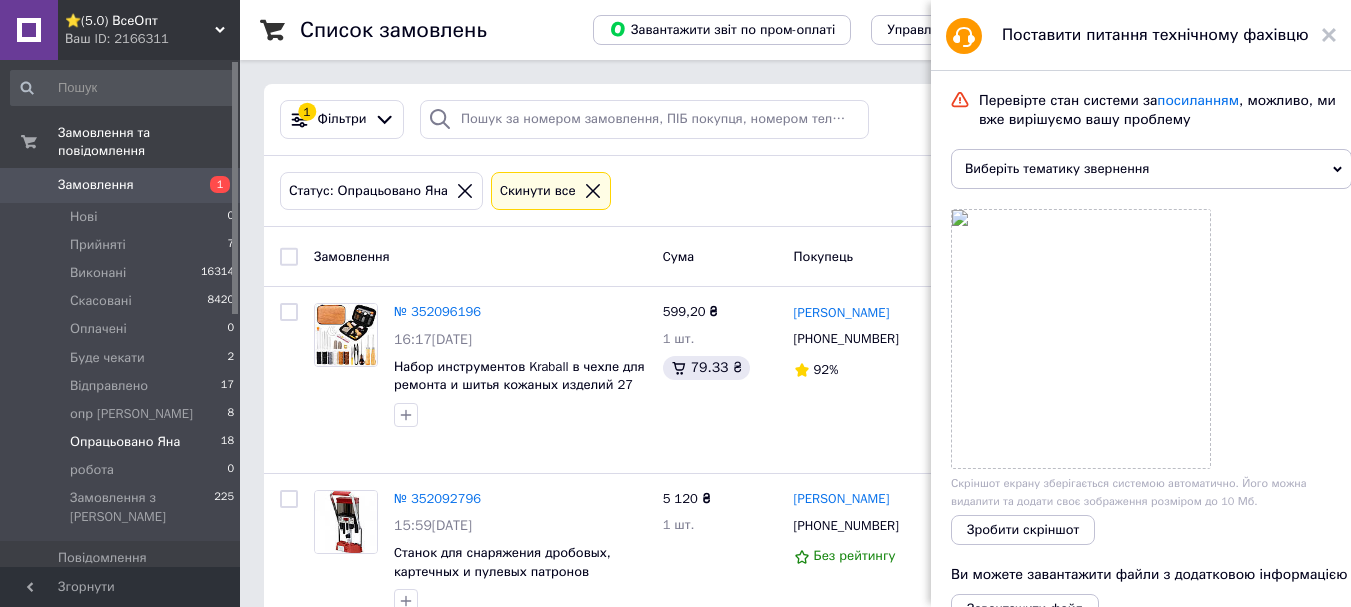 click on "Виберіть тематику звернення" at bounding box center [1151, 169] 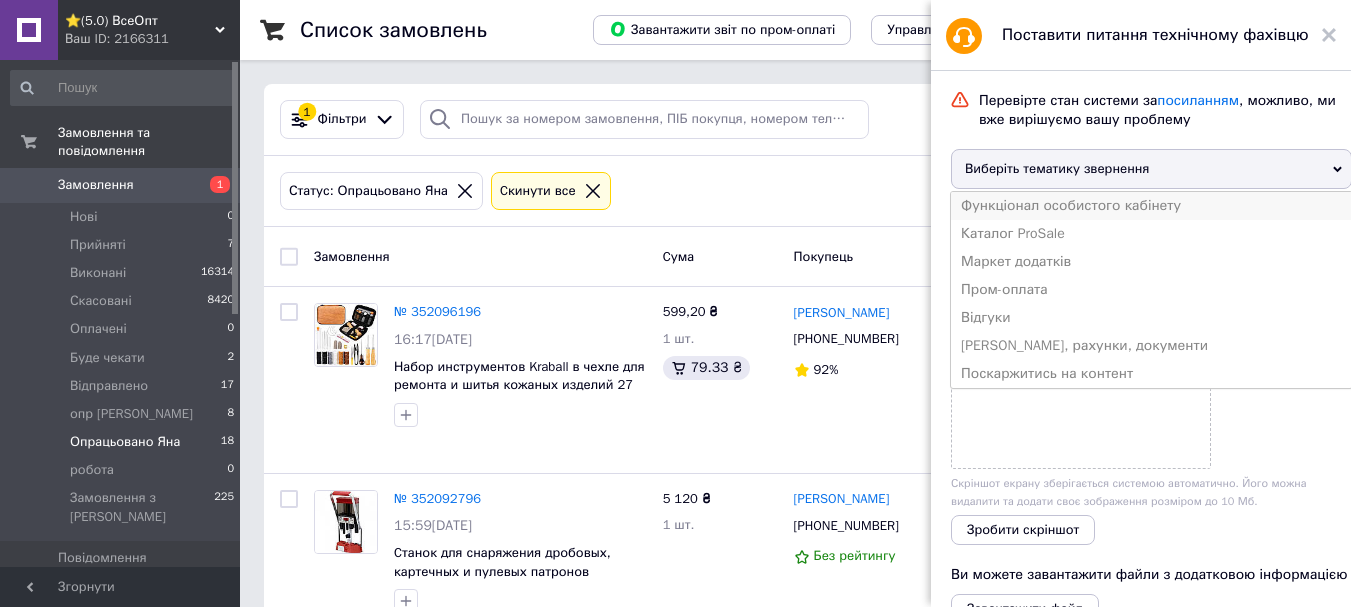 click on "Функціонал особистого кабінету" at bounding box center (1151, 206) 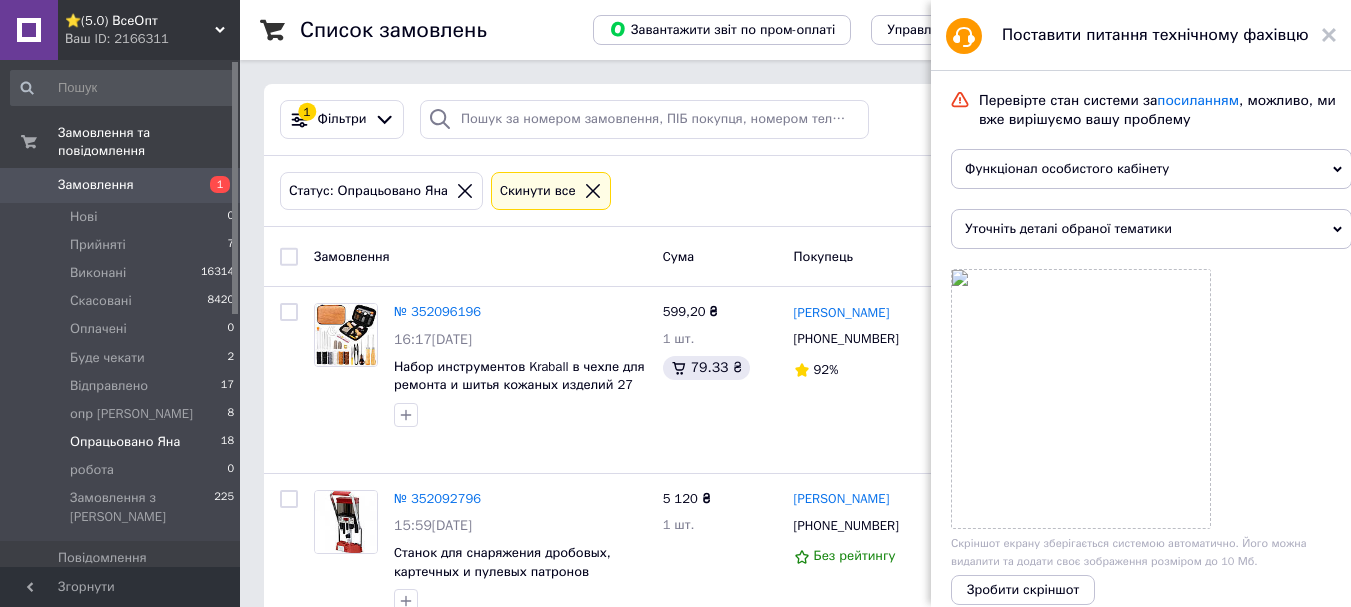 click on "Уточніть деталі обраної тематики" at bounding box center (1151, 229) 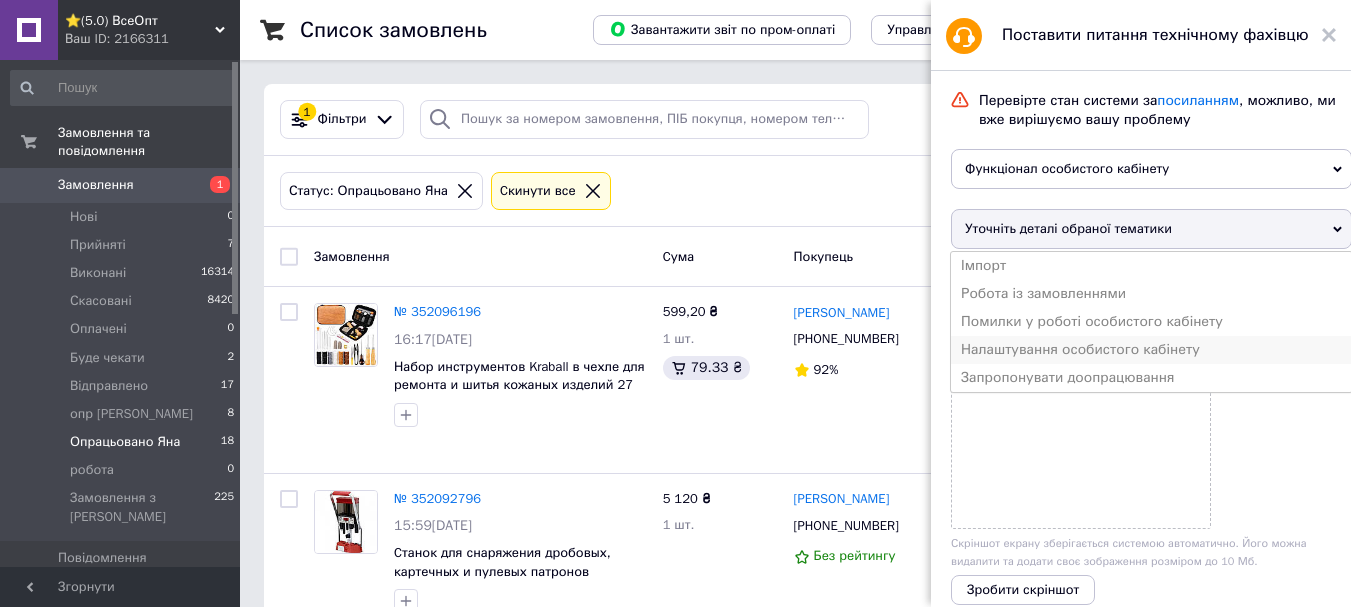 click on "Налаштування особистого кабінету" at bounding box center [1151, 350] 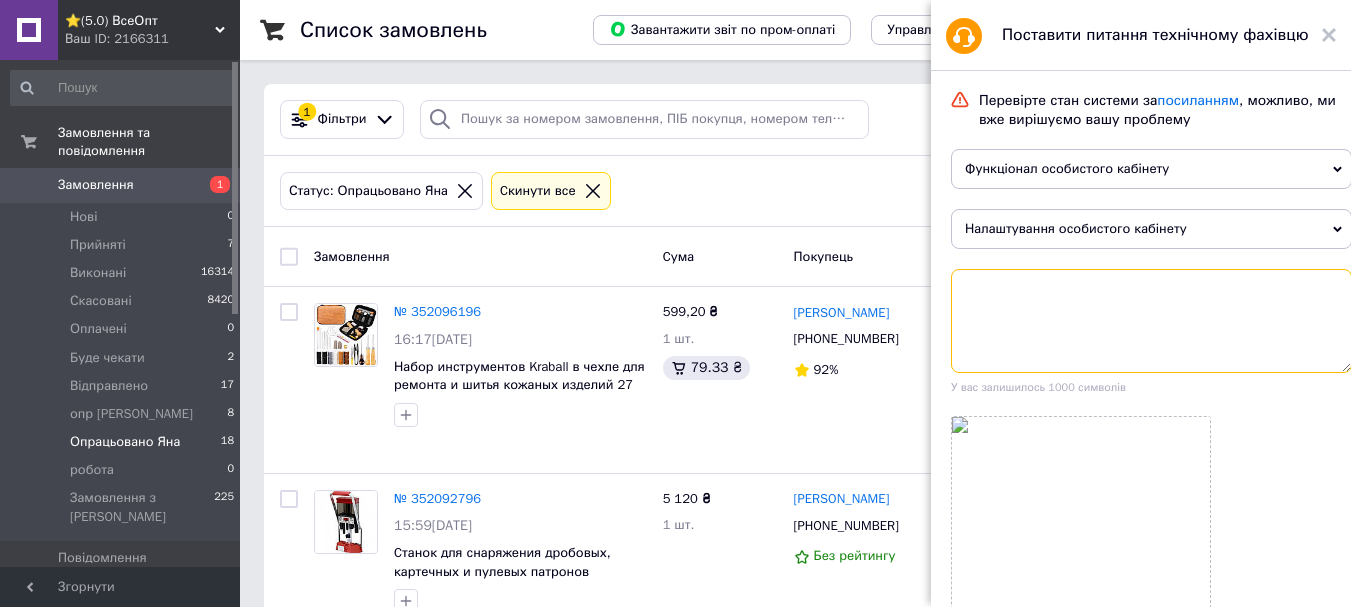click at bounding box center [1151, 321] 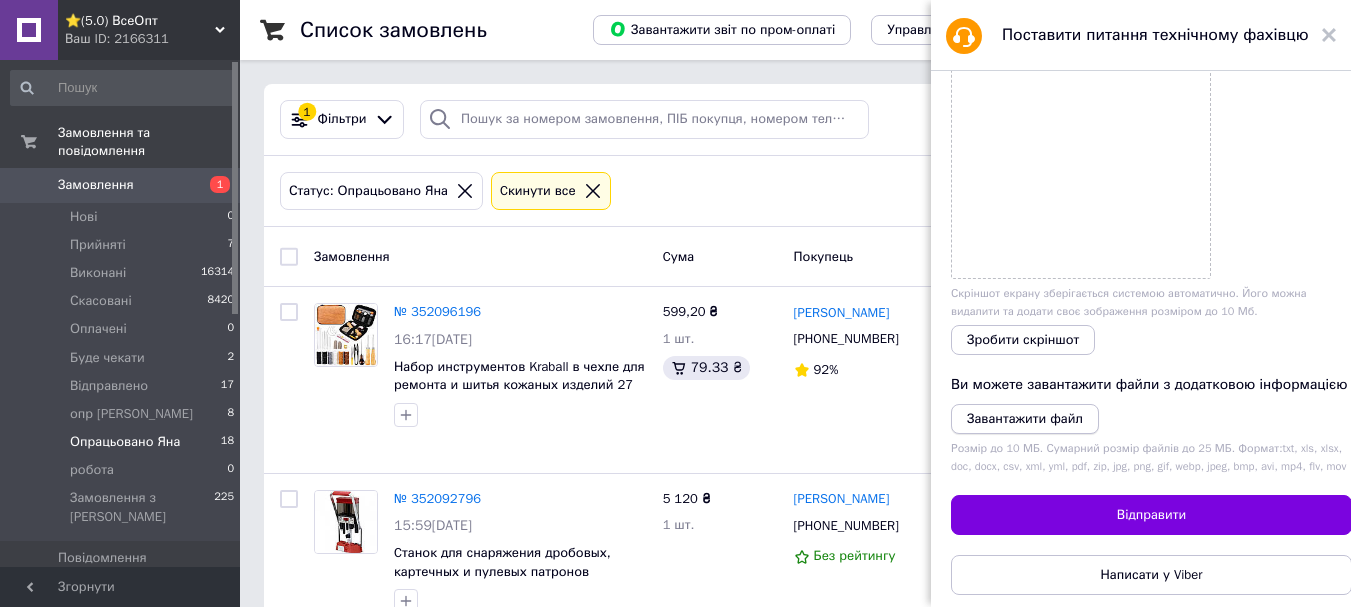 scroll, scrollTop: 400, scrollLeft: 0, axis: vertical 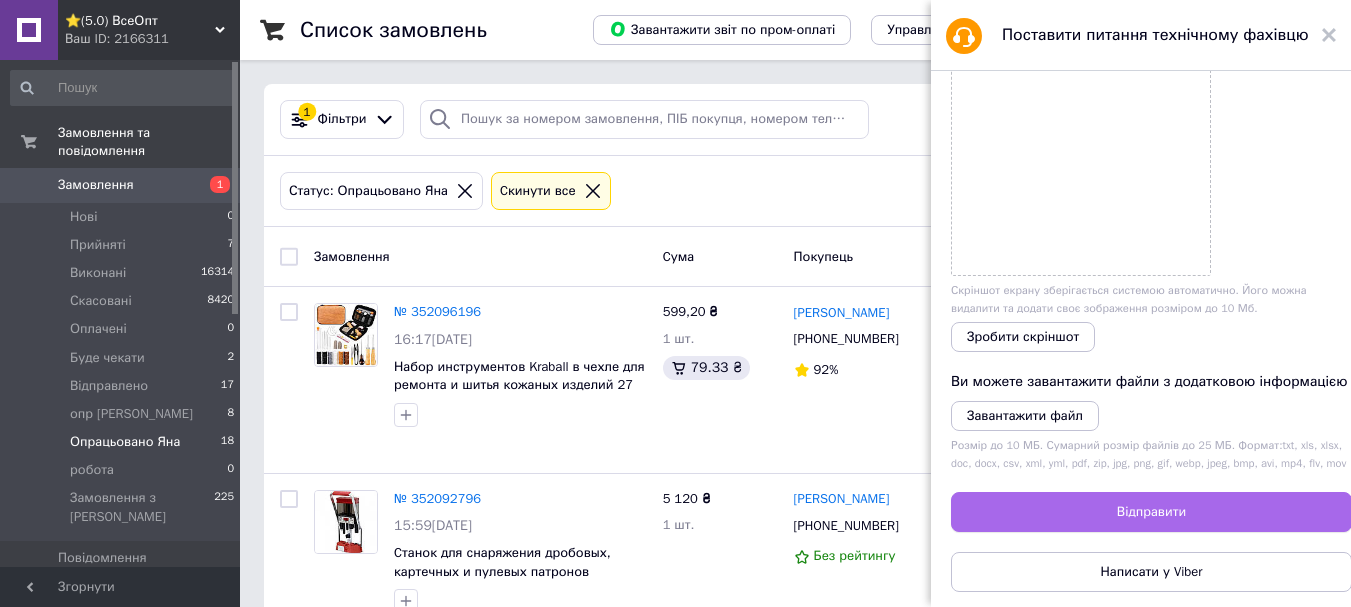 type on "Скажіть будь ласка чому знову гранати видалені з нашого сайту? Ми надавали Вам документи і нам було дозволено щоб вони розміщувались на нашому сайті." 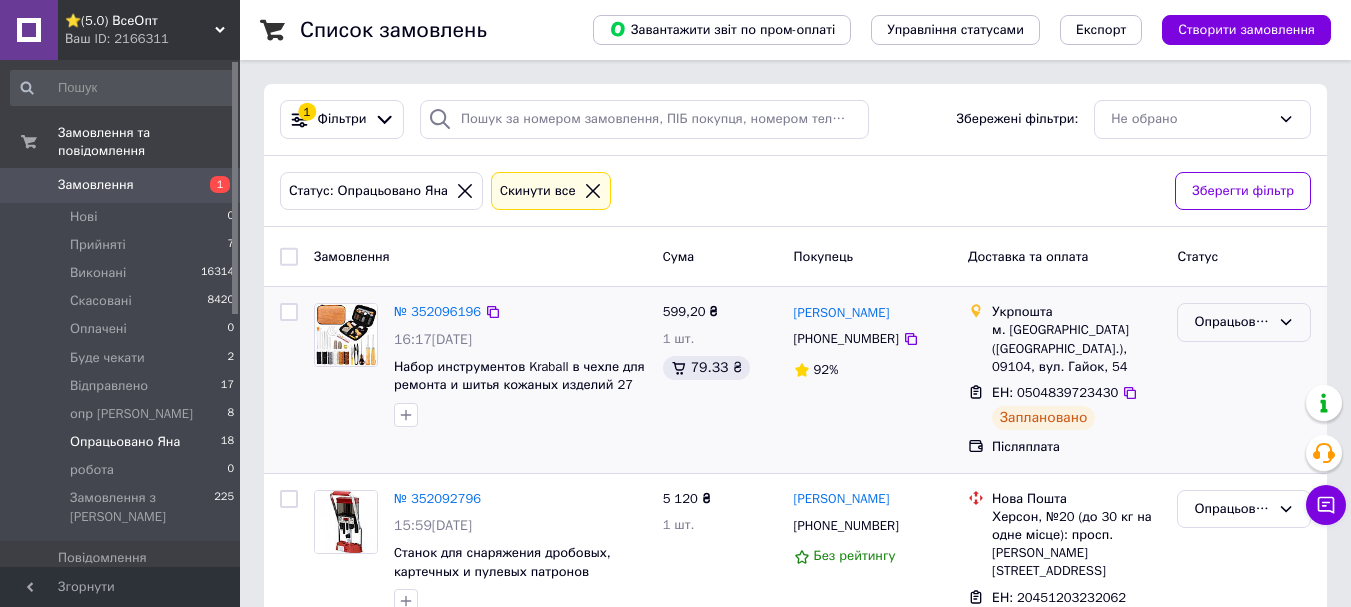 click on "Опрацьовано  Яна" at bounding box center [1232, 322] 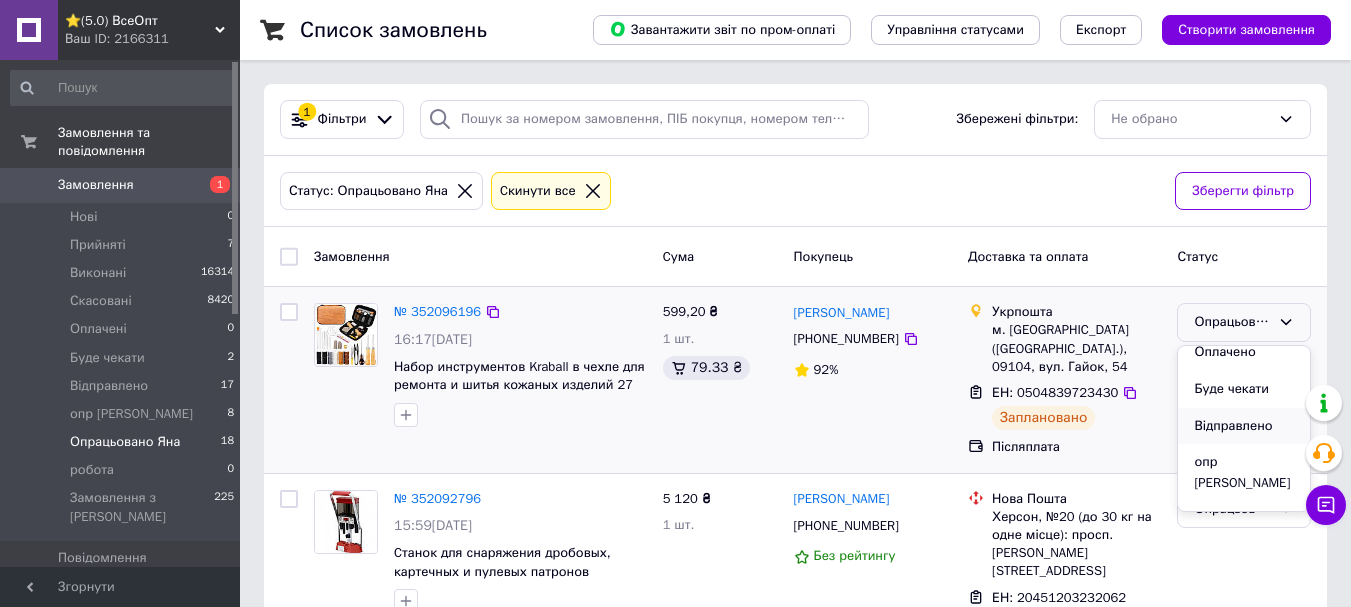 scroll, scrollTop: 127, scrollLeft: 0, axis: vertical 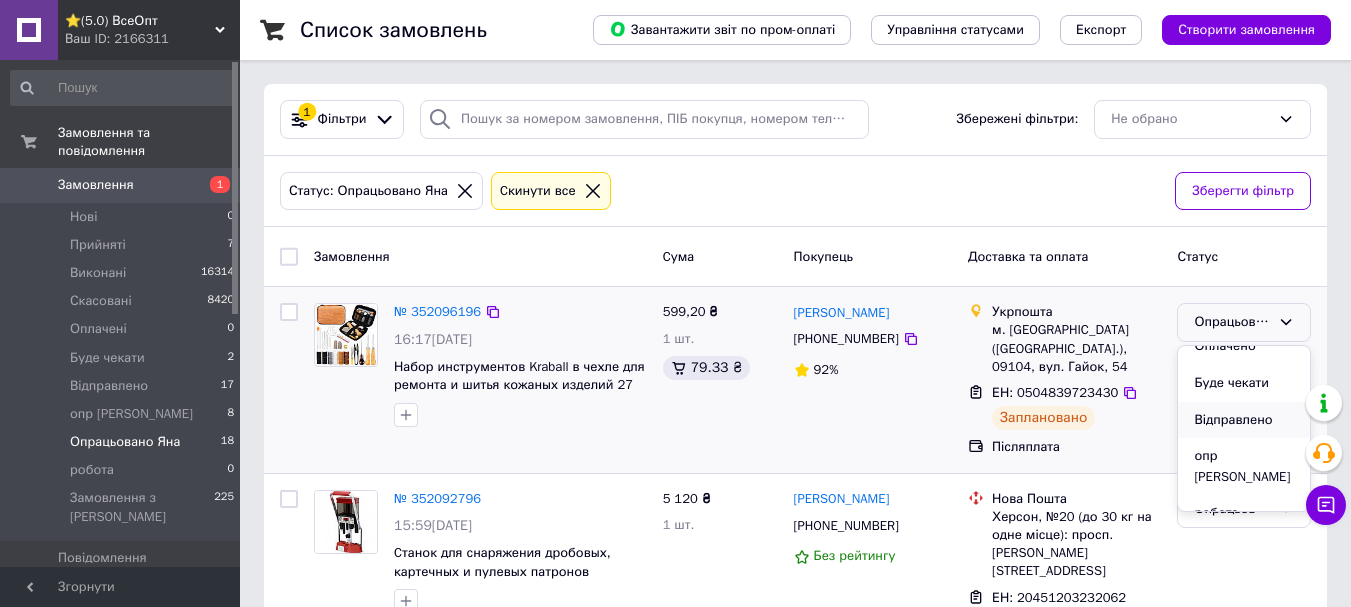 click on "Відправлено" at bounding box center (1244, 420) 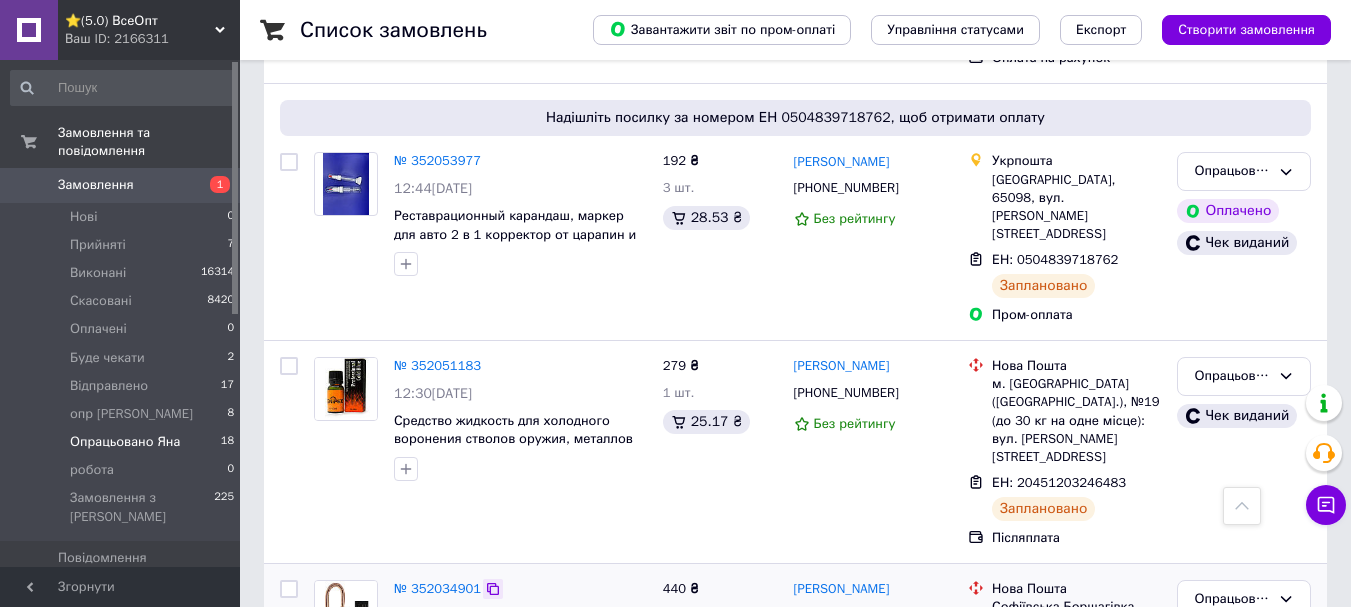 scroll, scrollTop: 600, scrollLeft: 0, axis: vertical 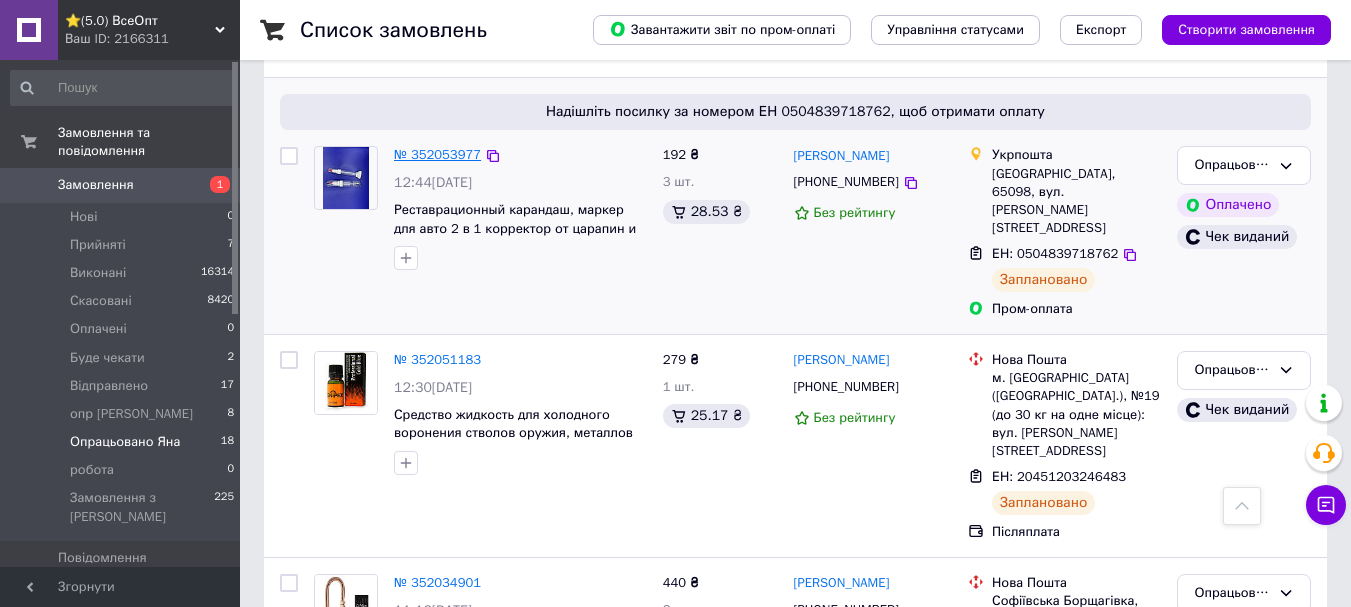 click on "№ 352053977" at bounding box center [437, 154] 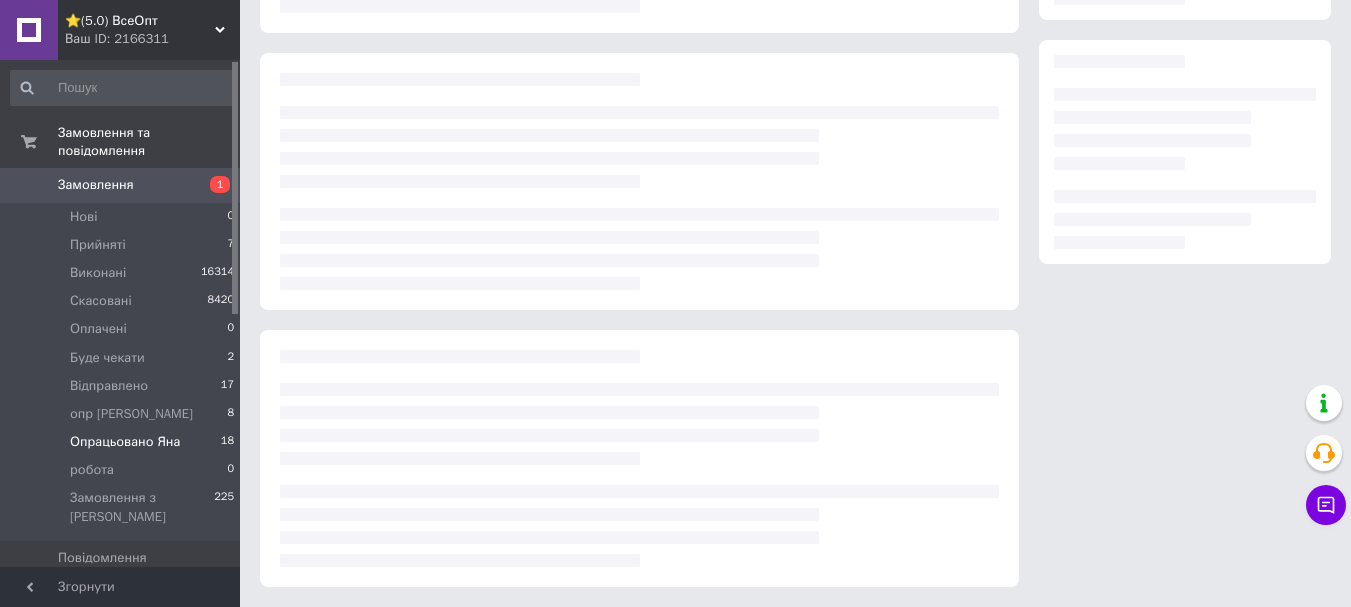 scroll, scrollTop: 307, scrollLeft: 0, axis: vertical 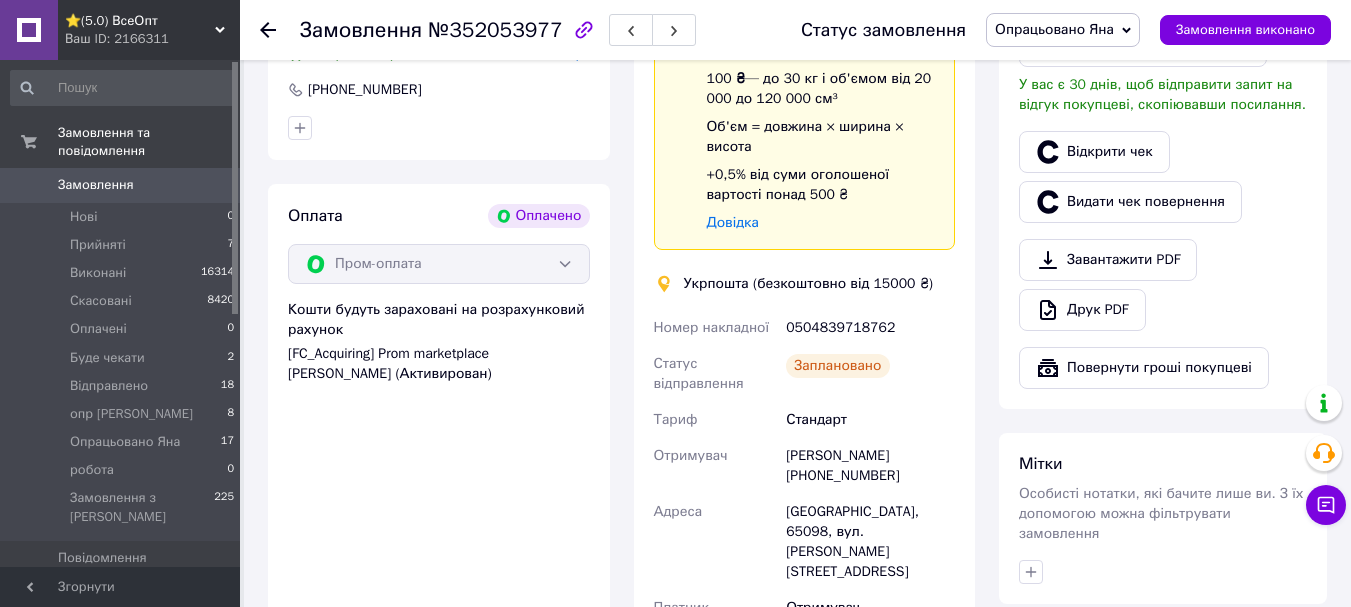 click on "Опрацьовано  Яна" at bounding box center (1063, 30) 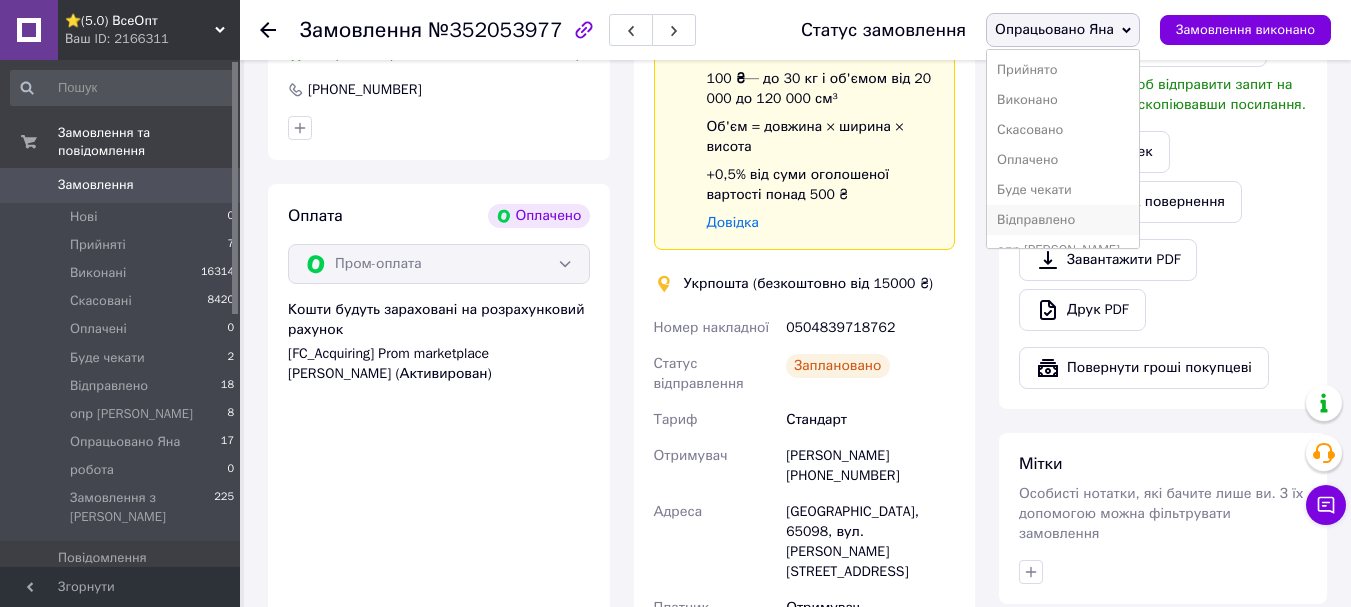 click on "Відправлено" at bounding box center (1063, 220) 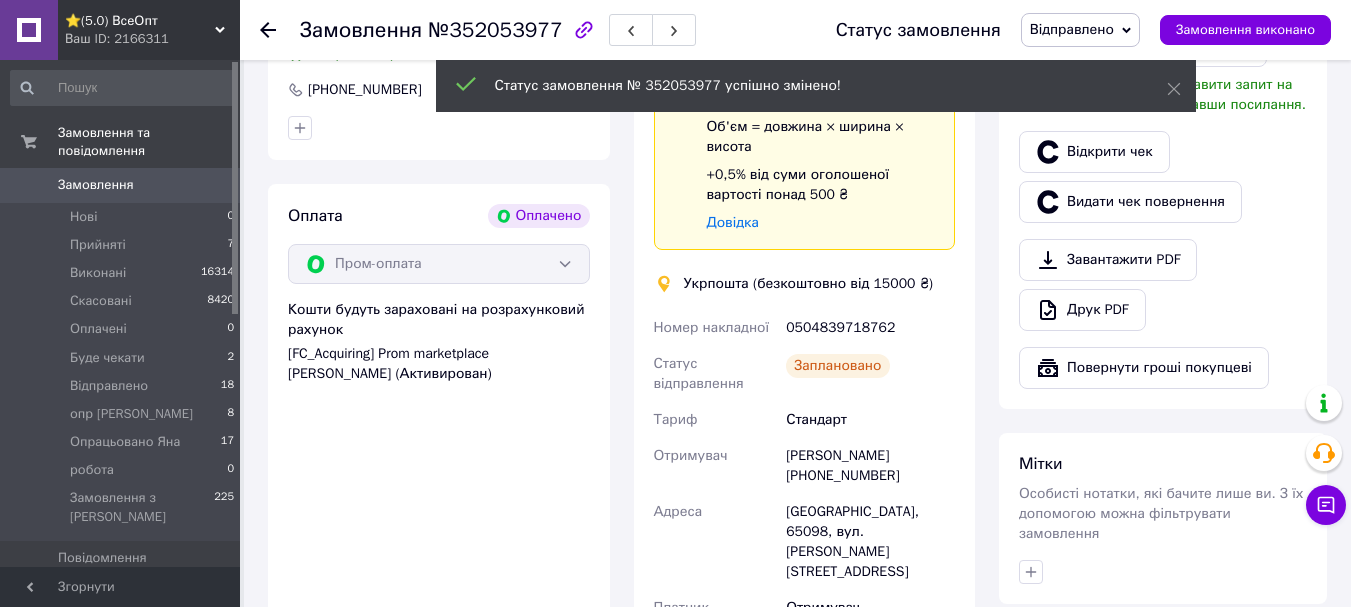 click 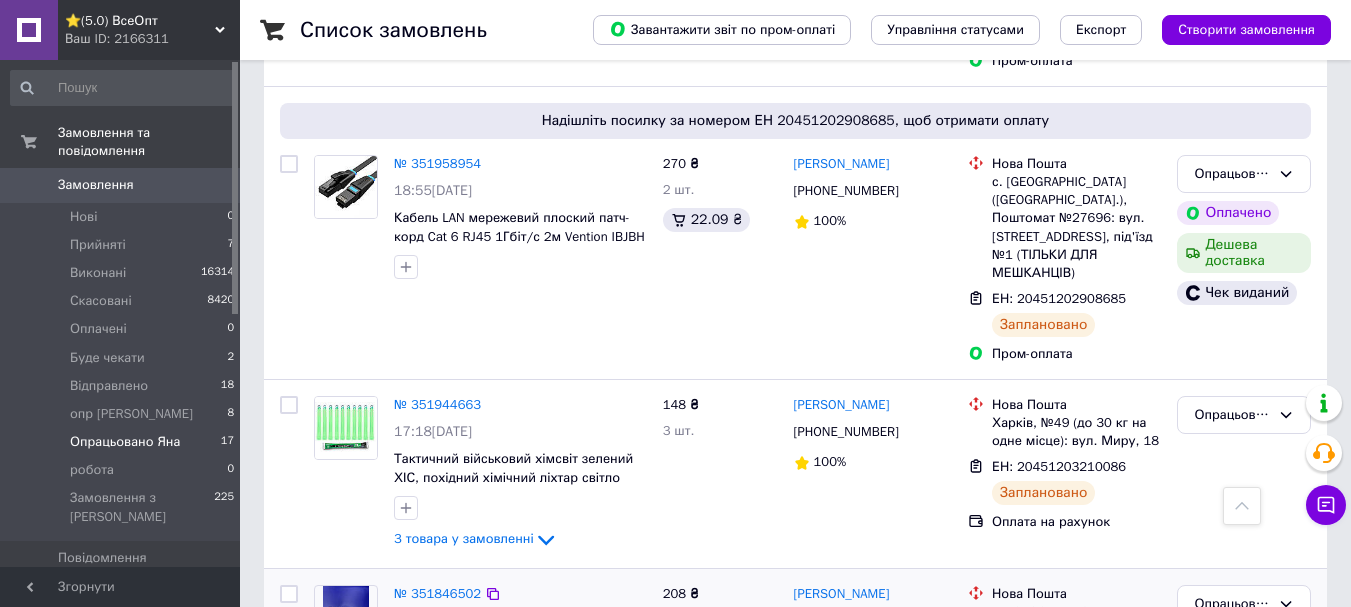 scroll, scrollTop: 2604, scrollLeft: 0, axis: vertical 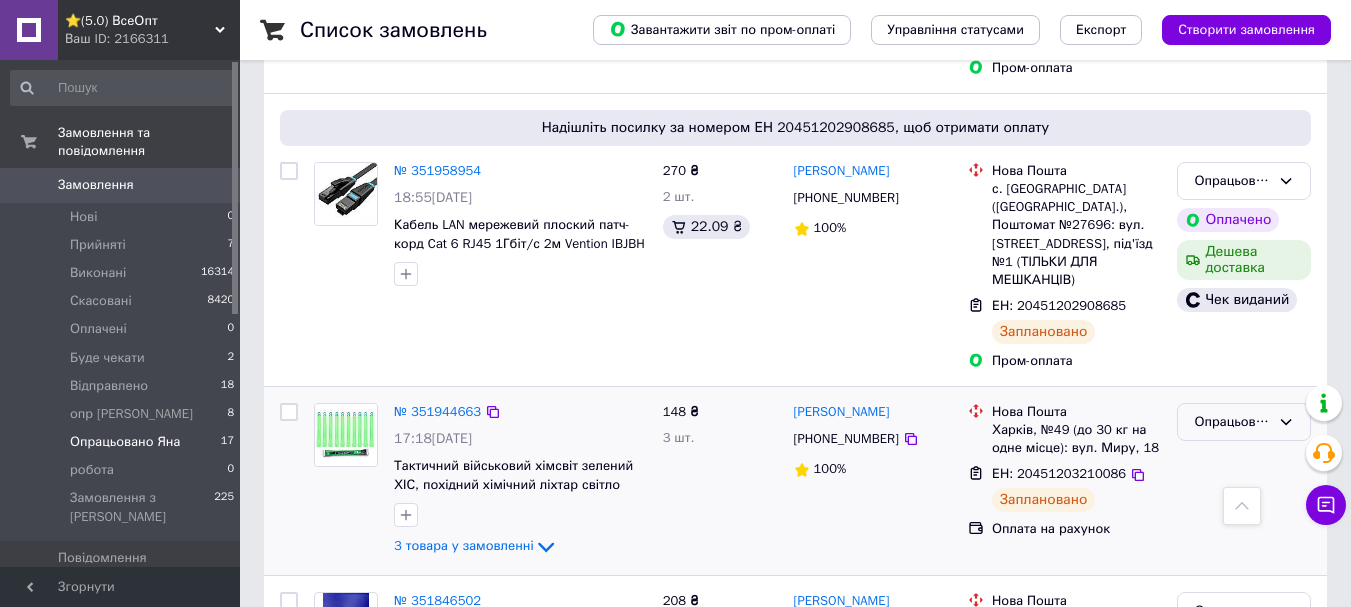 click on "Опрацьовано  Яна" at bounding box center (1232, 422) 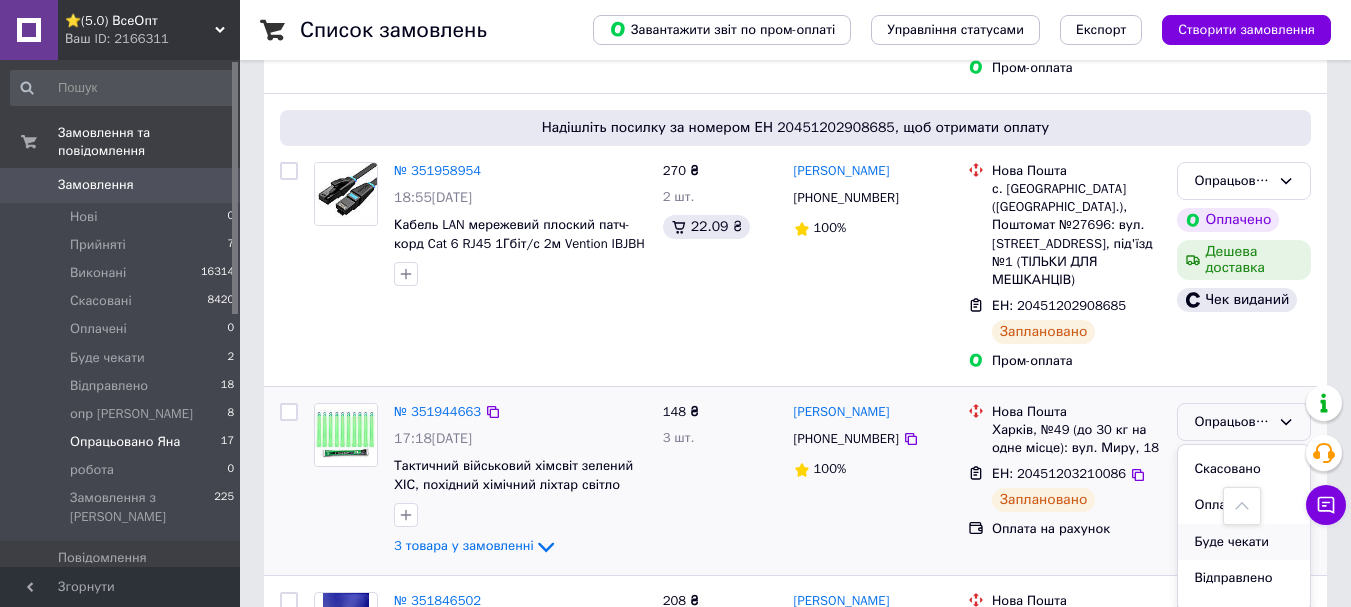 scroll, scrollTop: 100, scrollLeft: 0, axis: vertical 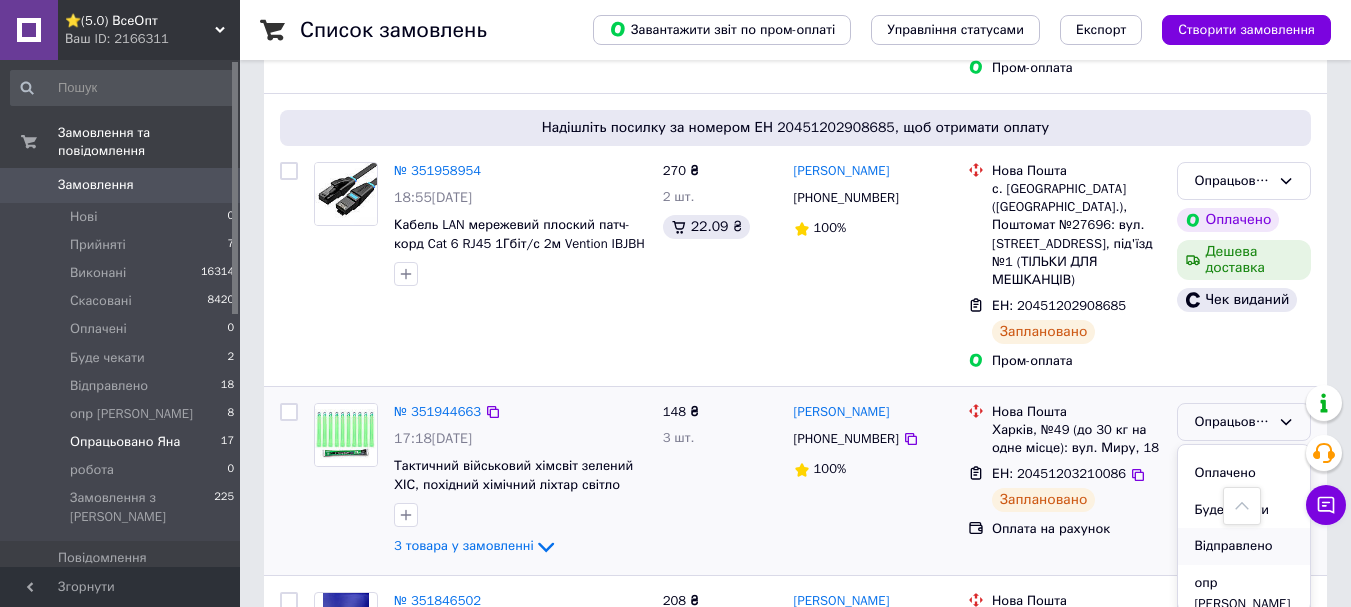 click on "Відправлено" at bounding box center (1244, 546) 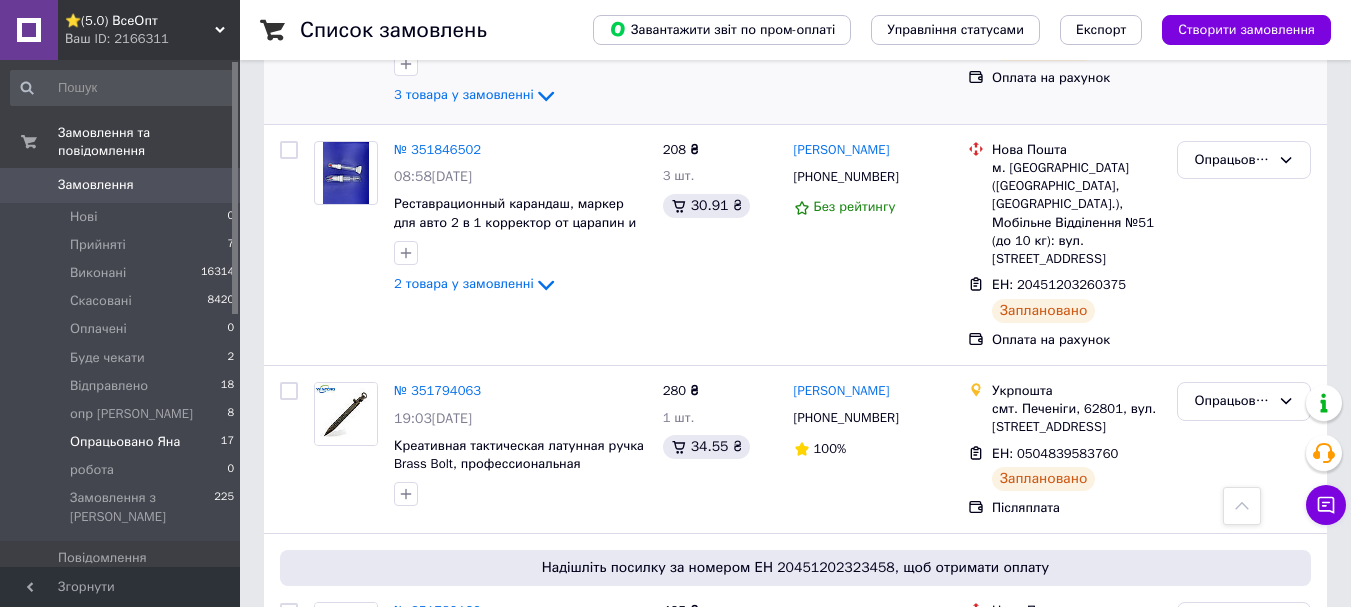 scroll, scrollTop: 2683, scrollLeft: 0, axis: vertical 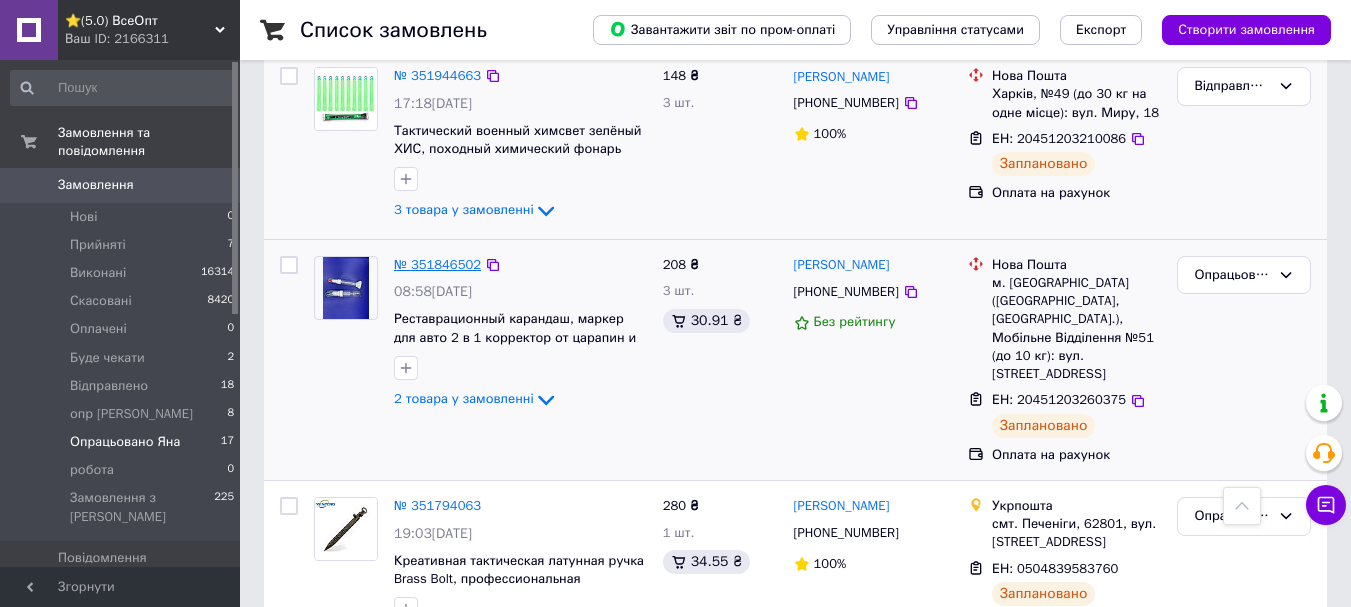 click on "№ 351846502" at bounding box center [437, 264] 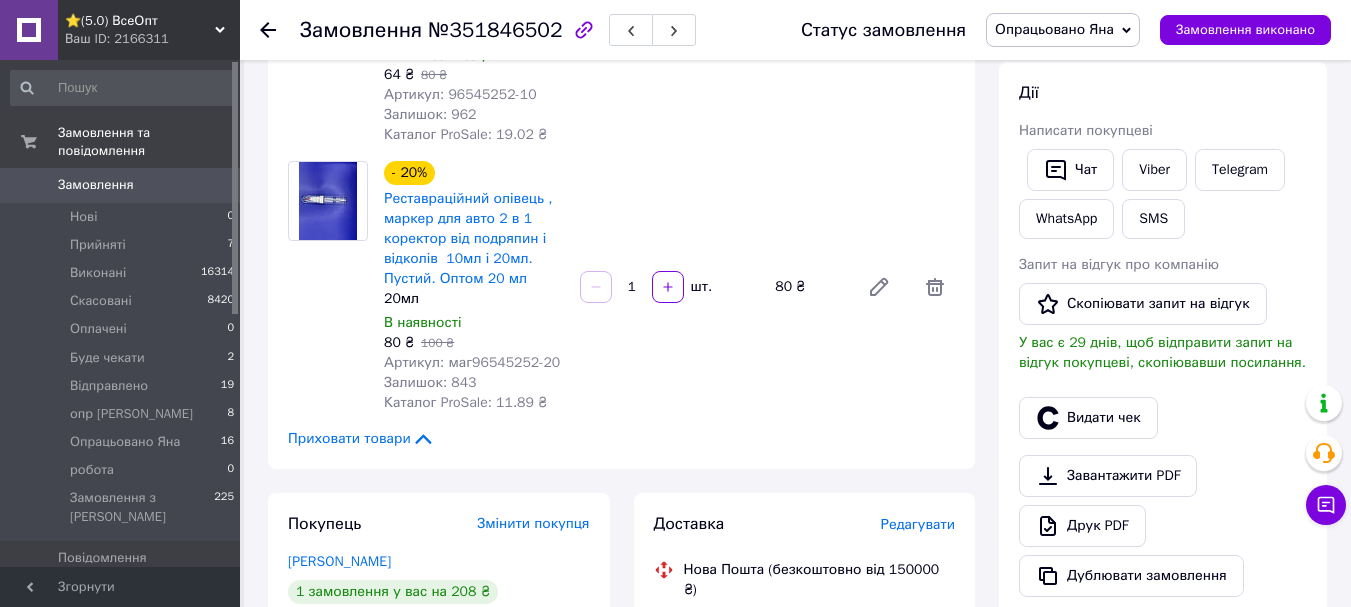 scroll, scrollTop: 400, scrollLeft: 0, axis: vertical 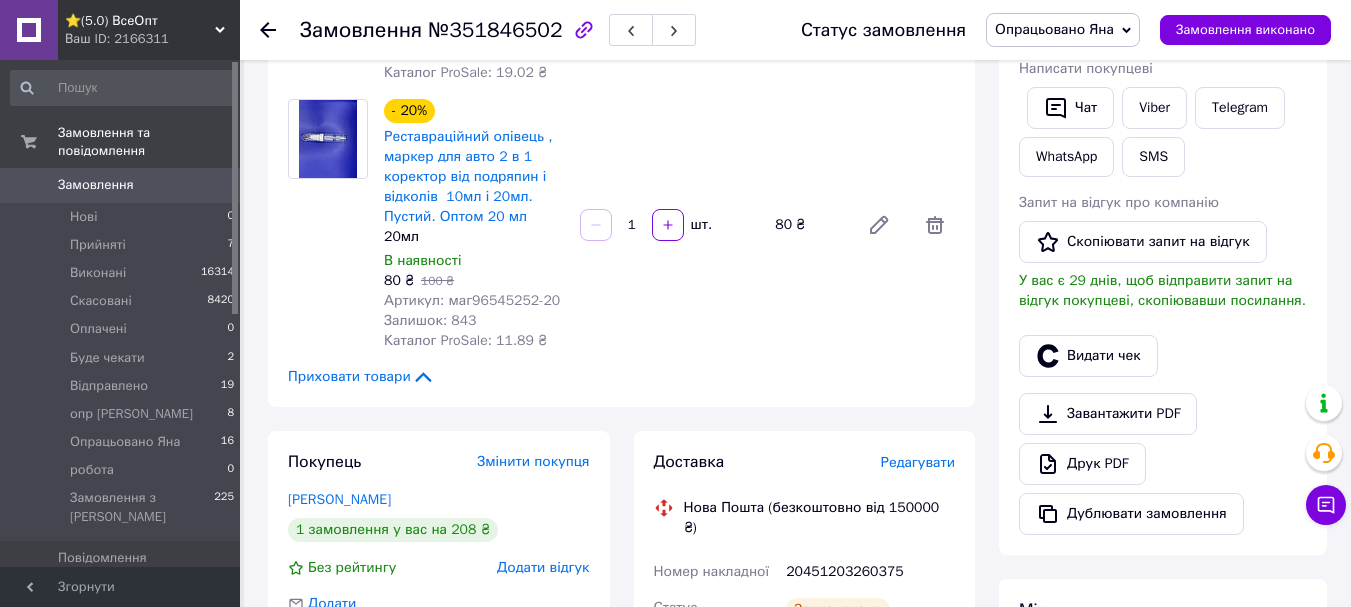 click on "Опрацьовано  Яна" at bounding box center [1054, 29] 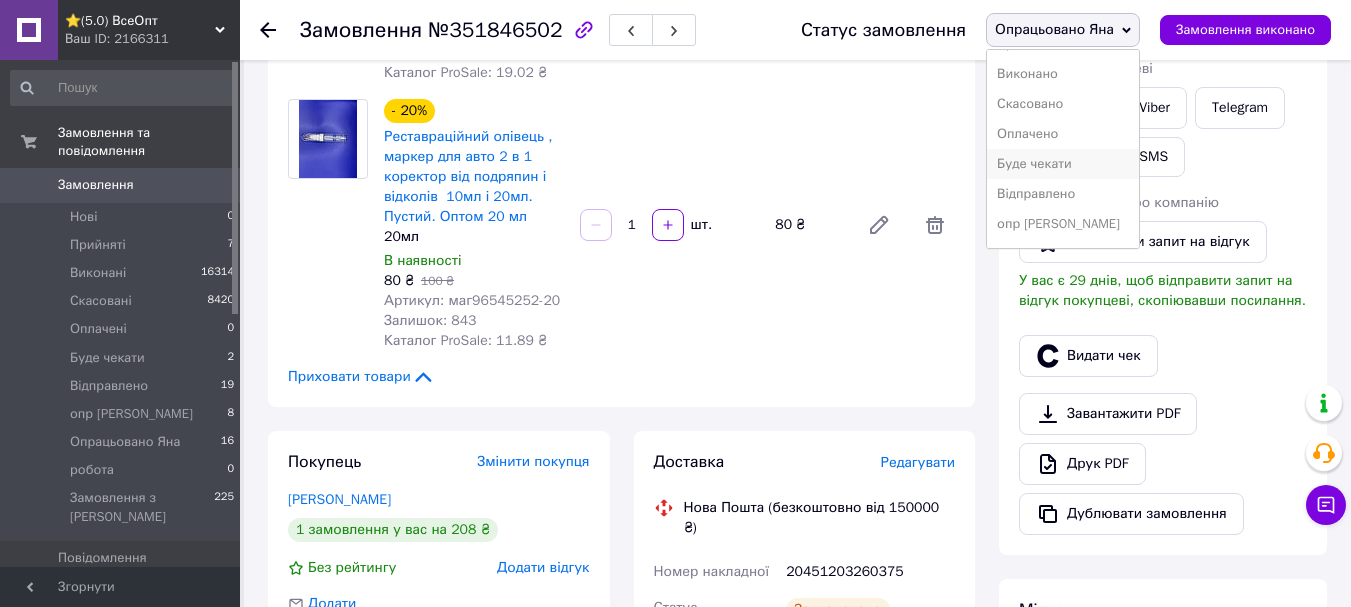 scroll, scrollTop: 52, scrollLeft: 0, axis: vertical 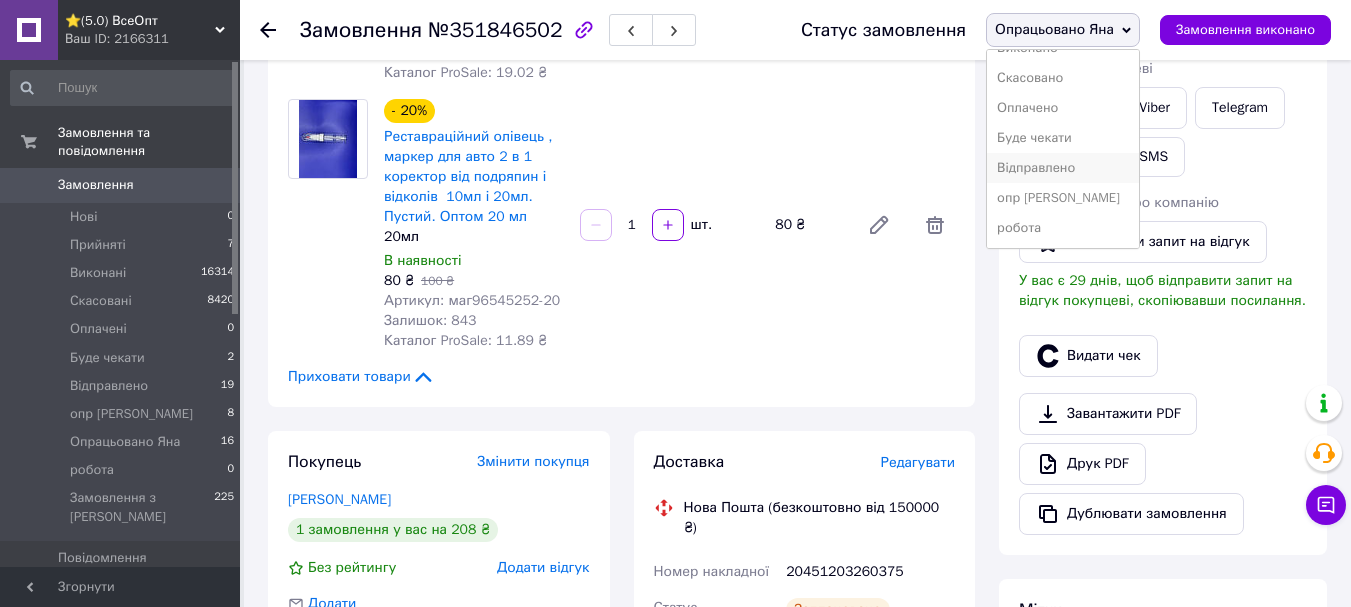 click on "Відправлено" at bounding box center (1063, 168) 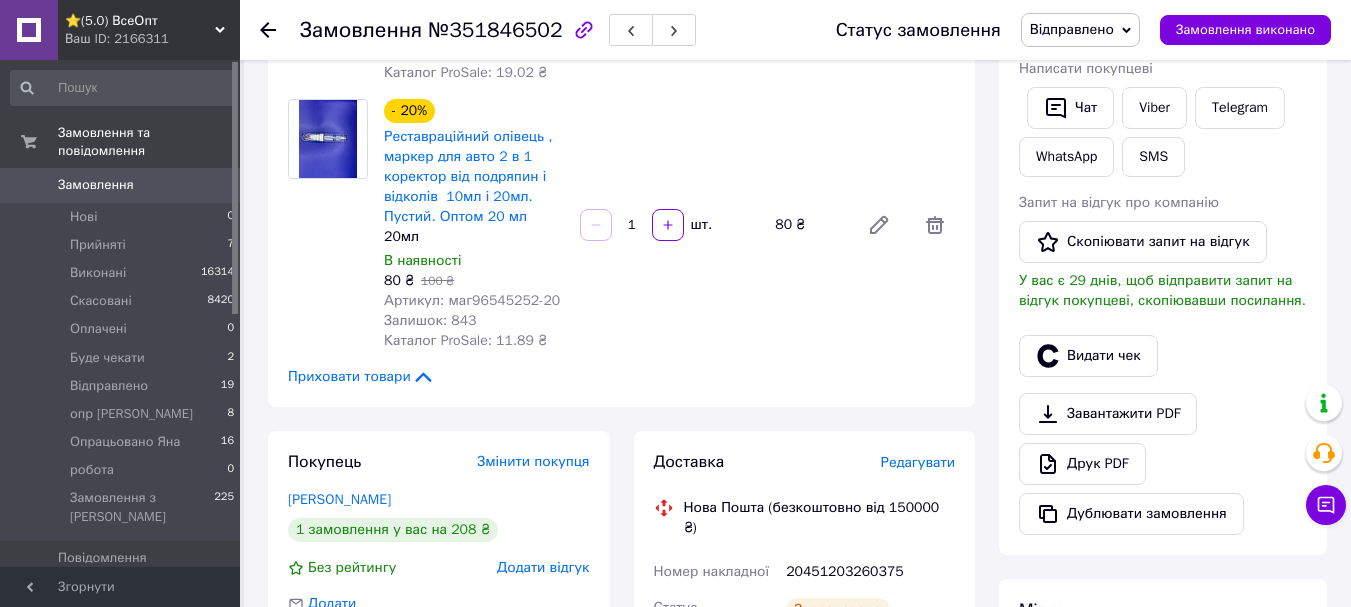 click 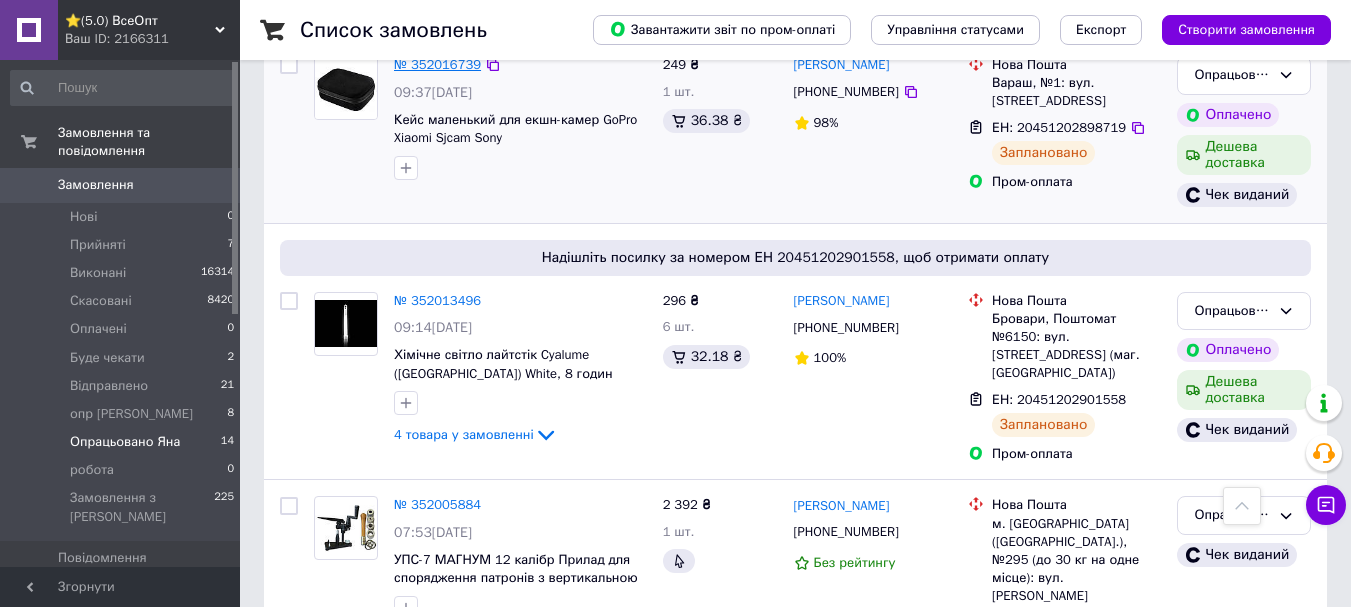 scroll, scrollTop: 1500, scrollLeft: 0, axis: vertical 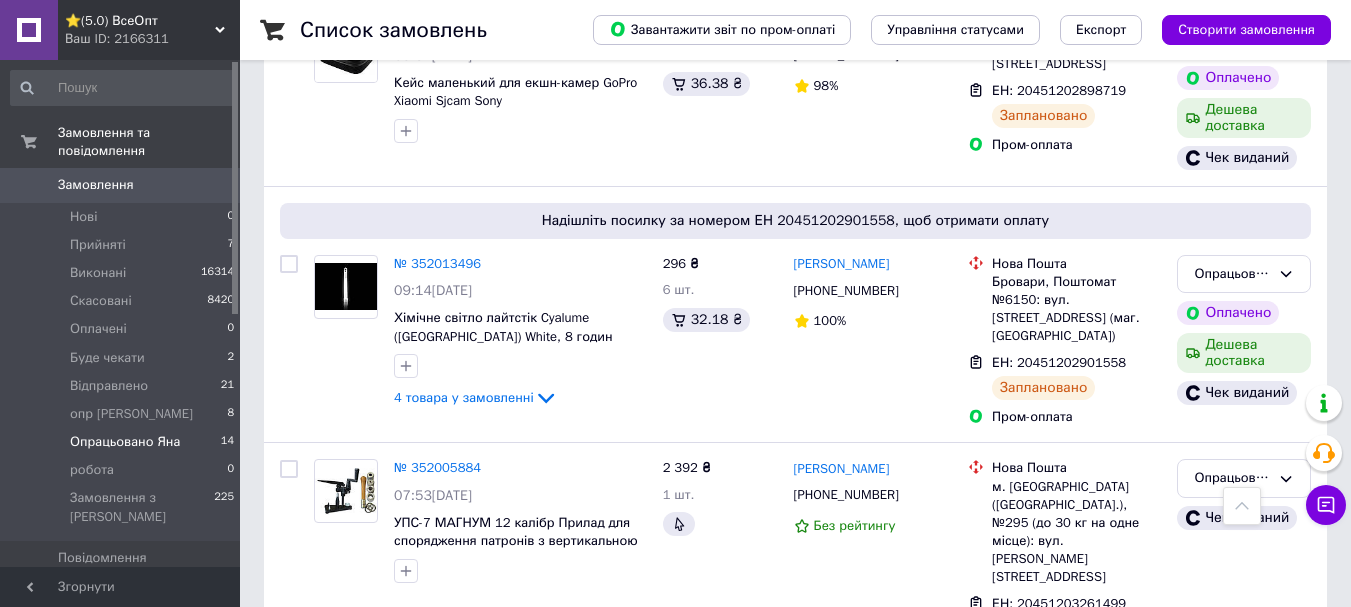 click on "Опрацьовано  Яна" at bounding box center (125, 442) 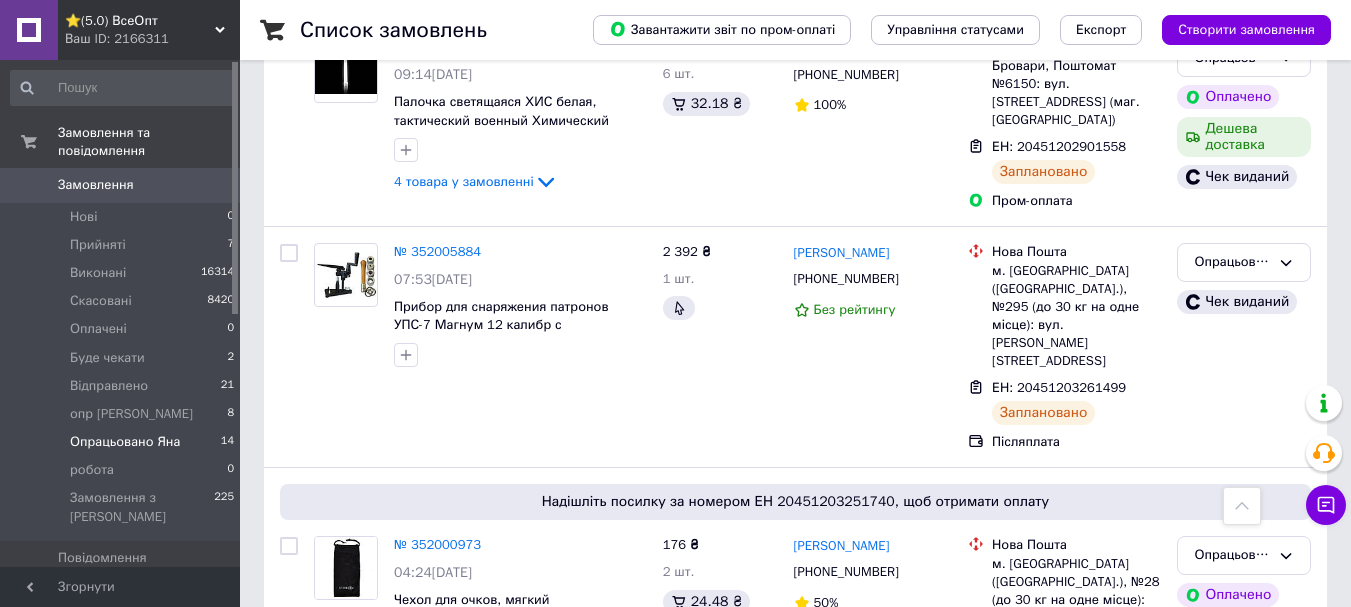 scroll, scrollTop: 1672, scrollLeft: 0, axis: vertical 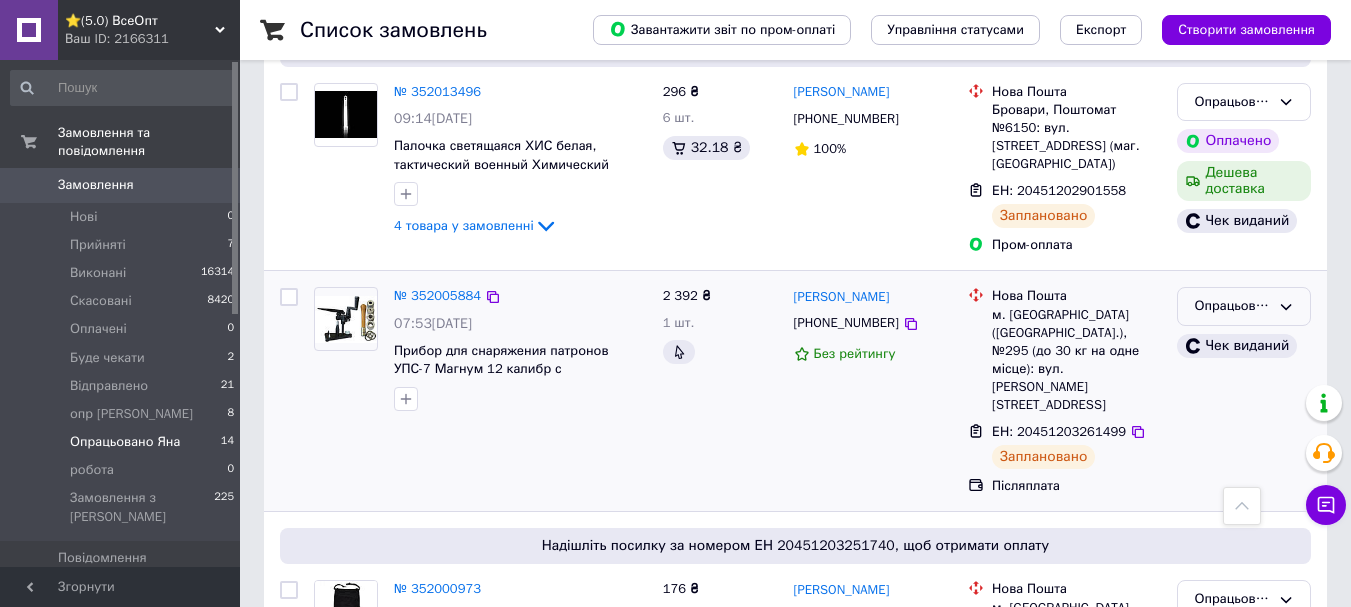 click on "Опрацьовано  Яна" at bounding box center (1232, 306) 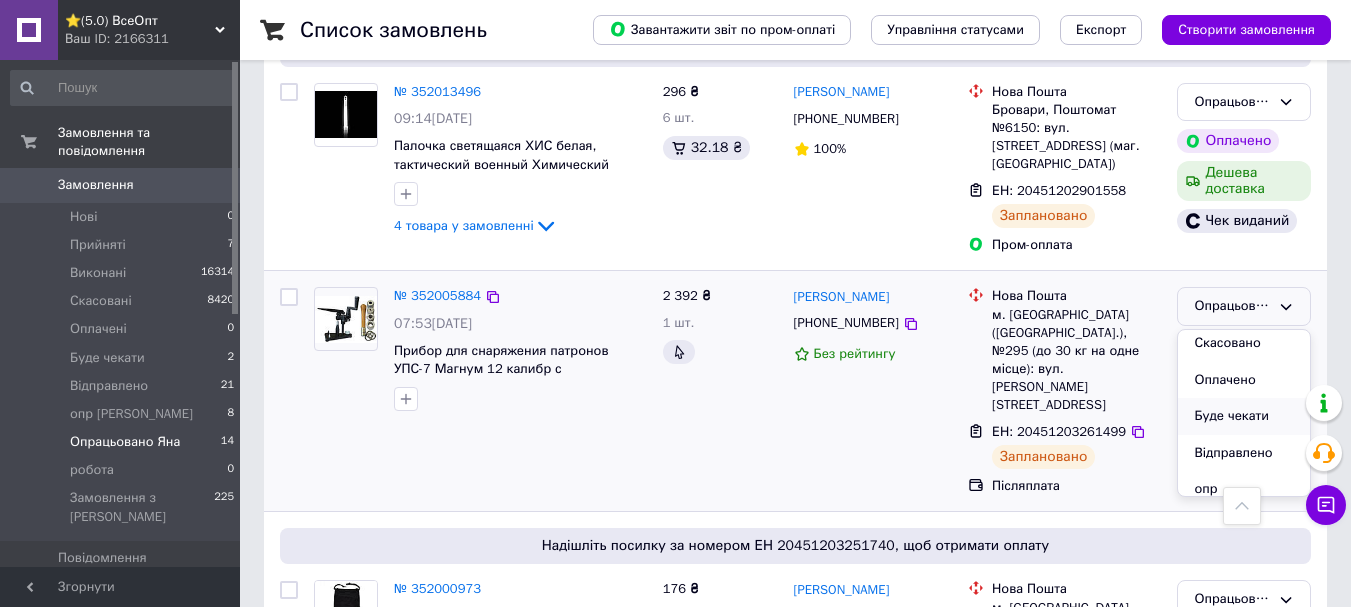 scroll, scrollTop: 100, scrollLeft: 0, axis: vertical 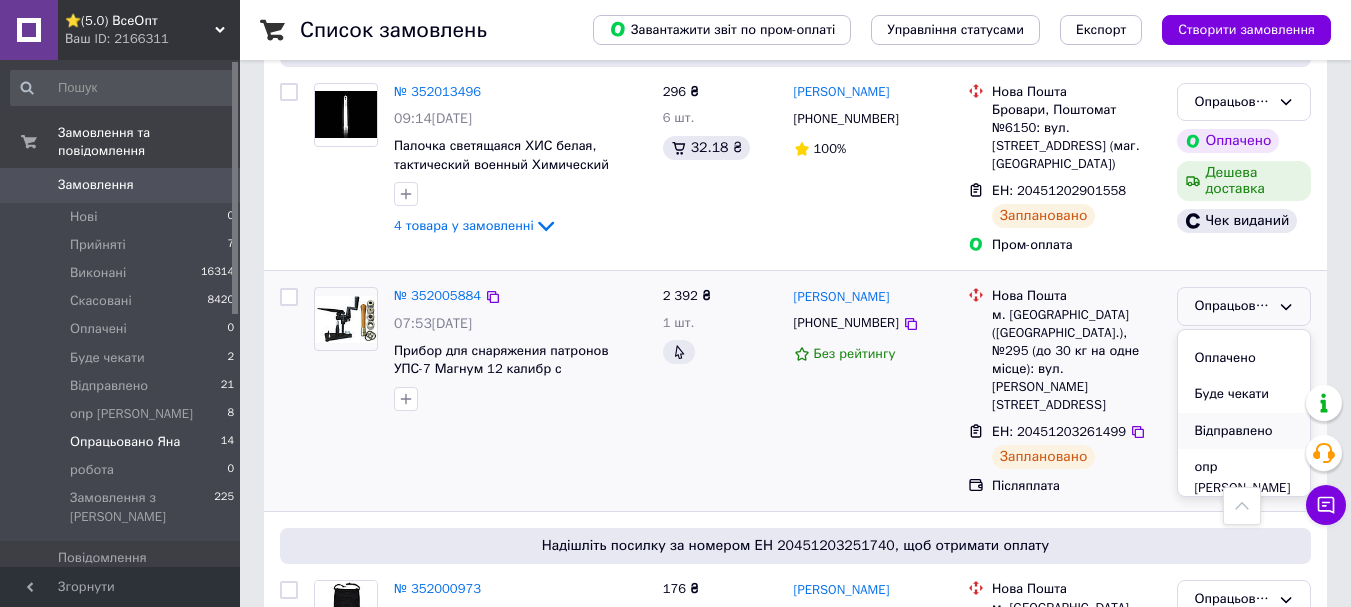 click on "Відправлено" at bounding box center [1244, 431] 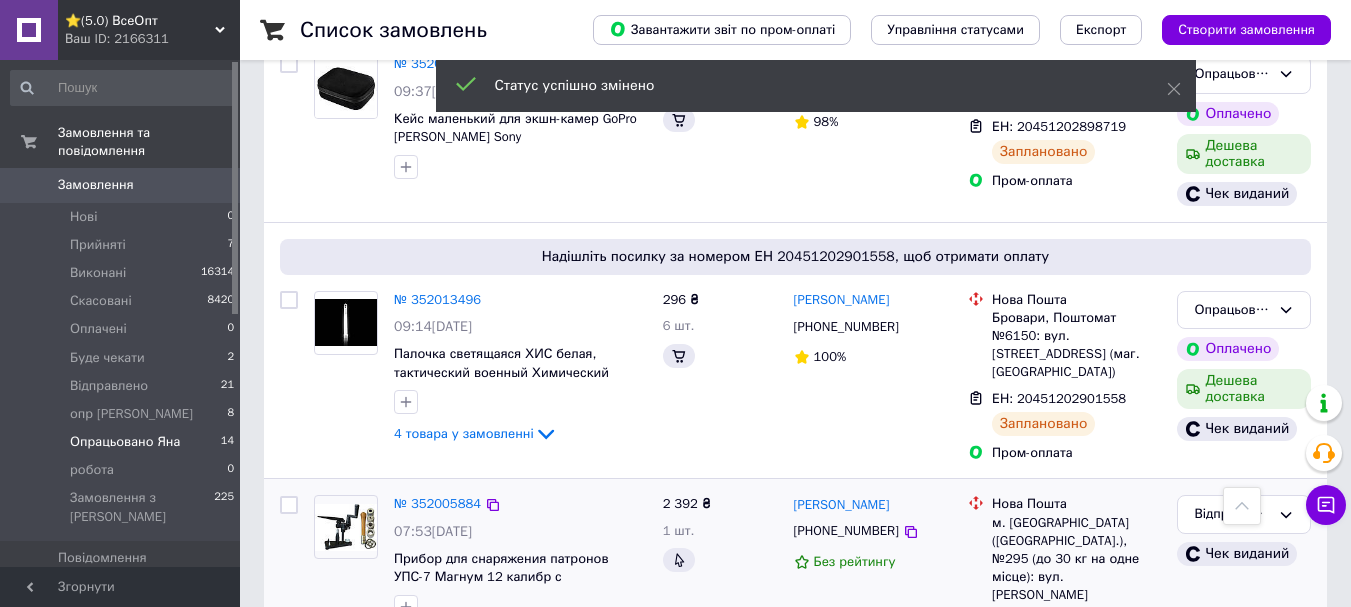 scroll, scrollTop: 1672, scrollLeft: 0, axis: vertical 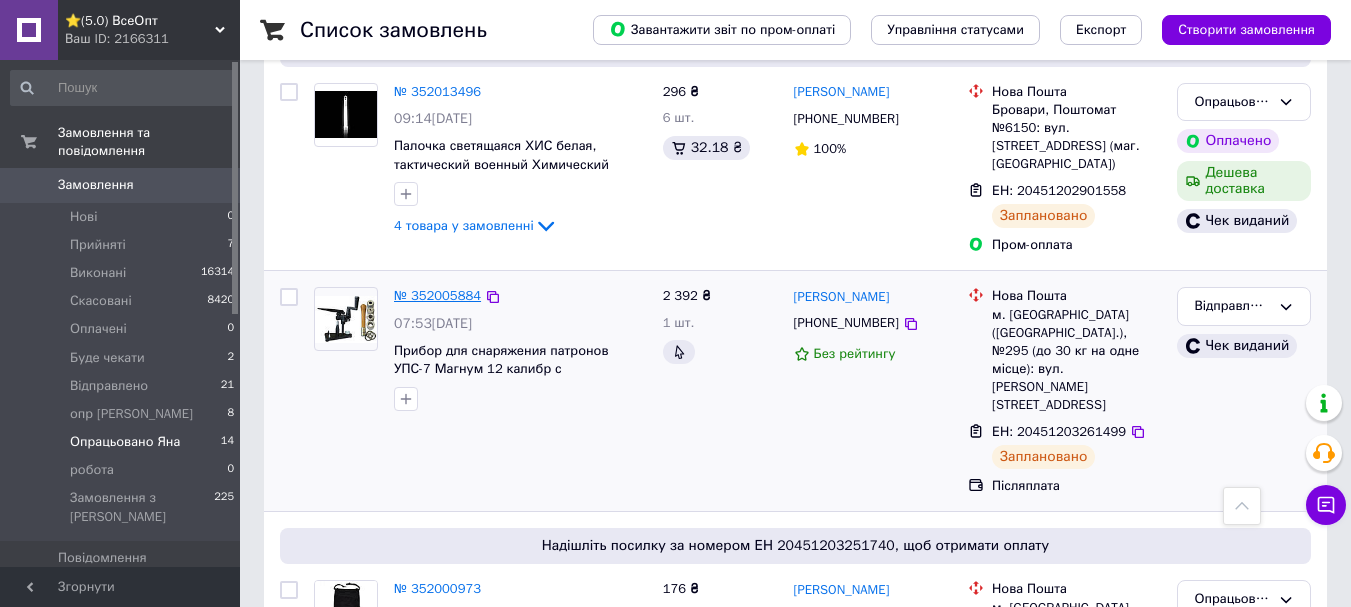 click on "№ 352005884" at bounding box center [437, 295] 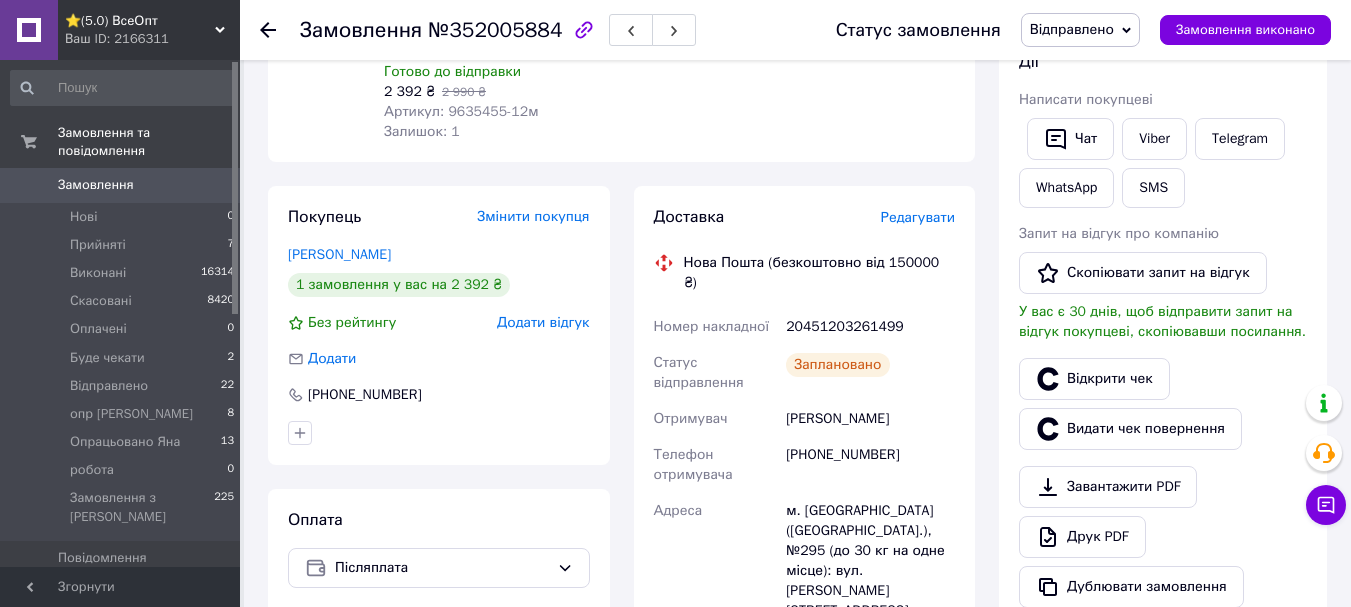 scroll, scrollTop: 314, scrollLeft: 0, axis: vertical 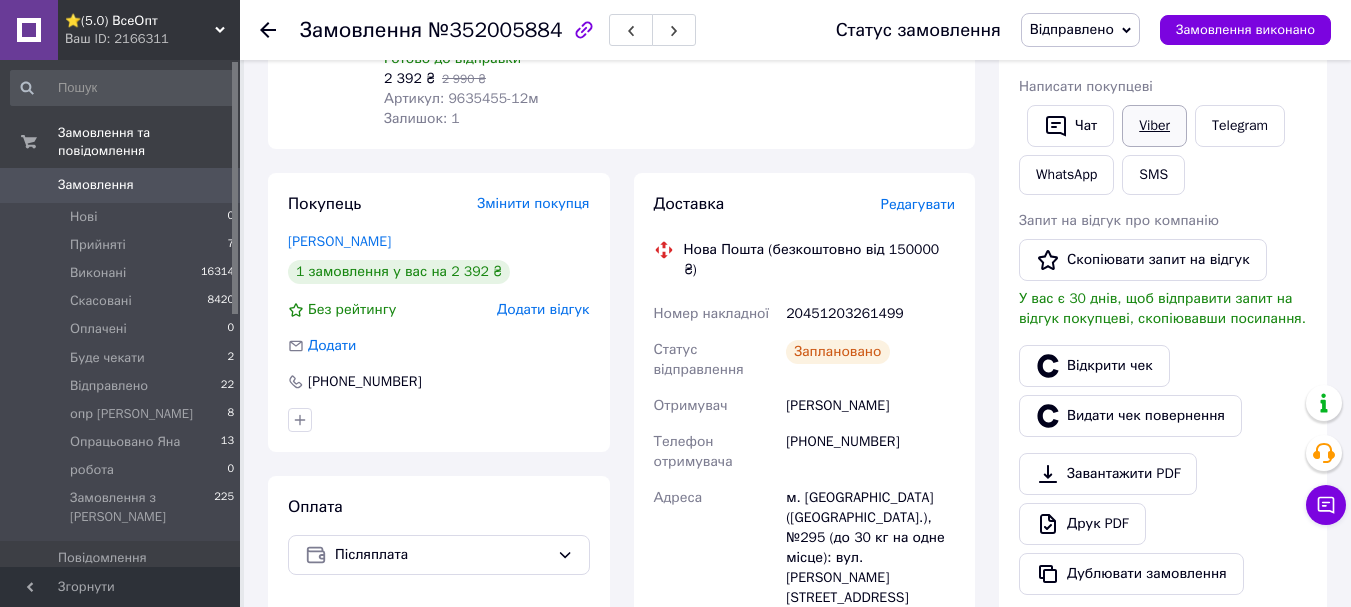 click on "Viber" at bounding box center (1154, 126) 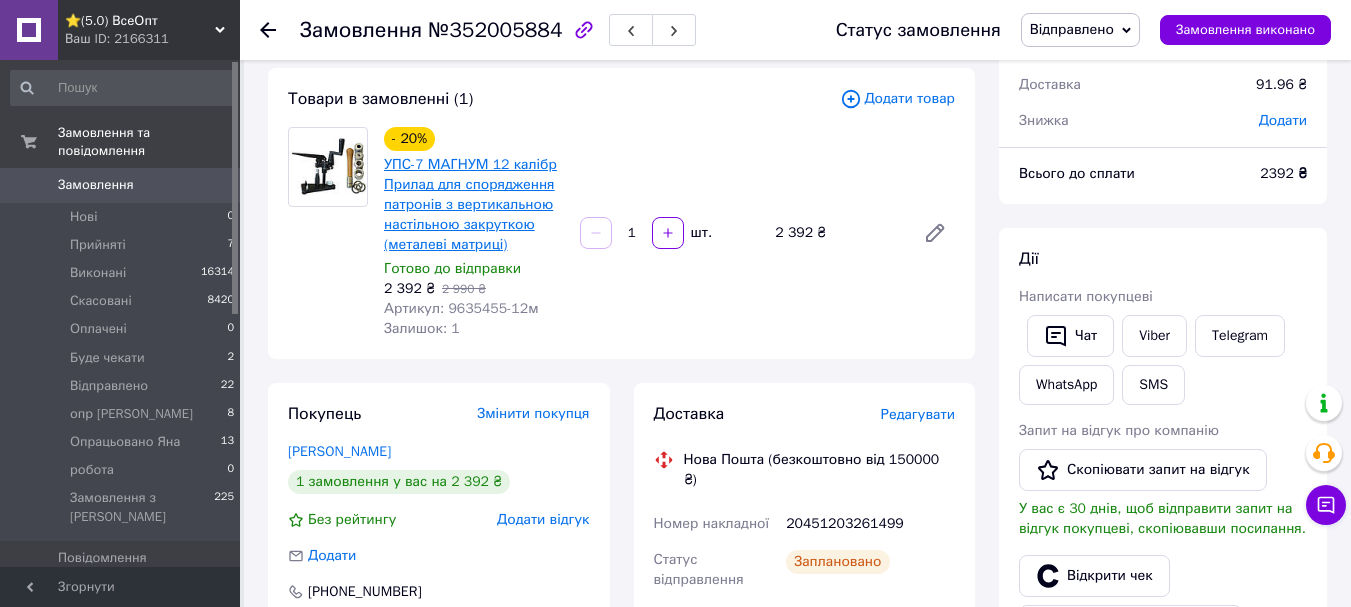 scroll, scrollTop: 0, scrollLeft: 0, axis: both 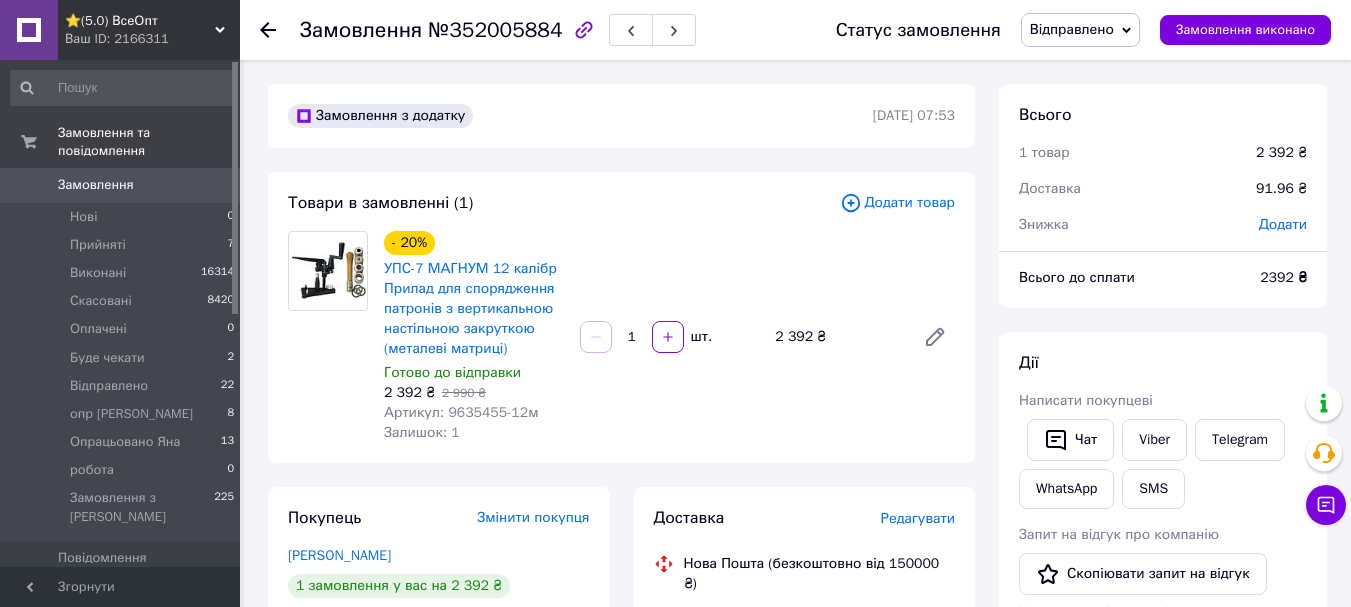 click 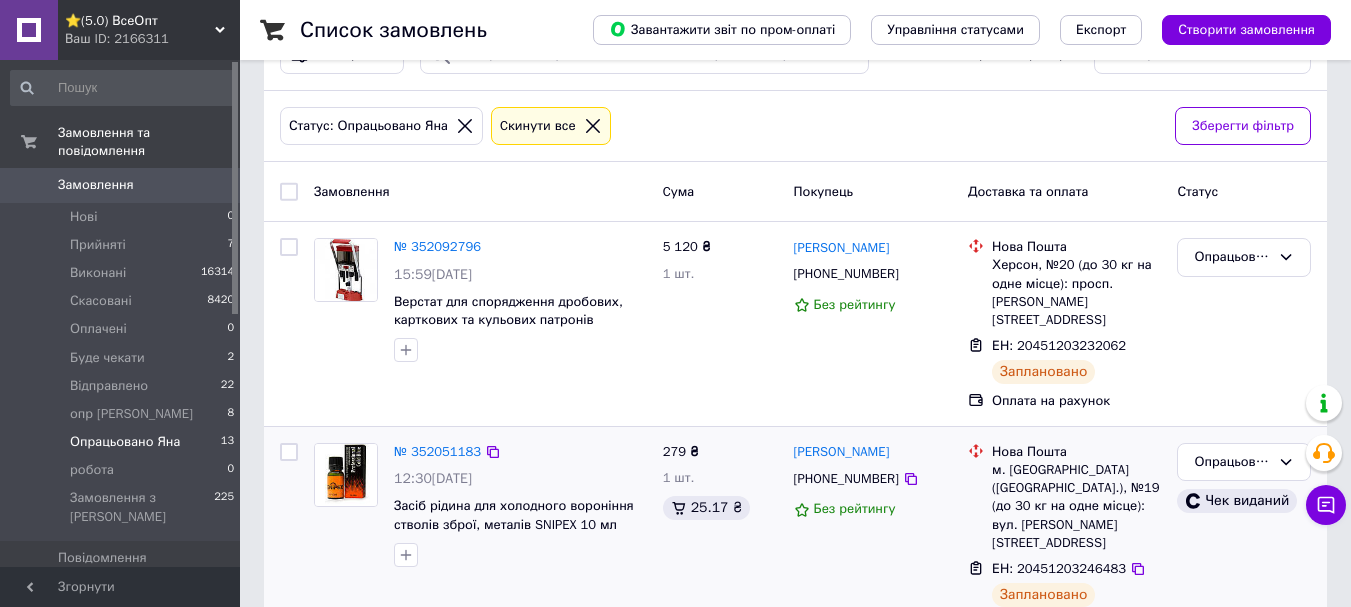 scroll, scrollTop: 100, scrollLeft: 0, axis: vertical 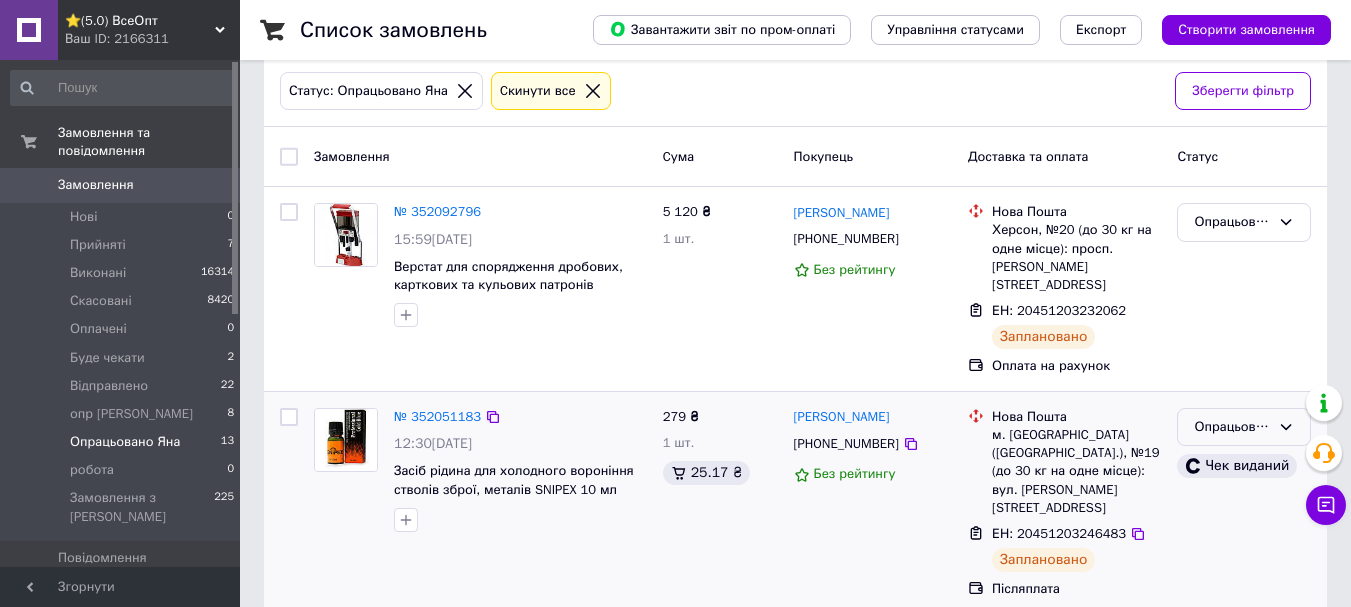 click 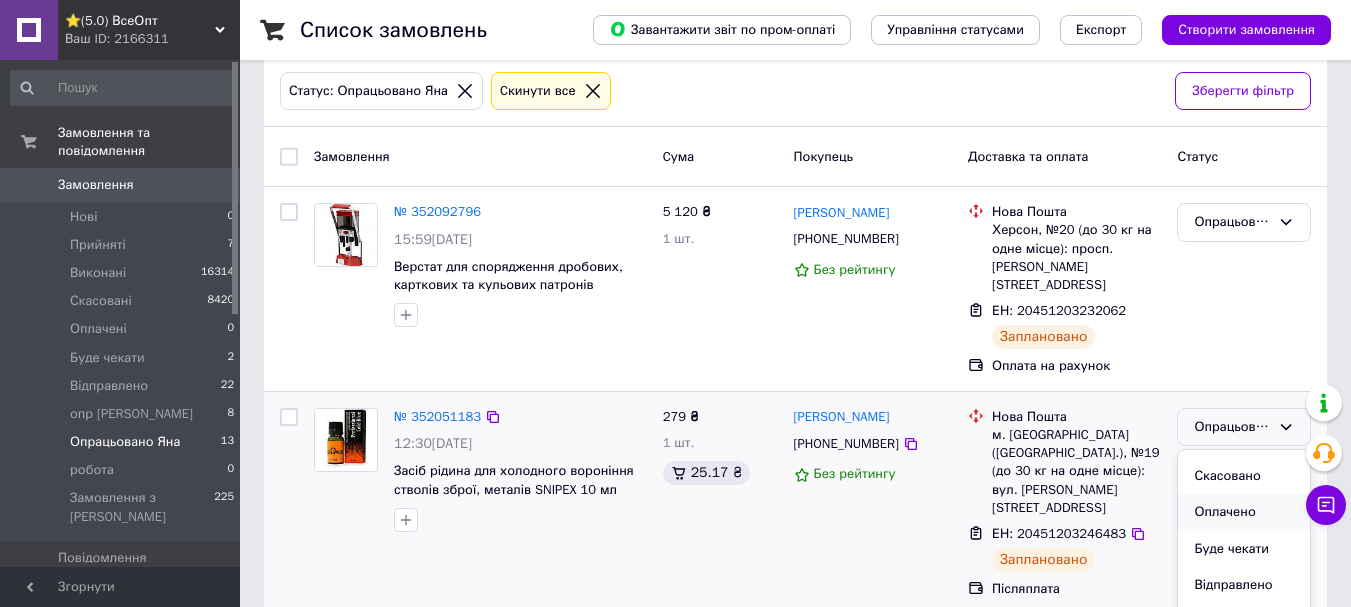 scroll, scrollTop: 100, scrollLeft: 0, axis: vertical 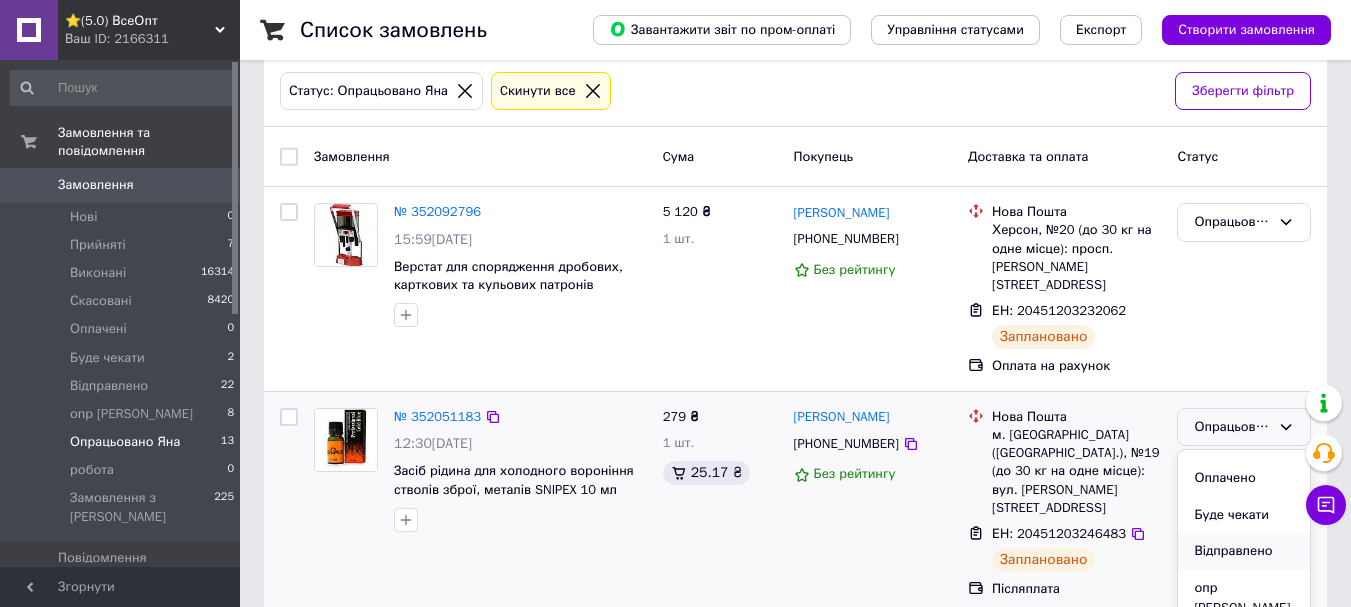 click on "Відправлено" at bounding box center [1244, 551] 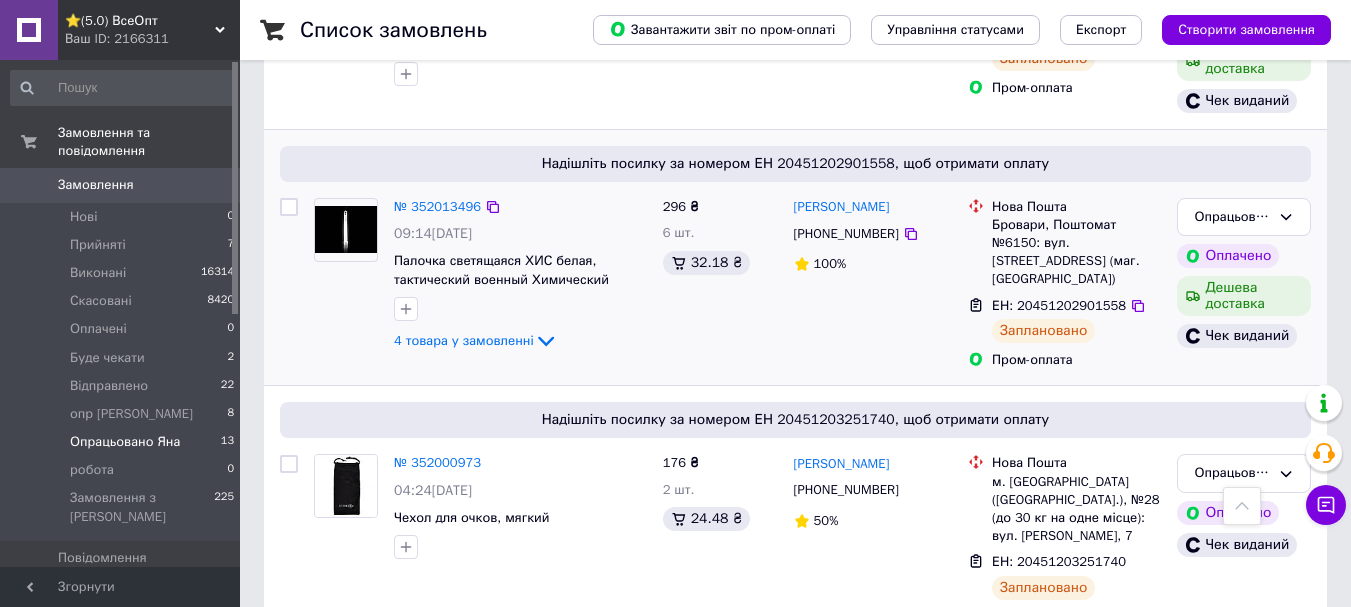 scroll, scrollTop: 1600, scrollLeft: 0, axis: vertical 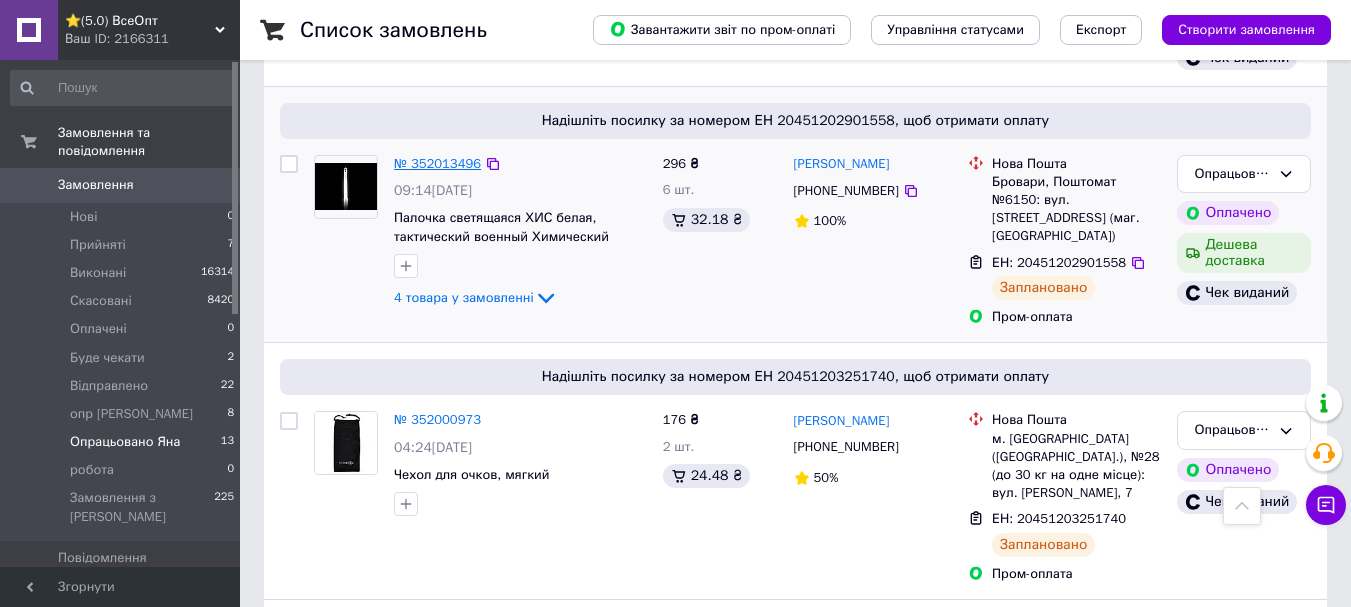 click on "№ 352013496" at bounding box center [437, 163] 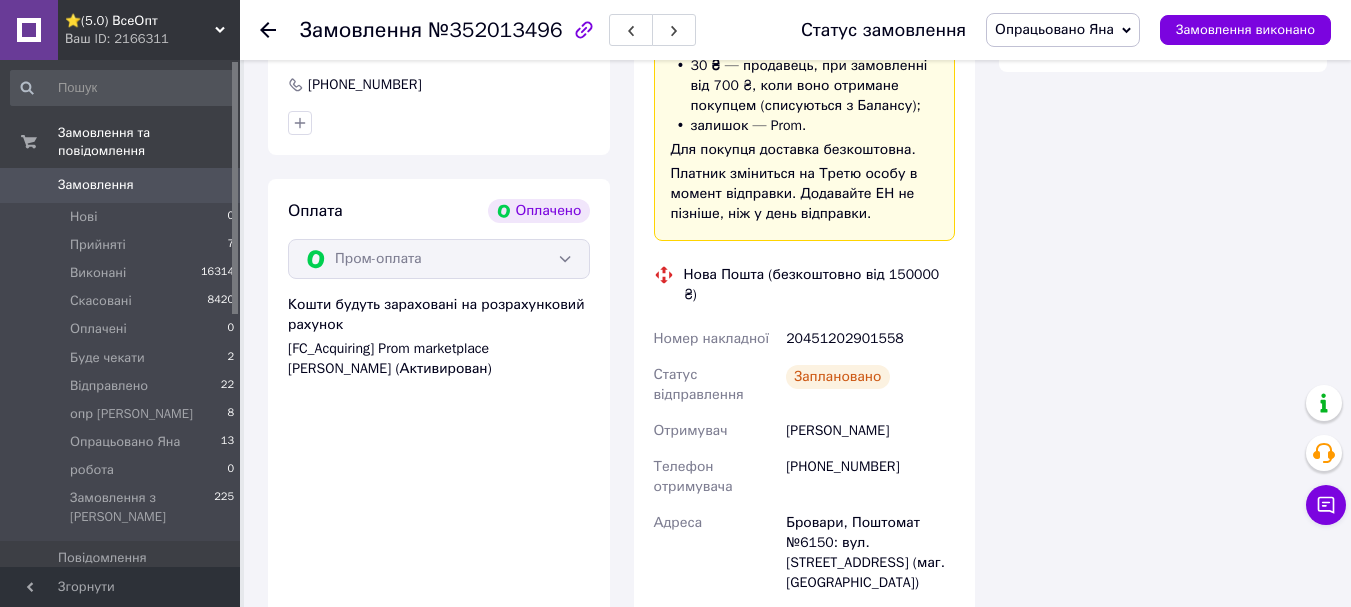 scroll, scrollTop: 2000, scrollLeft: 0, axis: vertical 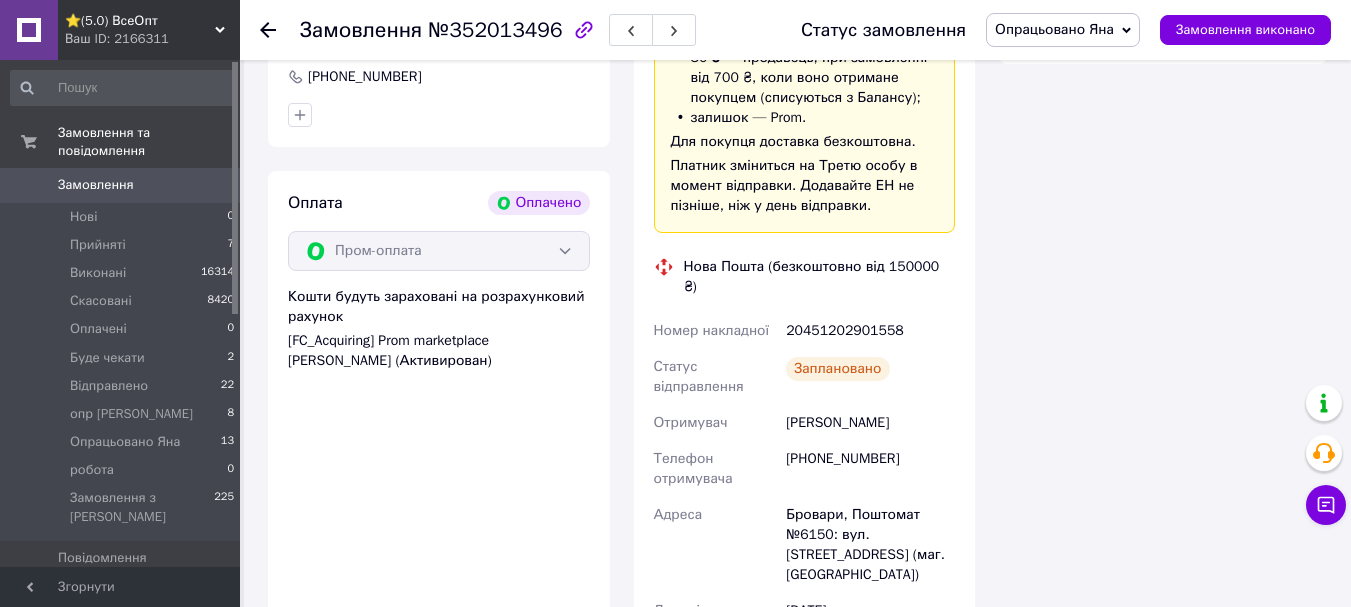 click on "Опрацьовано  Яна" at bounding box center (1054, 29) 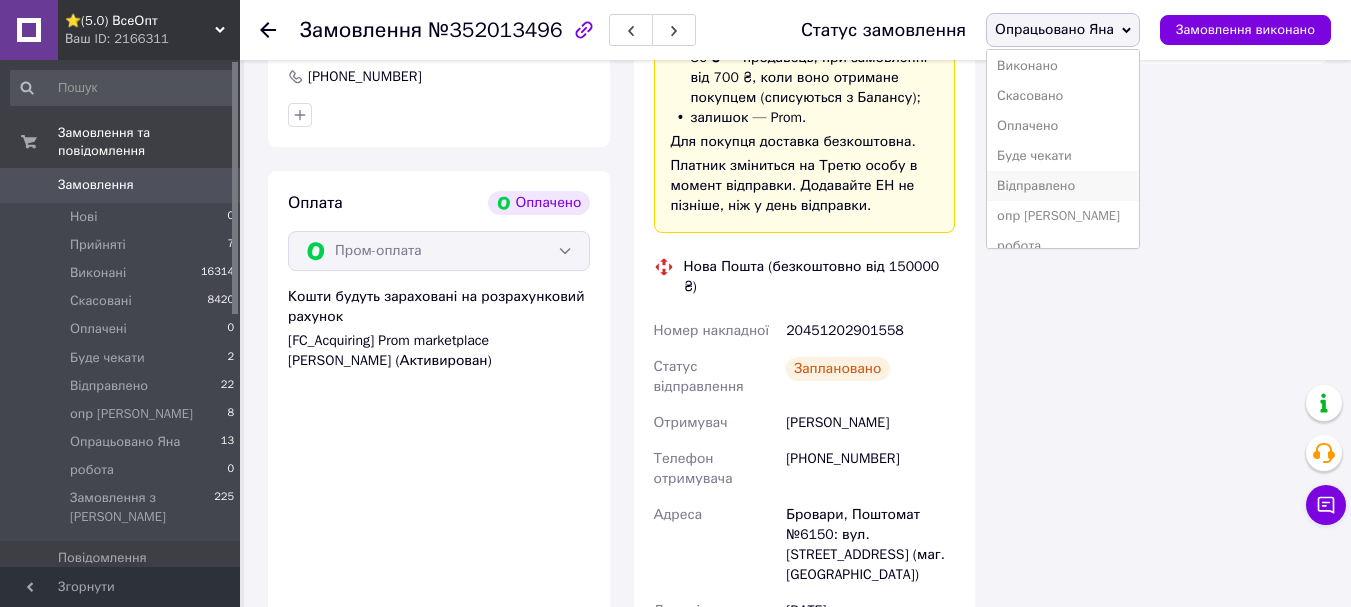 scroll, scrollTop: 52, scrollLeft: 0, axis: vertical 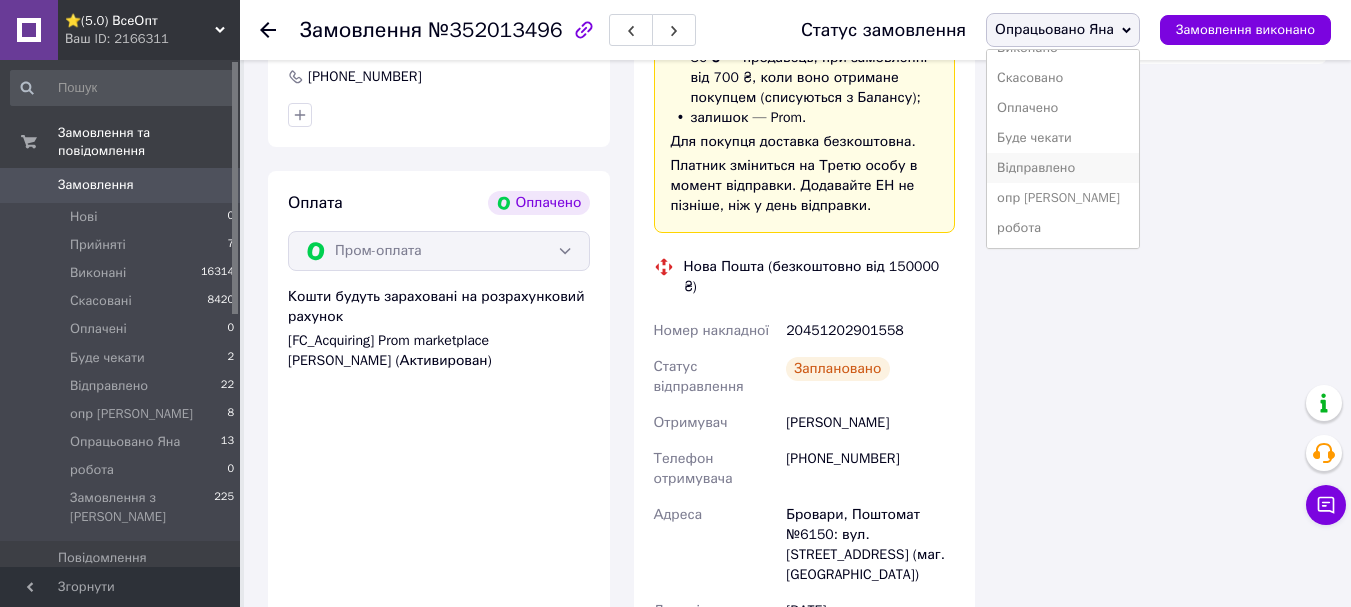 click on "Відправлено" at bounding box center [1063, 168] 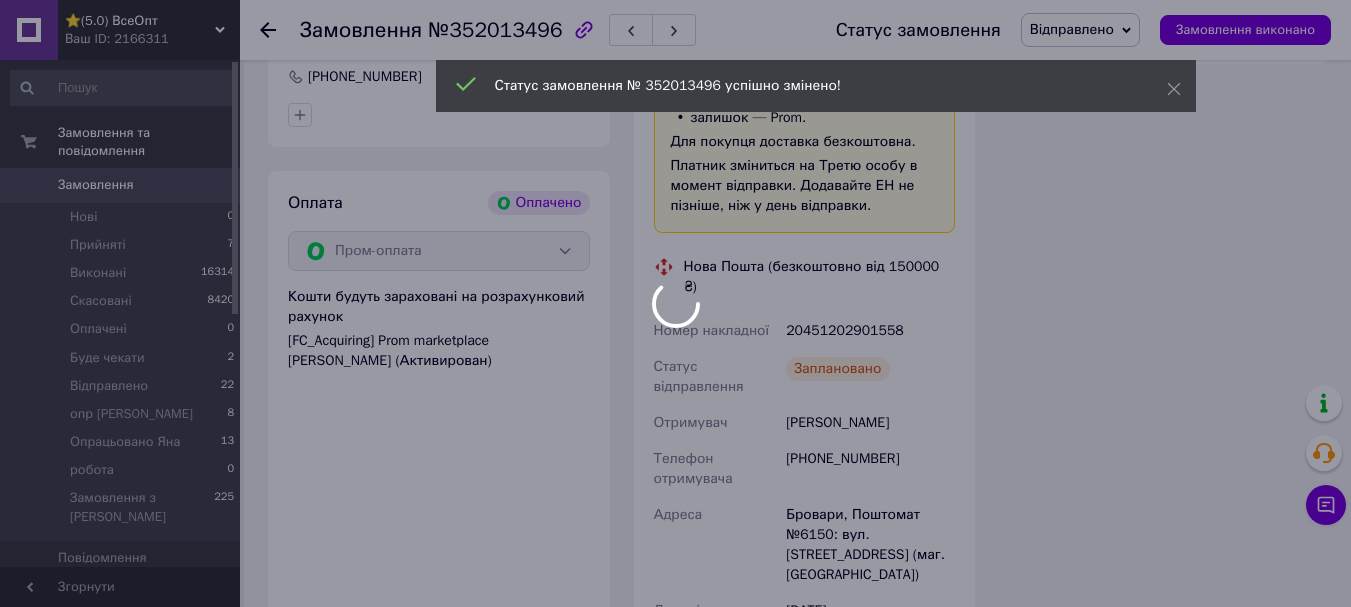 click at bounding box center [675, 303] 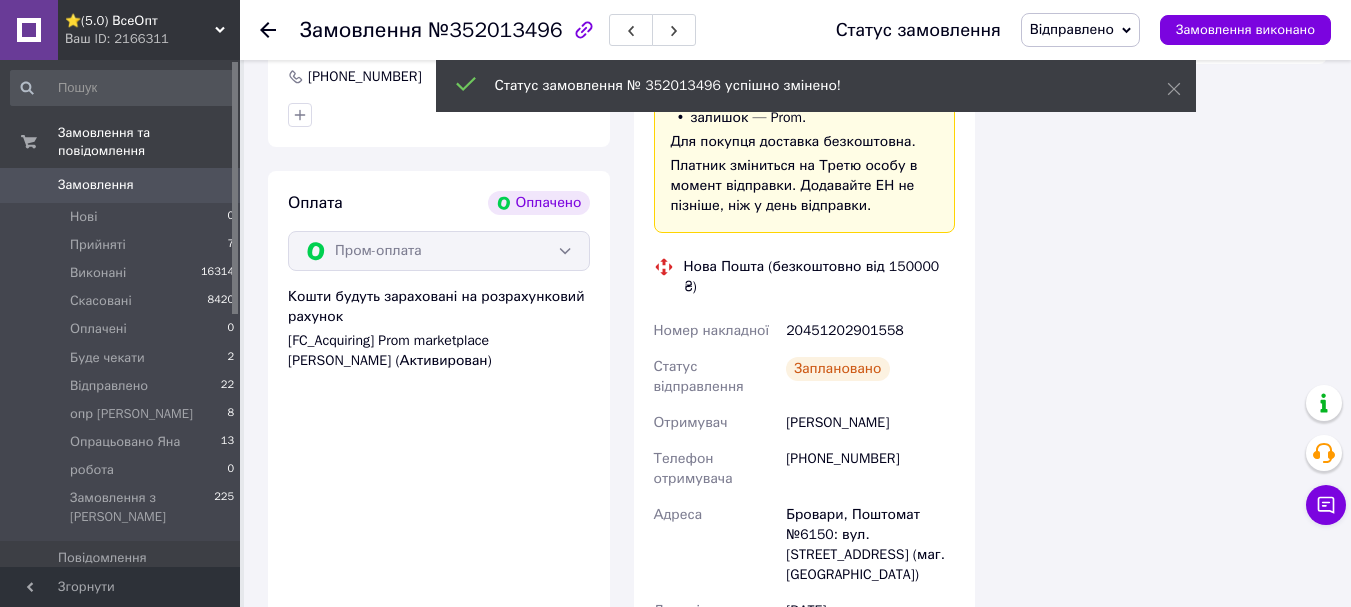 click 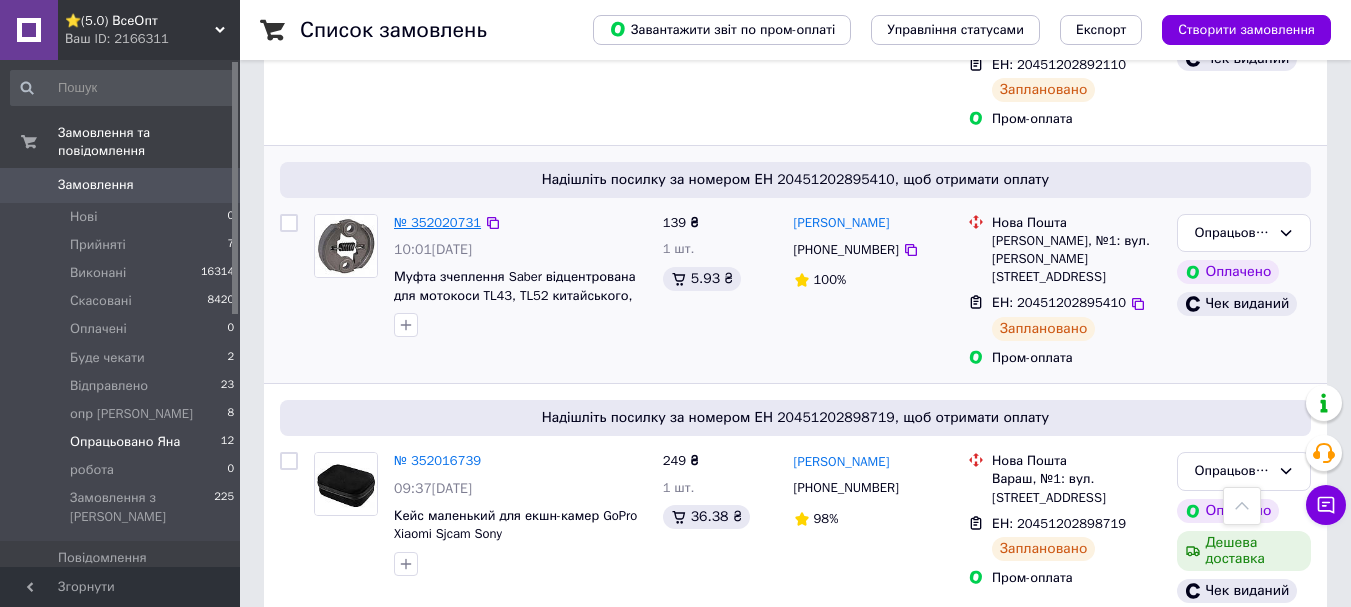 click on "№ 352020731" at bounding box center (437, 222) 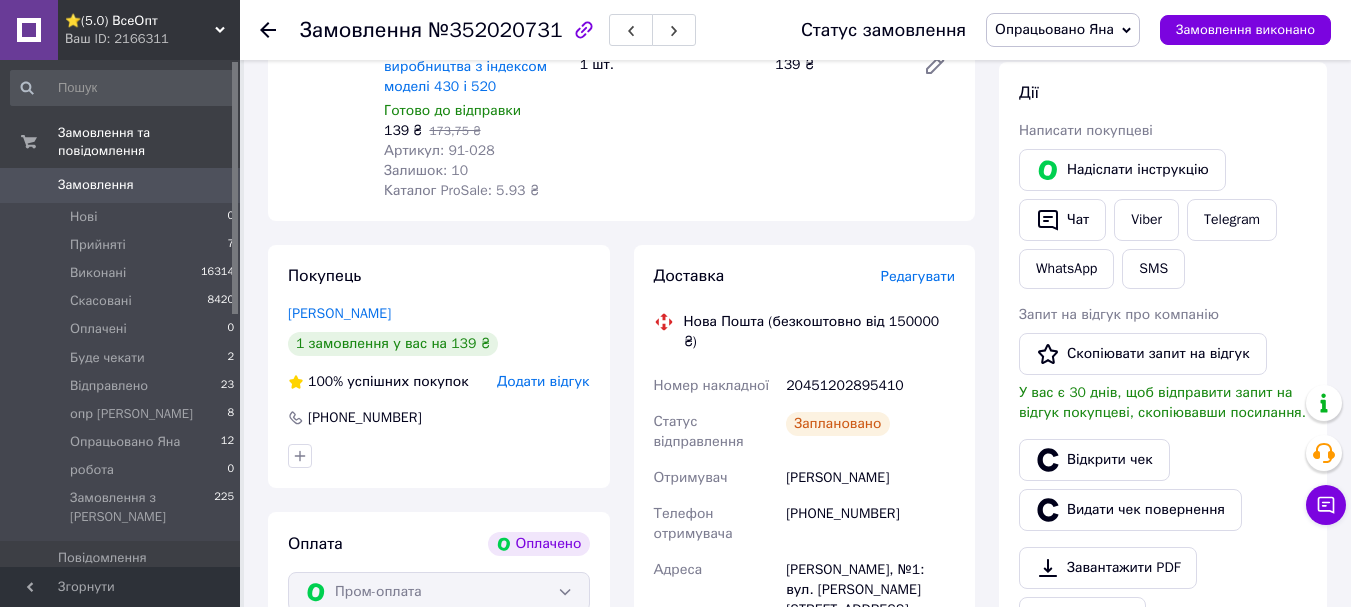 scroll, scrollTop: 900, scrollLeft: 0, axis: vertical 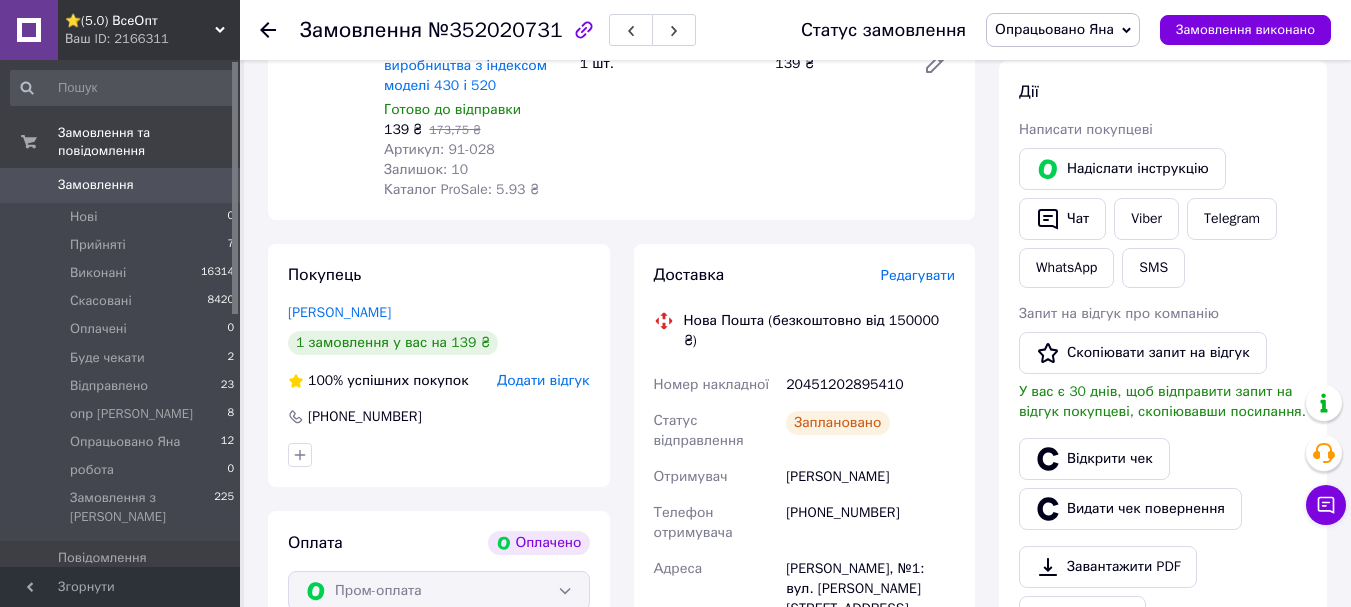 drag, startPoint x: 1079, startPoint y: 17, endPoint x: 1085, endPoint y: 36, distance: 19.924858 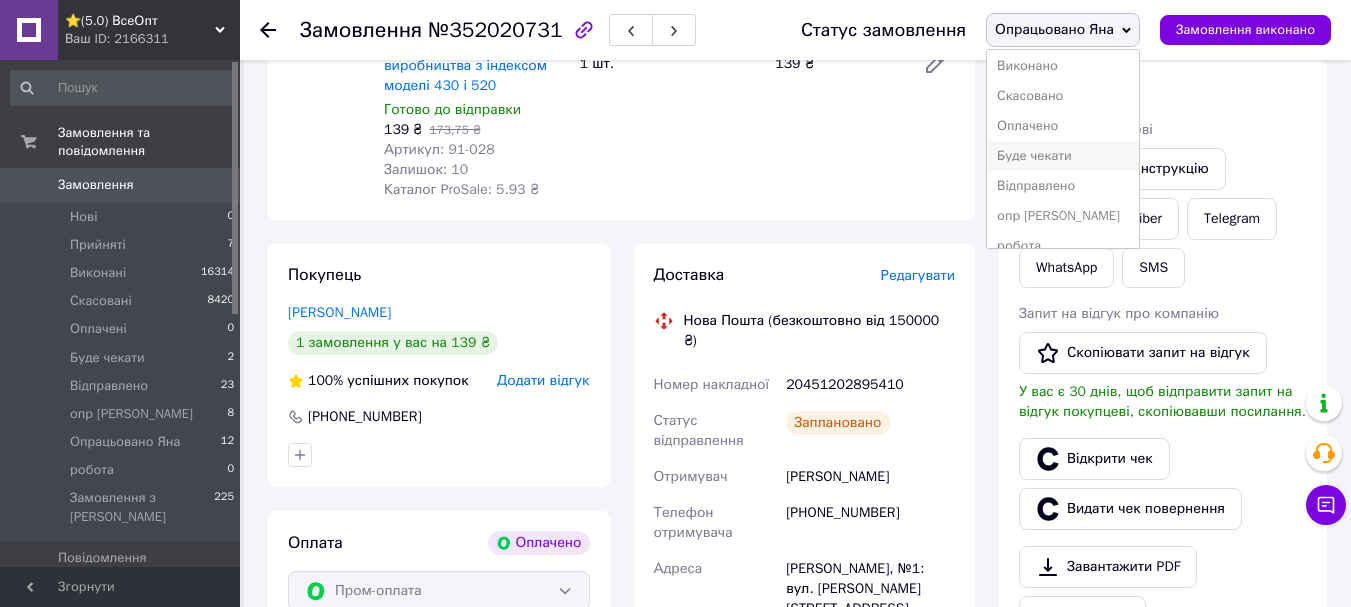 scroll, scrollTop: 52, scrollLeft: 0, axis: vertical 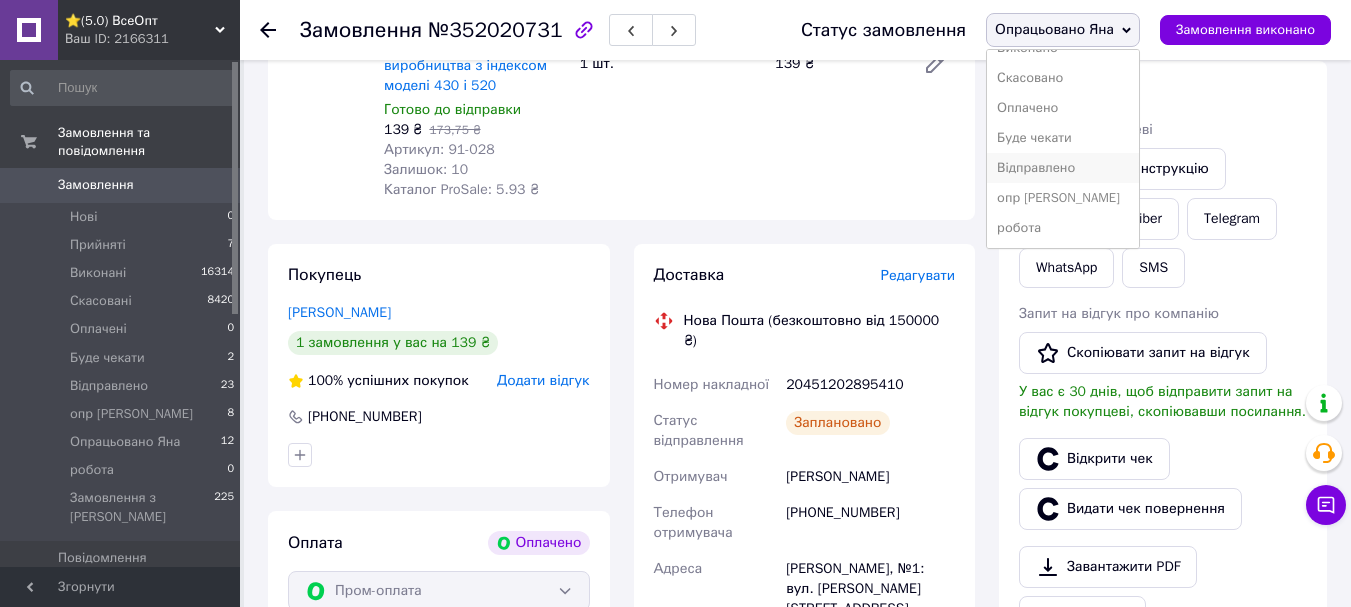 click on "Відправлено" at bounding box center [1063, 168] 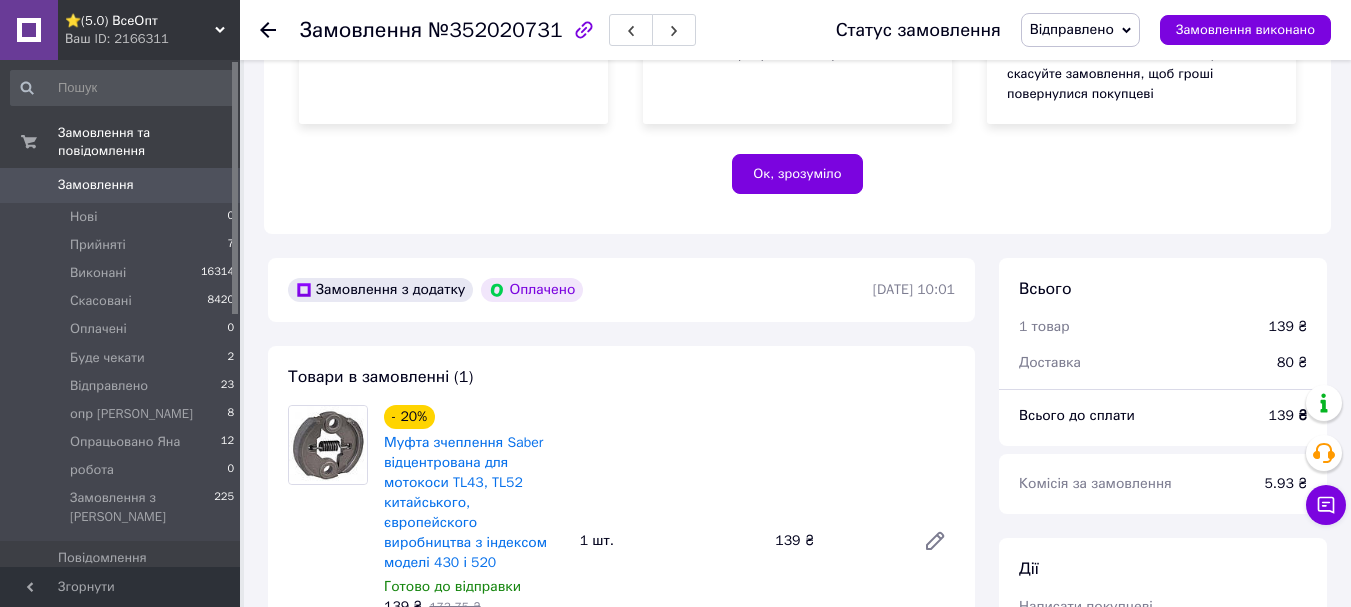 scroll, scrollTop: 400, scrollLeft: 0, axis: vertical 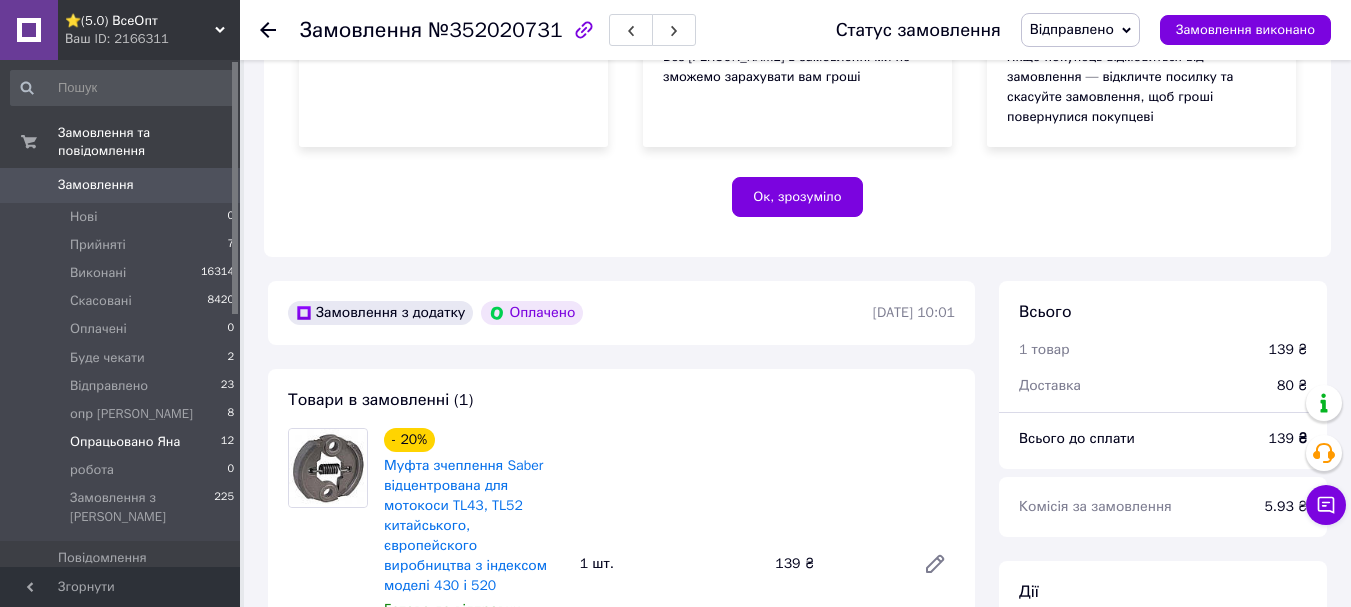 click on "Опрацьовано  Яна" at bounding box center [125, 442] 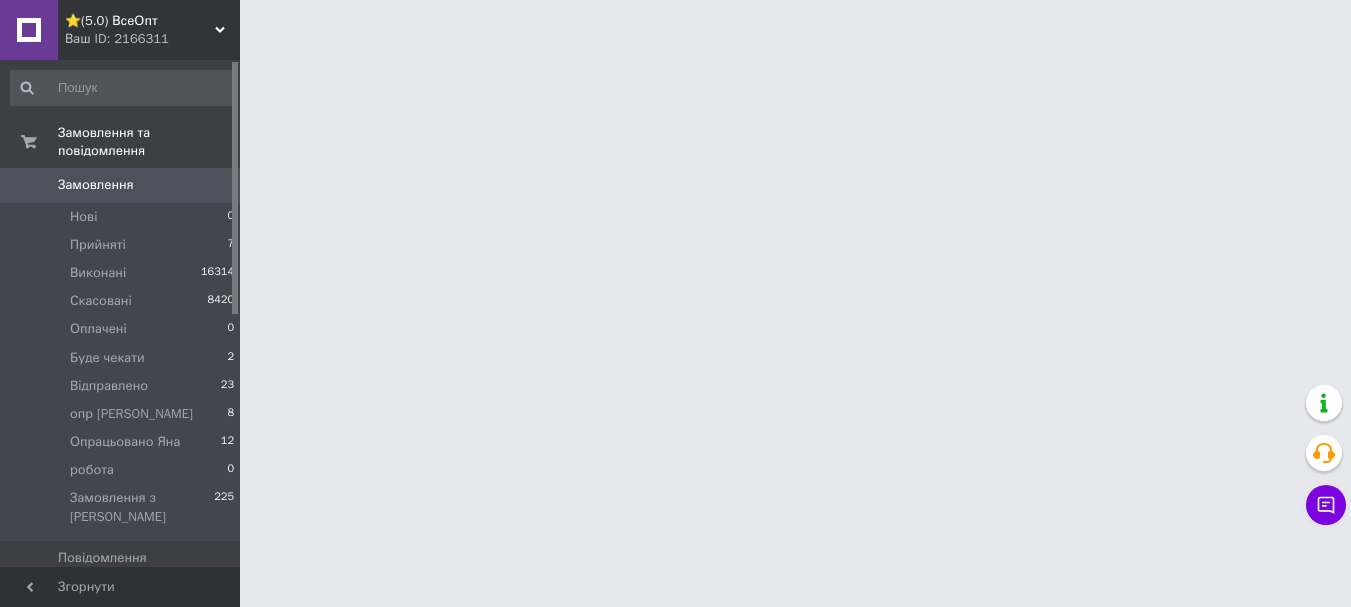 scroll, scrollTop: 0, scrollLeft: 0, axis: both 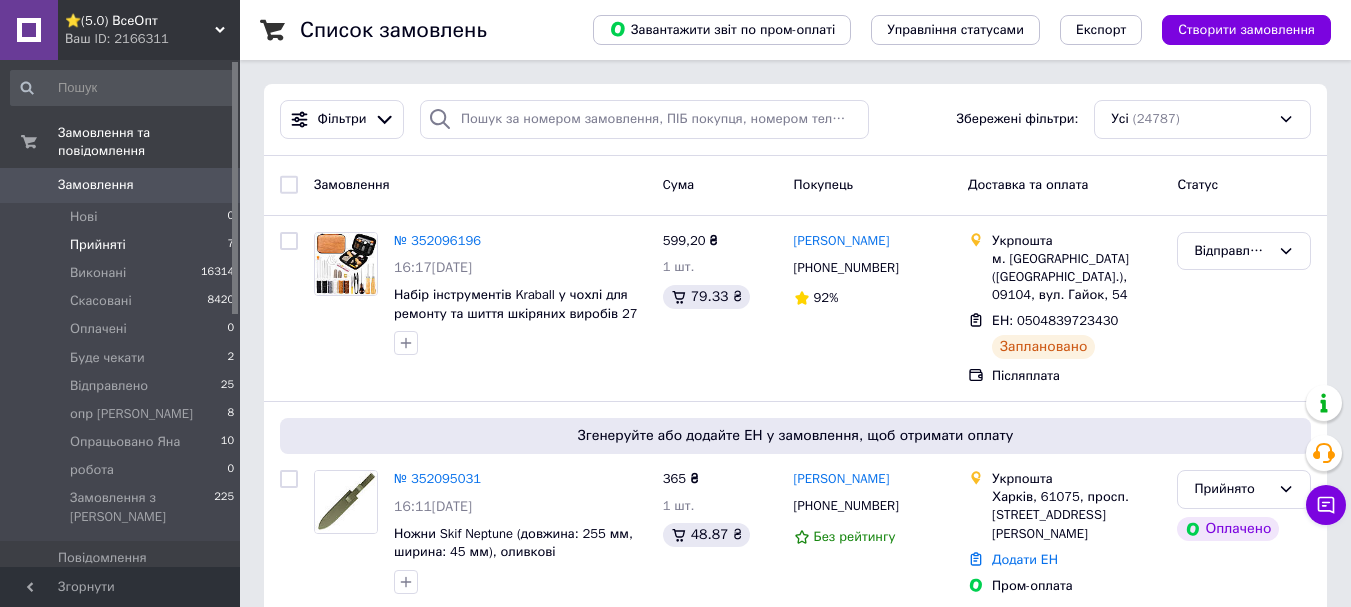 click on "Прийняті" at bounding box center [98, 245] 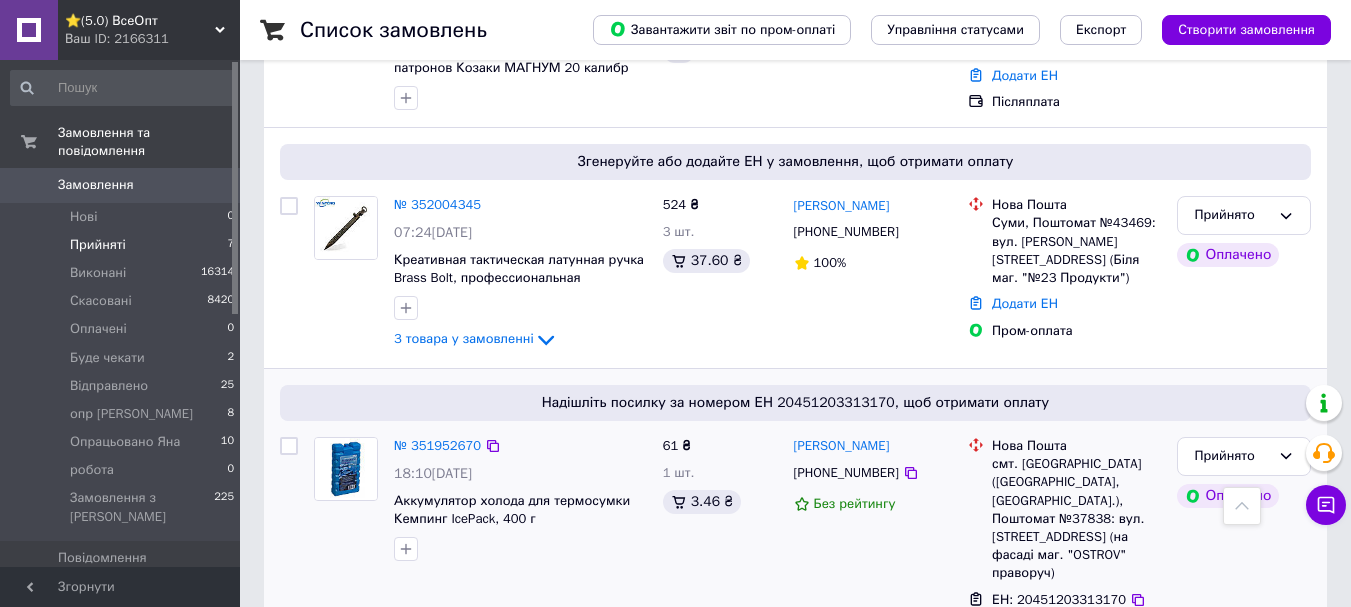 scroll, scrollTop: 1114, scrollLeft: 0, axis: vertical 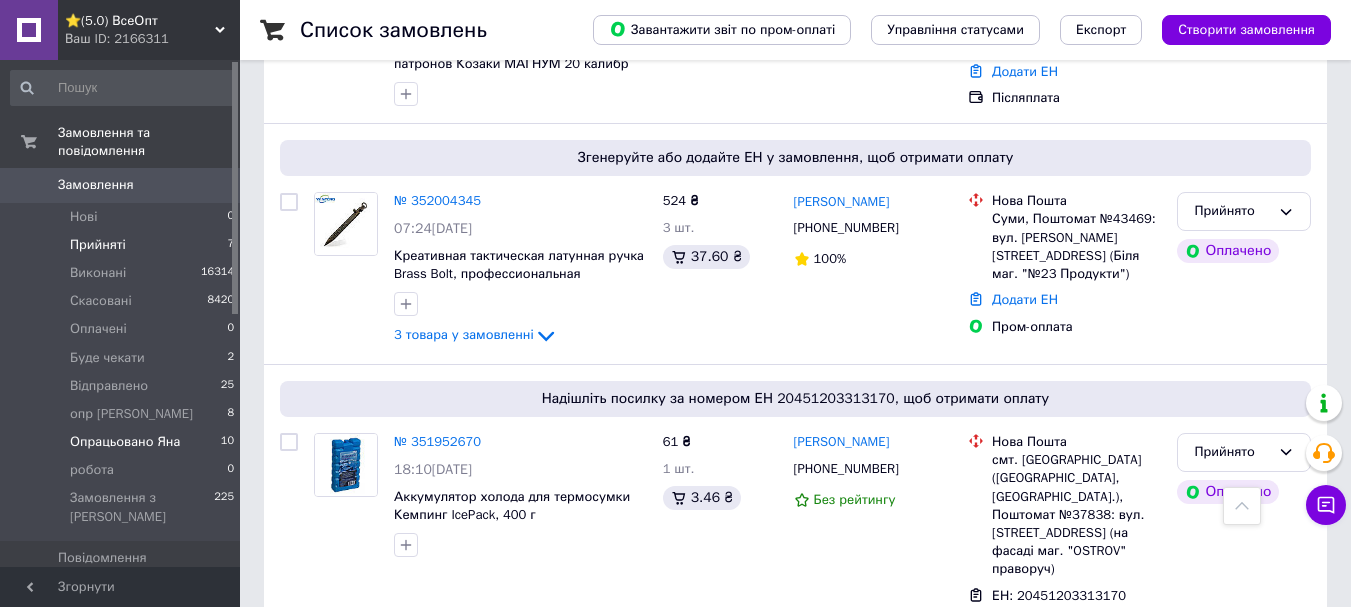 click on "Опрацьовано  Яна" at bounding box center (125, 442) 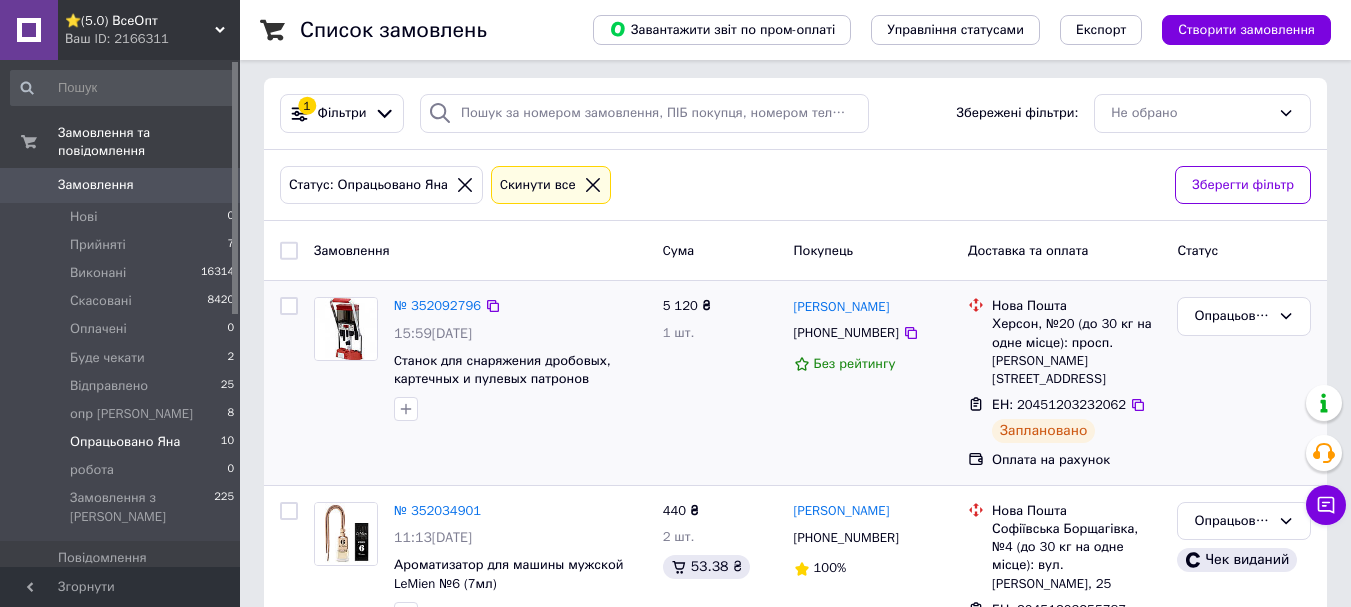 scroll, scrollTop: 0, scrollLeft: 0, axis: both 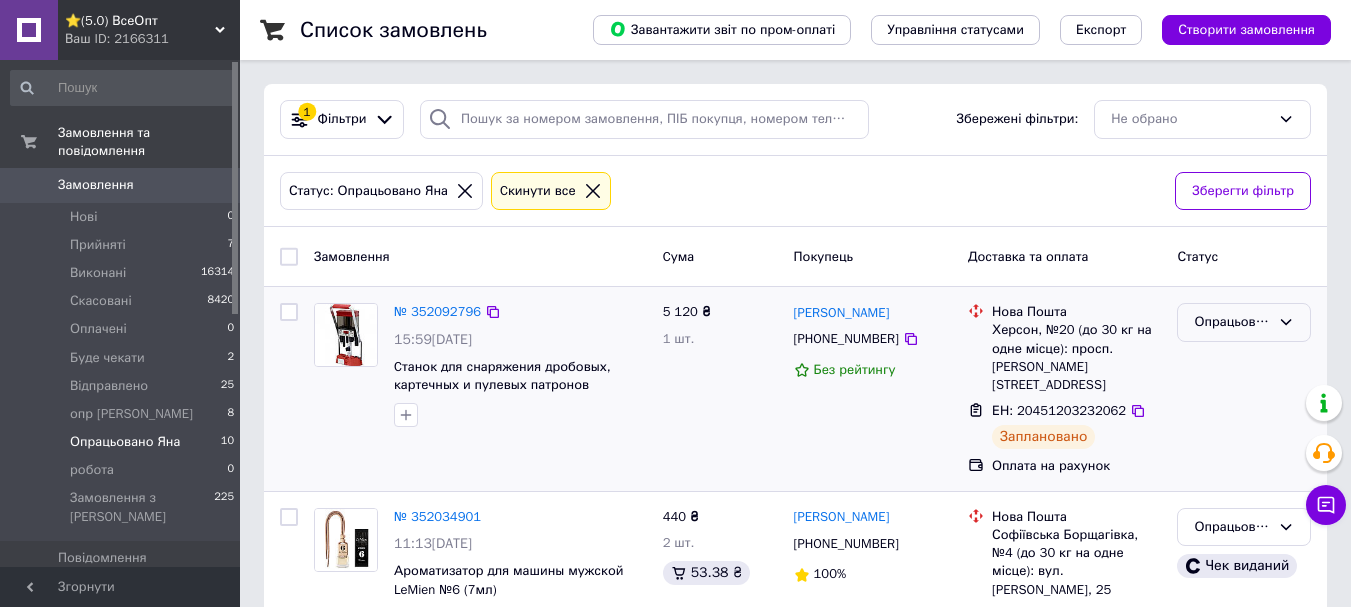 click on "Опрацьовано  Яна" at bounding box center (1232, 322) 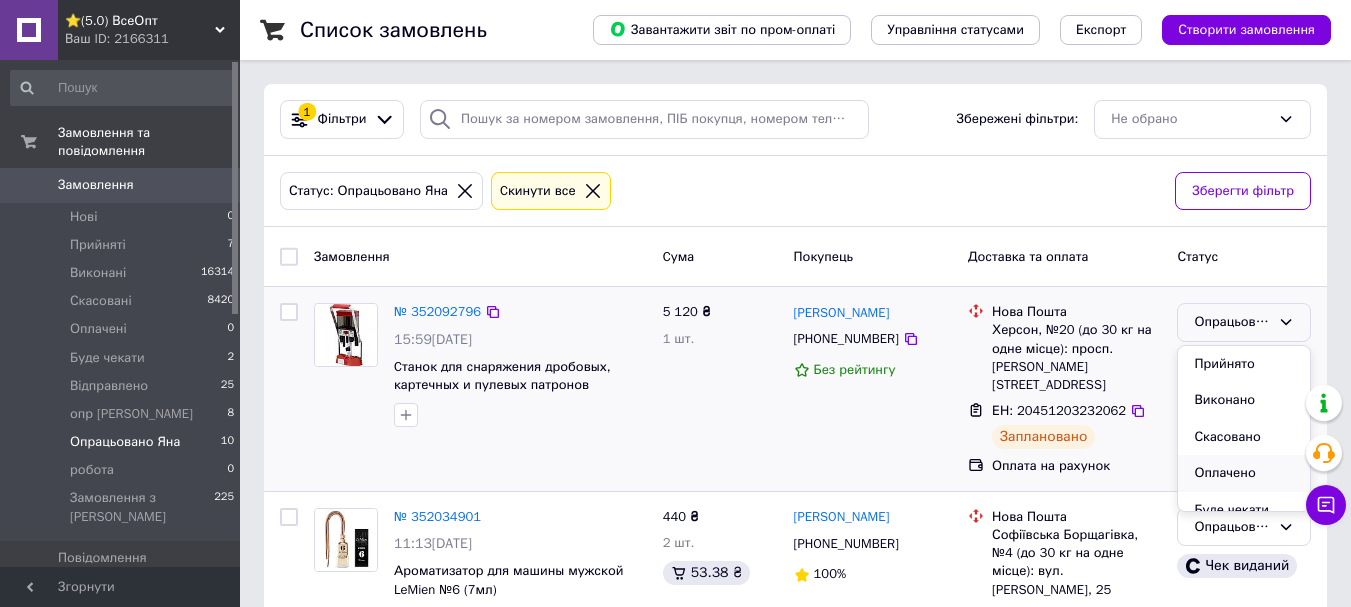 scroll, scrollTop: 100, scrollLeft: 0, axis: vertical 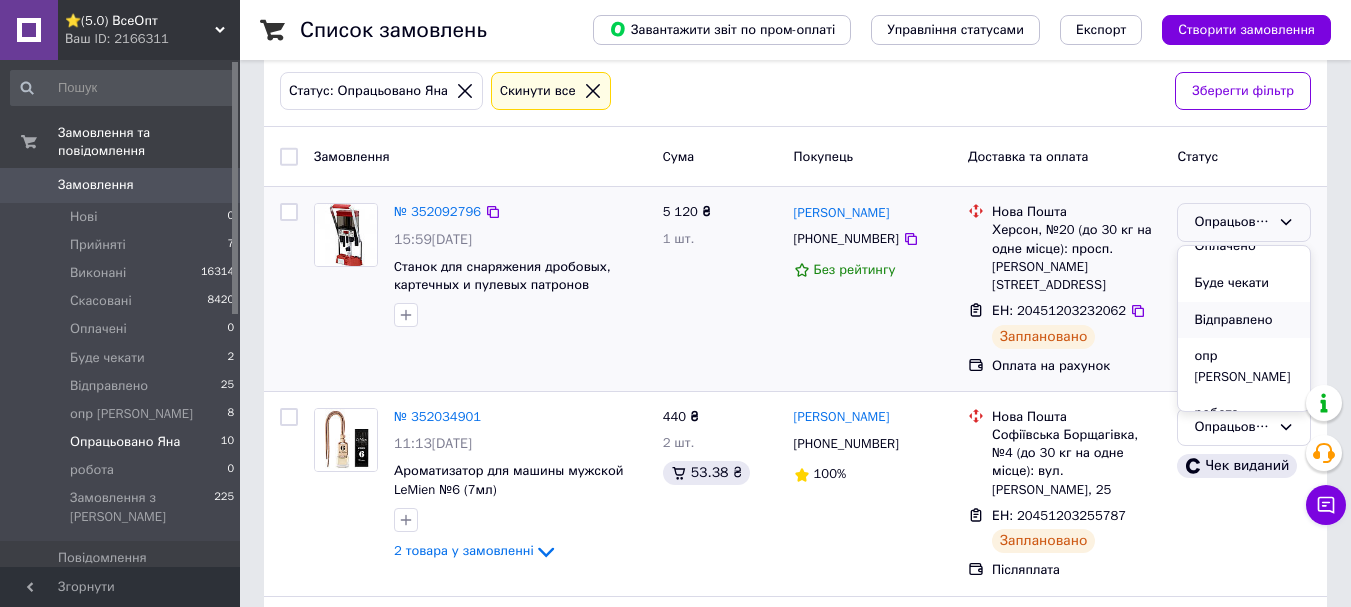 click on "Відправлено" at bounding box center [1244, 320] 